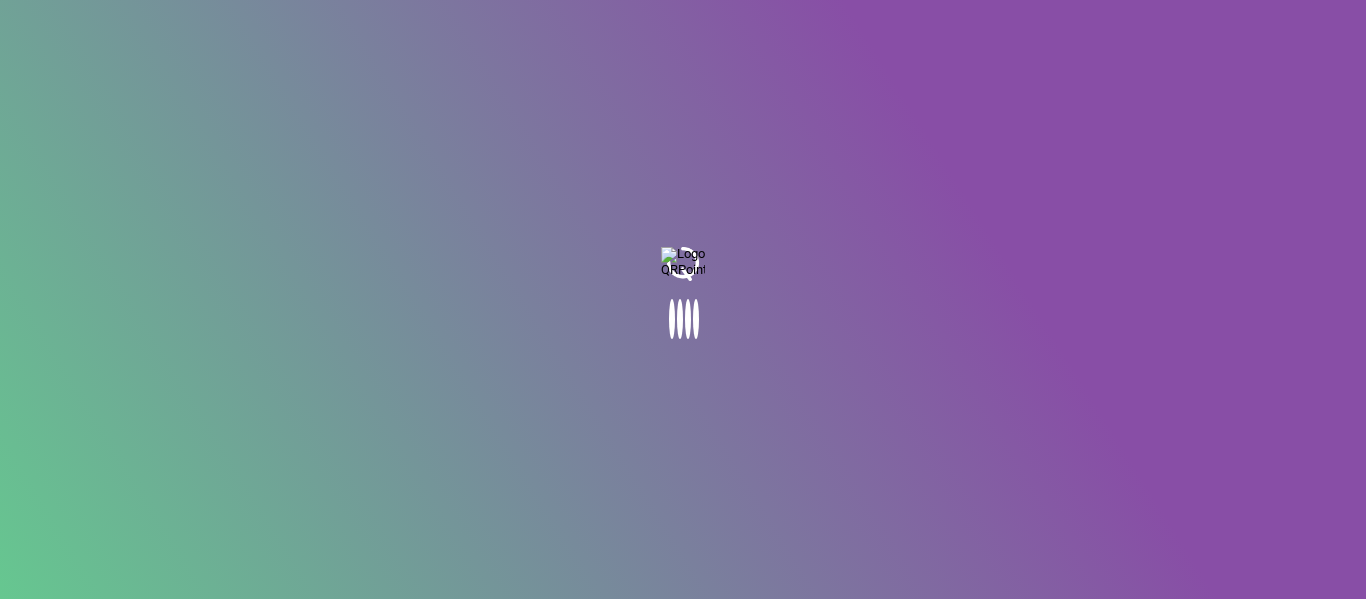 scroll, scrollTop: 0, scrollLeft: 0, axis: both 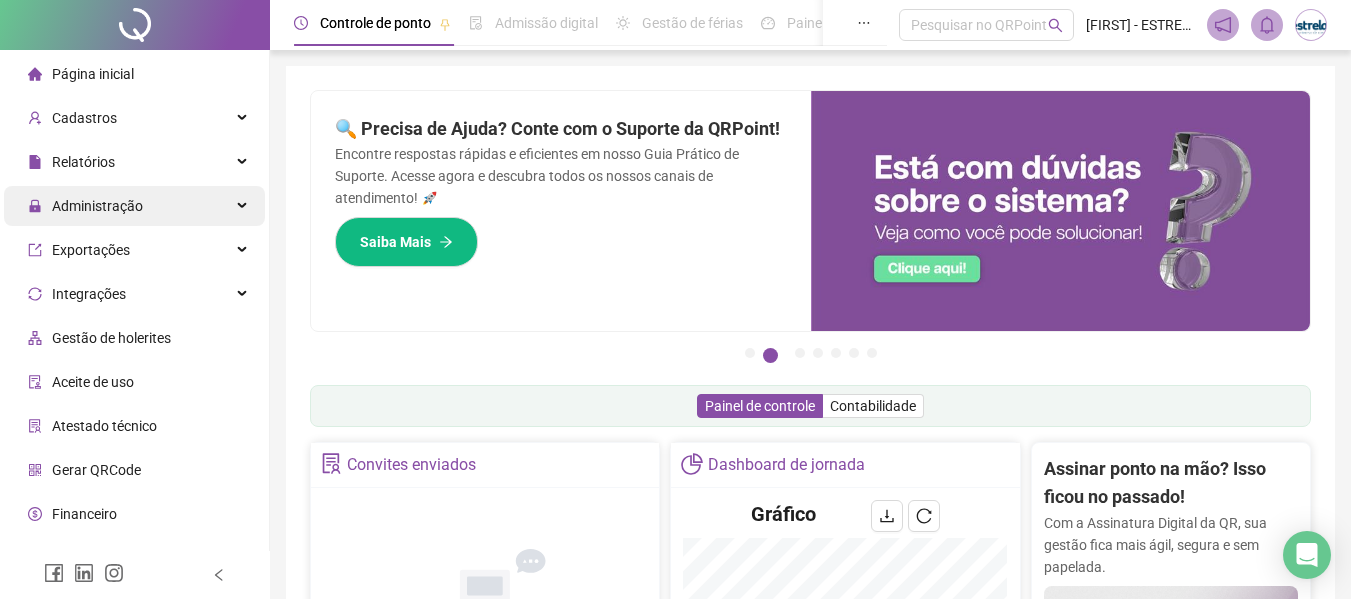 click on "Administração" at bounding box center (134, 206) 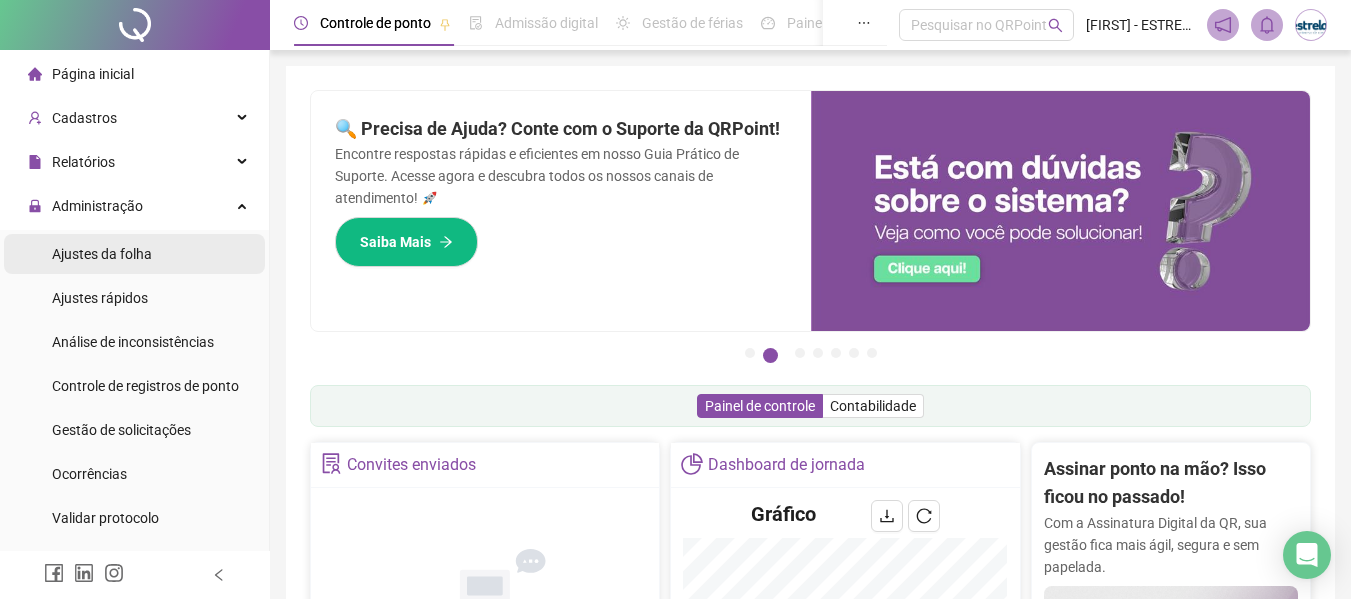 click on "Ajustes da folha" at bounding box center (134, 254) 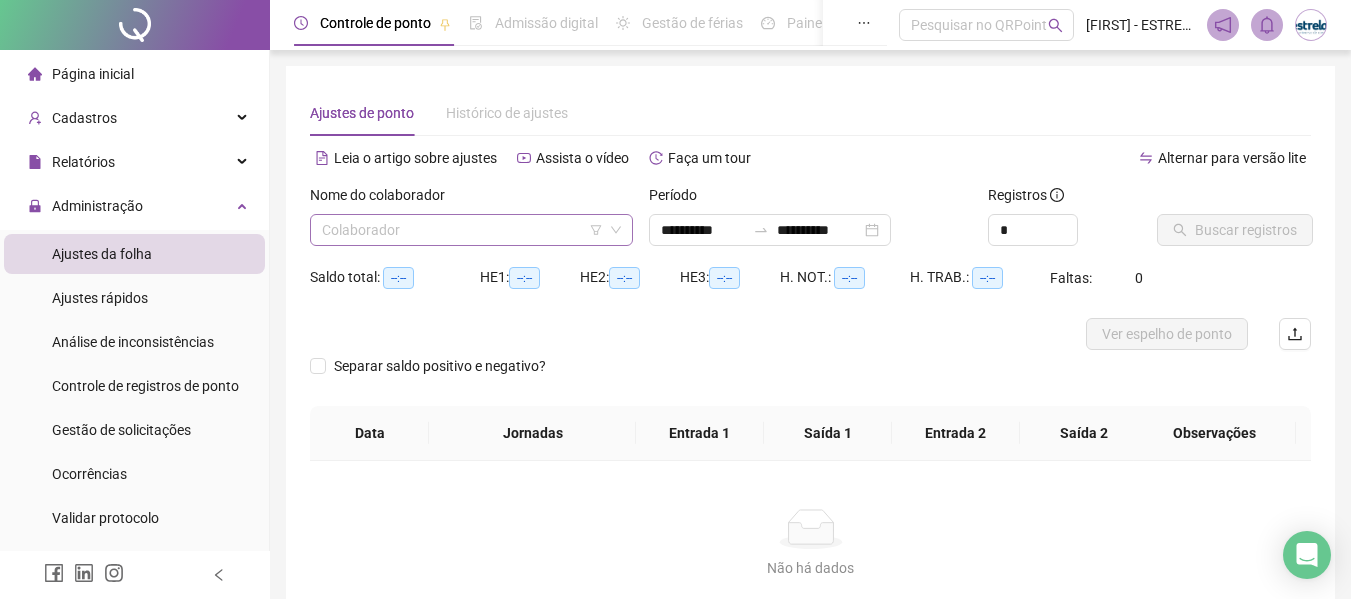click at bounding box center (465, 230) 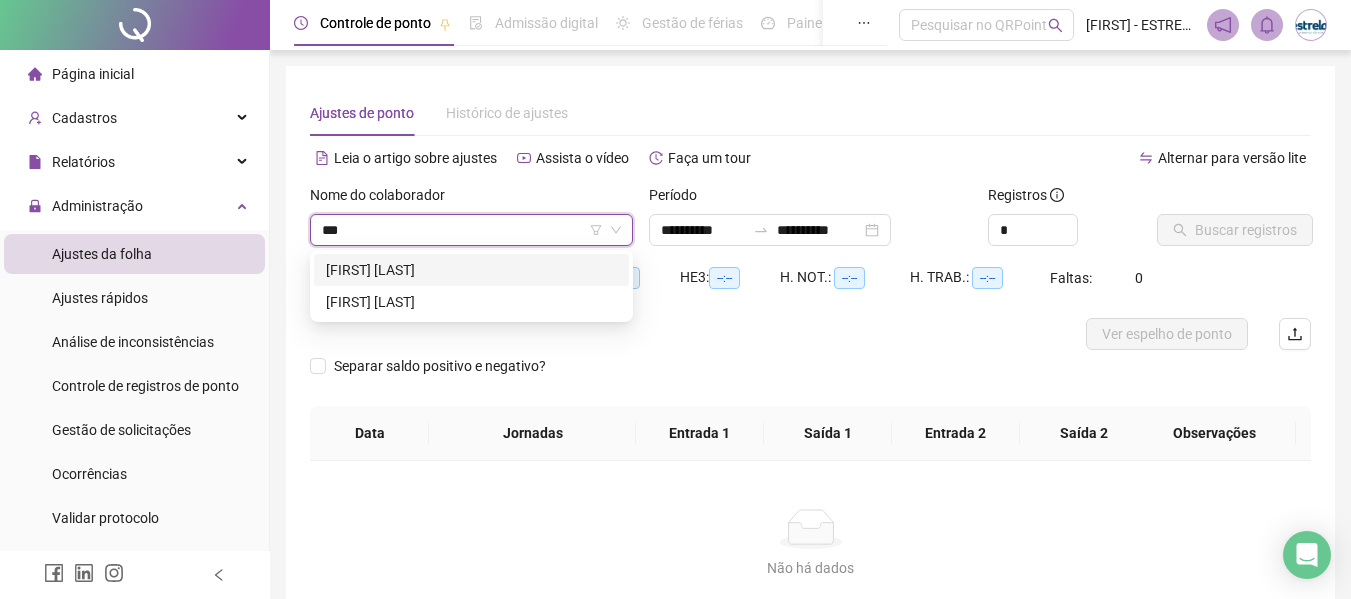 type on "****" 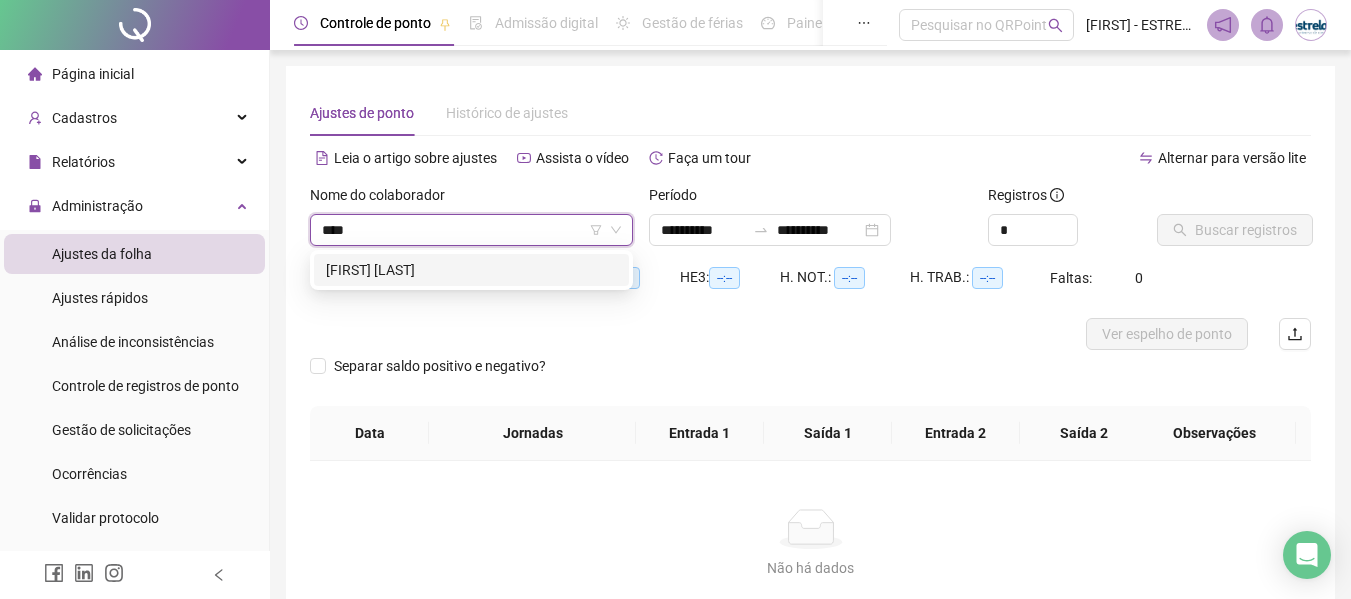 click on "[FIRST] [LAST]" at bounding box center [471, 270] 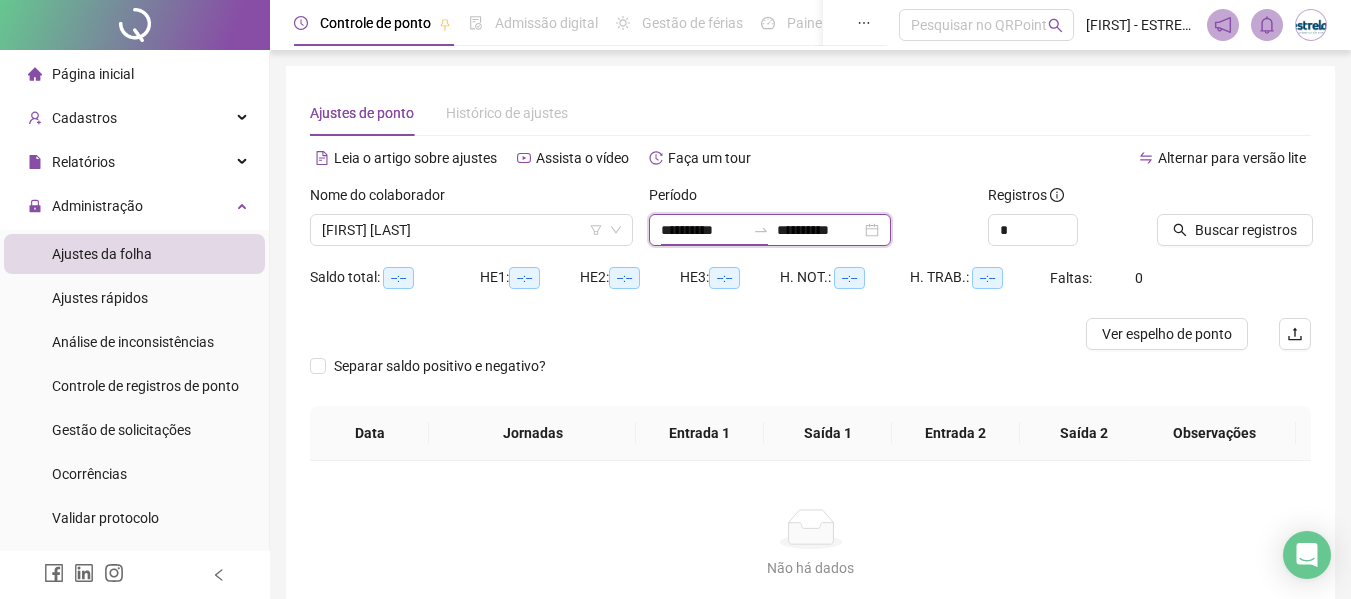 click on "**********" at bounding box center (703, 230) 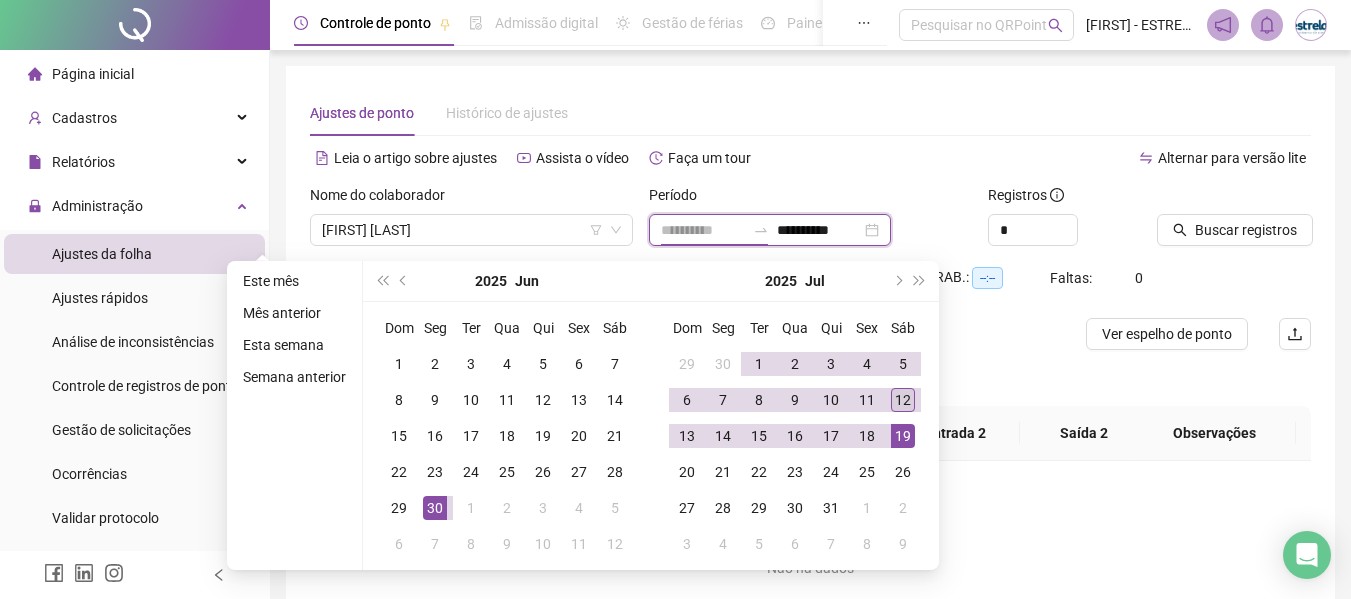 type on "**********" 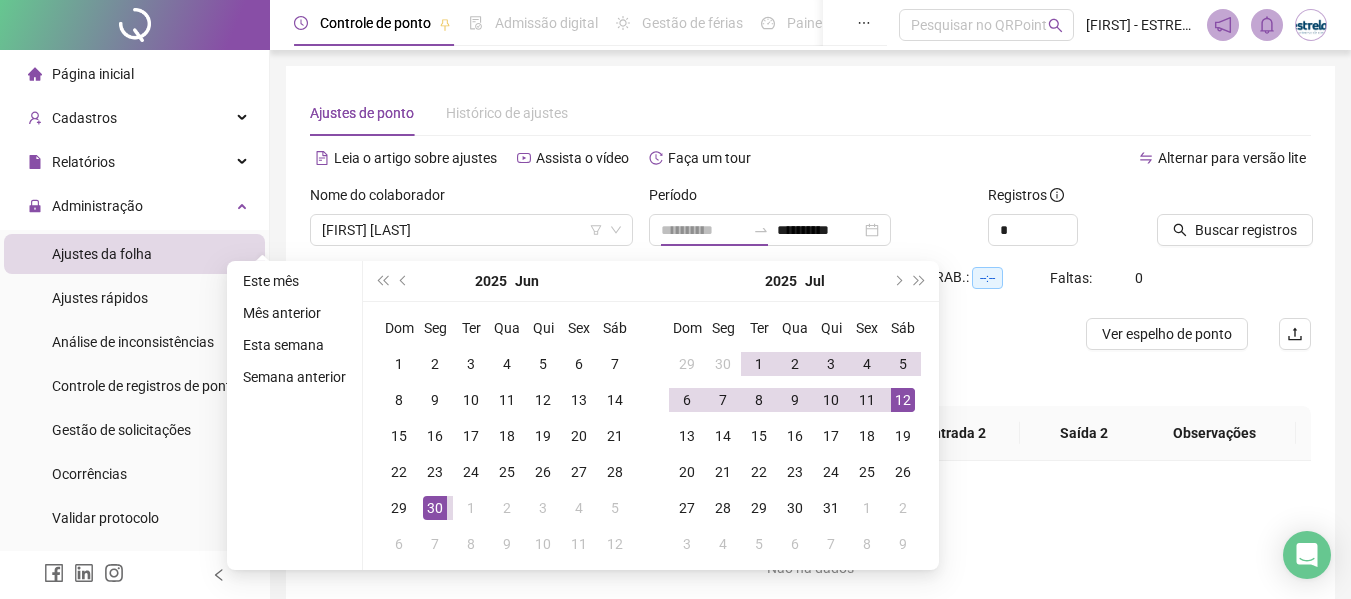 click on "12" at bounding box center [903, 400] 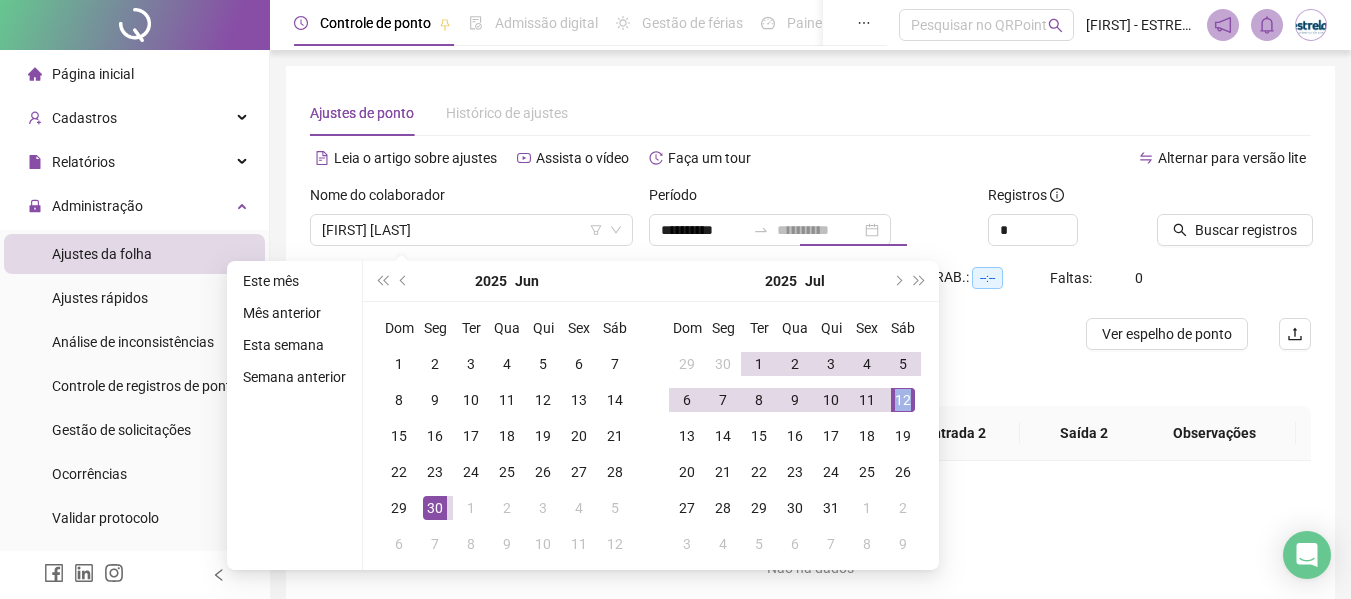 click on "12" at bounding box center (903, 400) 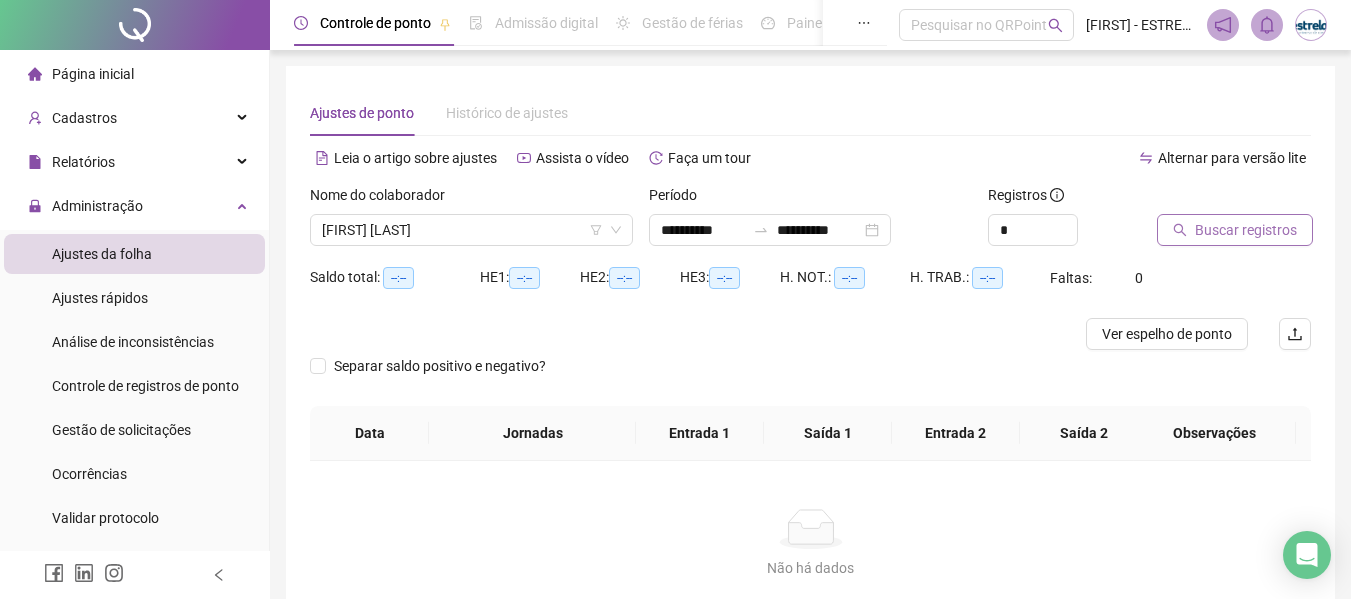 click on "Buscar registros" at bounding box center [1235, 230] 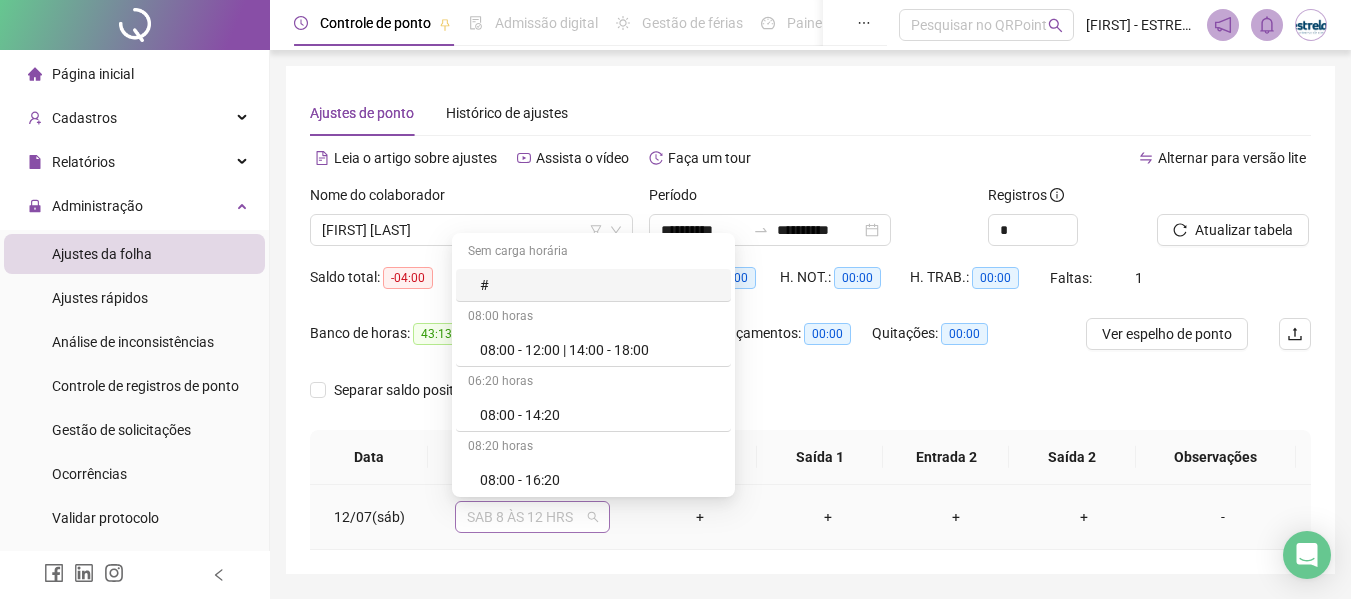 drag, startPoint x: 558, startPoint y: 504, endPoint x: 555, endPoint y: 491, distance: 13.341664 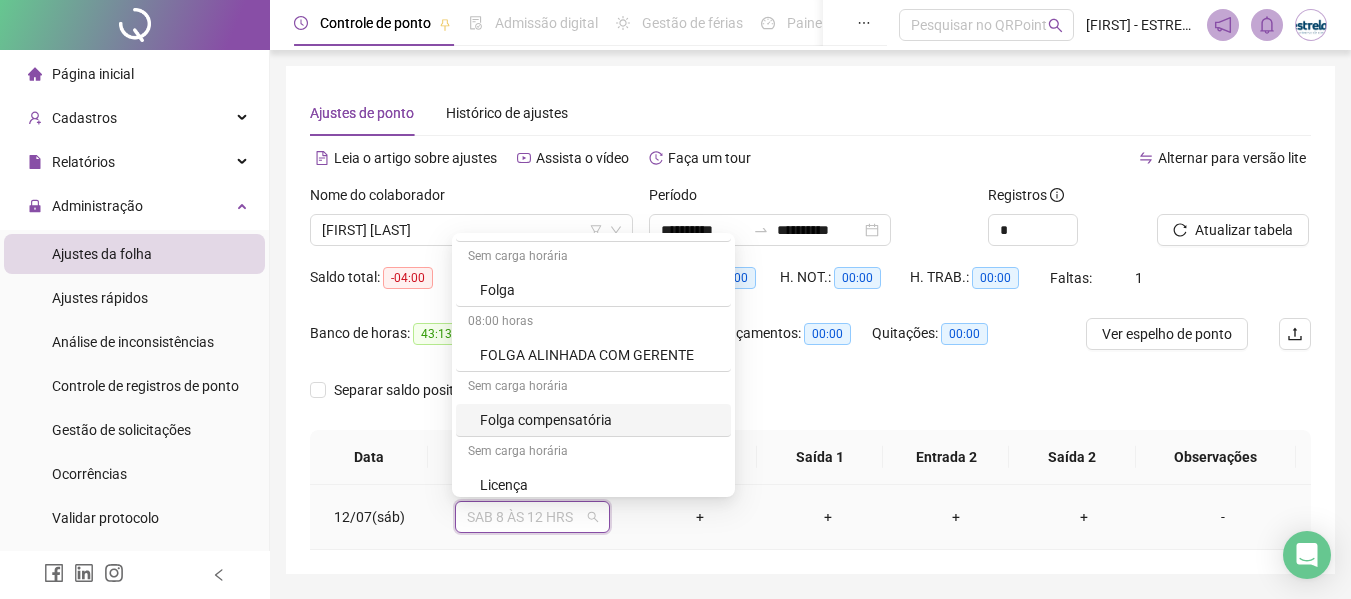 scroll, scrollTop: 1200, scrollLeft: 0, axis: vertical 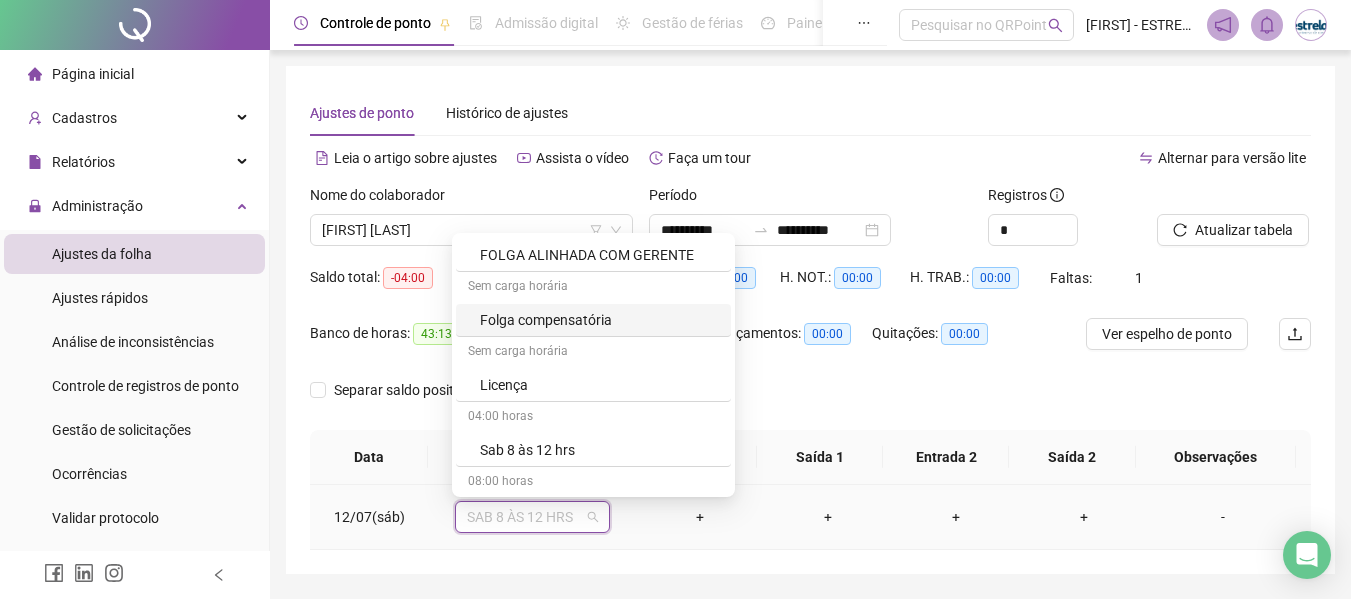 click on "Folga compensatória" at bounding box center [599, 320] 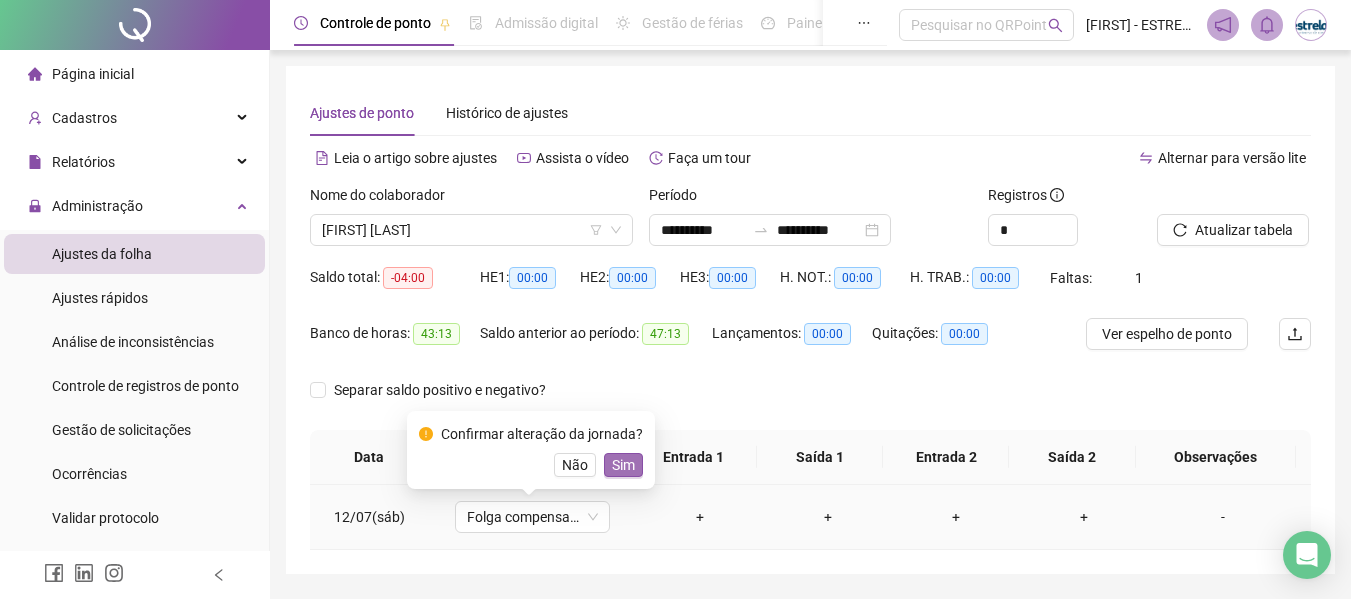 click on "Sim" at bounding box center (623, 465) 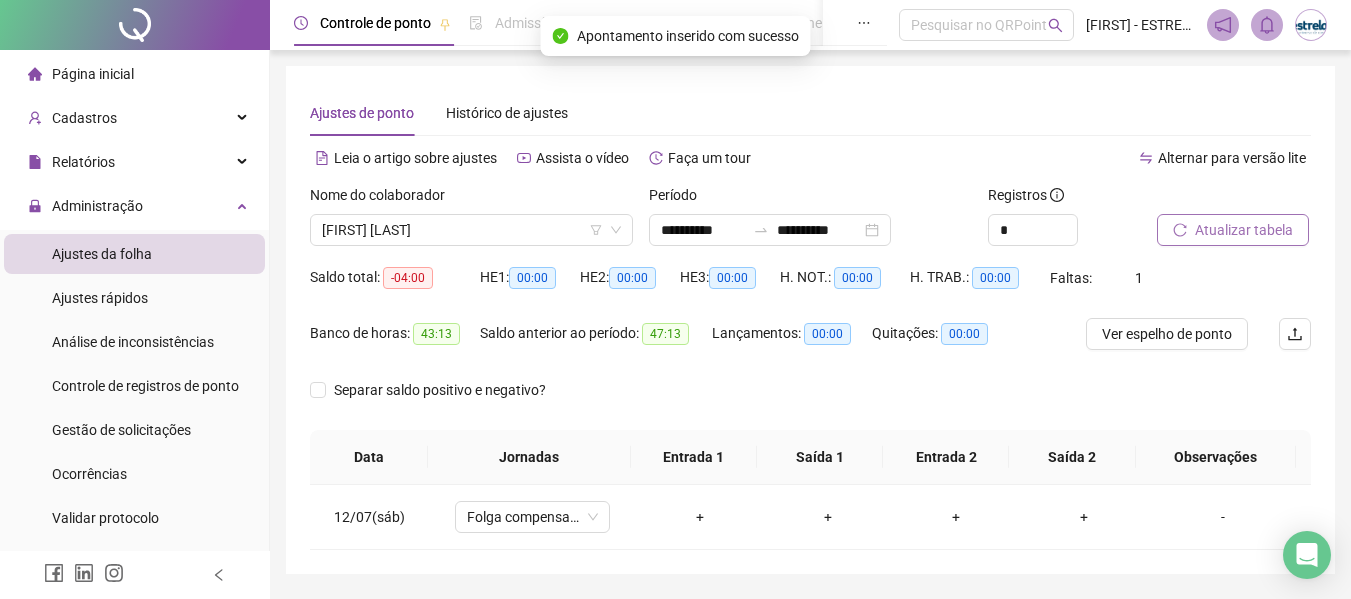 click 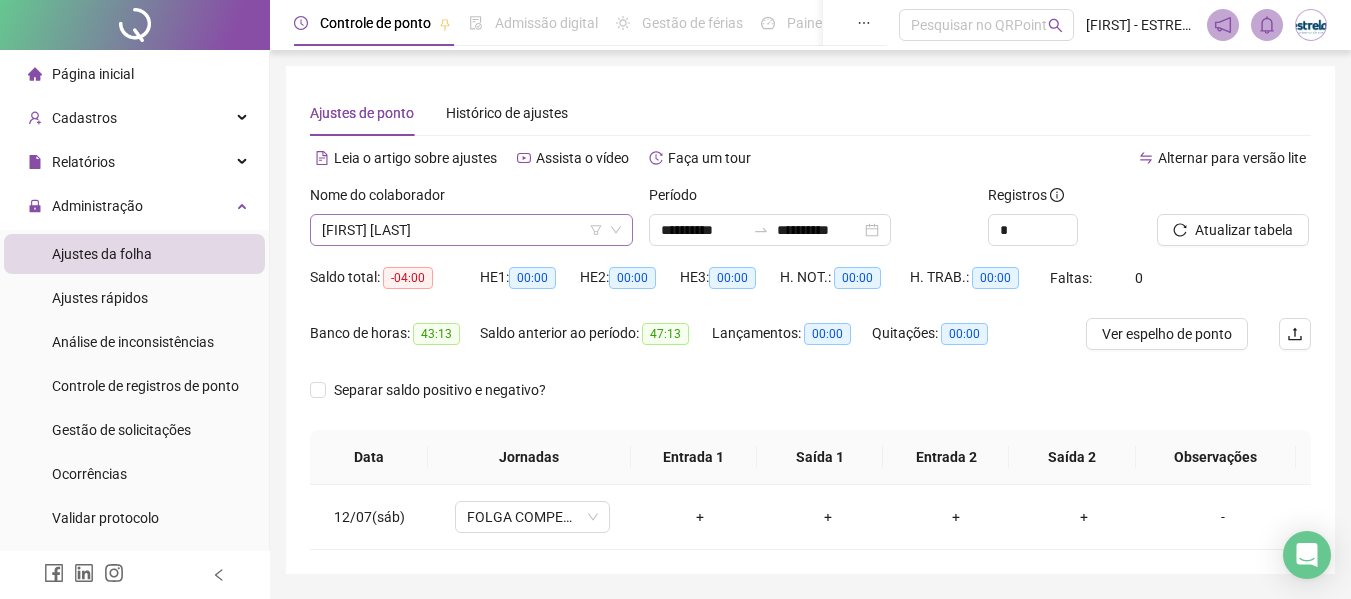 click on "[FIRST] [LAST]" at bounding box center [471, 230] 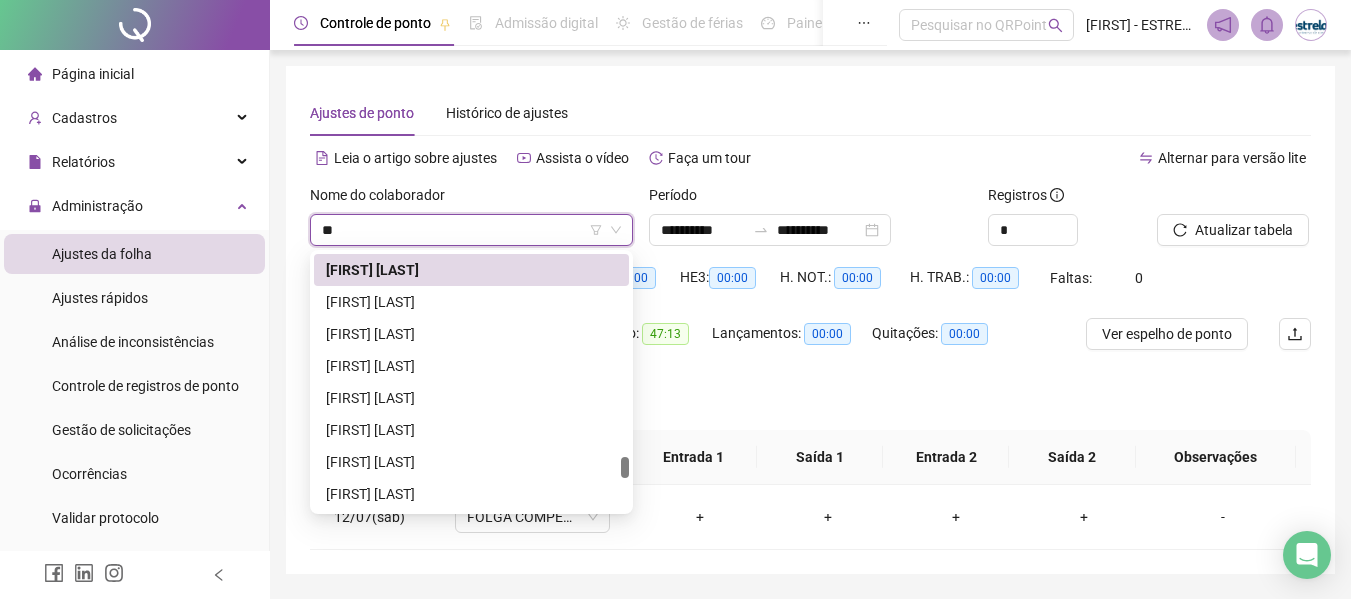 type on "***" 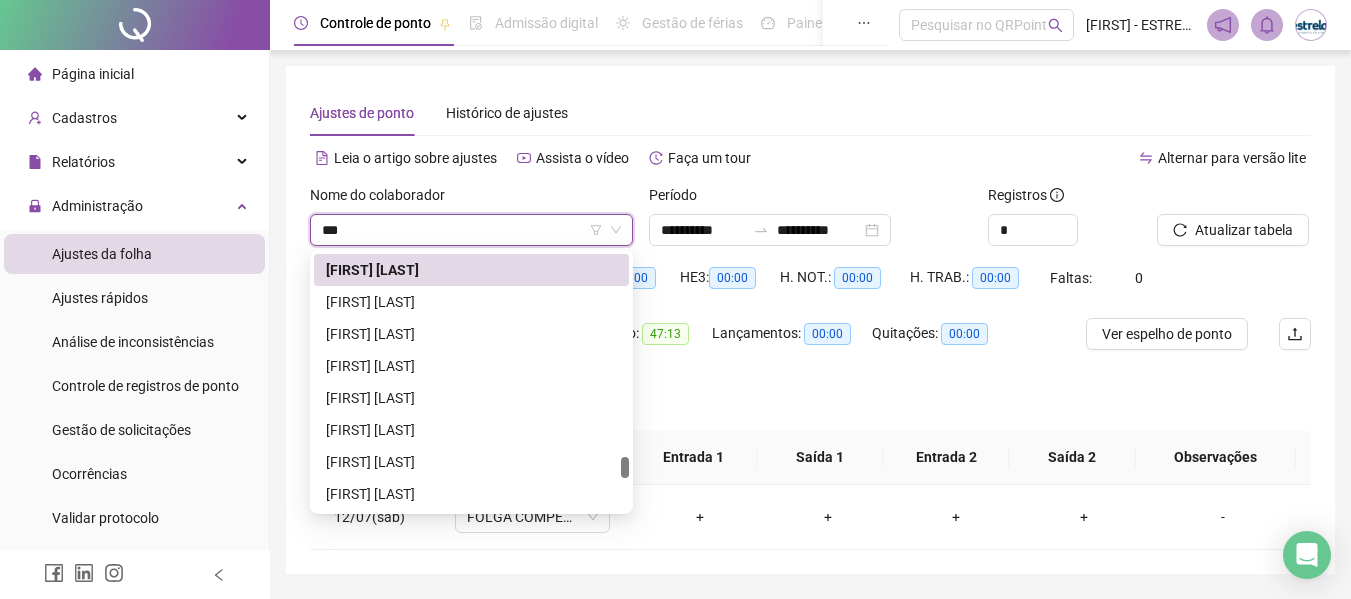 scroll, scrollTop: 64, scrollLeft: 0, axis: vertical 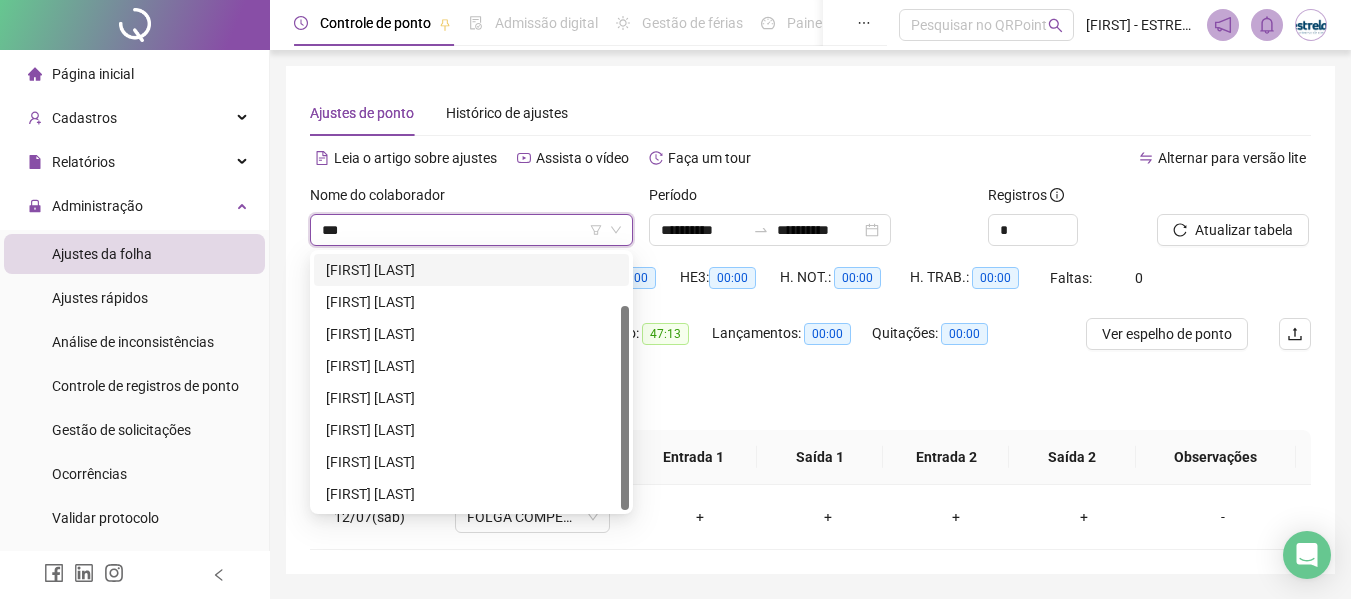 click on "[FIRST] [LAST]" at bounding box center (471, 270) 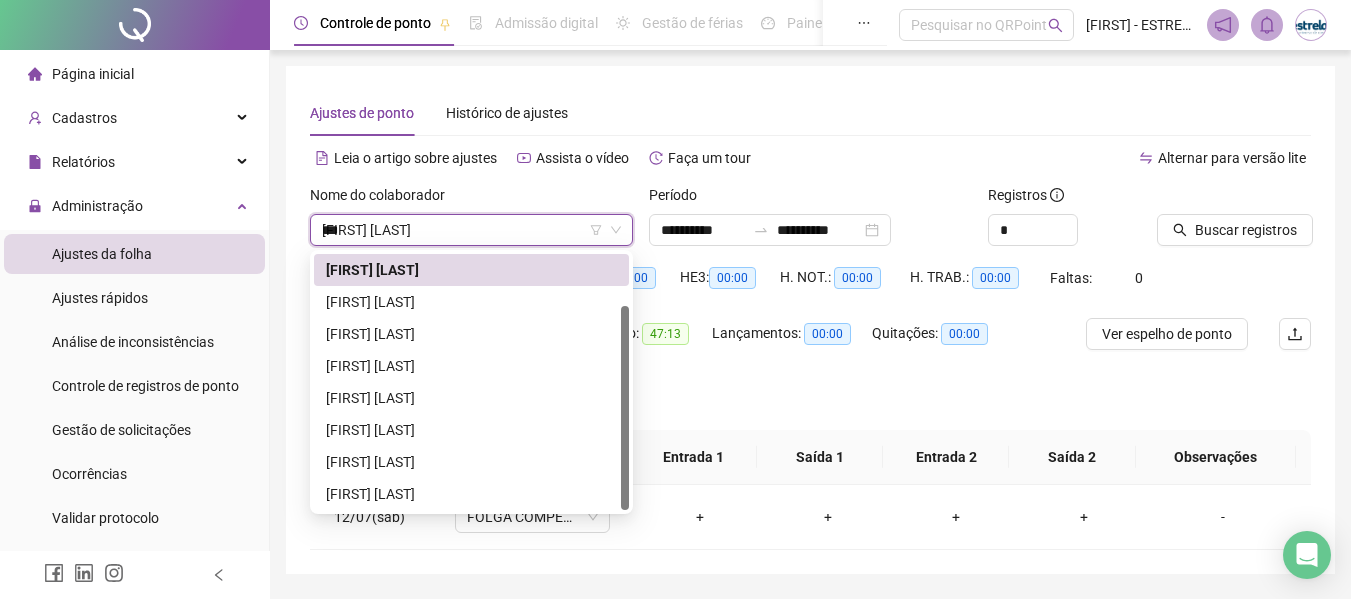 type 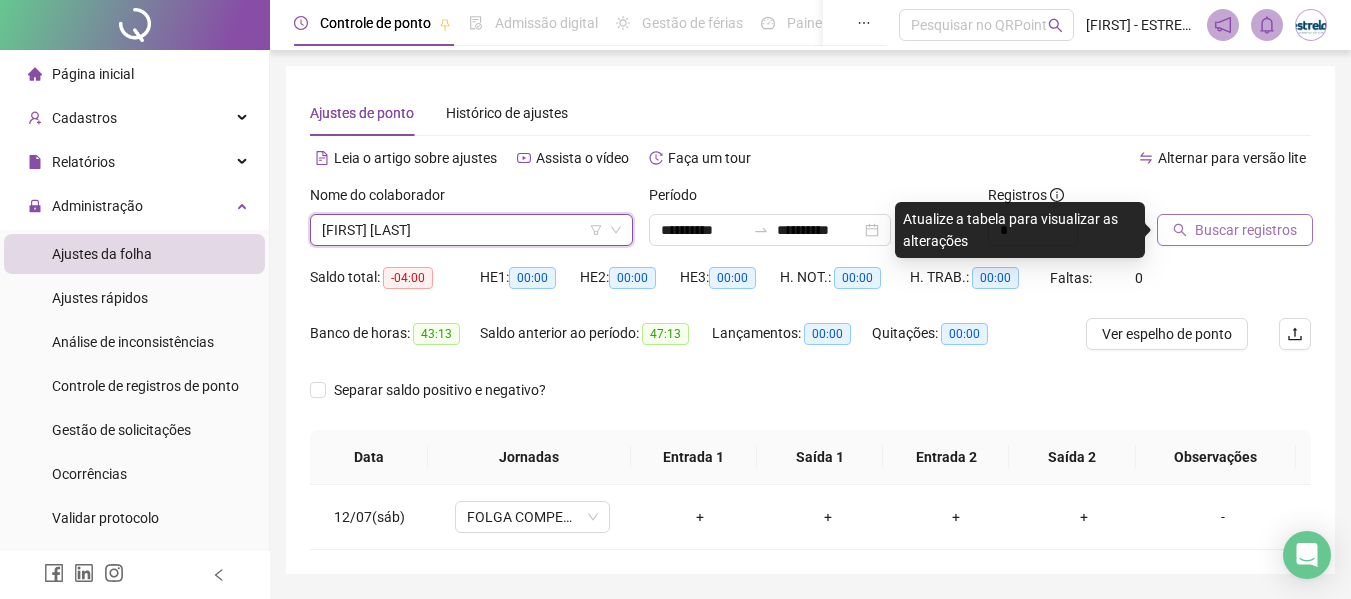 click on "Buscar registros" at bounding box center (1235, 230) 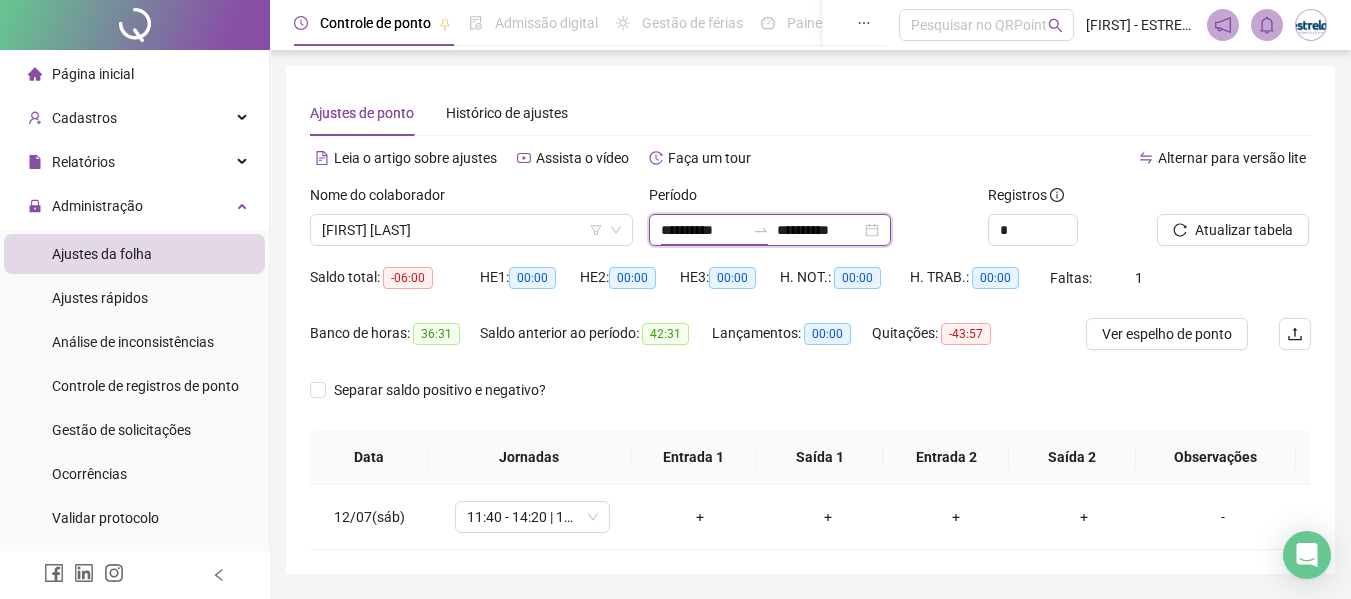 click on "**********" at bounding box center [703, 230] 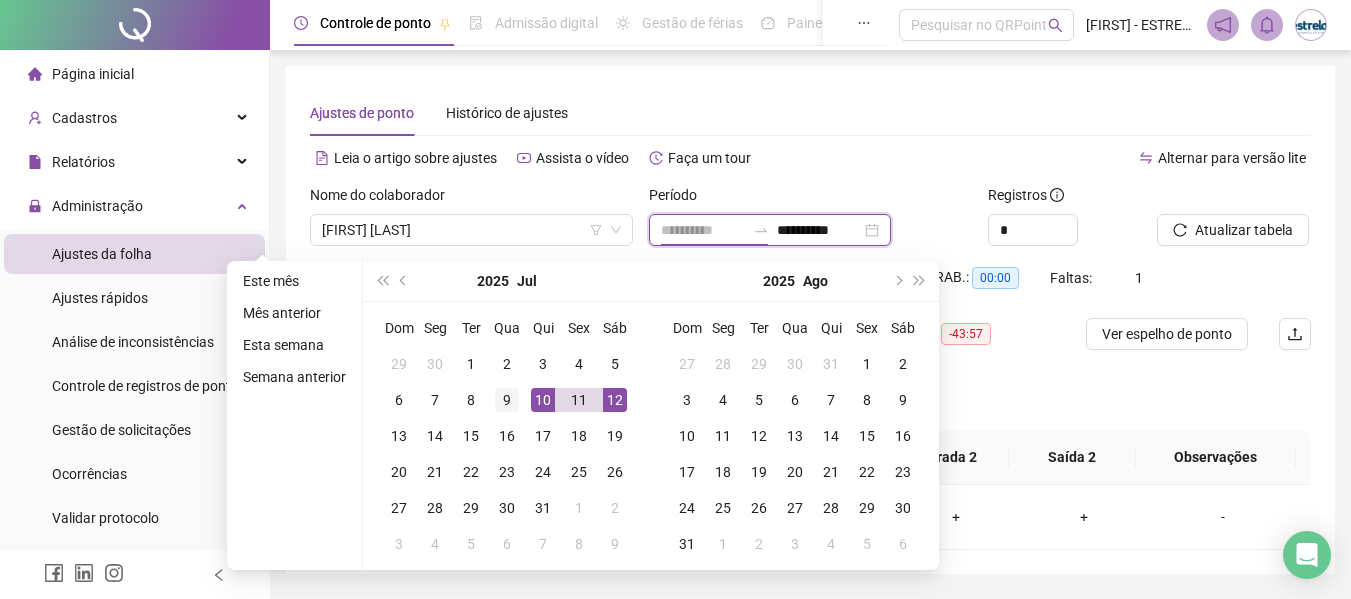 type on "**********" 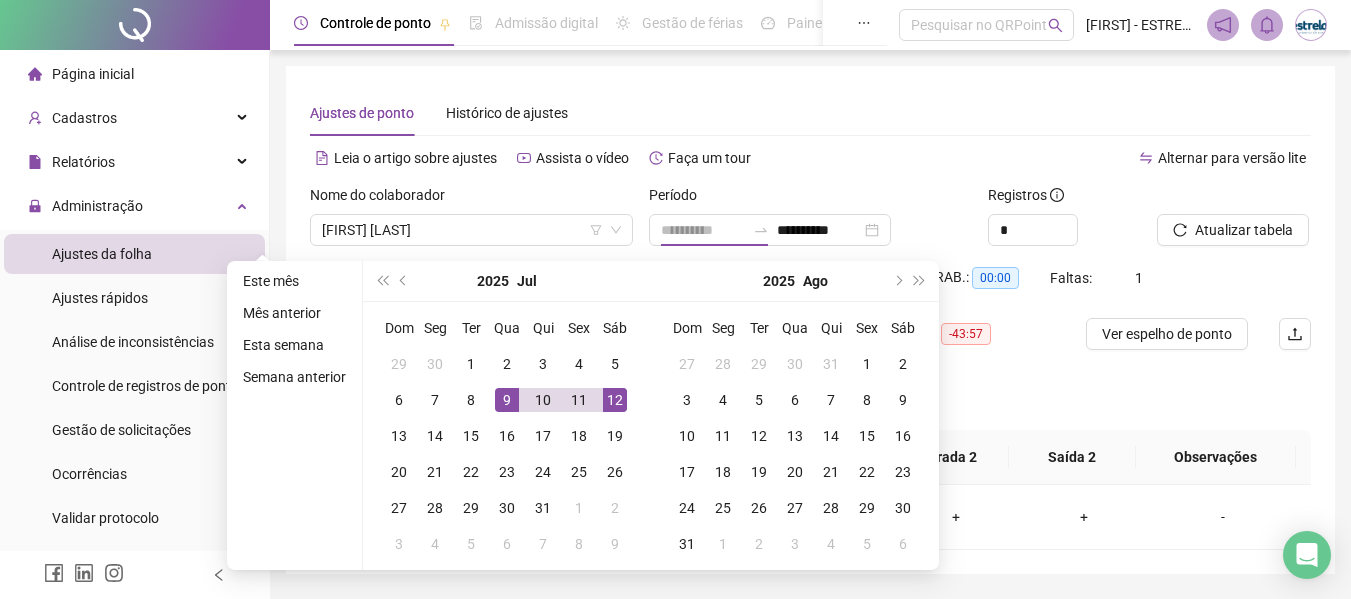 drag, startPoint x: 514, startPoint y: 401, endPoint x: 950, endPoint y: 331, distance: 441.58353 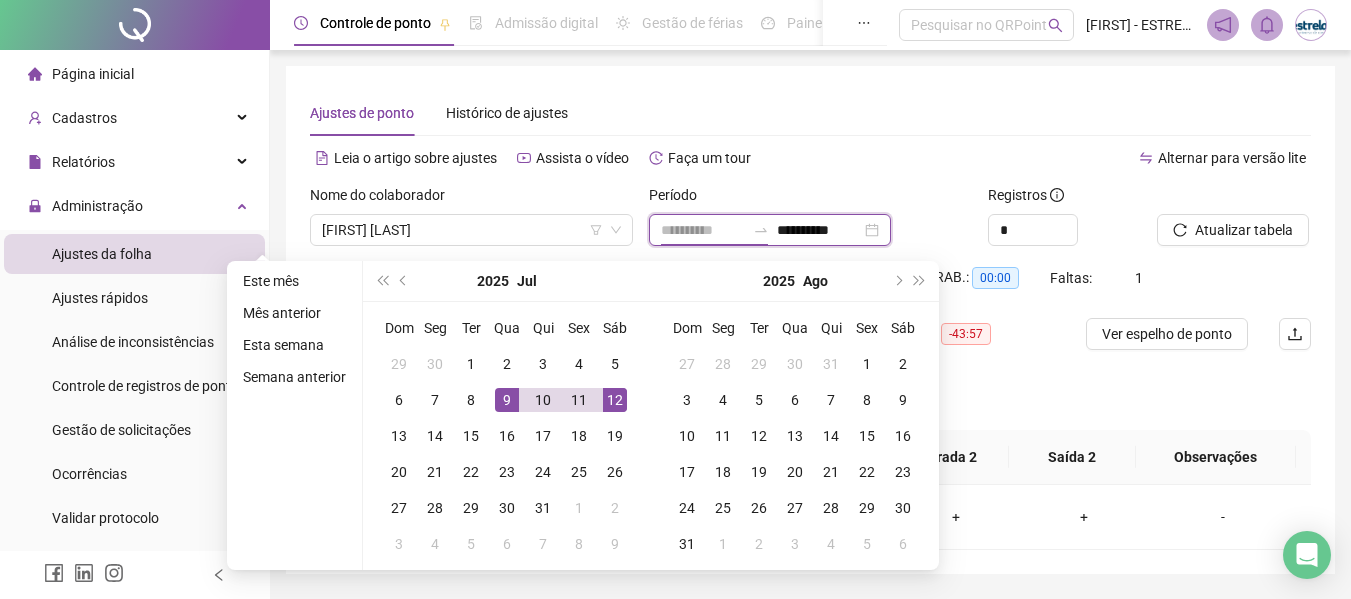 type on "**********" 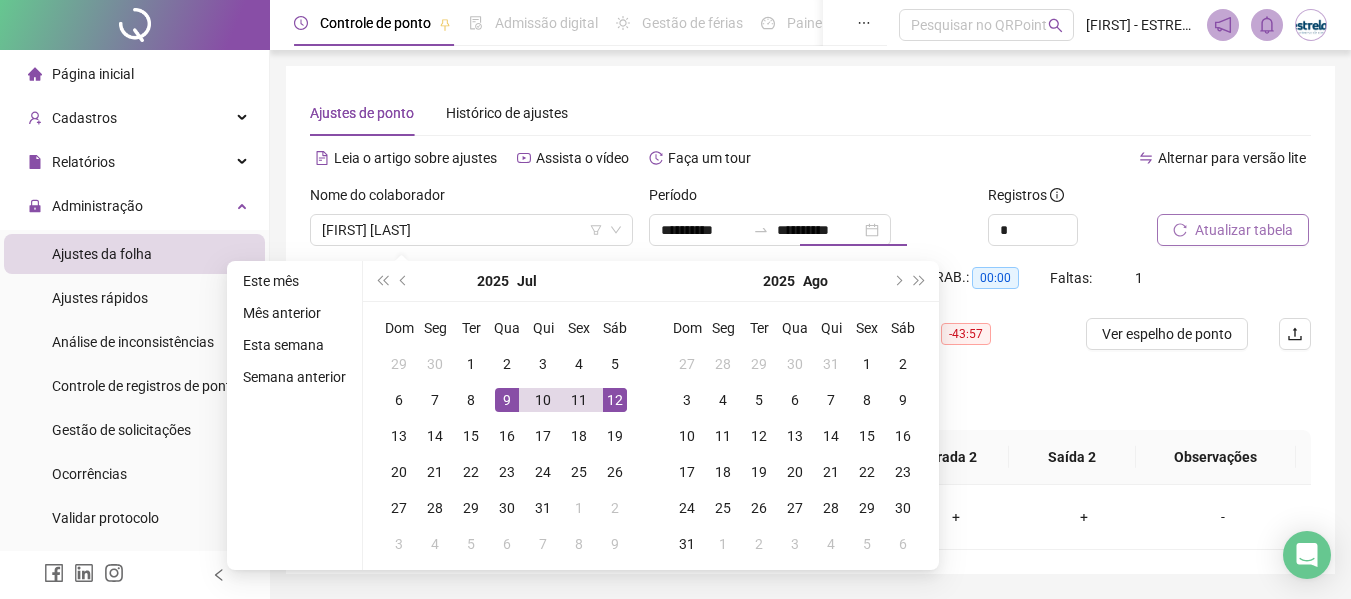 click on "Atualizar tabela" at bounding box center [1233, 230] 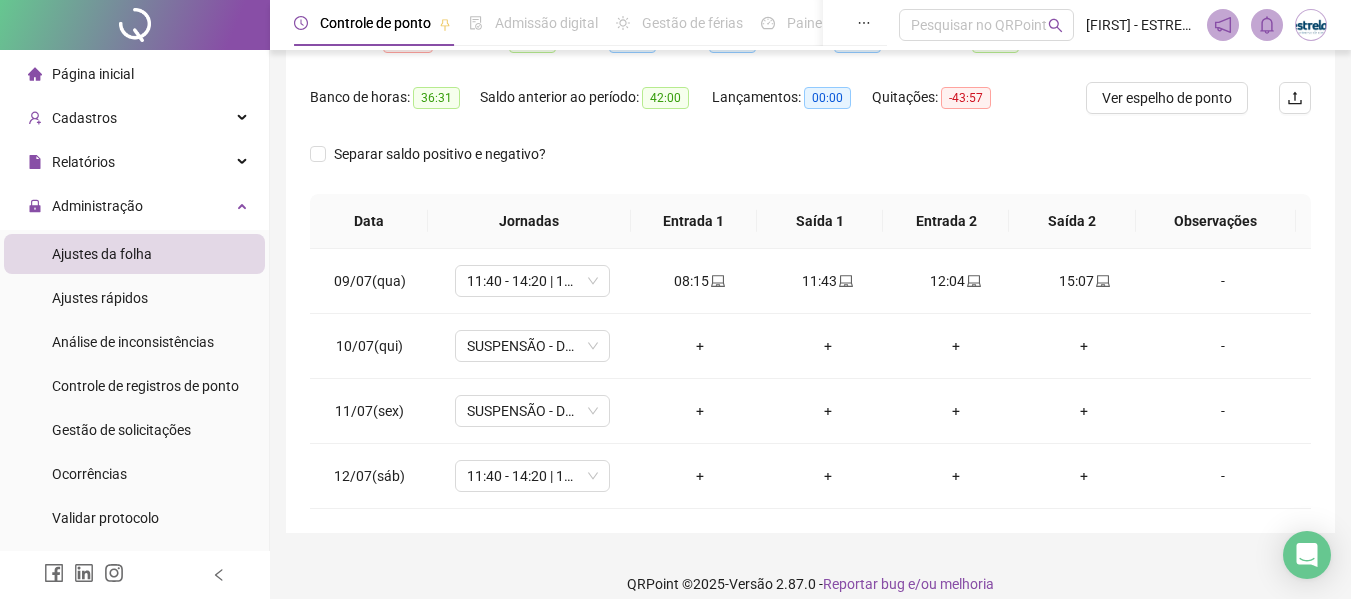 scroll, scrollTop: 256, scrollLeft: 0, axis: vertical 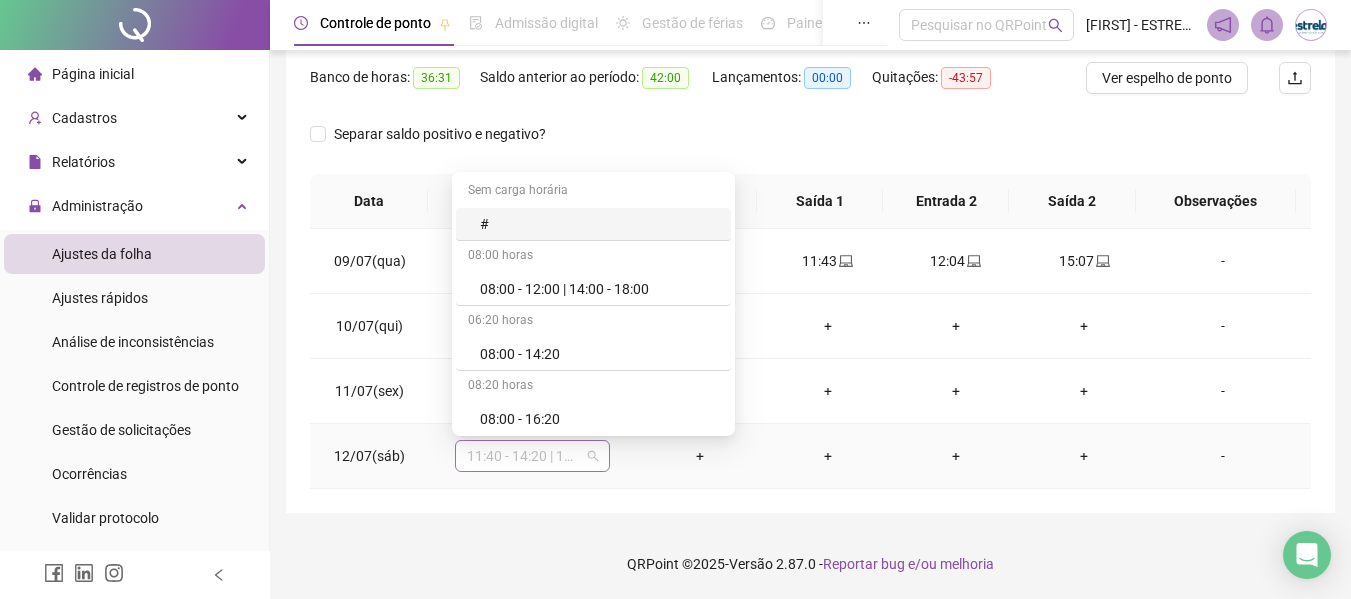 click on "11:40 - 14:20 | 14:40 - 18:00" at bounding box center [532, 456] 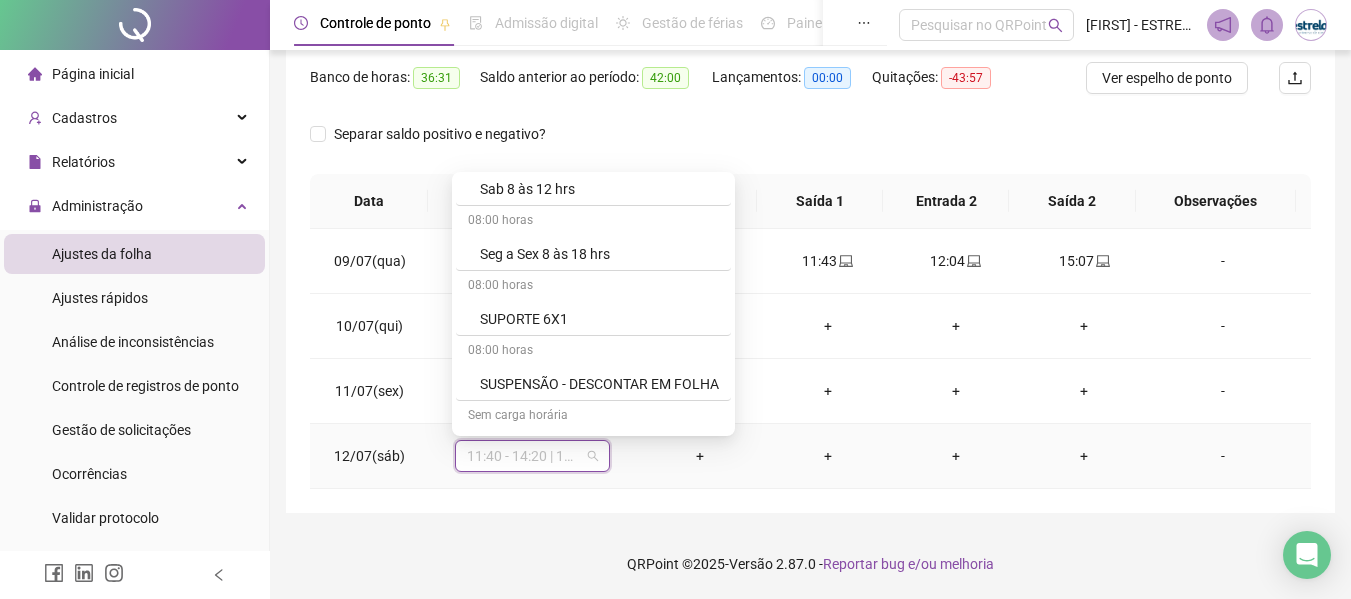 scroll, scrollTop: 1500, scrollLeft: 0, axis: vertical 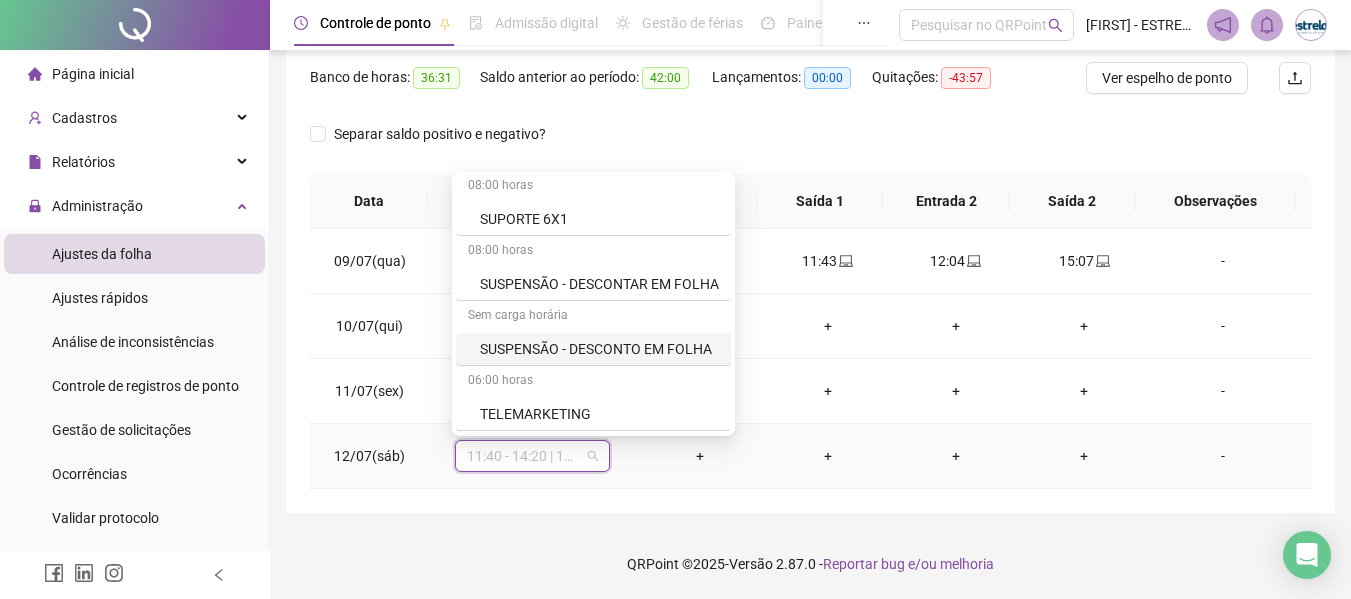 click on "SUSPENSÃO - DESCONTO EM FOLHA" at bounding box center [599, 349] 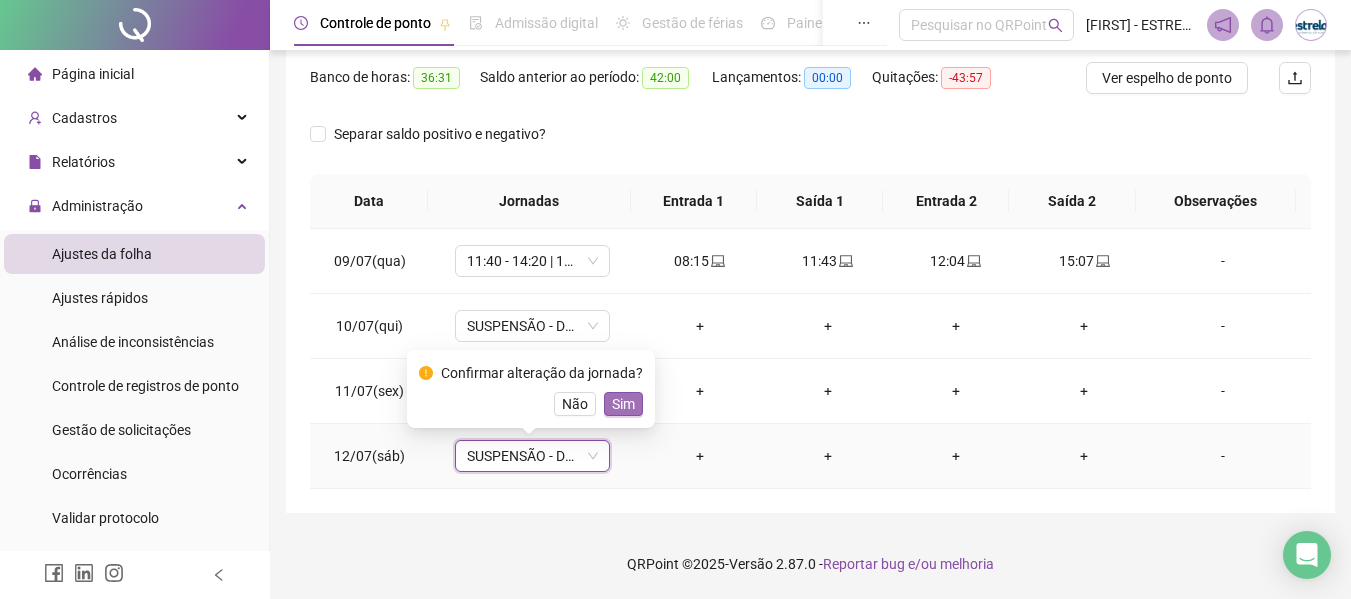 drag, startPoint x: 636, startPoint y: 400, endPoint x: 675, endPoint y: 400, distance: 39 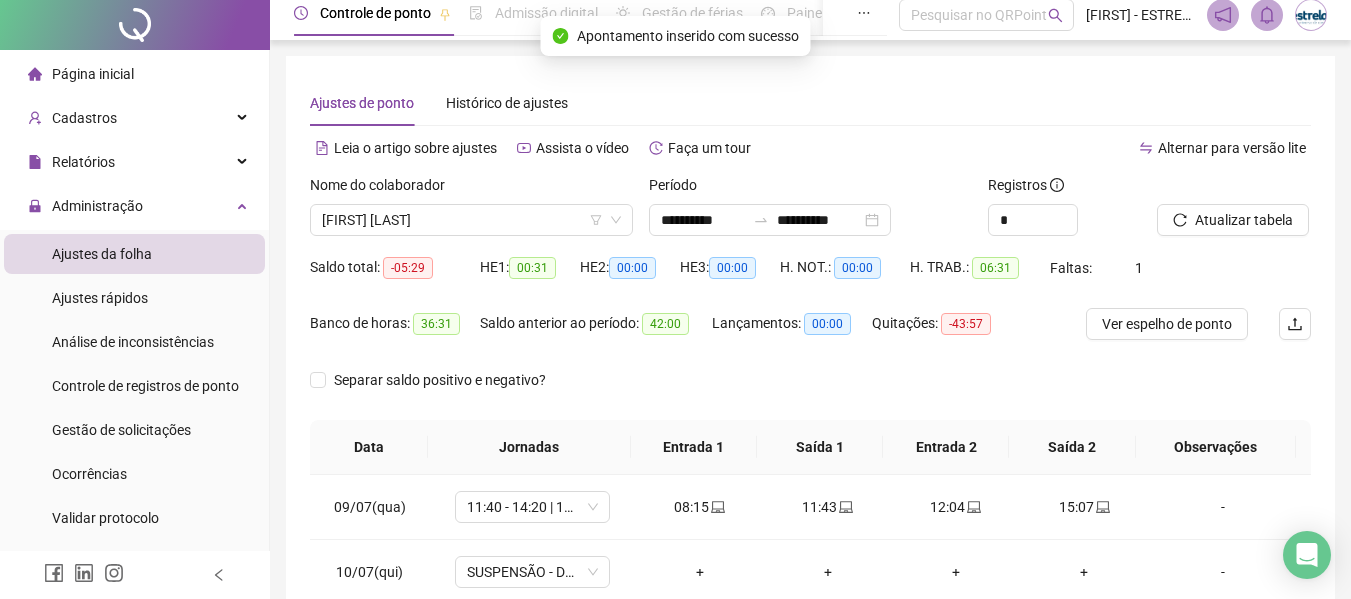 scroll, scrollTop: 0, scrollLeft: 0, axis: both 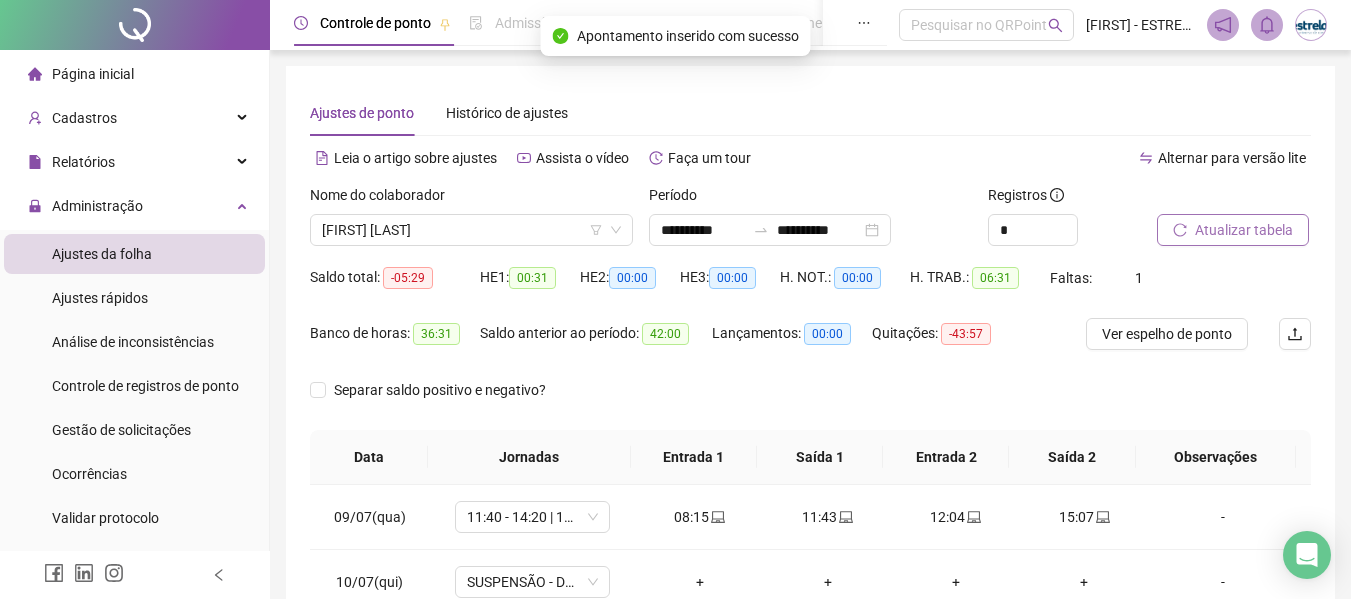 click on "Atualizar tabela" at bounding box center [1233, 230] 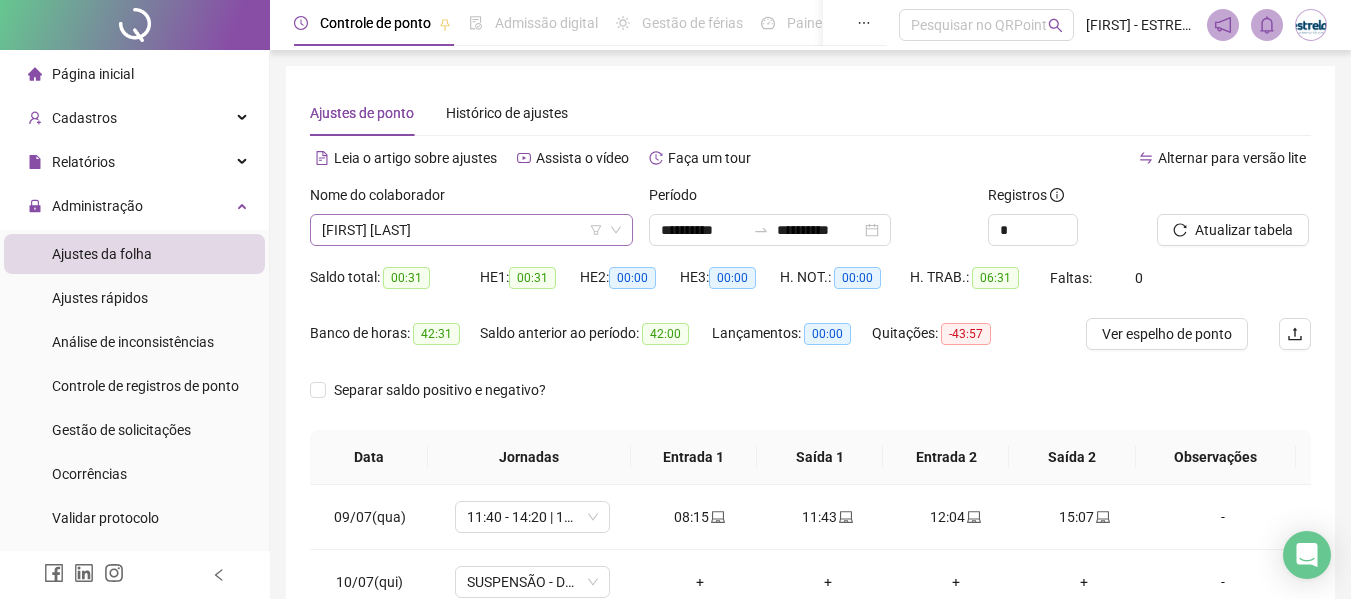 click on "[FIRST] [LAST]" at bounding box center [471, 230] 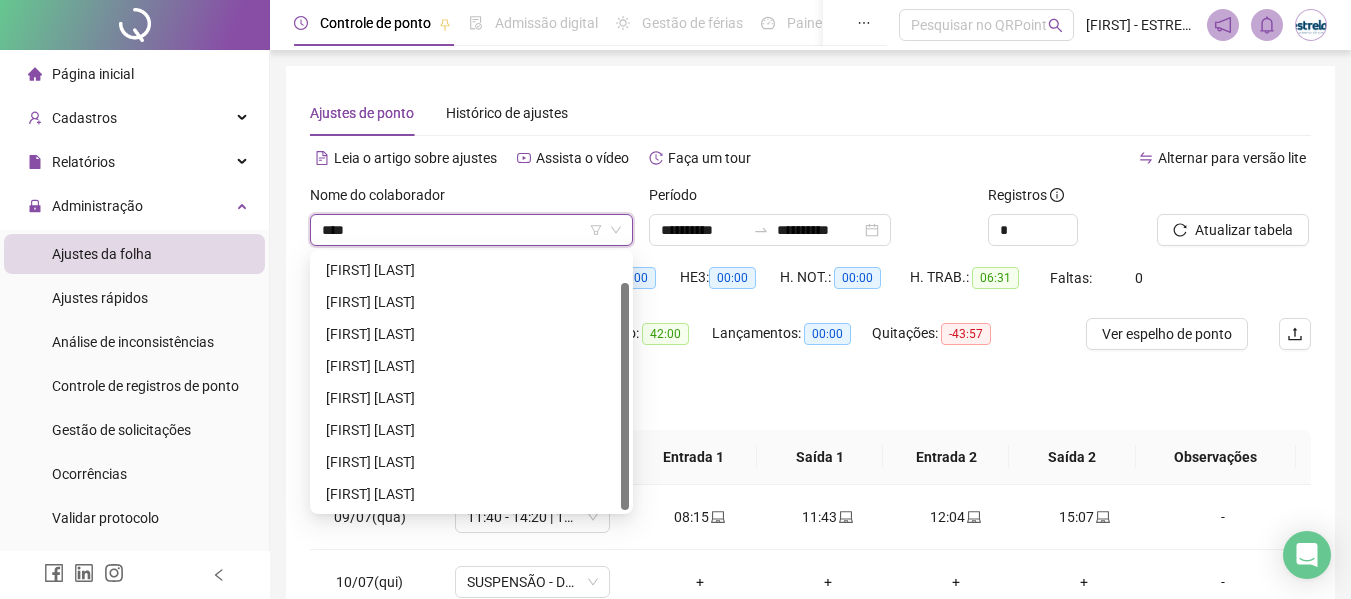 scroll, scrollTop: 0, scrollLeft: 0, axis: both 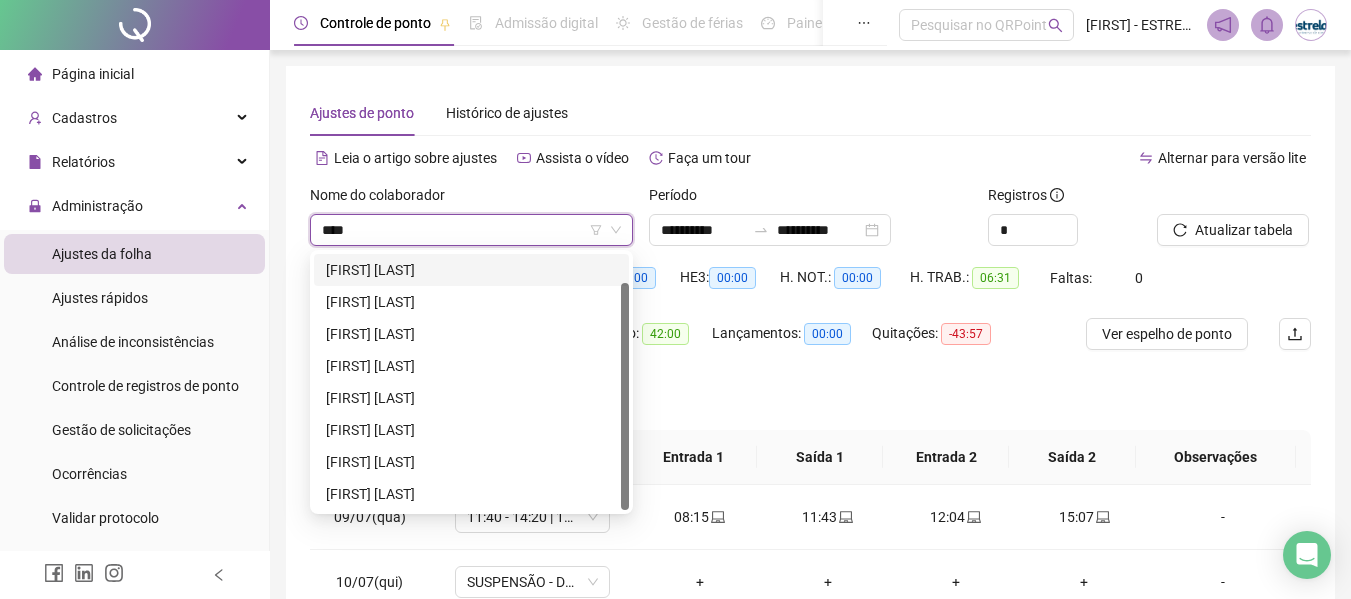 type on "*****" 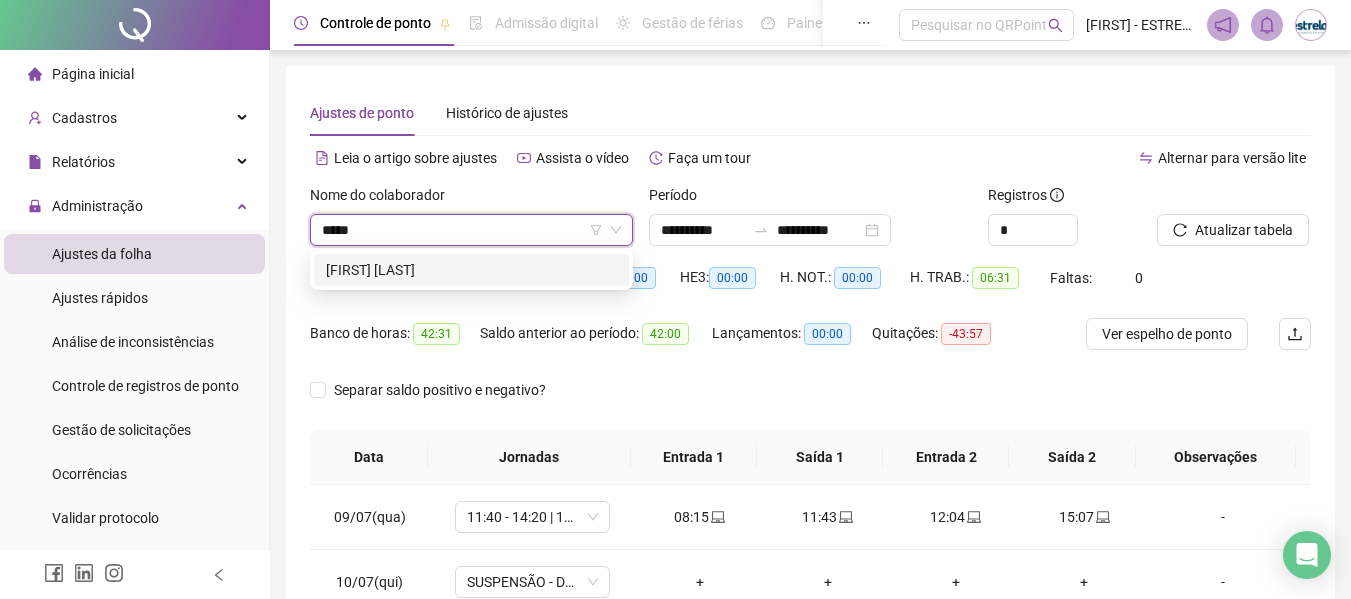 click on "[FIRST] [LAST]" at bounding box center (471, 270) 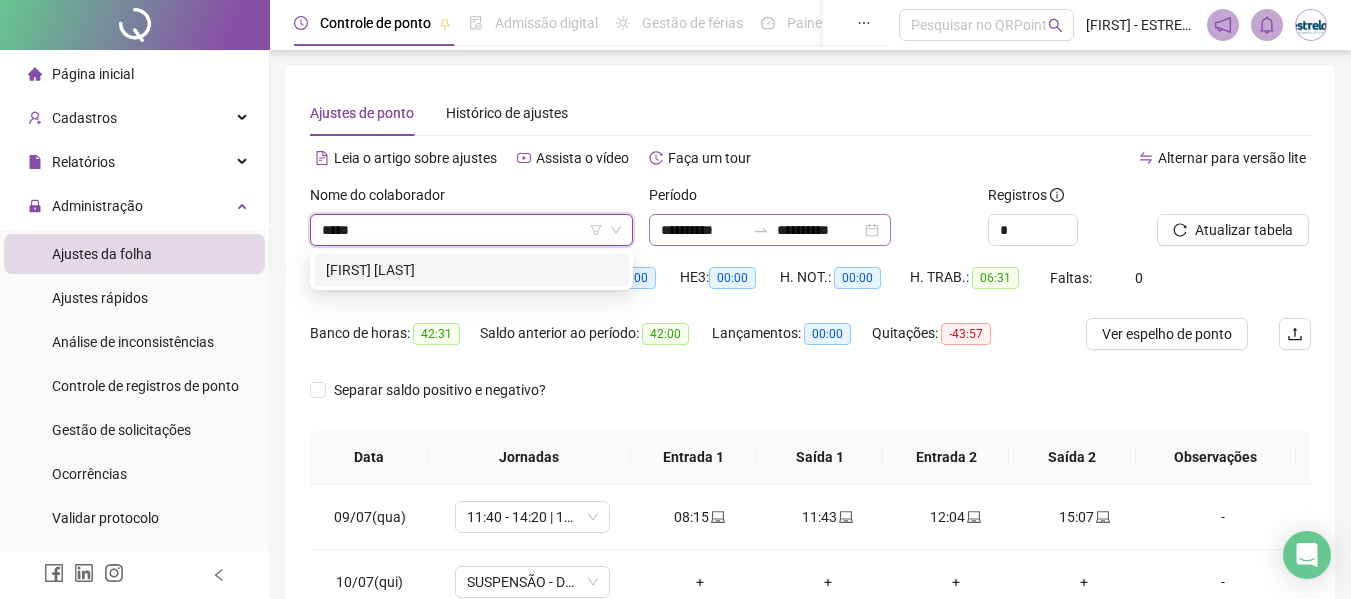 type 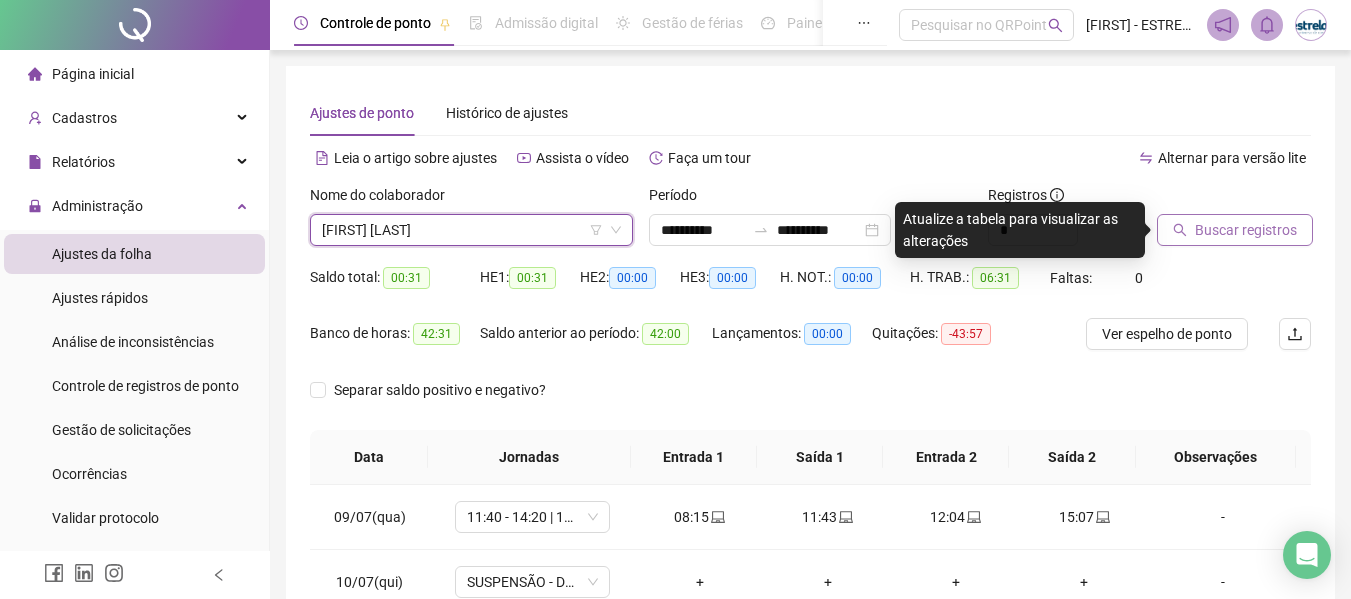 click 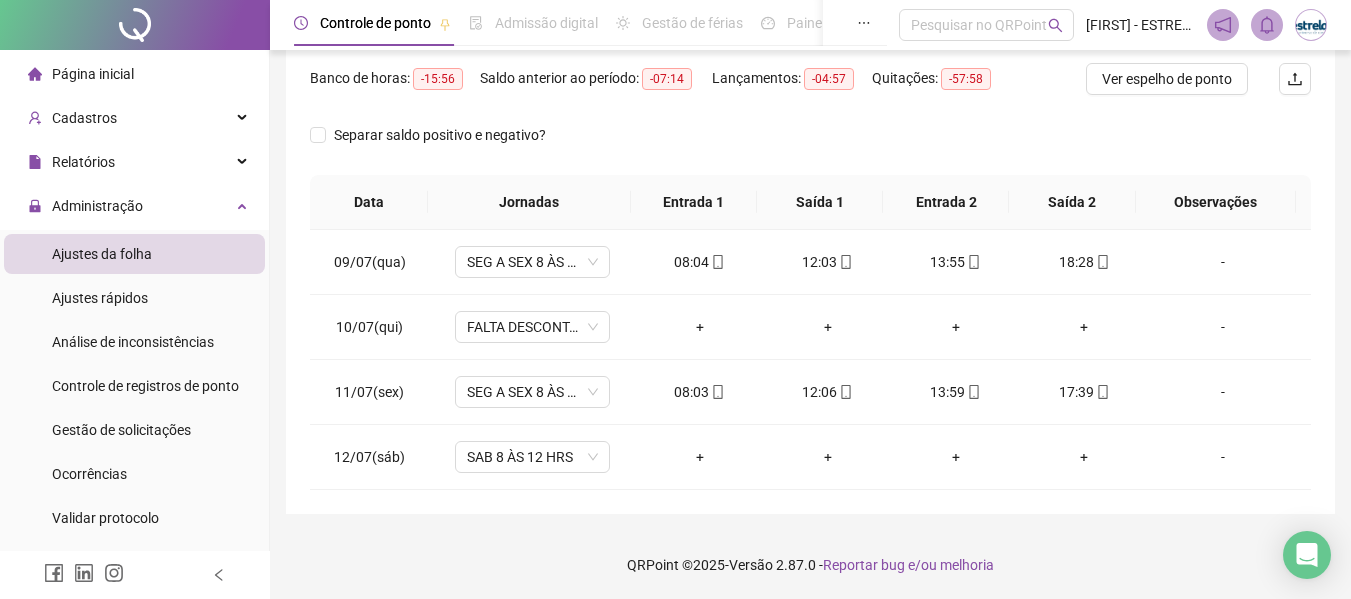 scroll, scrollTop: 256, scrollLeft: 0, axis: vertical 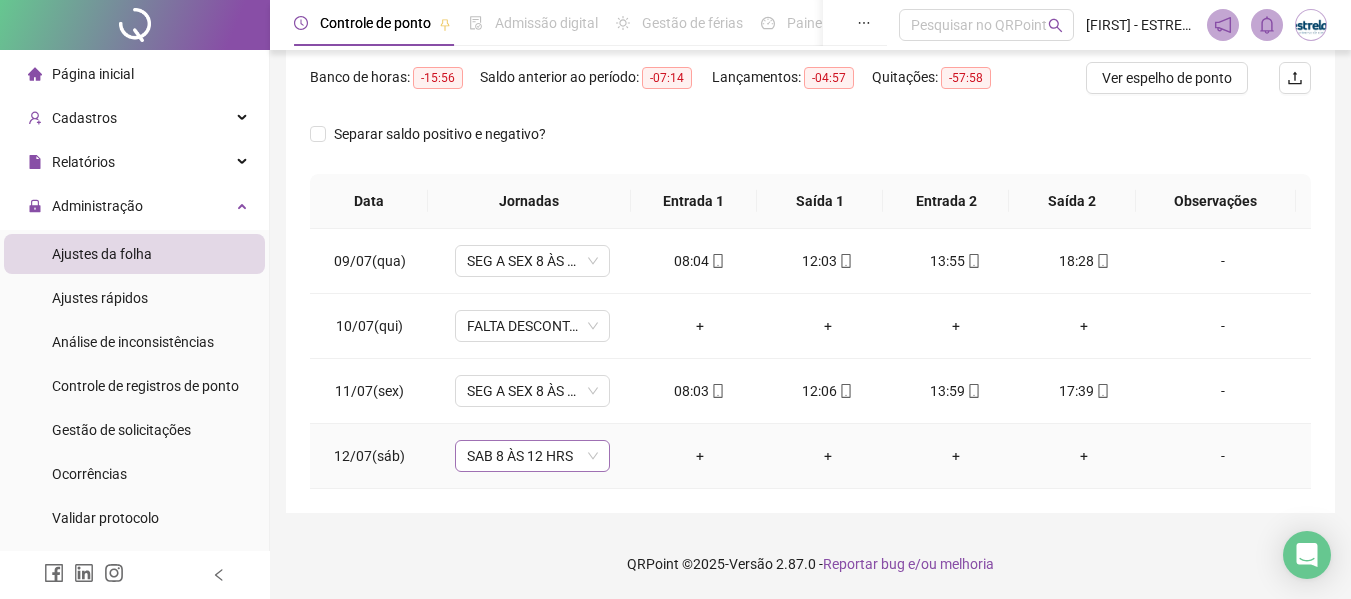 click on "SAB 8 ÀS 12 HRS" at bounding box center (532, 456) 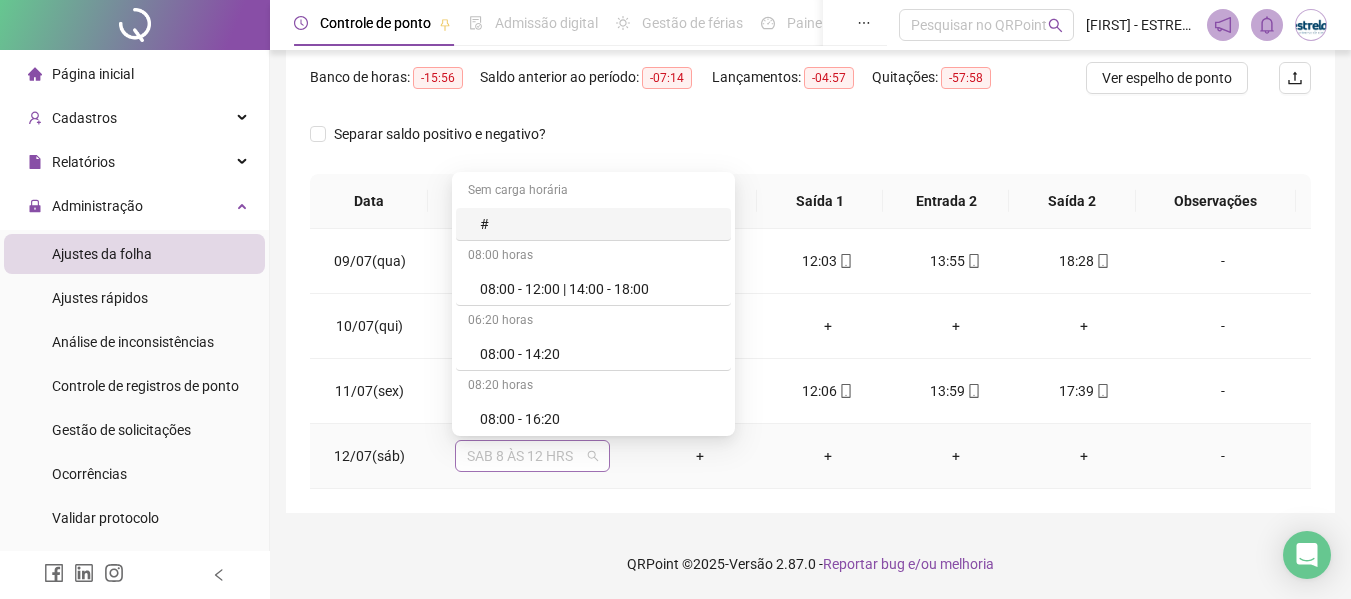 click on "SAB 8 ÀS 12 HRS" at bounding box center [532, 456] 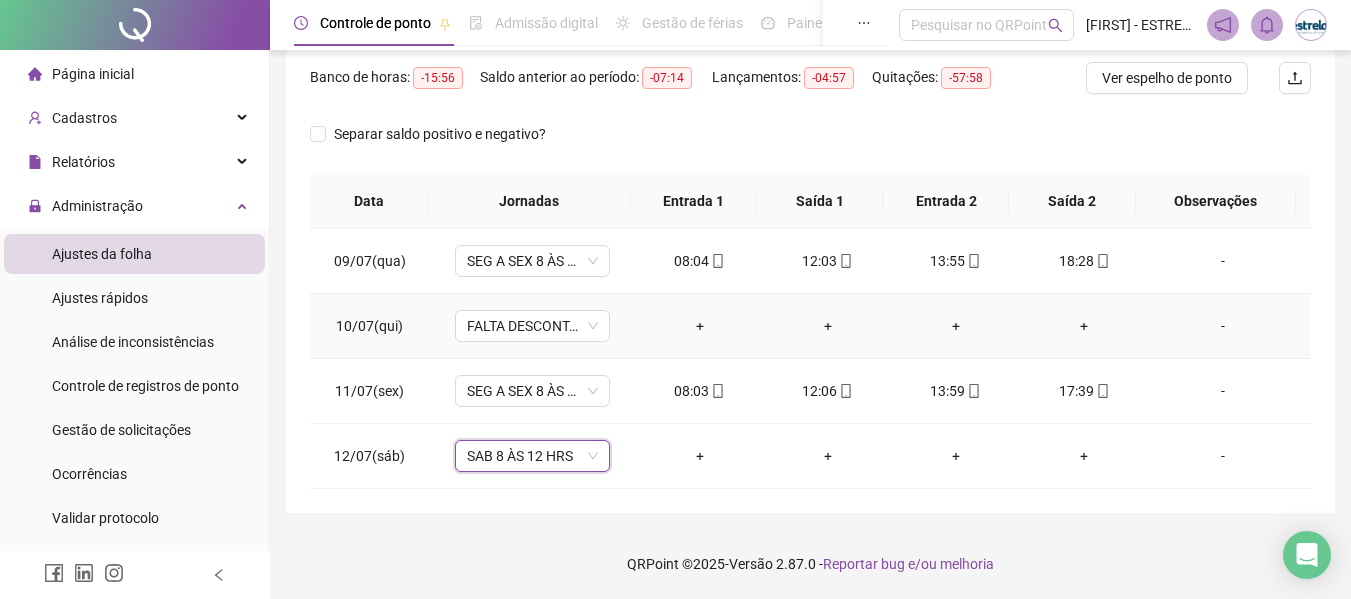 click on "-" at bounding box center [1223, 326] 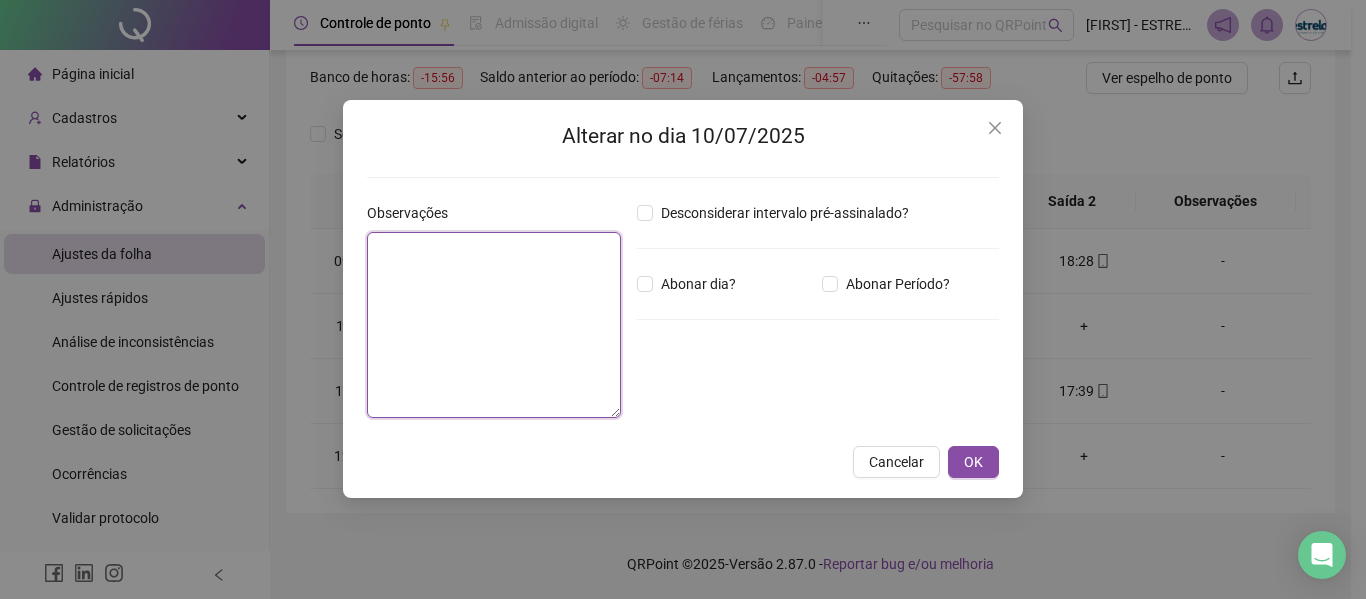 drag, startPoint x: 439, startPoint y: 272, endPoint x: 486, endPoint y: 265, distance: 47.518417 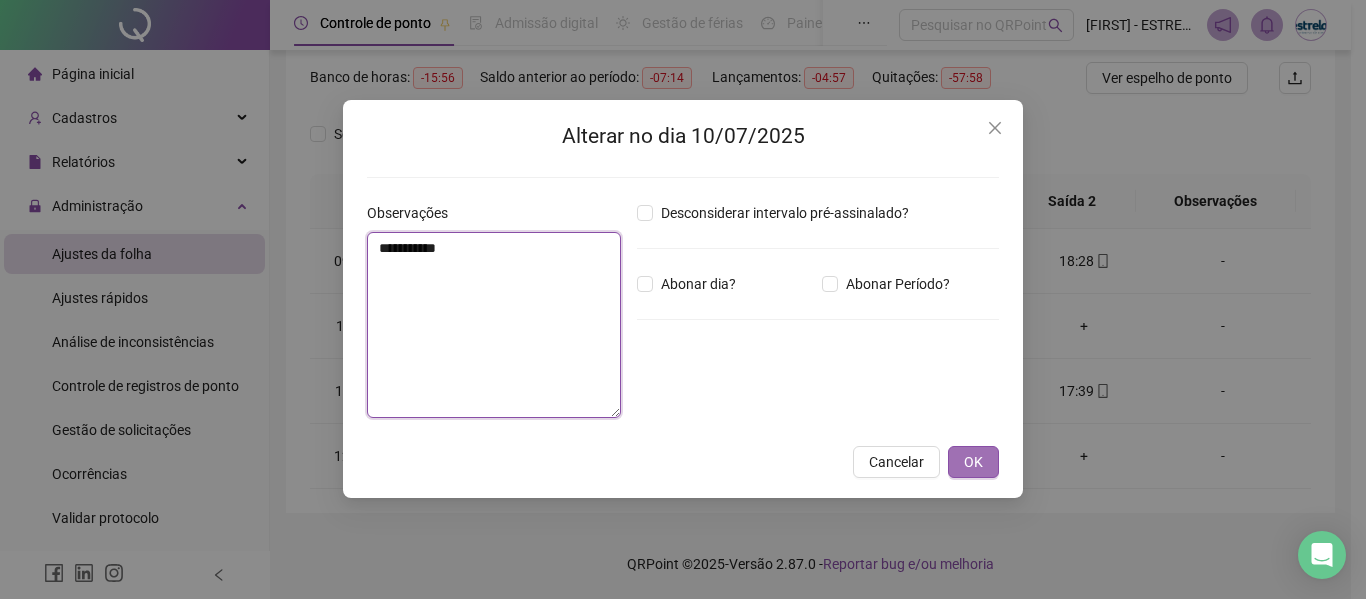 type on "**********" 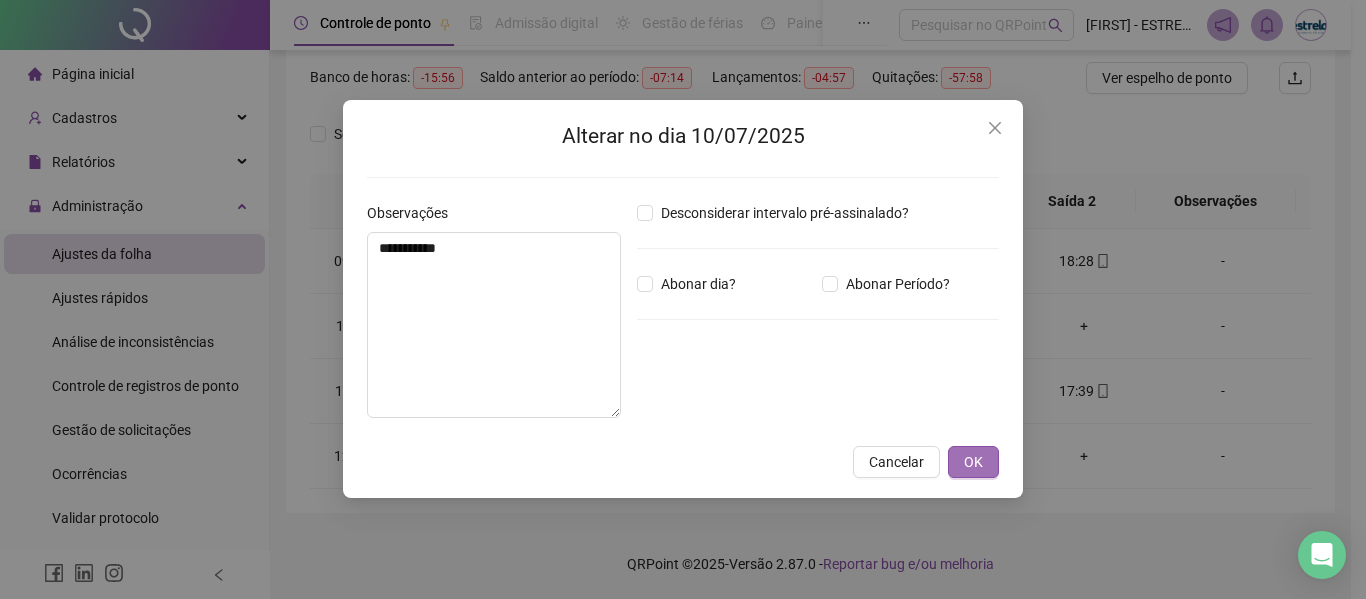 click on "OK" at bounding box center [973, 462] 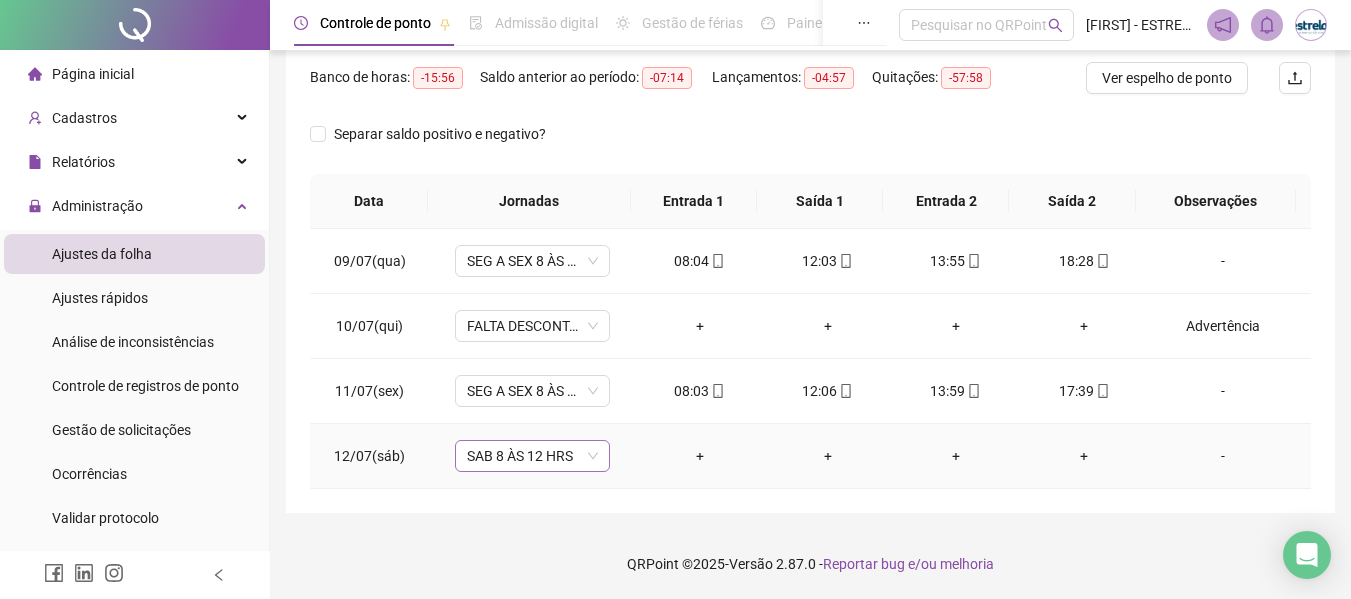 click on "SAB 8 ÀS 12 HRS" at bounding box center [532, 456] 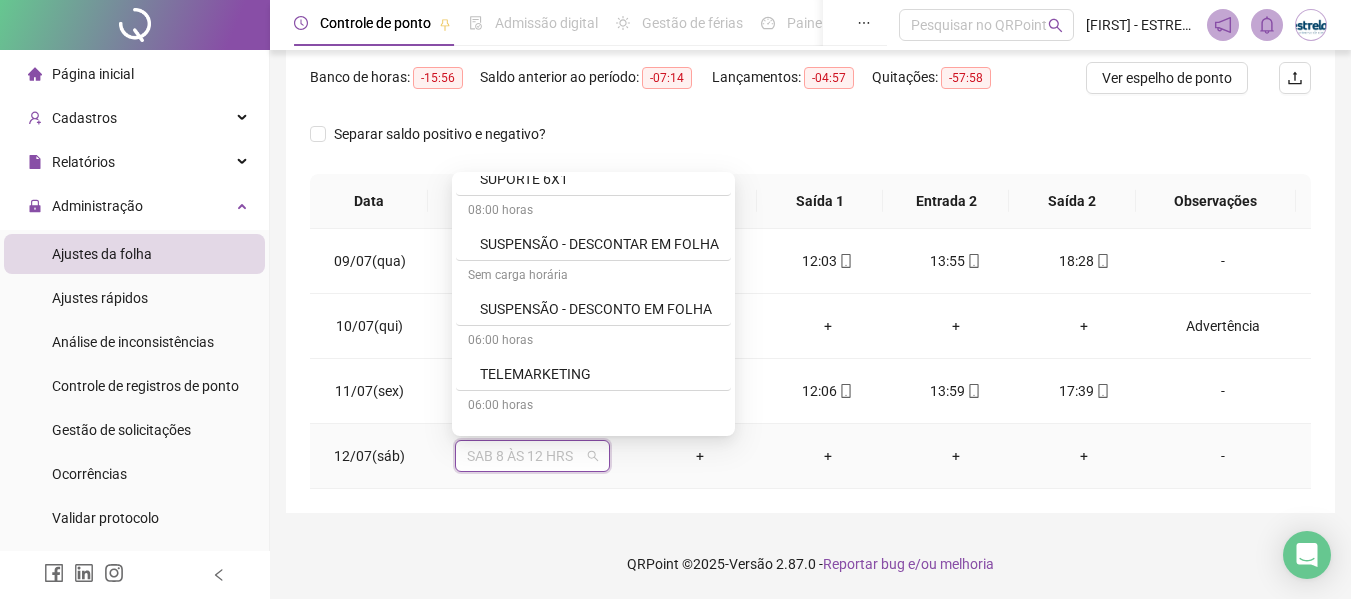 scroll, scrollTop: 1600, scrollLeft: 0, axis: vertical 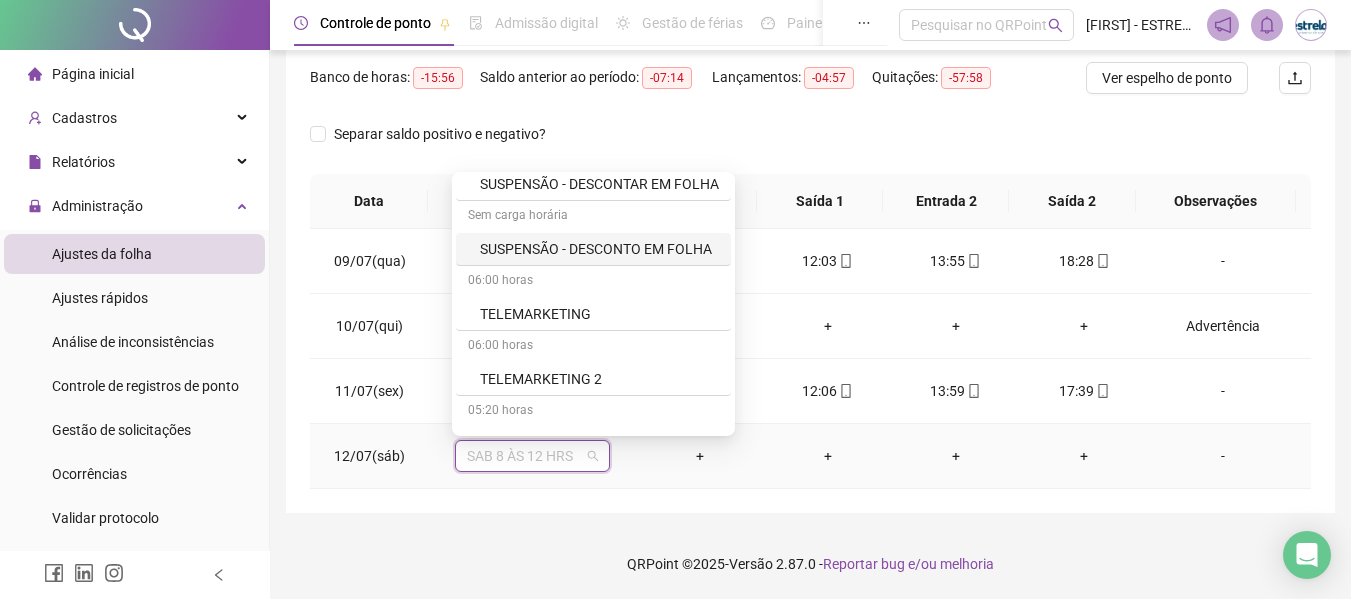 click on "SUSPENSÃO - DESCONTO EM FOLHA" at bounding box center (599, 249) 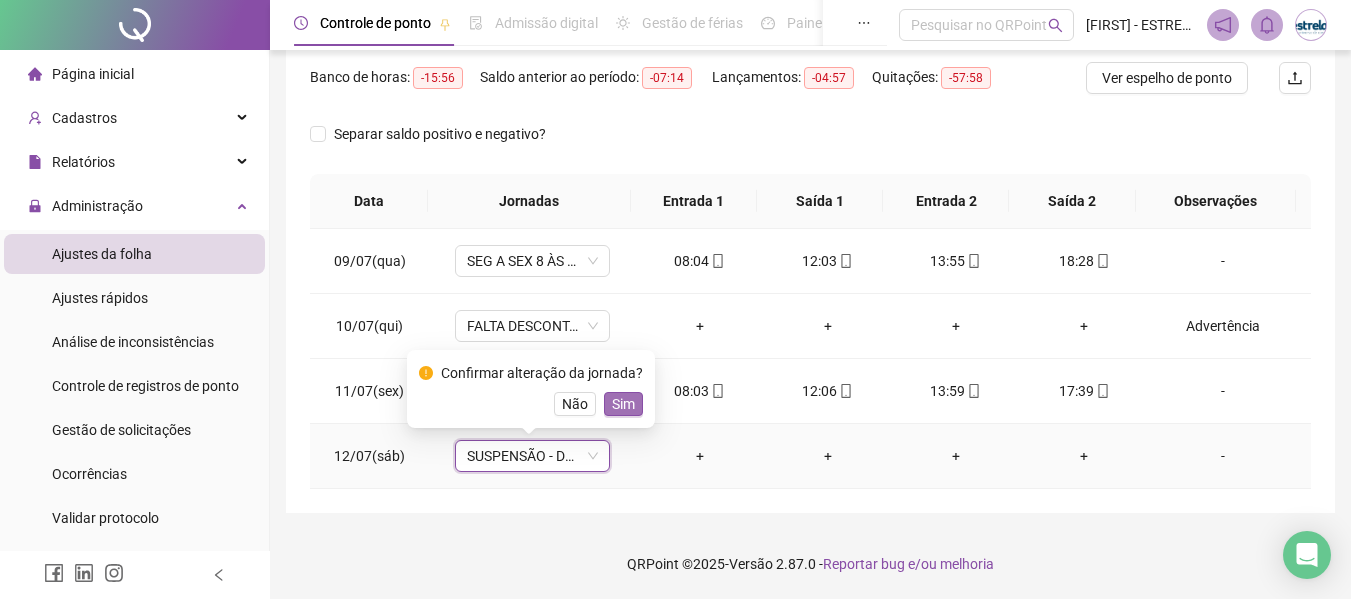 click on "Sim" at bounding box center (623, 404) 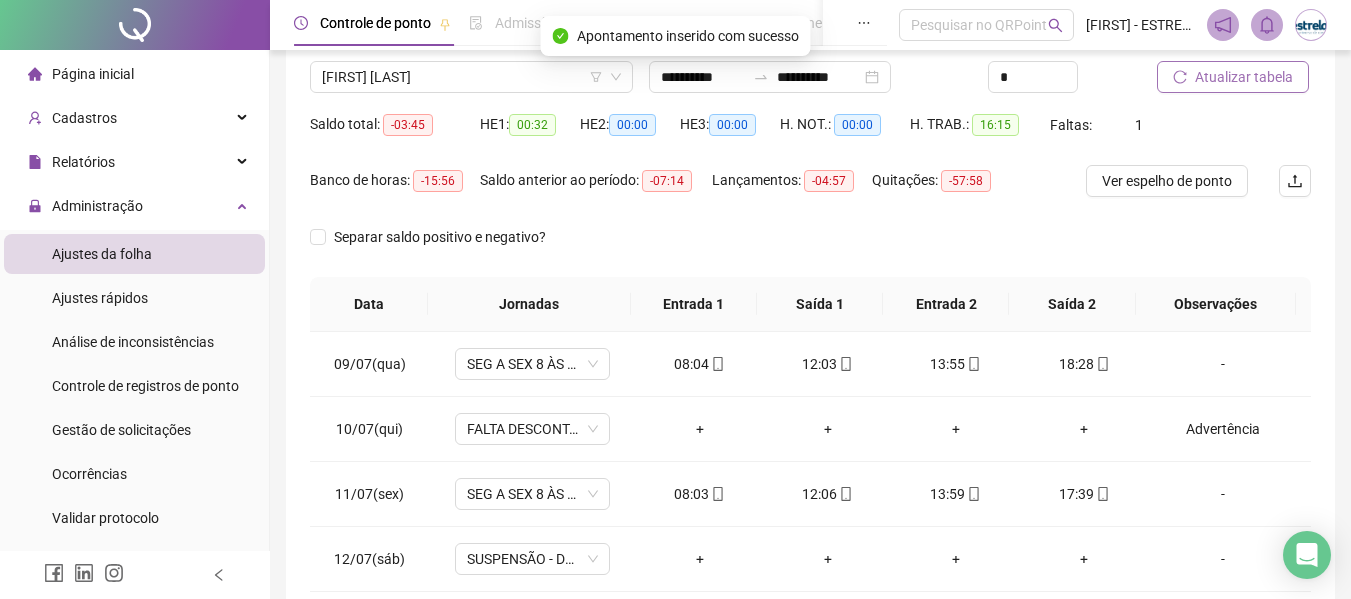 scroll, scrollTop: 0, scrollLeft: 0, axis: both 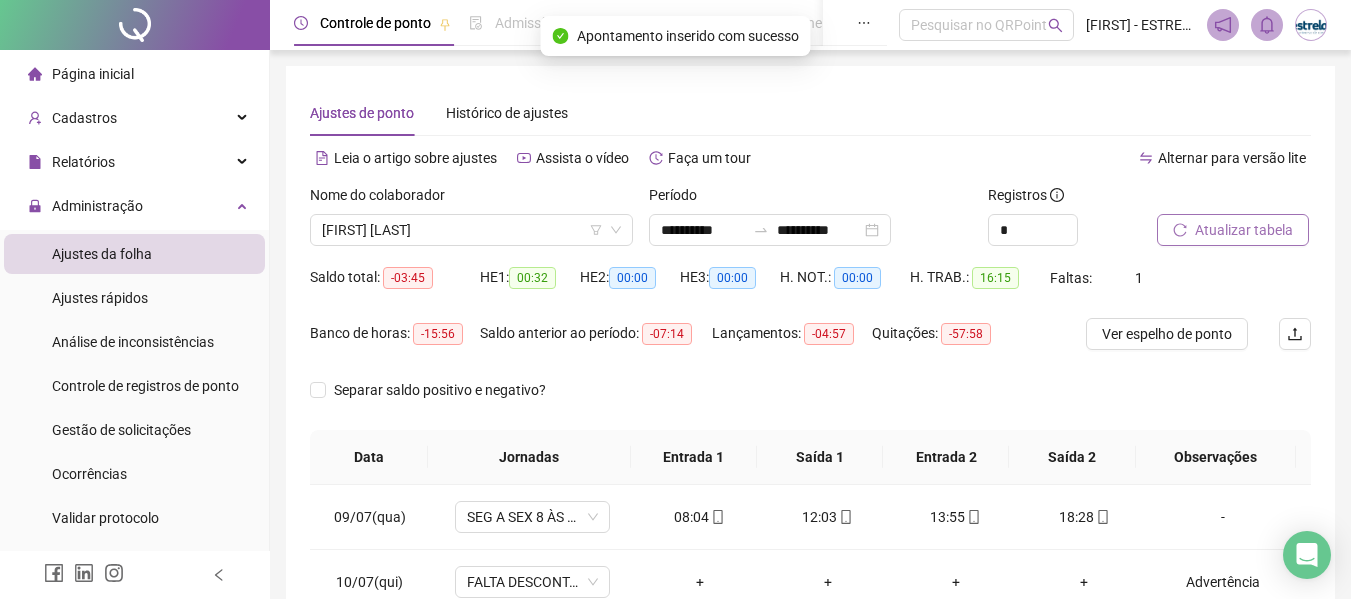 click on "Atualizar tabela" at bounding box center [1233, 230] 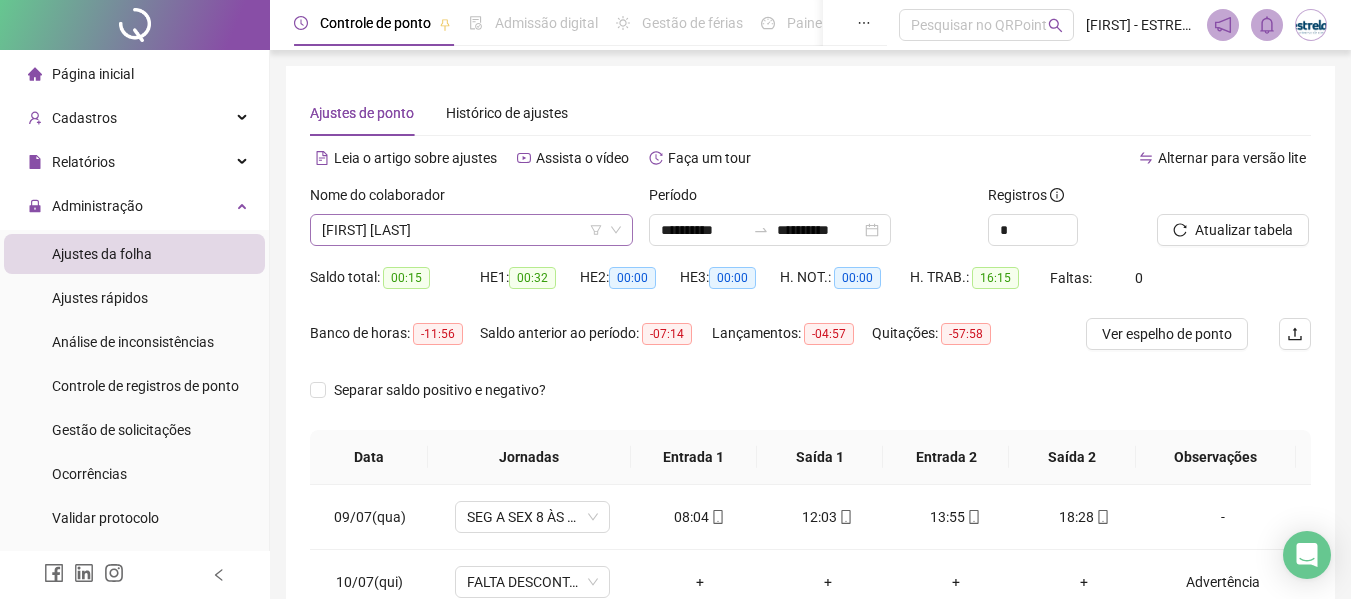 click on "[FIRST] [LAST]" at bounding box center [471, 230] 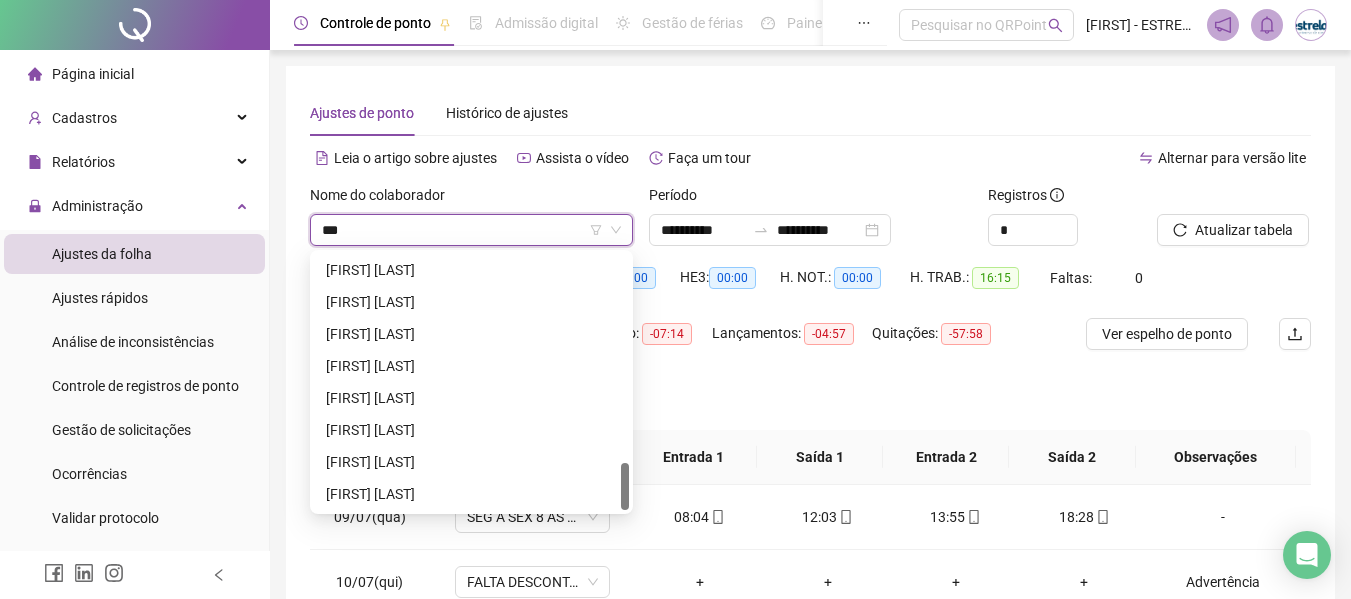 scroll, scrollTop: 0, scrollLeft: 0, axis: both 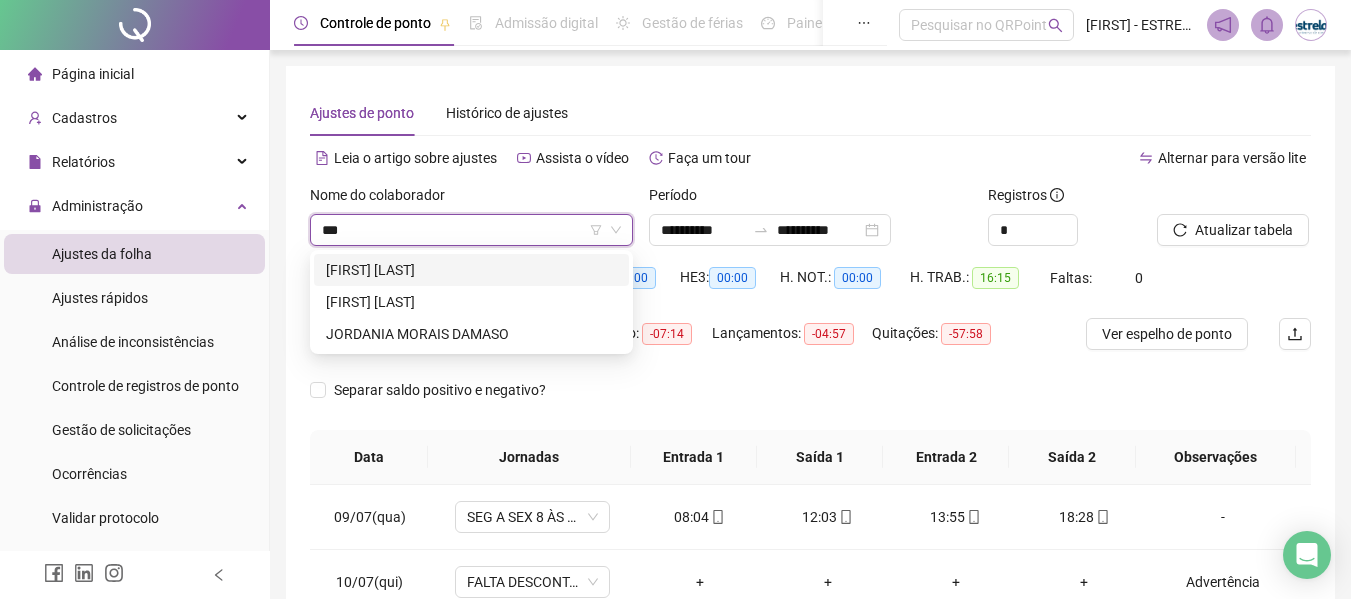 type on "****" 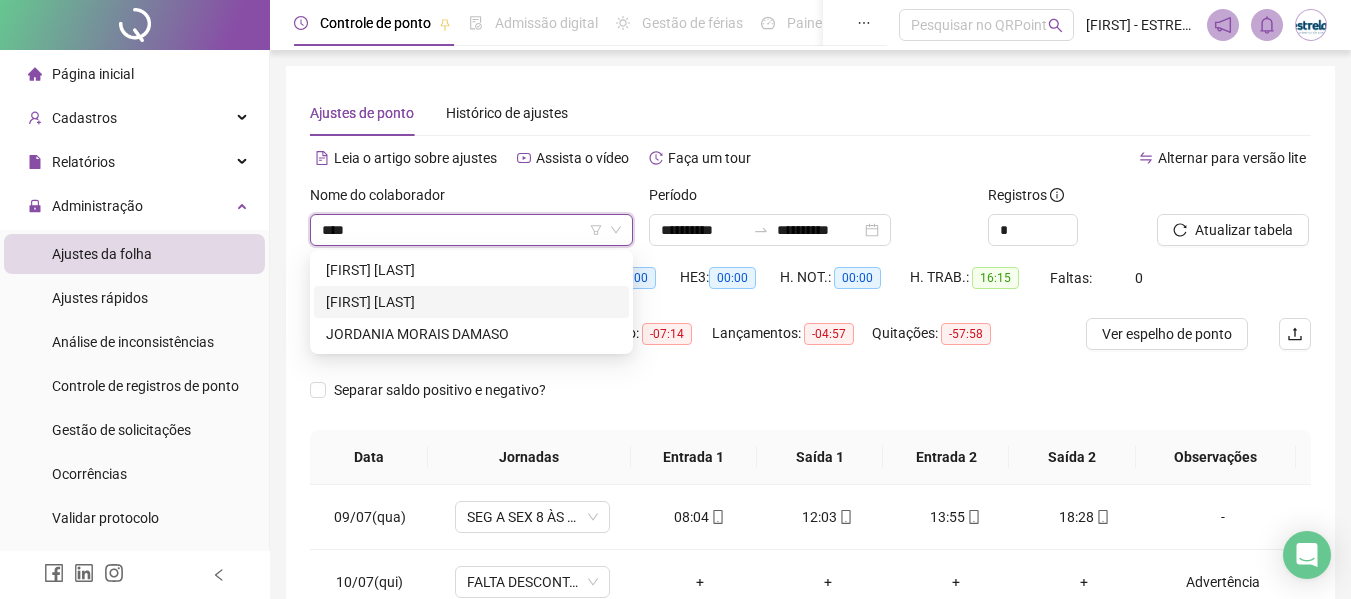 click on "[FIRST] [LAST]" at bounding box center [471, 302] 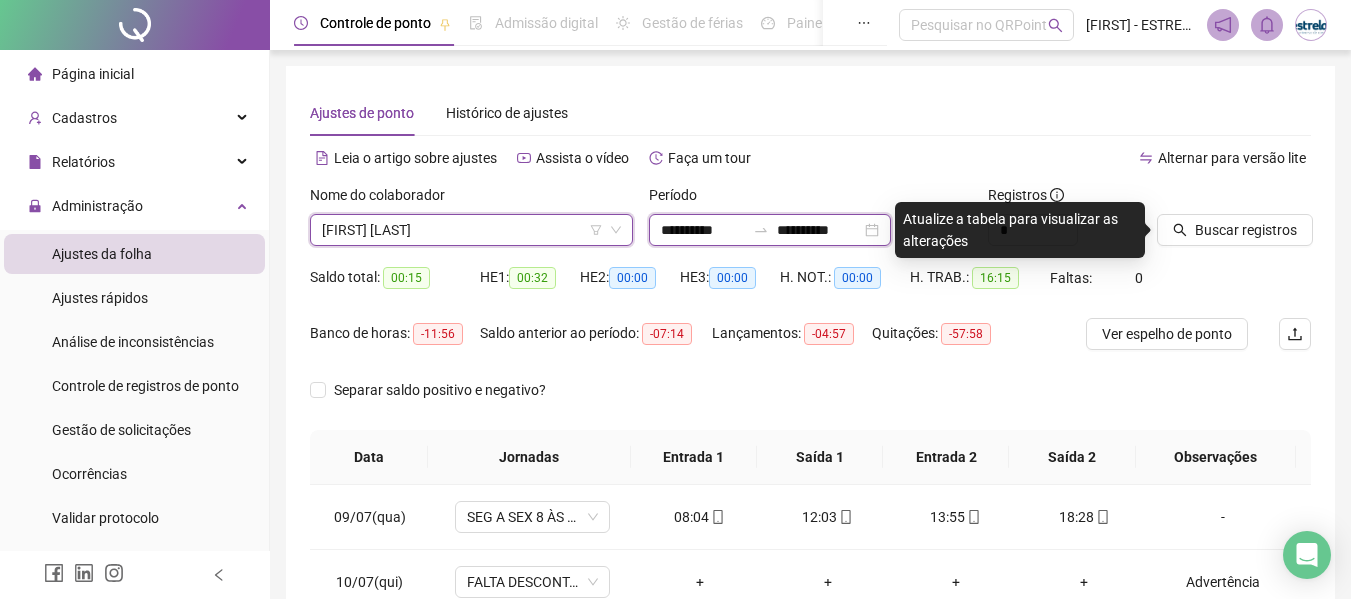 click on "**********" at bounding box center [703, 230] 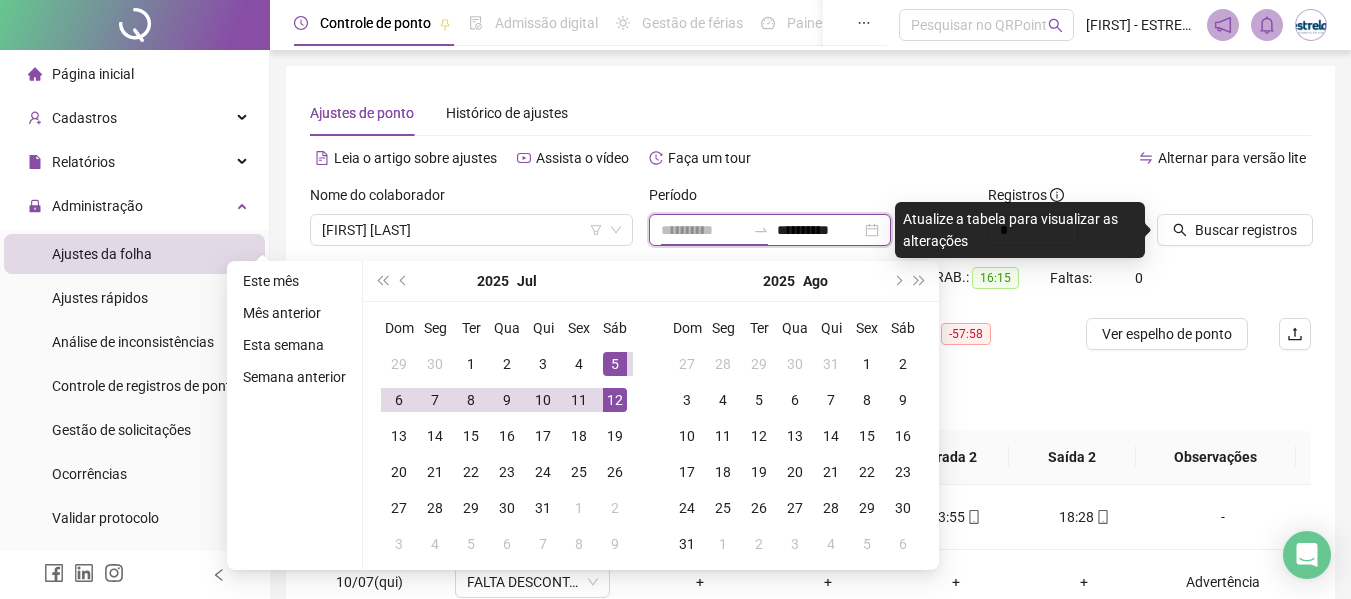 type on "**********" 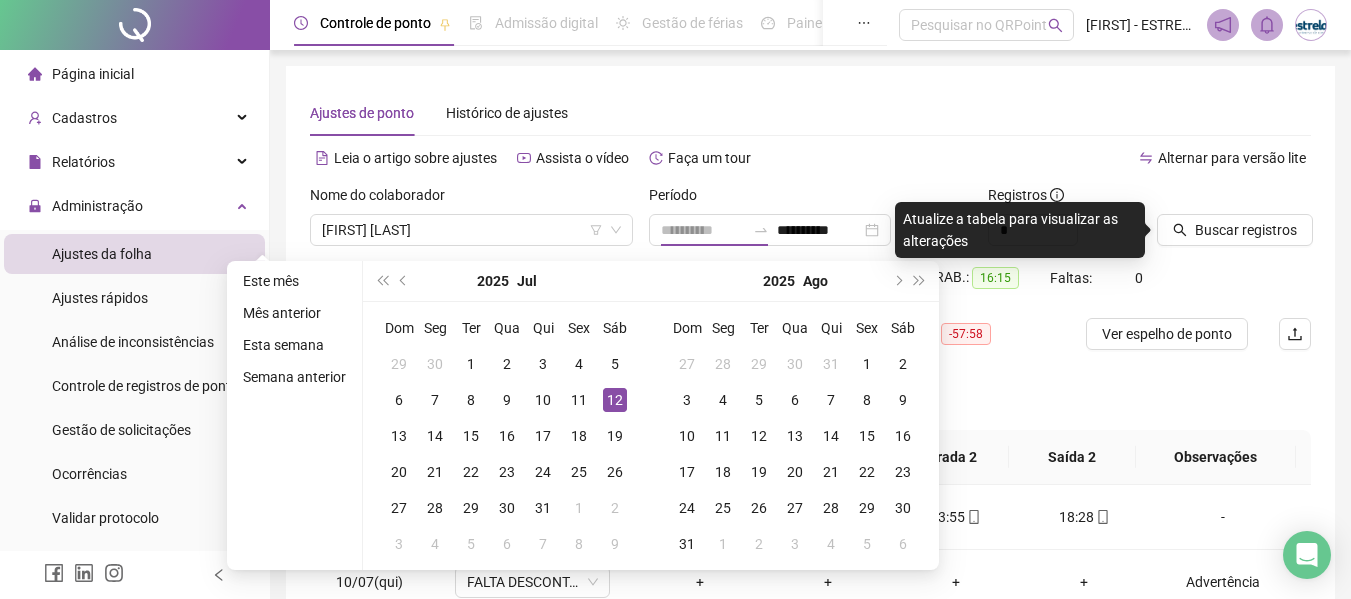 click on "12" at bounding box center [615, 400] 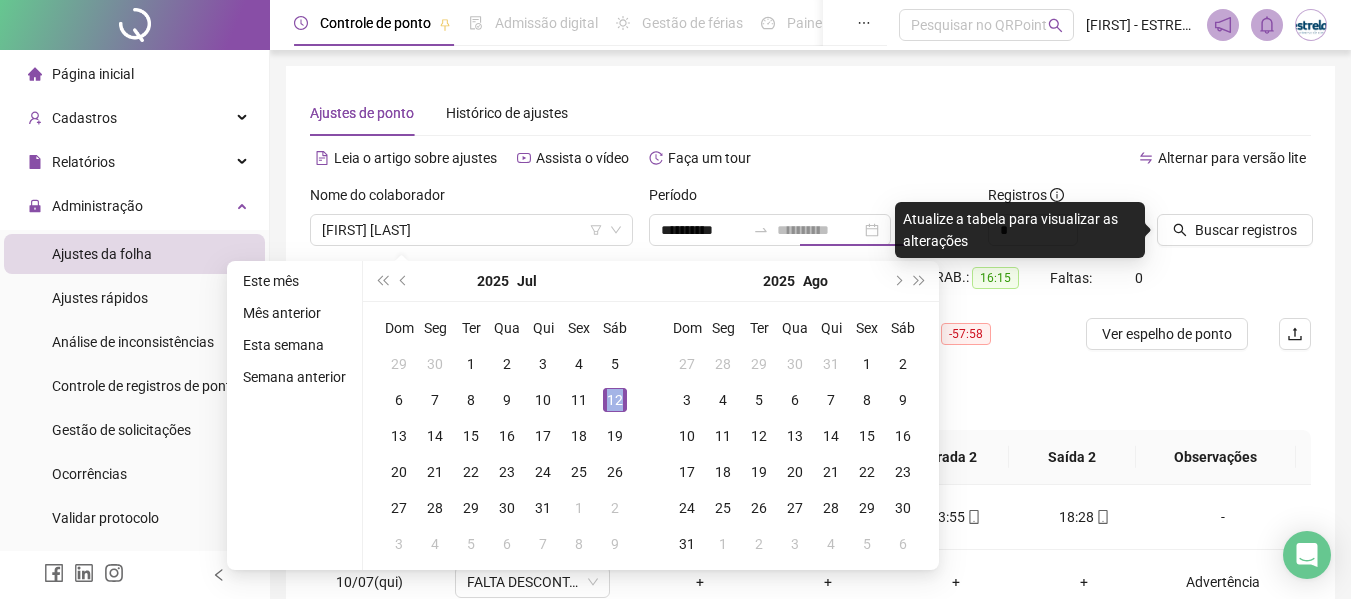 click on "12" at bounding box center [615, 400] 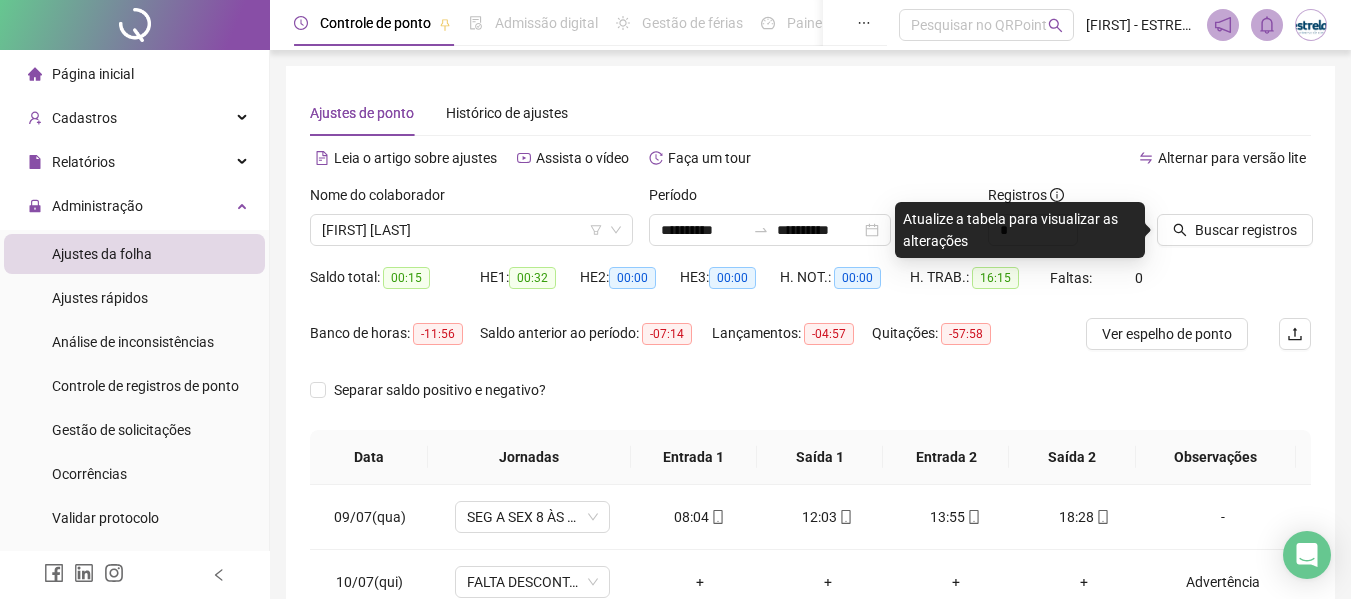 click on "Buscar registros" at bounding box center [1234, 223] 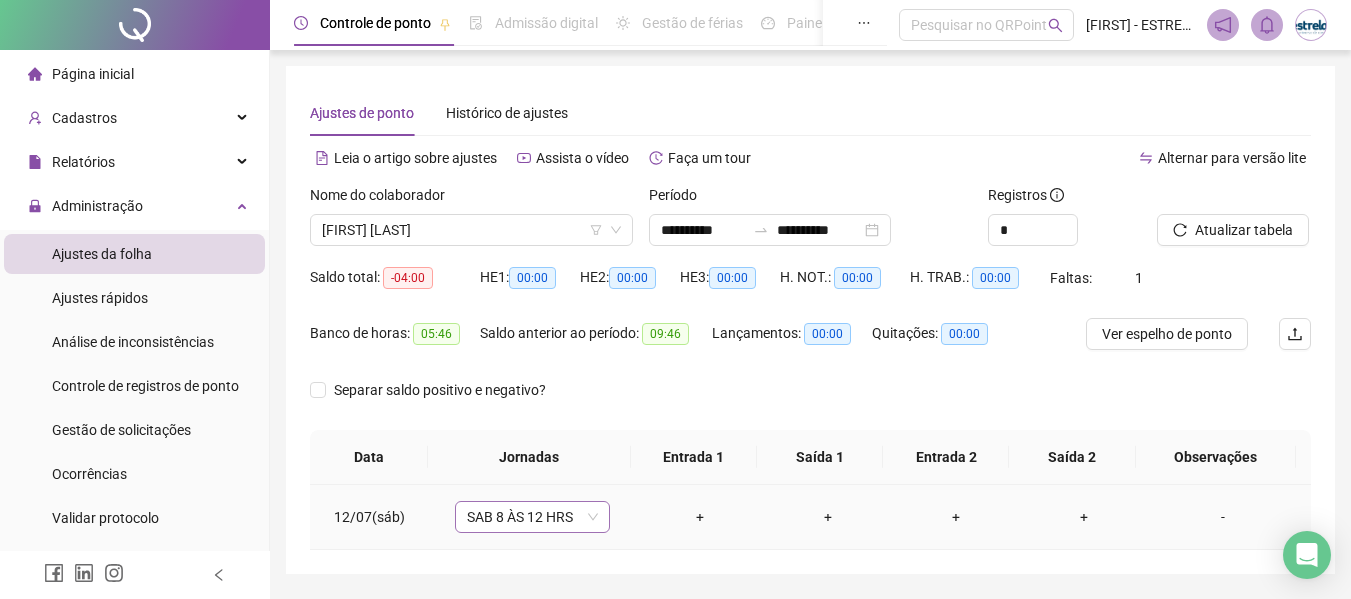 click on "SAB 8 ÀS 12 HRS" at bounding box center (532, 517) 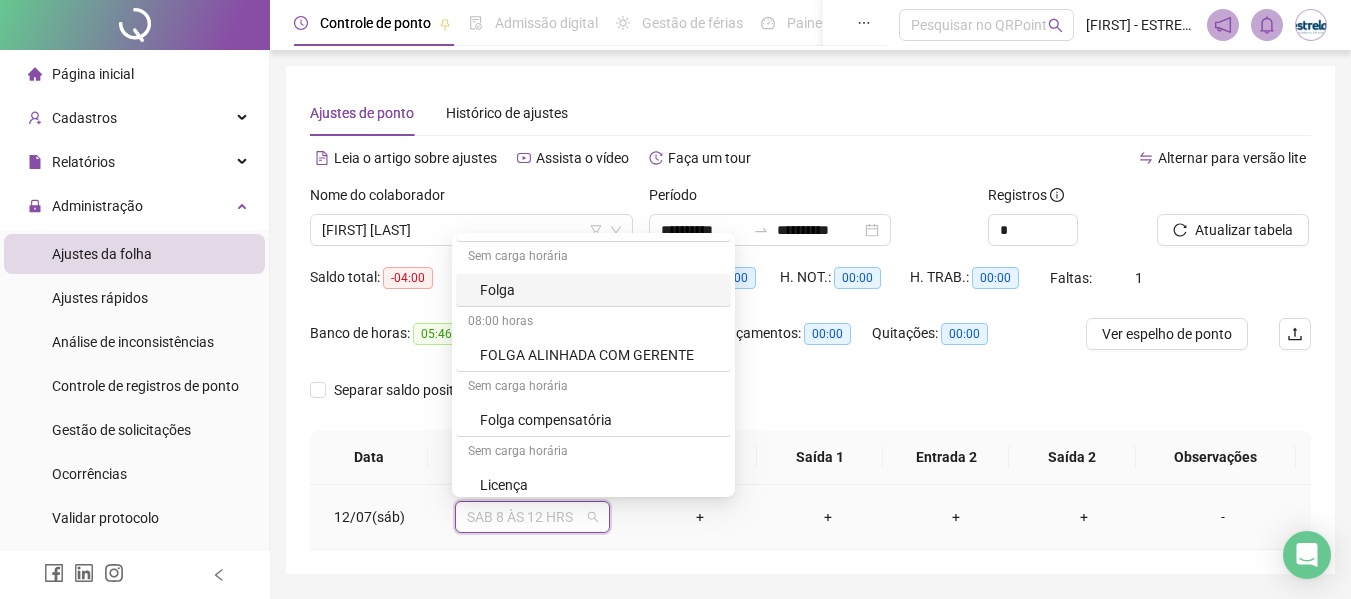 scroll, scrollTop: 1200, scrollLeft: 0, axis: vertical 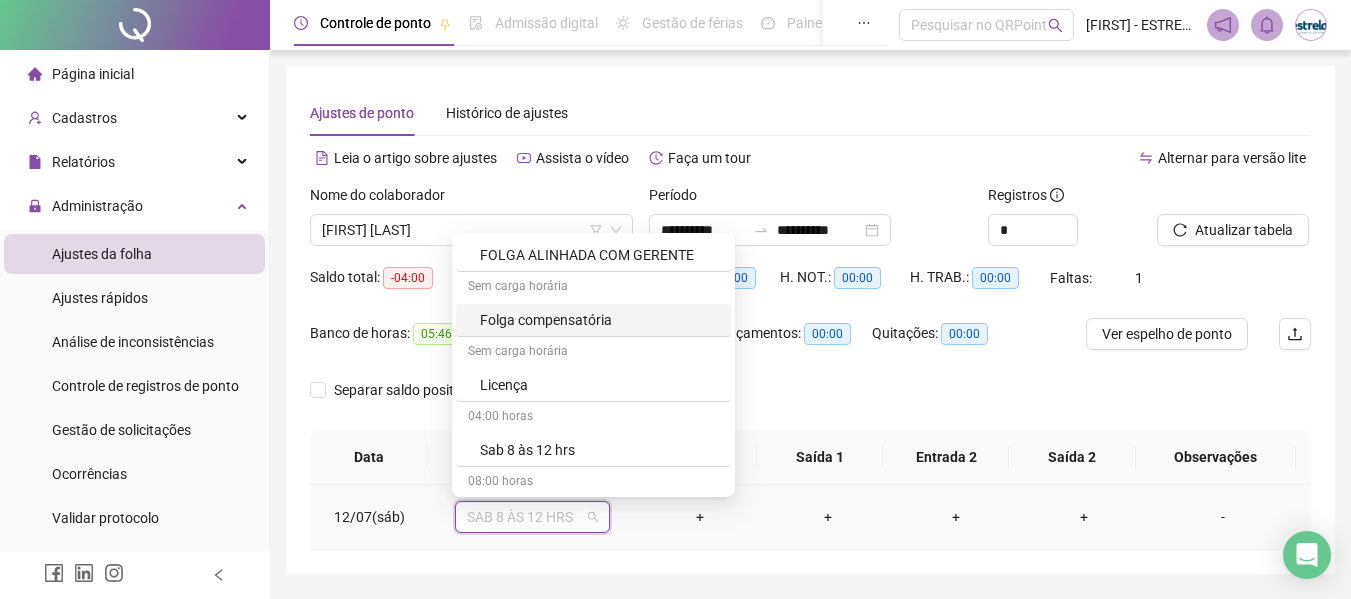 click on "Folga compensatória" at bounding box center (599, 320) 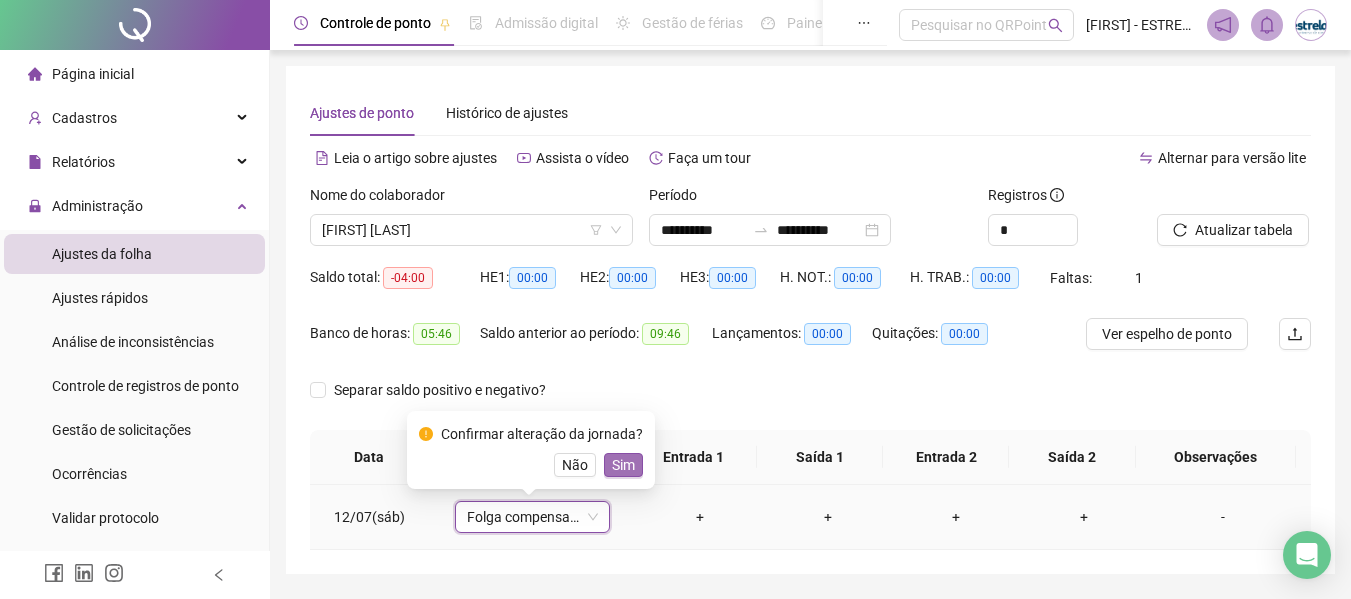 drag, startPoint x: 624, startPoint y: 473, endPoint x: 657, endPoint y: 456, distance: 37.12142 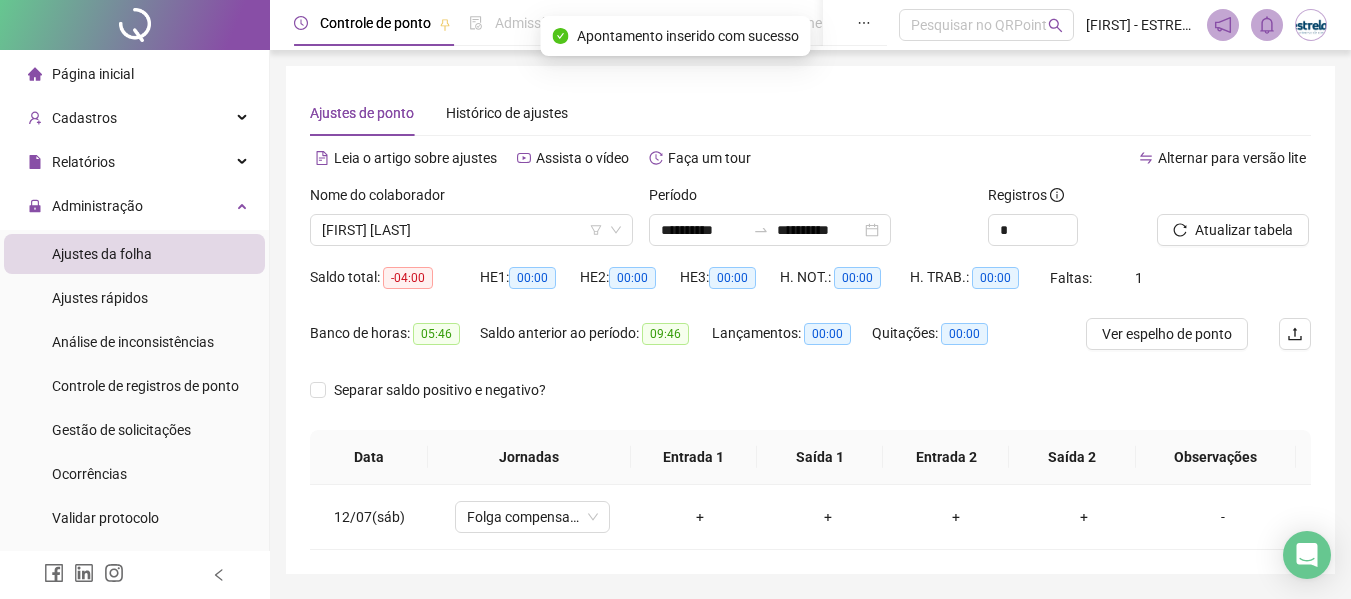 click 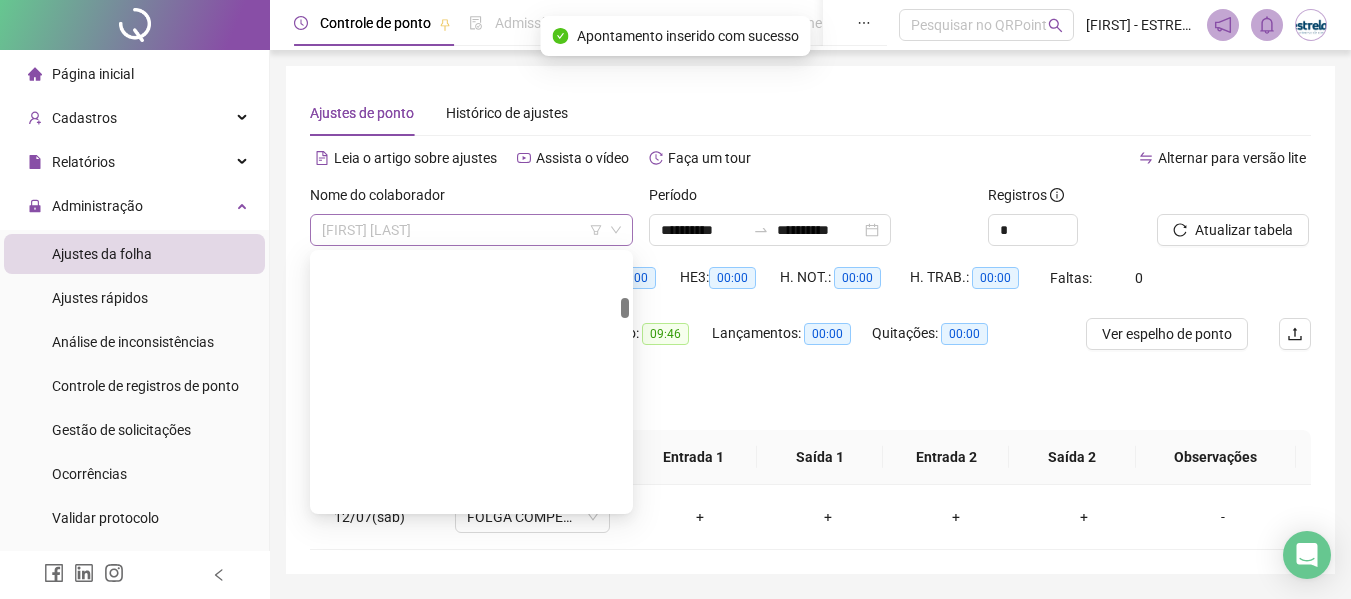 click on "[FIRST] [LAST]" at bounding box center [471, 230] 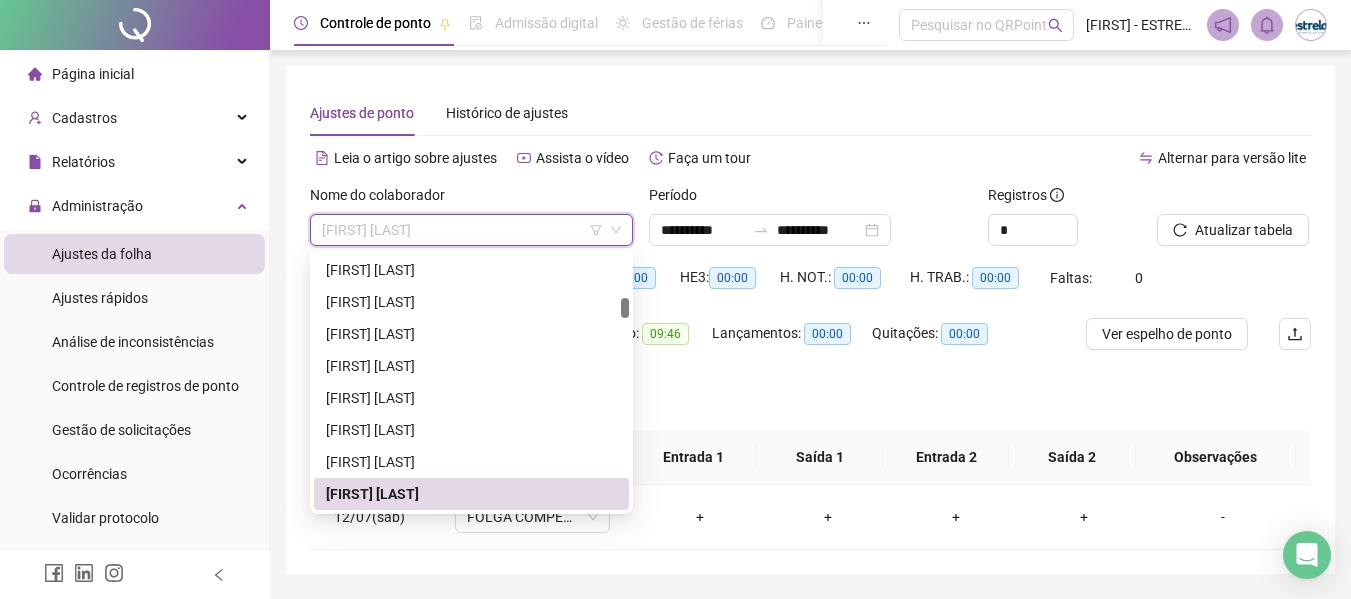 click on "Ajustes de ponto Histórico de ajustes" at bounding box center (810, 113) 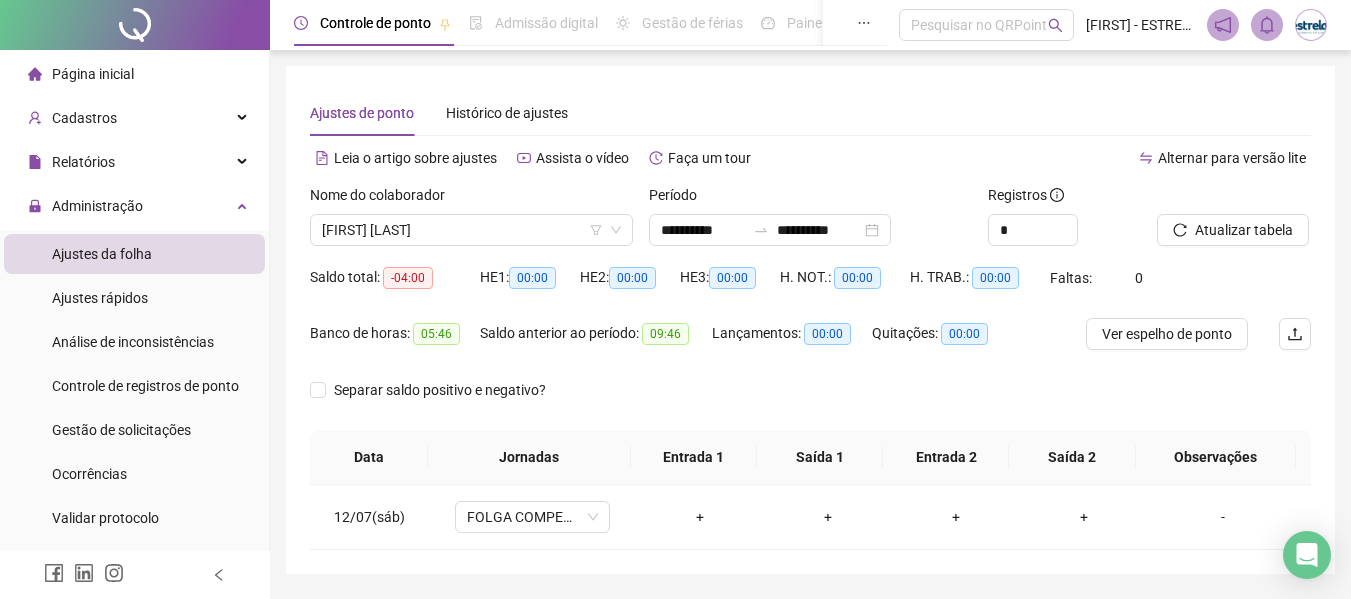 click on "Ajustes de ponto Histórico de ajustes" at bounding box center [810, 113] 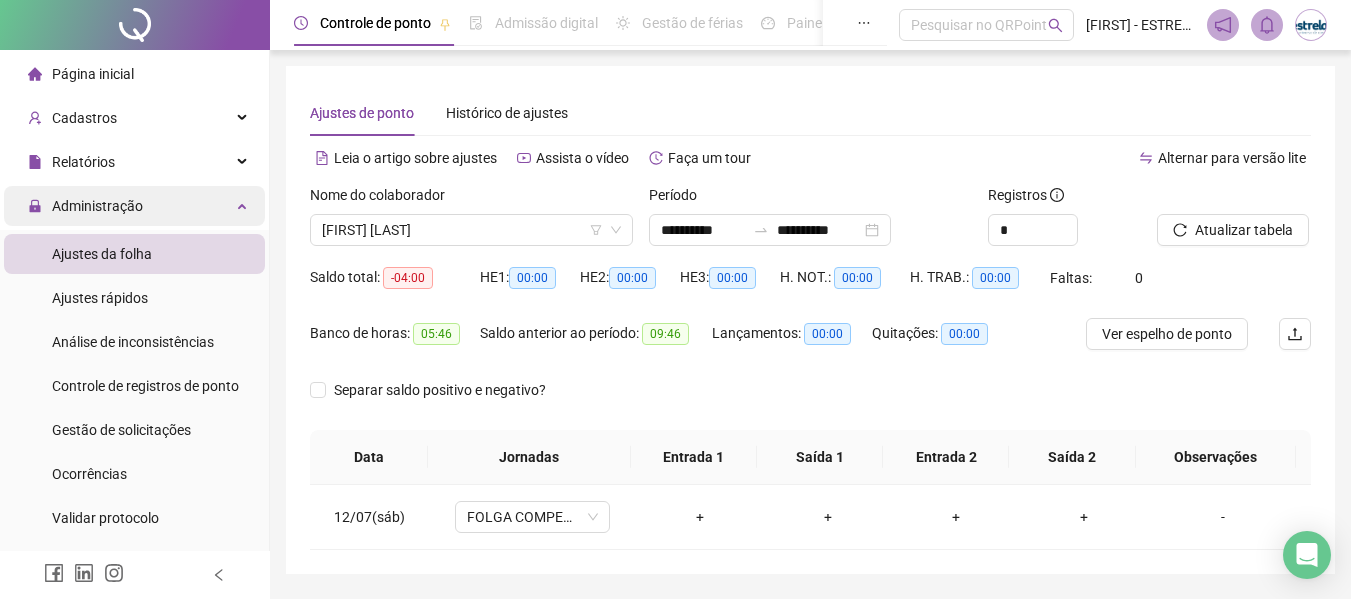drag, startPoint x: 153, startPoint y: 166, endPoint x: 159, endPoint y: 191, distance: 25.70992 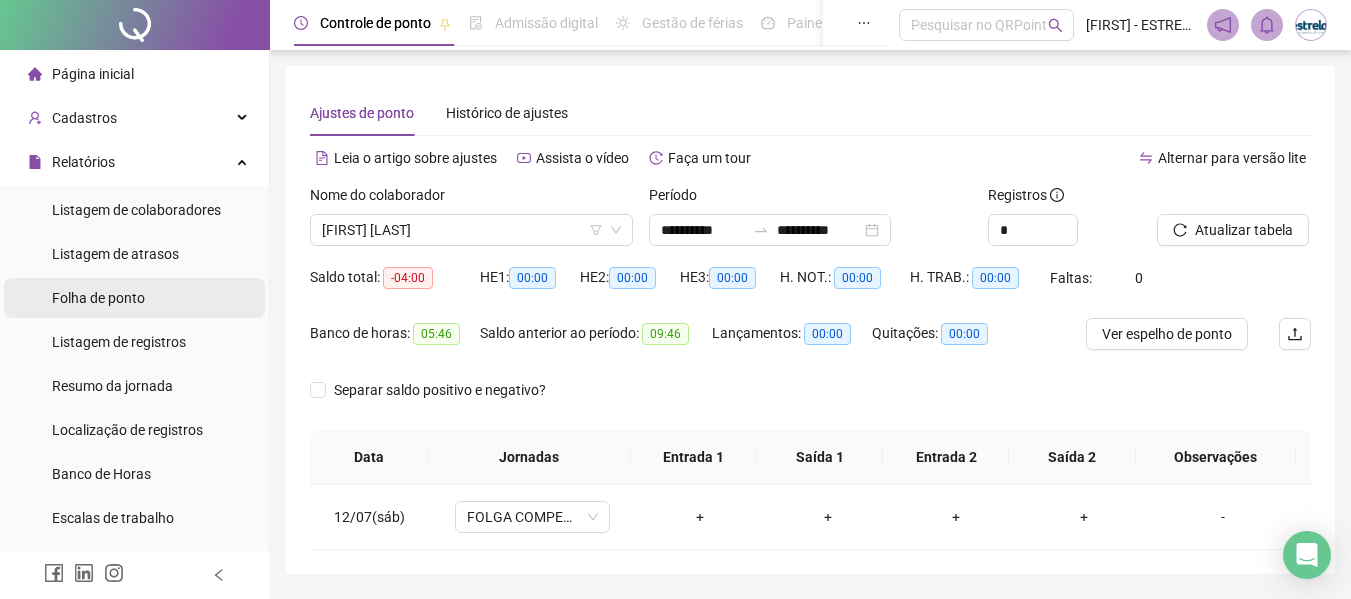 drag, startPoint x: 108, startPoint y: 300, endPoint x: 239, endPoint y: 296, distance: 131.06105 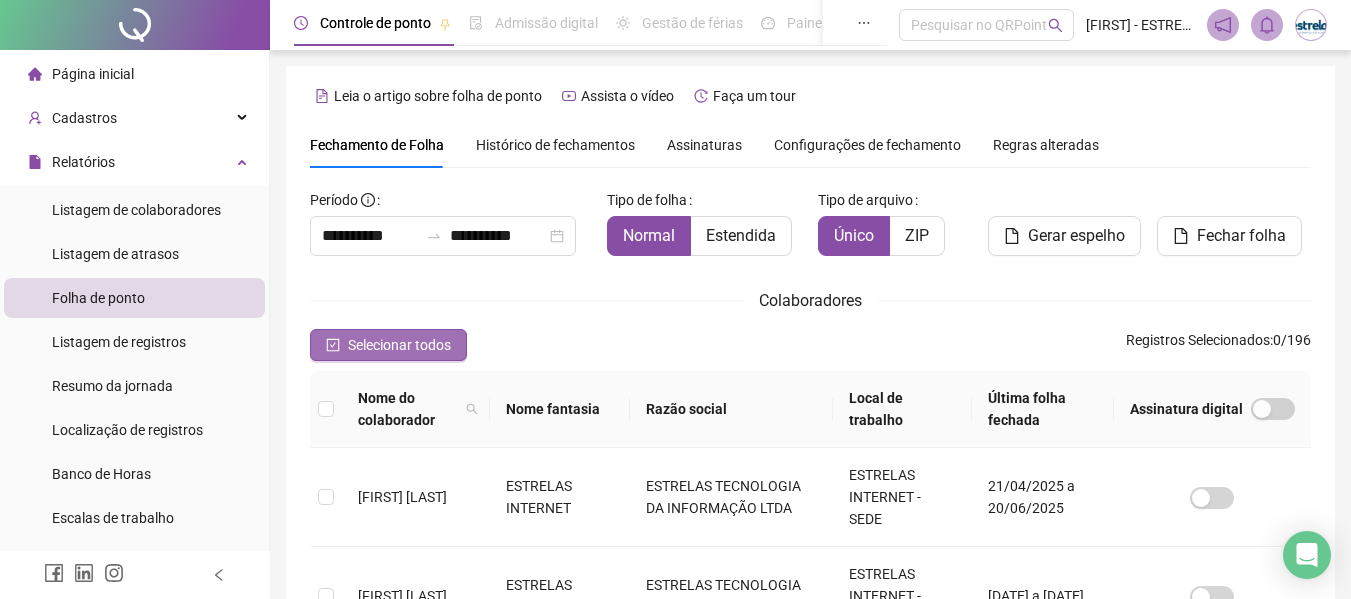 scroll, scrollTop: 110, scrollLeft: 0, axis: vertical 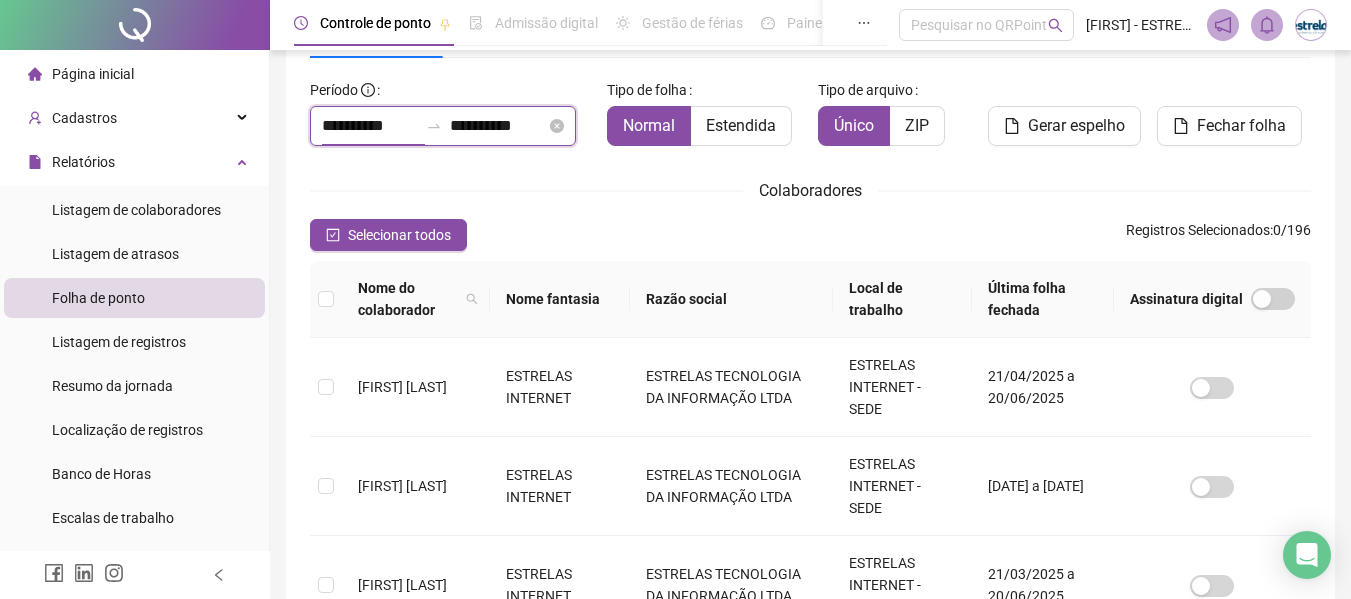 click on "**********" at bounding box center [370, 126] 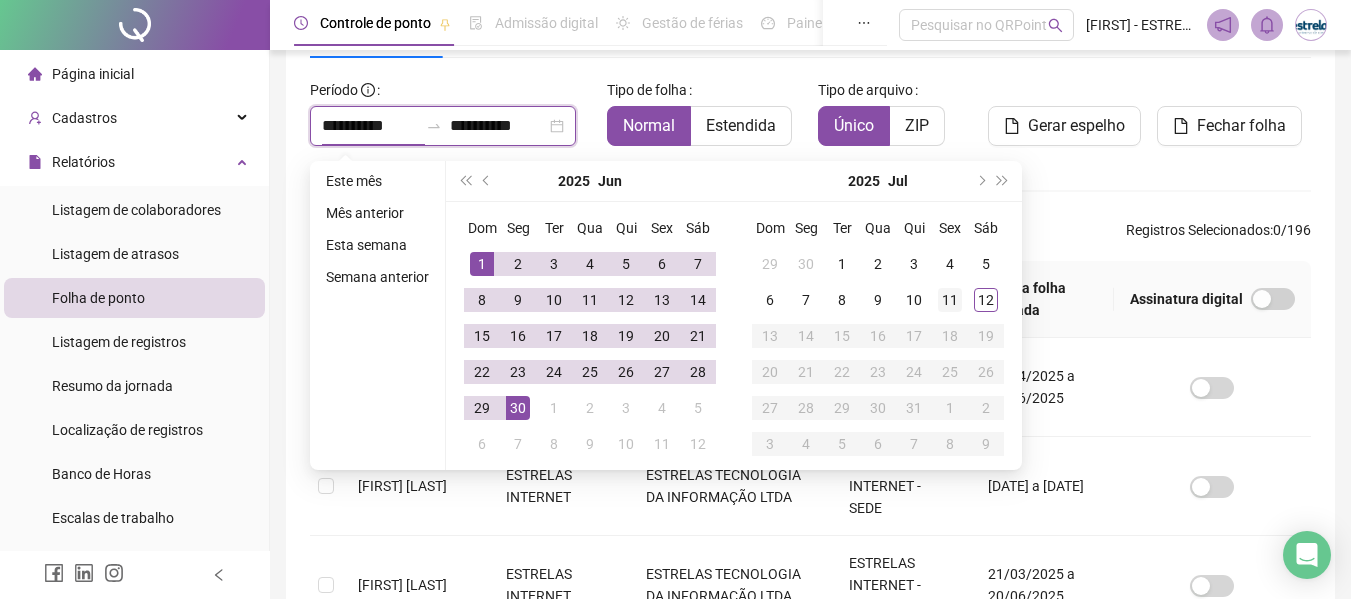 type on "**********" 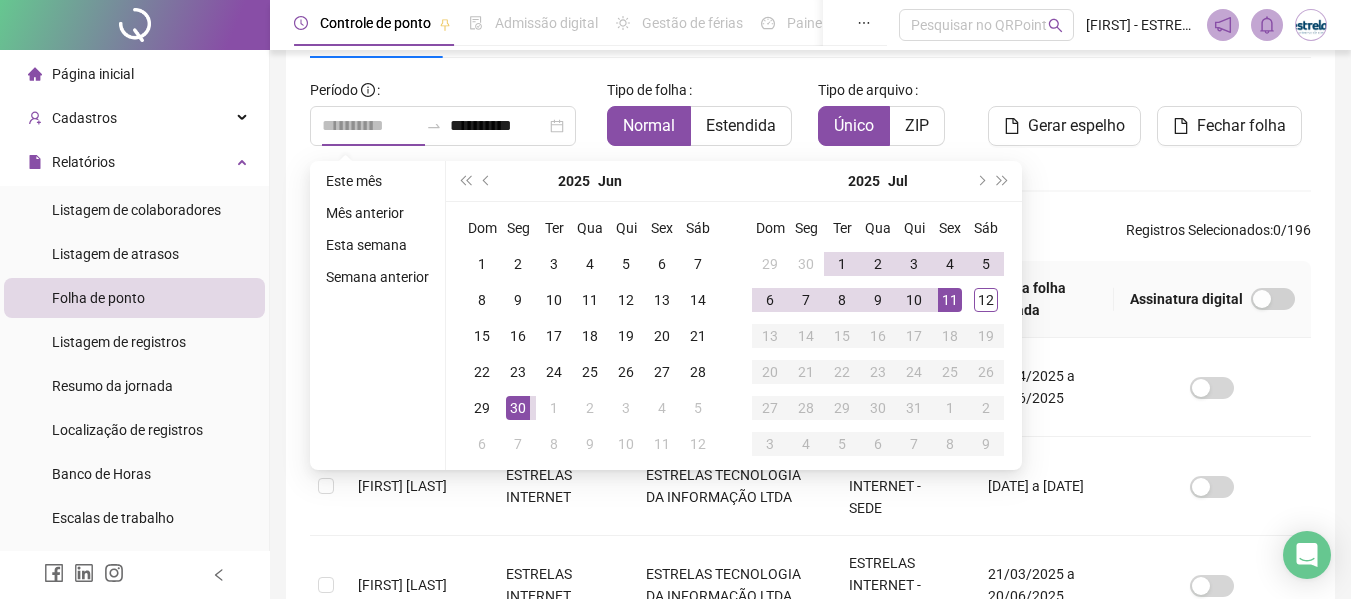 click on "11" at bounding box center (950, 300) 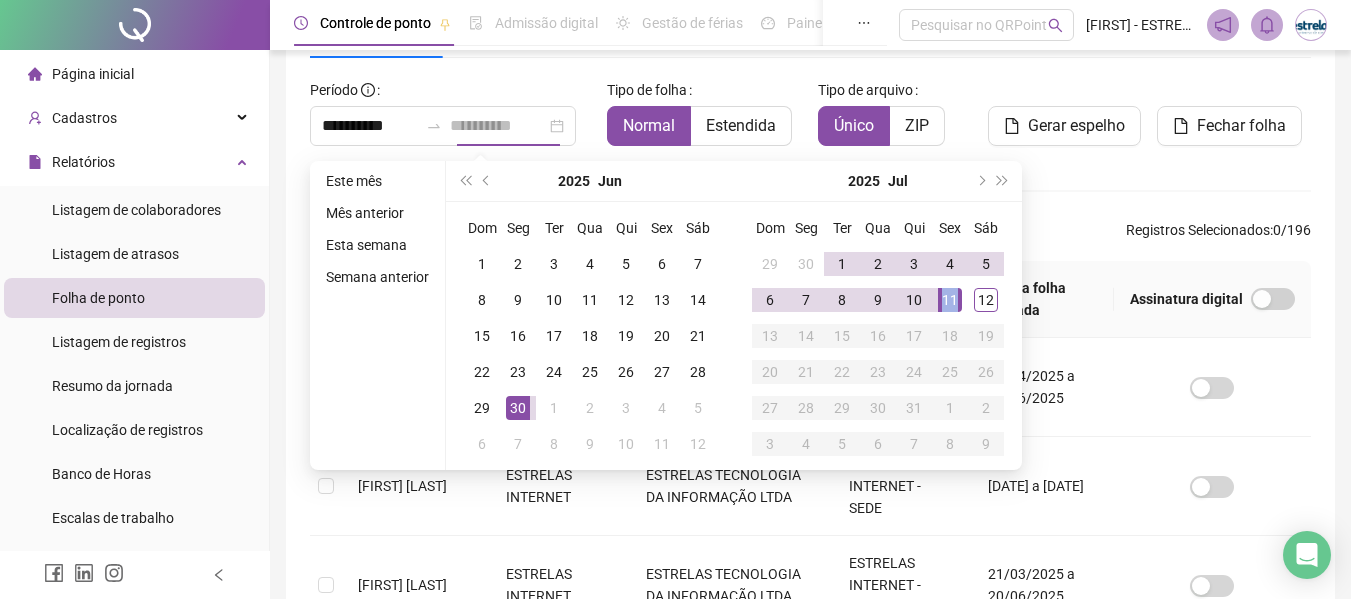 click on "11" at bounding box center [950, 300] 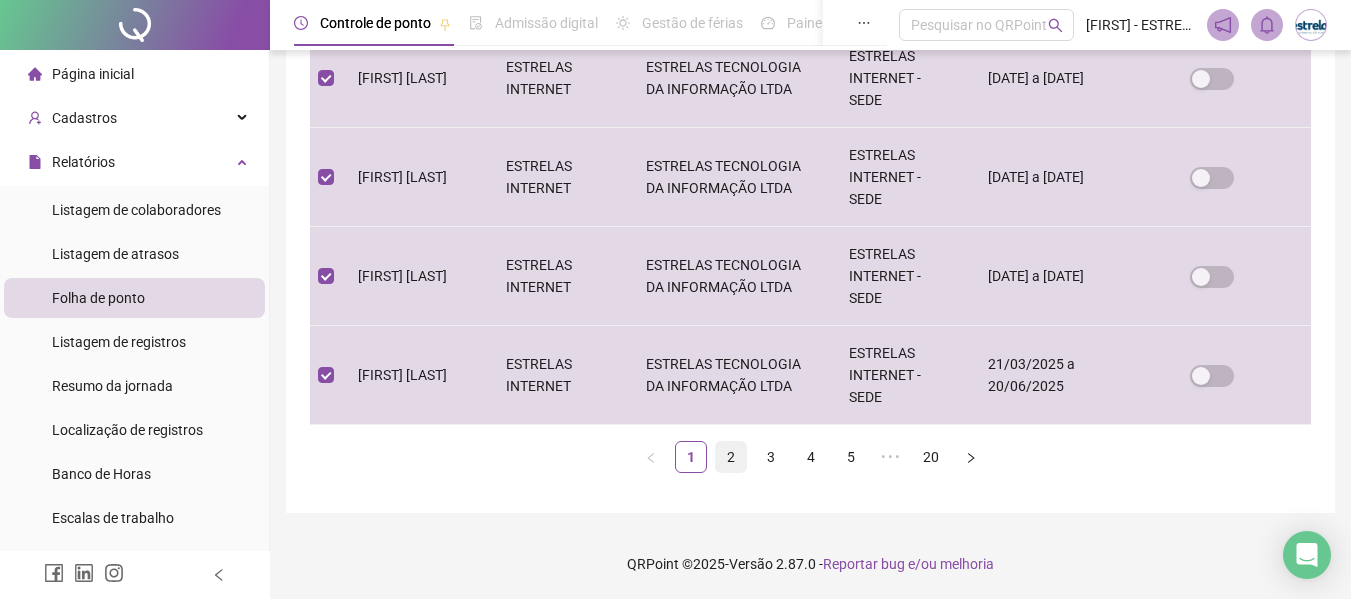 click on "2" at bounding box center [731, 457] 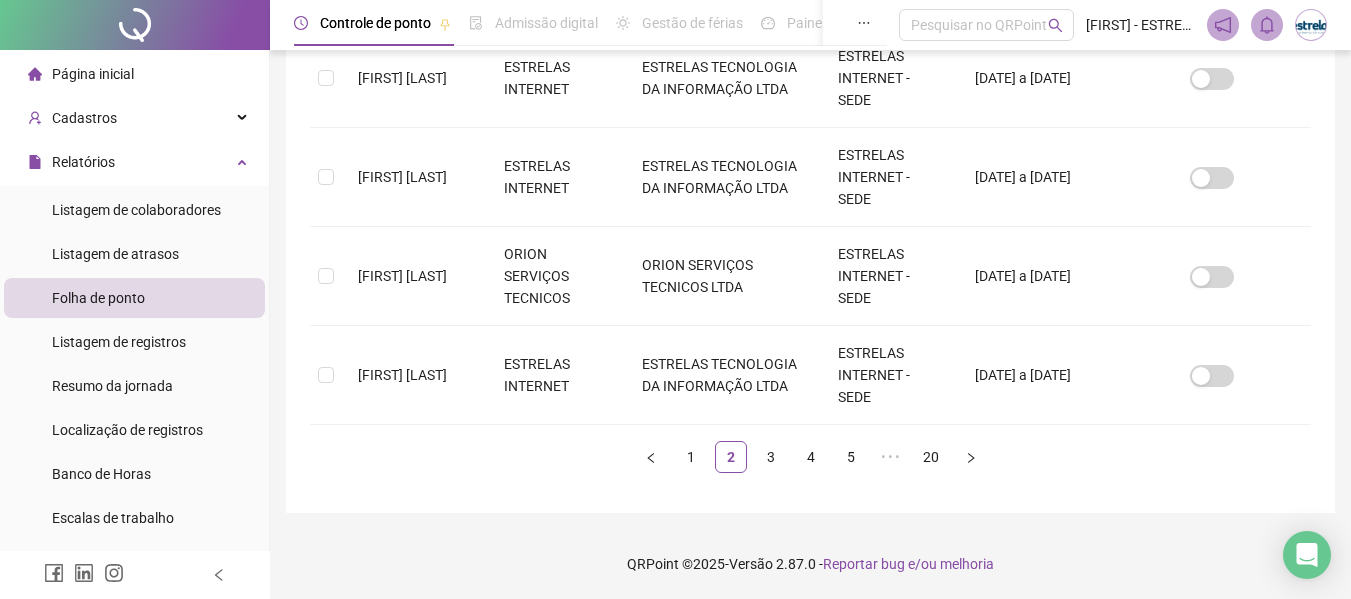 scroll, scrollTop: 110, scrollLeft: 0, axis: vertical 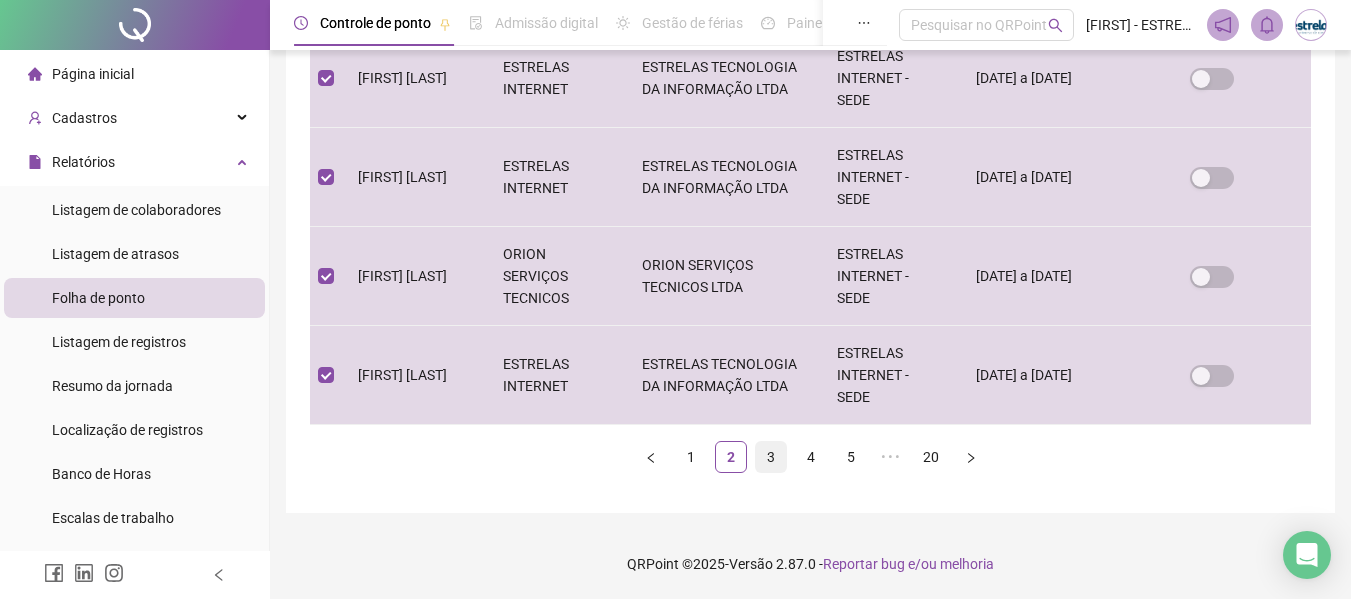 click on "3" at bounding box center (771, 457) 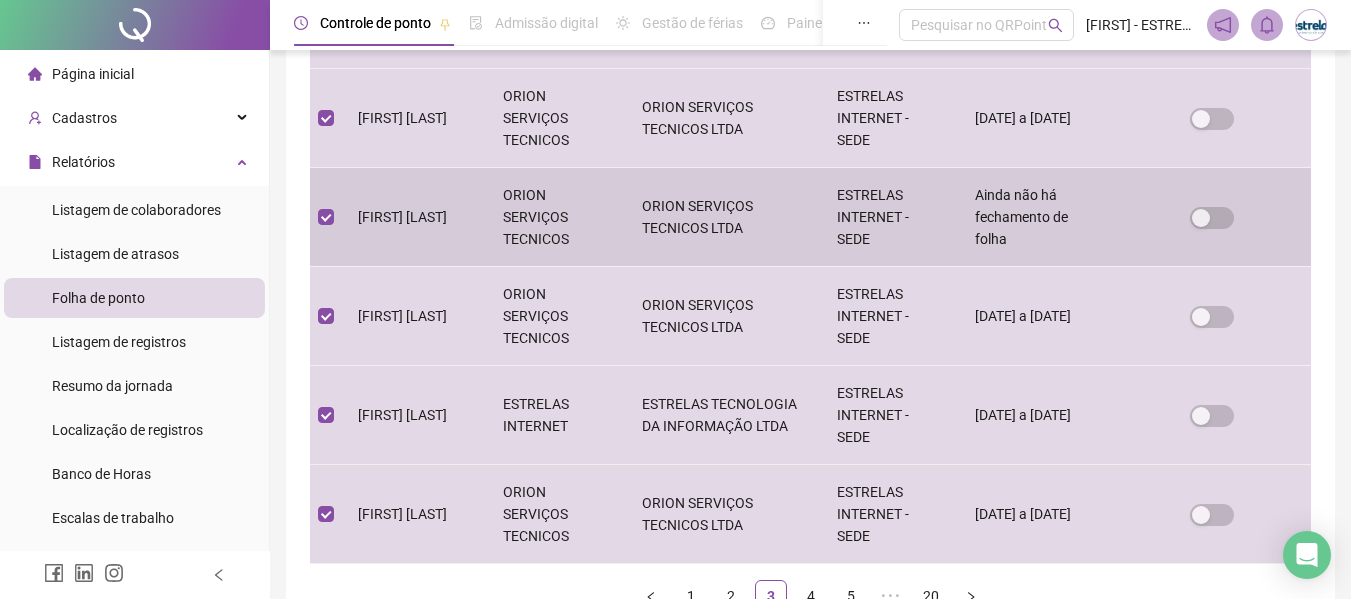 scroll, scrollTop: 910, scrollLeft: 0, axis: vertical 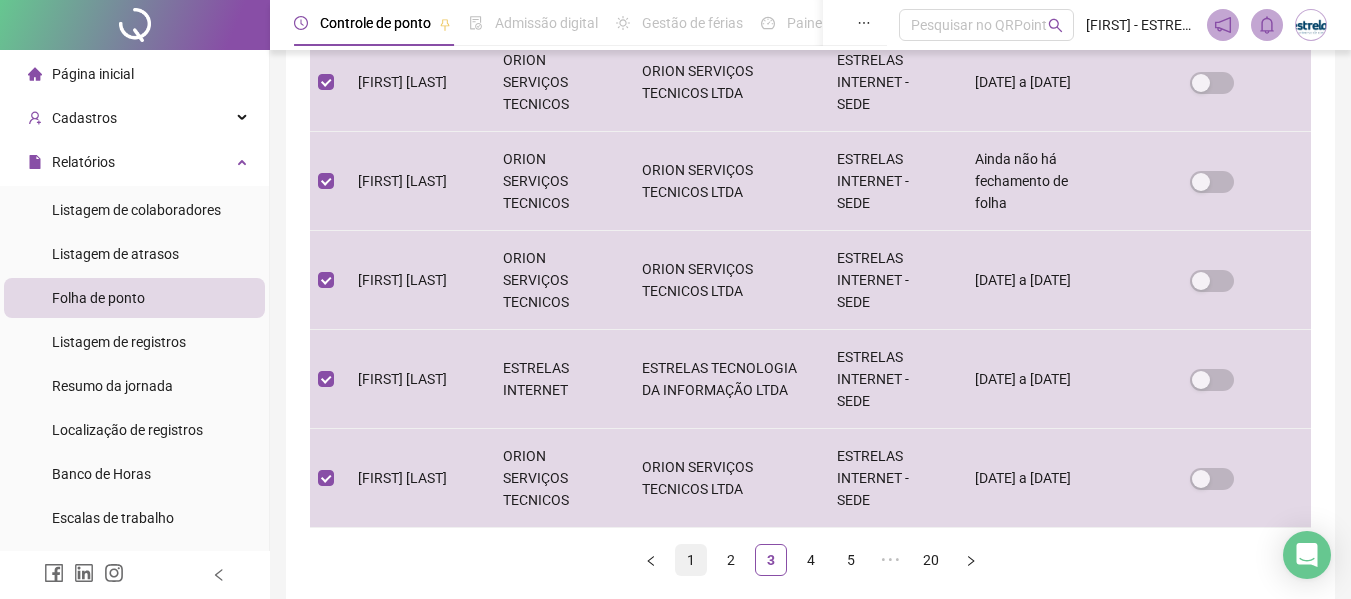 click on "1" at bounding box center [691, 560] 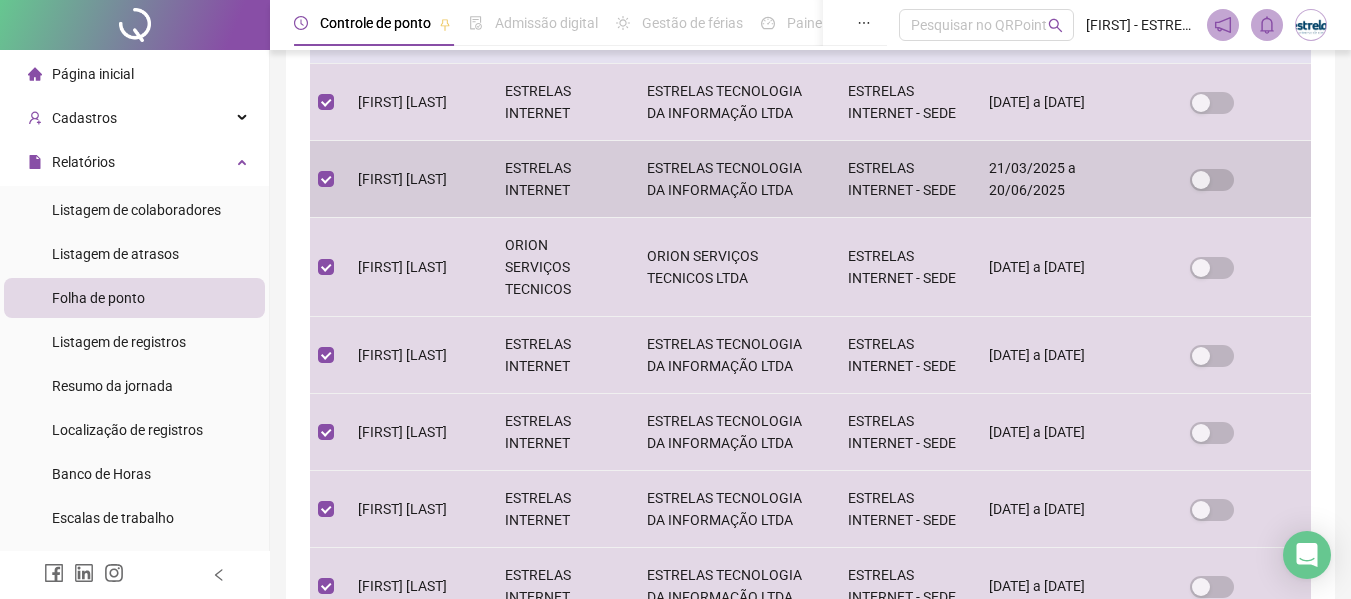 scroll, scrollTop: 510, scrollLeft: 0, axis: vertical 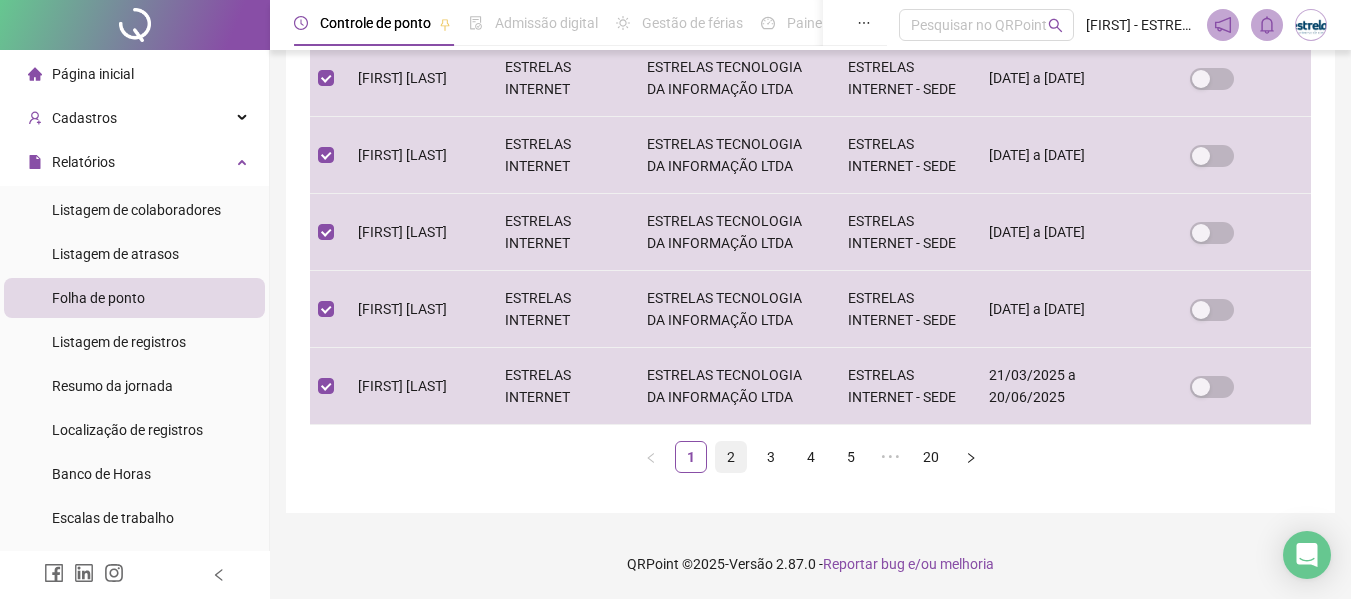 click on "2" at bounding box center (731, 457) 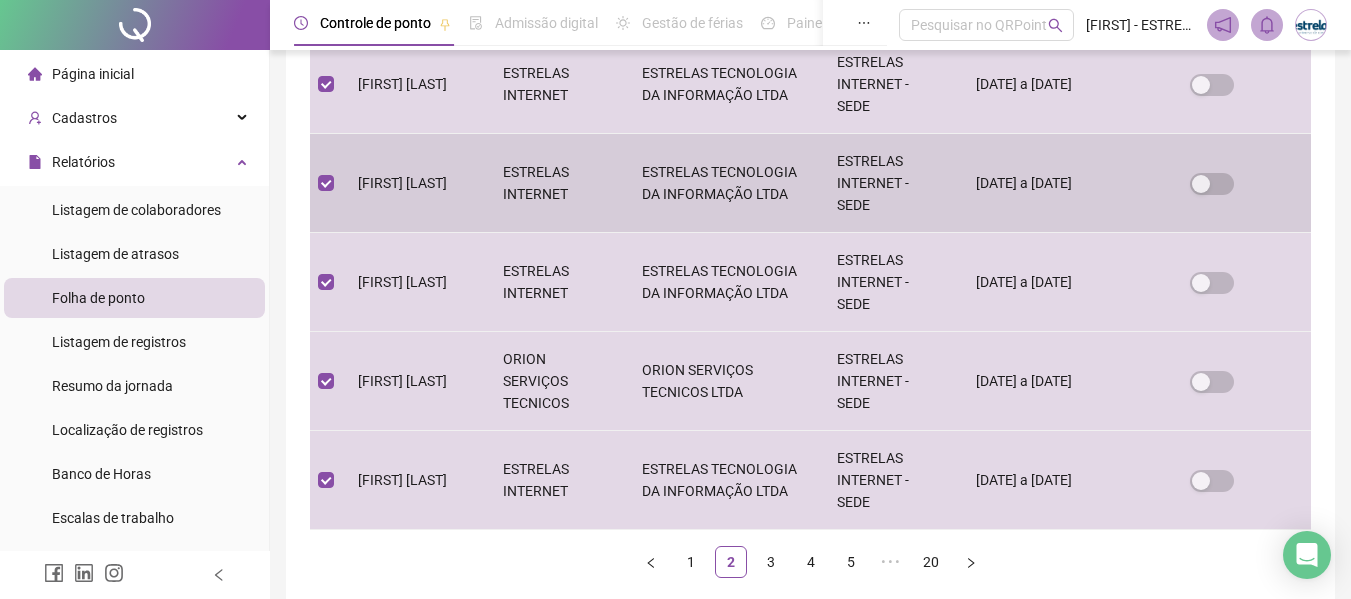 scroll, scrollTop: 910, scrollLeft: 0, axis: vertical 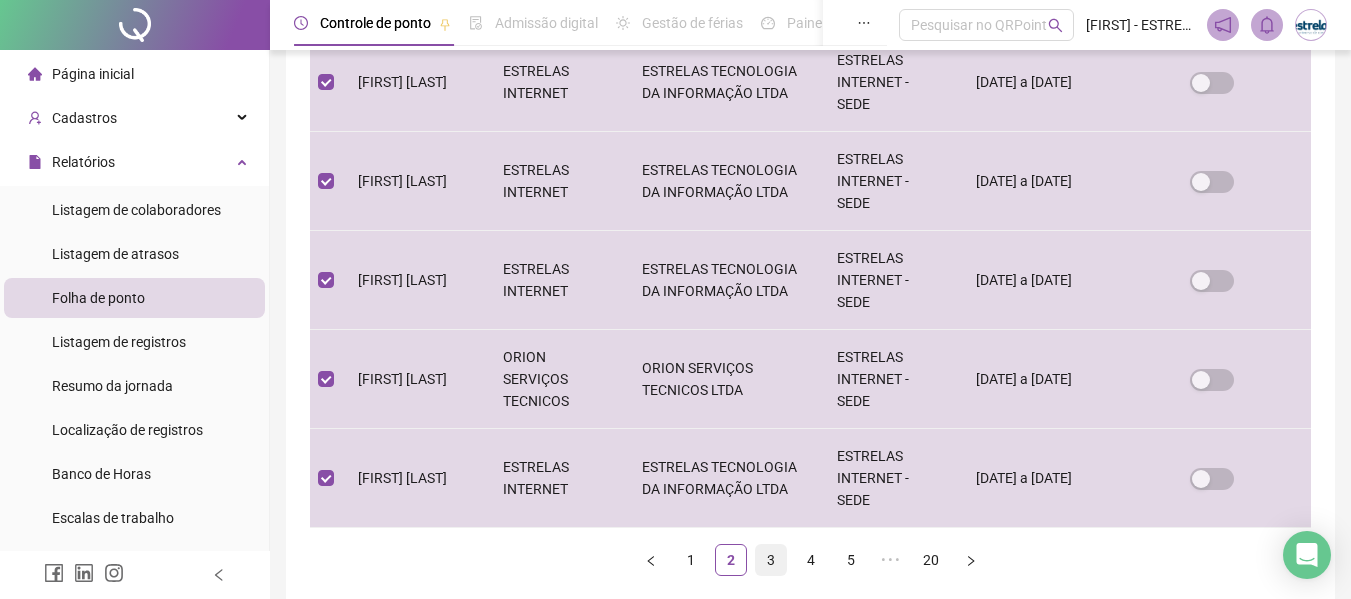 click on "3" at bounding box center (771, 560) 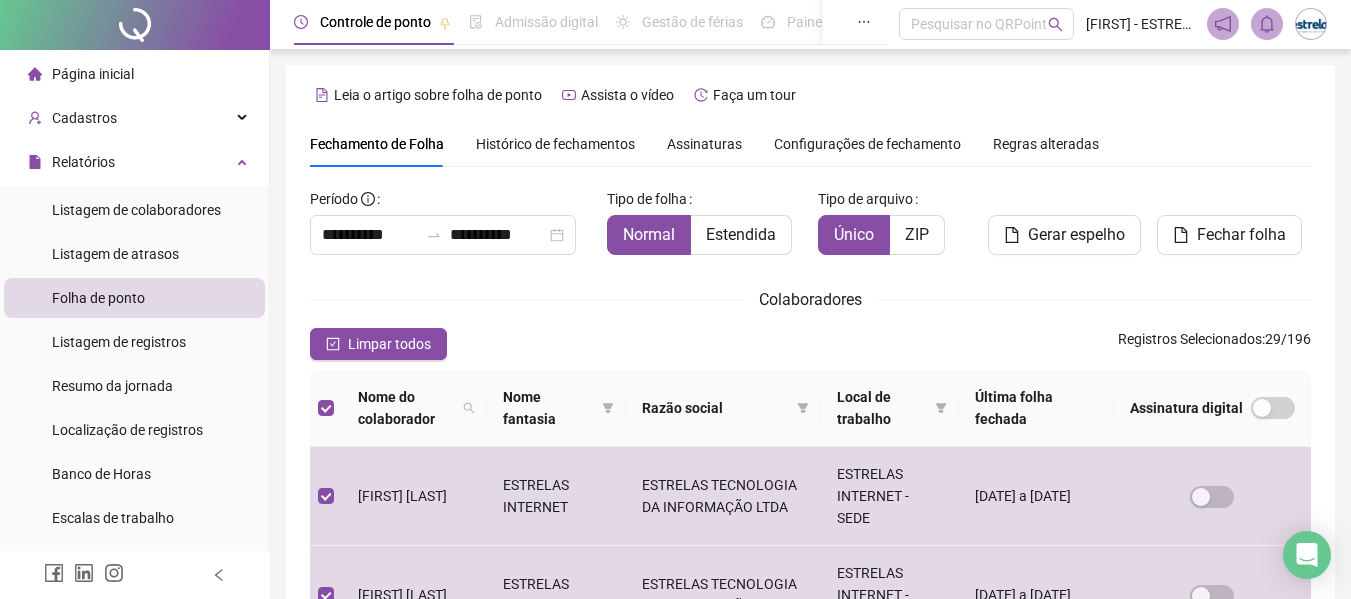 scroll, scrollTop: 0, scrollLeft: 0, axis: both 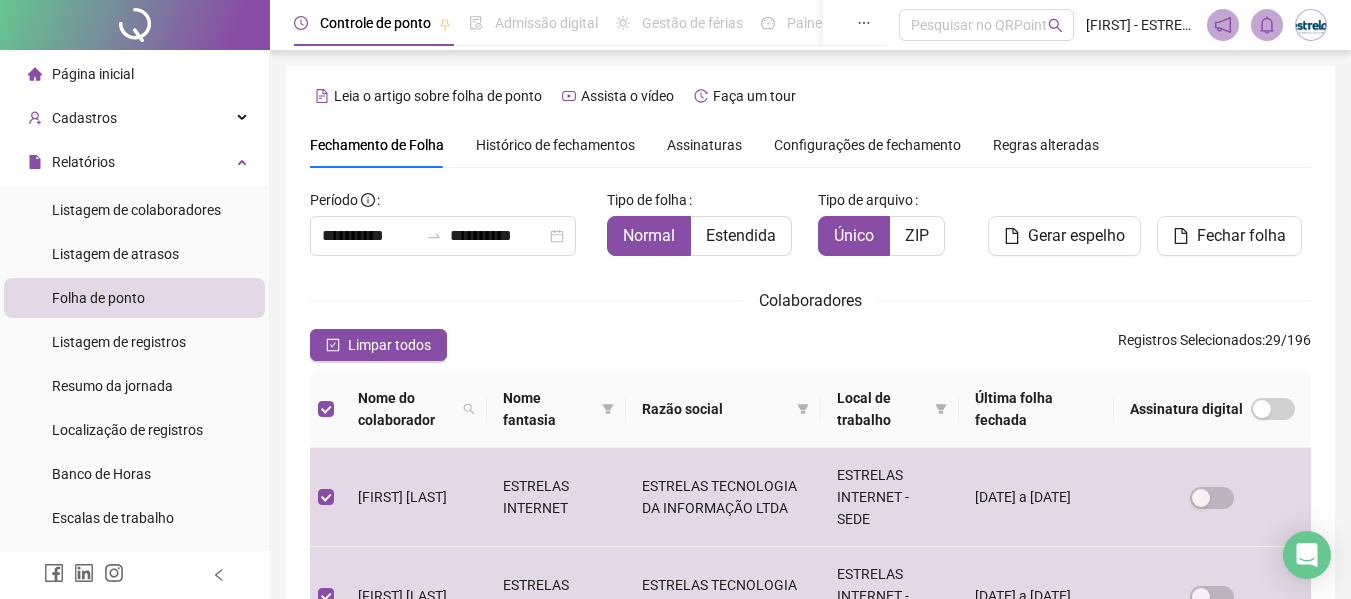 click on "Gerar espelho" at bounding box center (1065, 228) 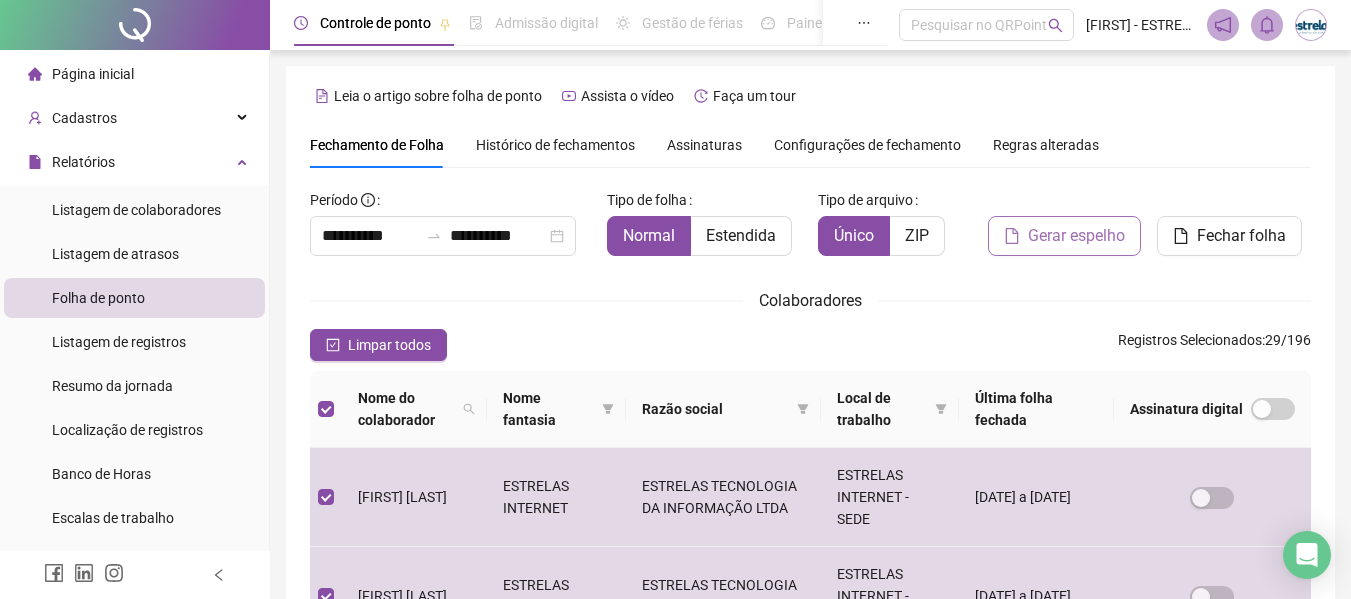 click on "Gerar espelho" at bounding box center (1076, 236) 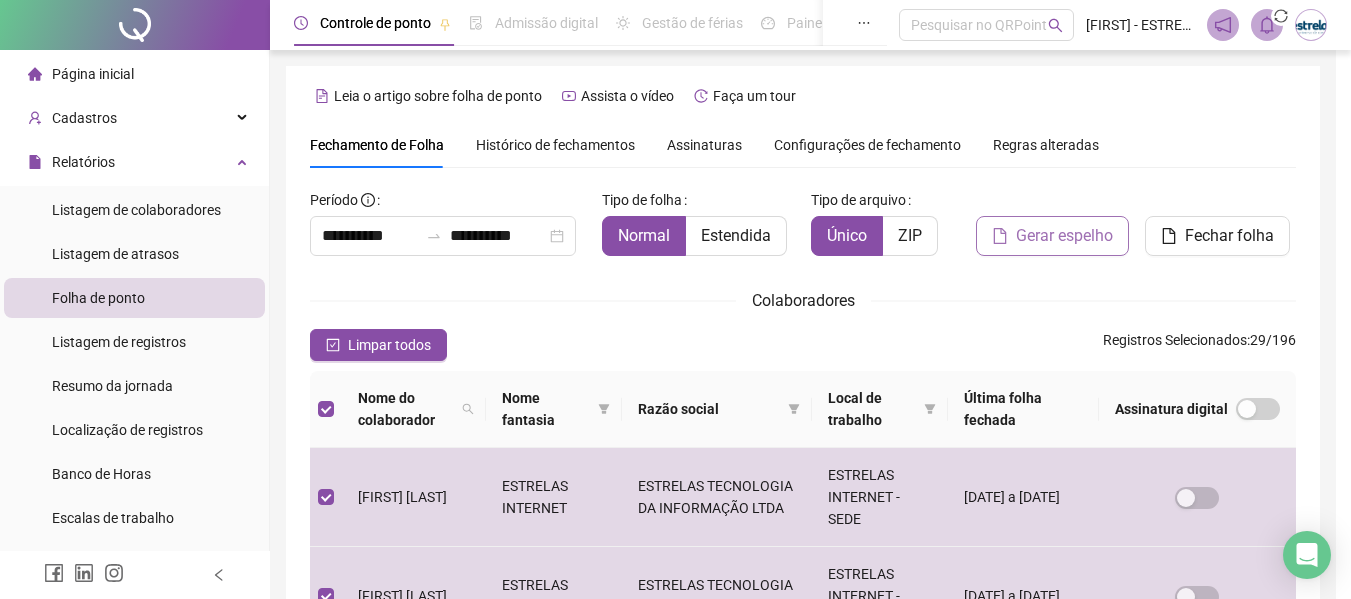 scroll, scrollTop: 110, scrollLeft: 0, axis: vertical 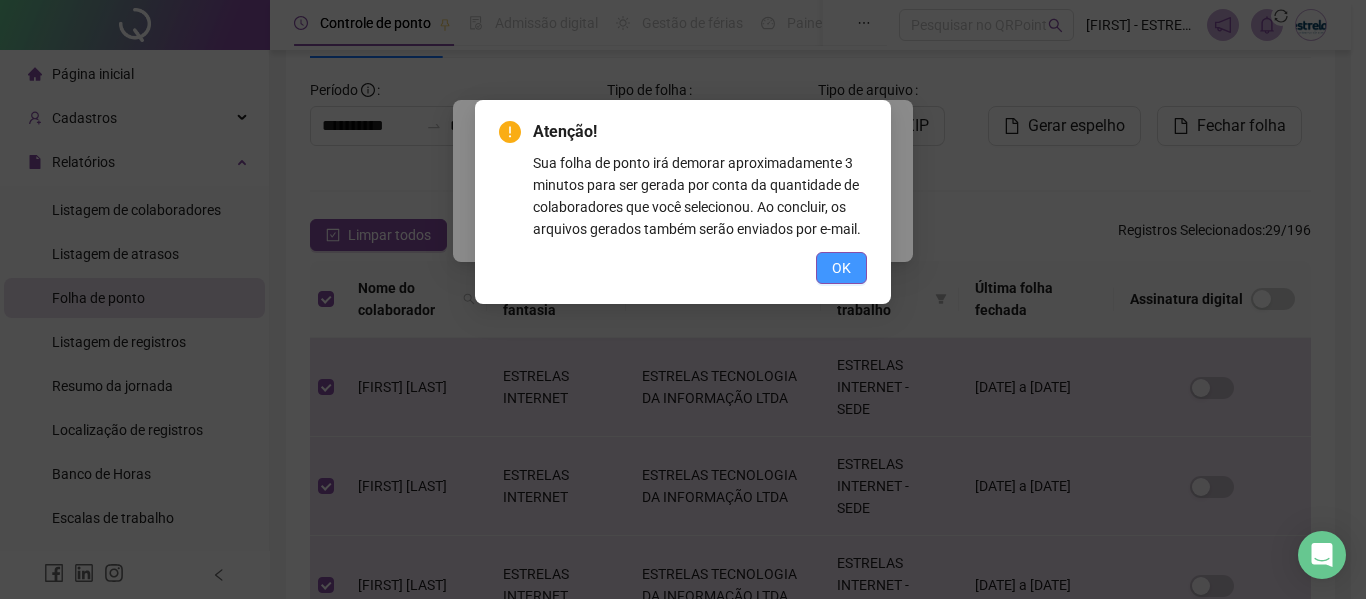 drag, startPoint x: 840, startPoint y: 275, endPoint x: 870, endPoint y: 239, distance: 46.8615 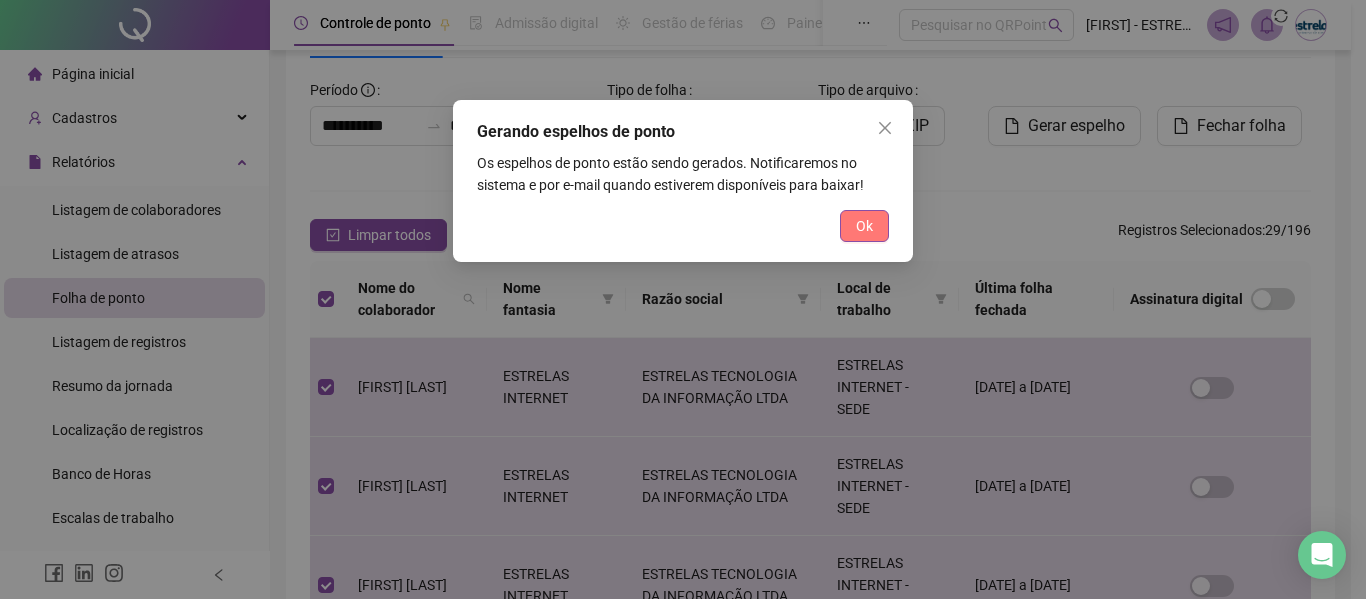 click on "Ok" at bounding box center (864, 226) 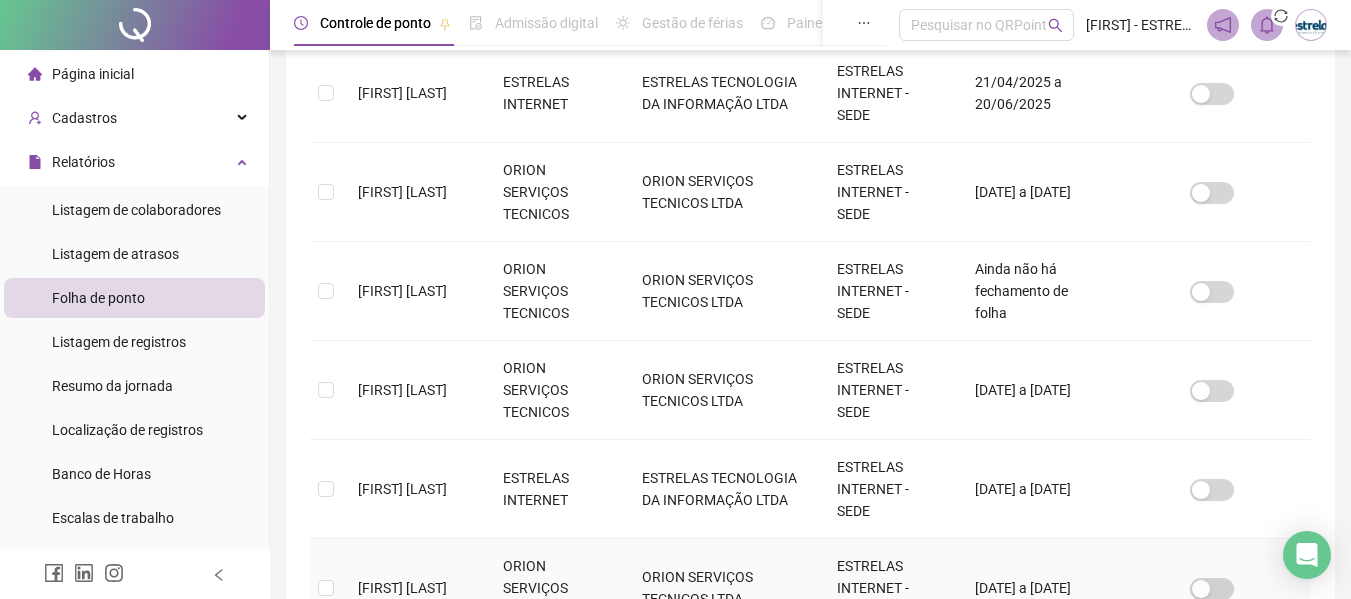scroll, scrollTop: 1013, scrollLeft: 0, axis: vertical 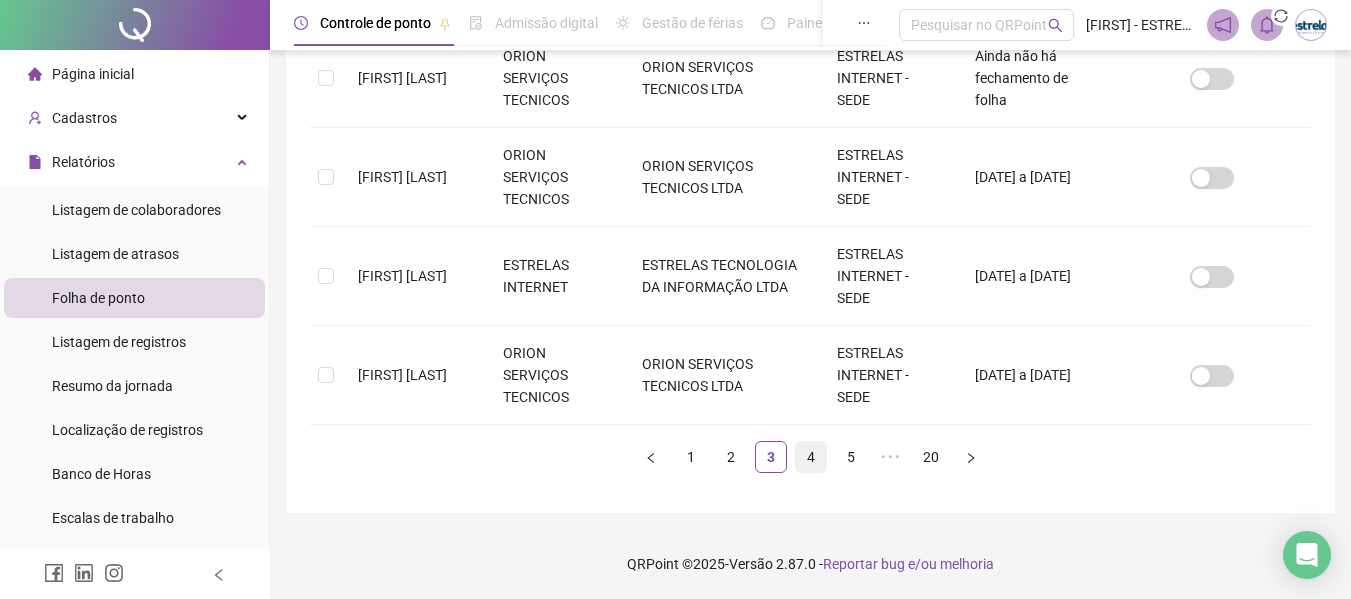 click on "4" at bounding box center (811, 457) 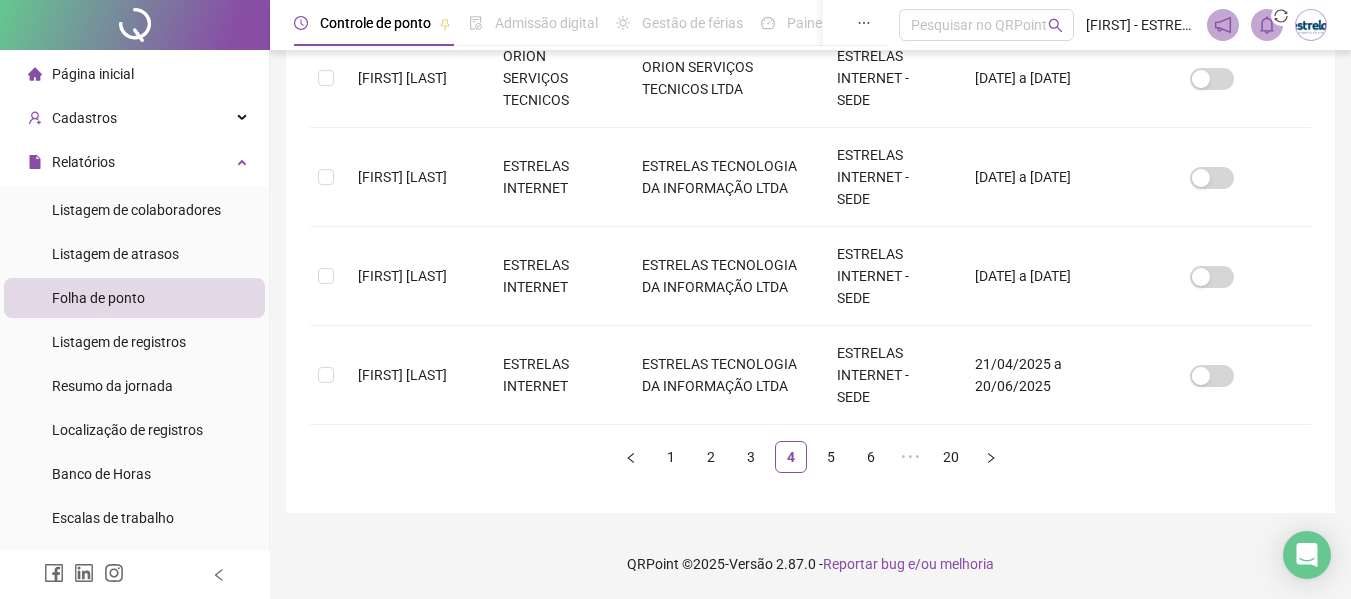 scroll, scrollTop: 110, scrollLeft: 0, axis: vertical 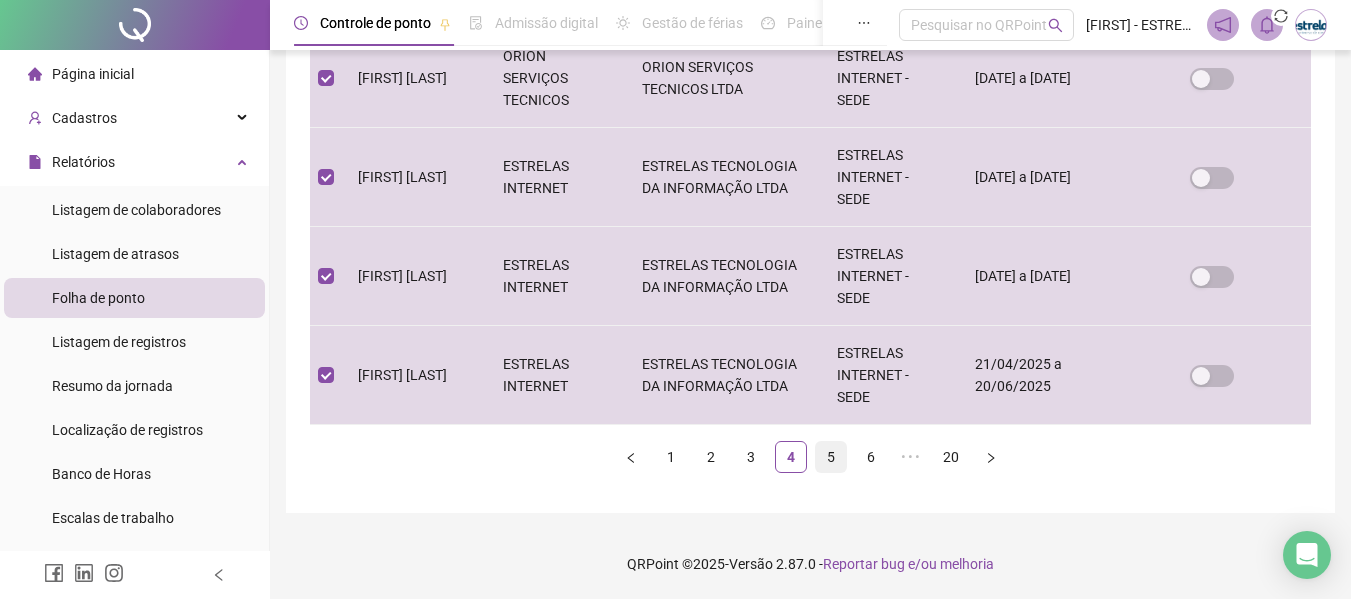 drag, startPoint x: 831, startPoint y: 459, endPoint x: 817, endPoint y: 459, distance: 14 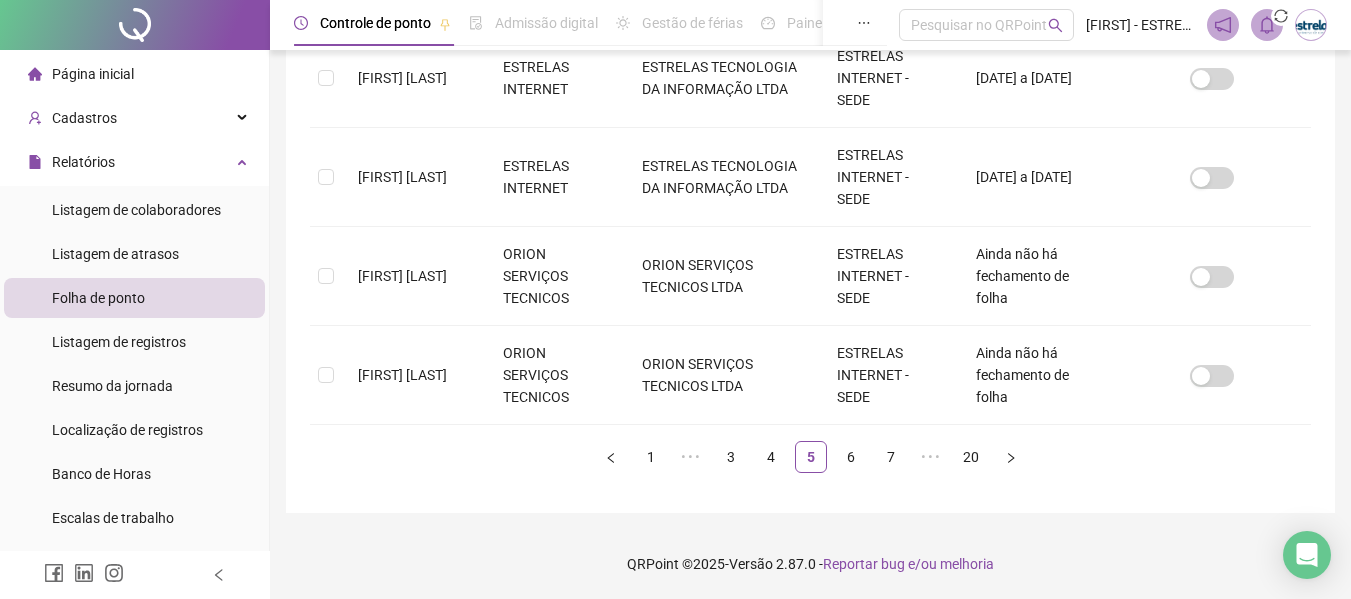 scroll, scrollTop: 110, scrollLeft: 0, axis: vertical 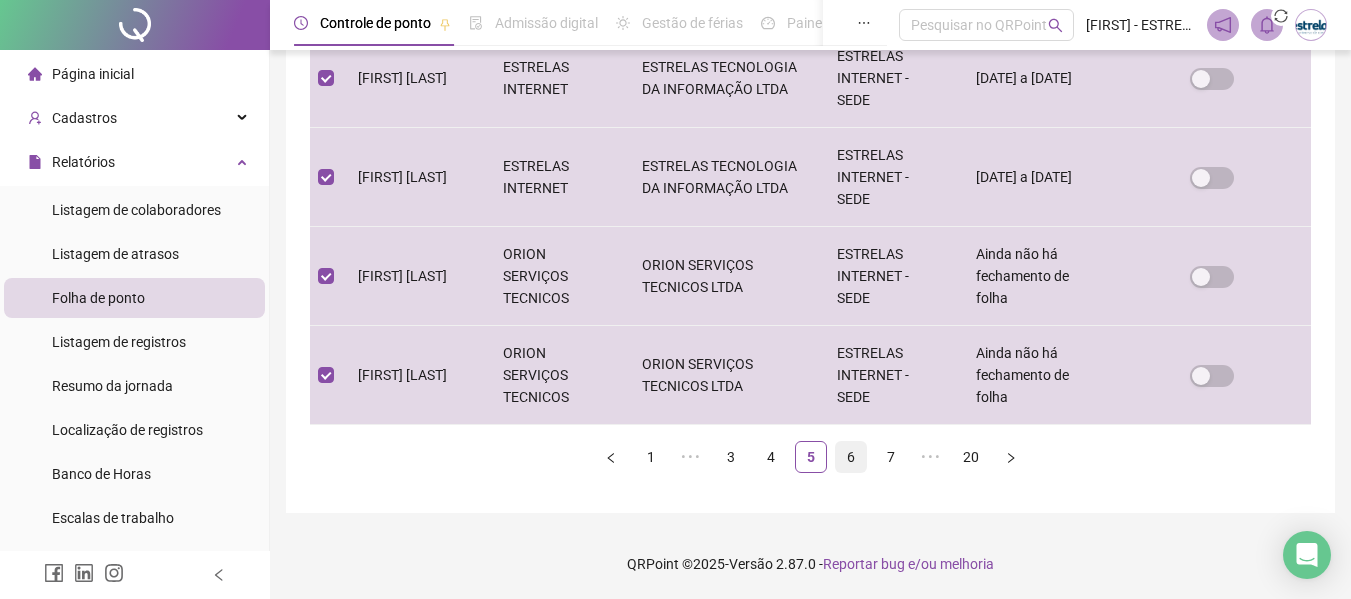 click on "6" at bounding box center (851, 457) 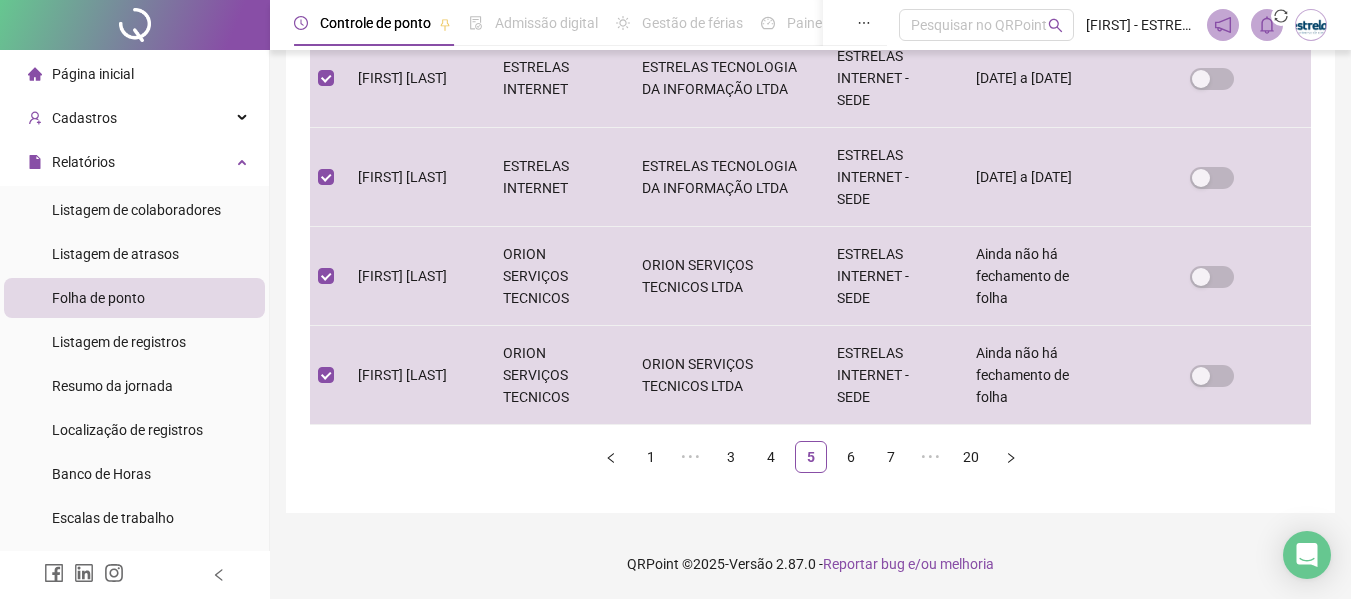 scroll, scrollTop: 110, scrollLeft: 0, axis: vertical 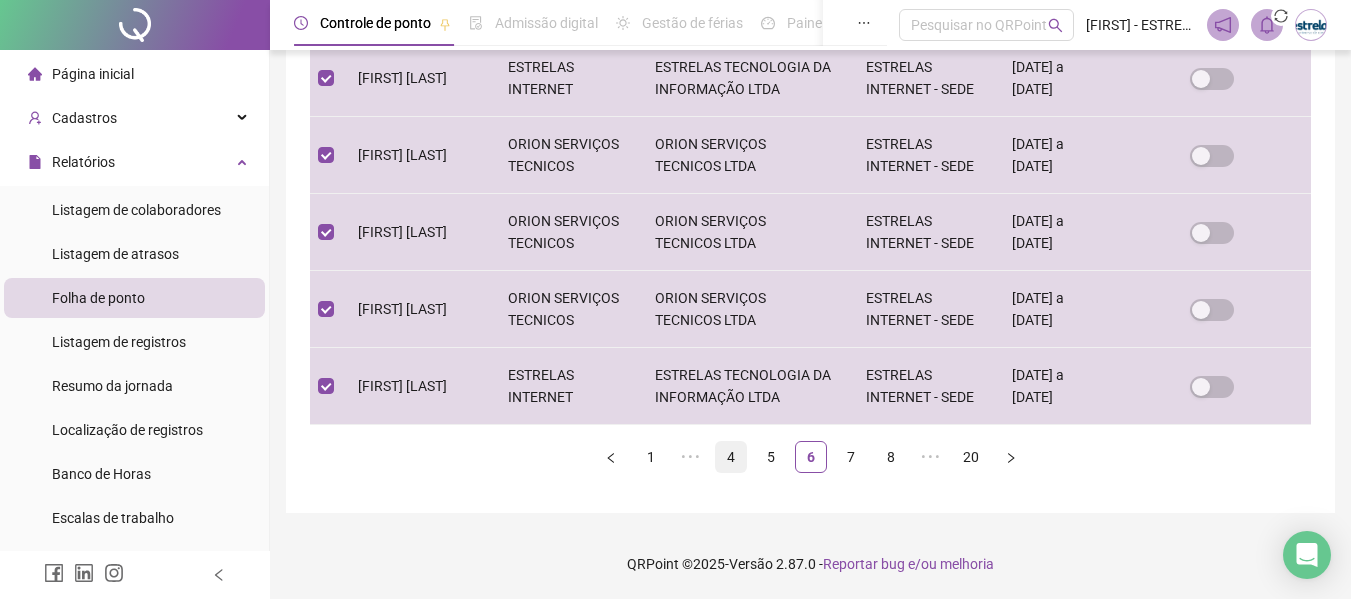 click on "4" at bounding box center [731, 457] 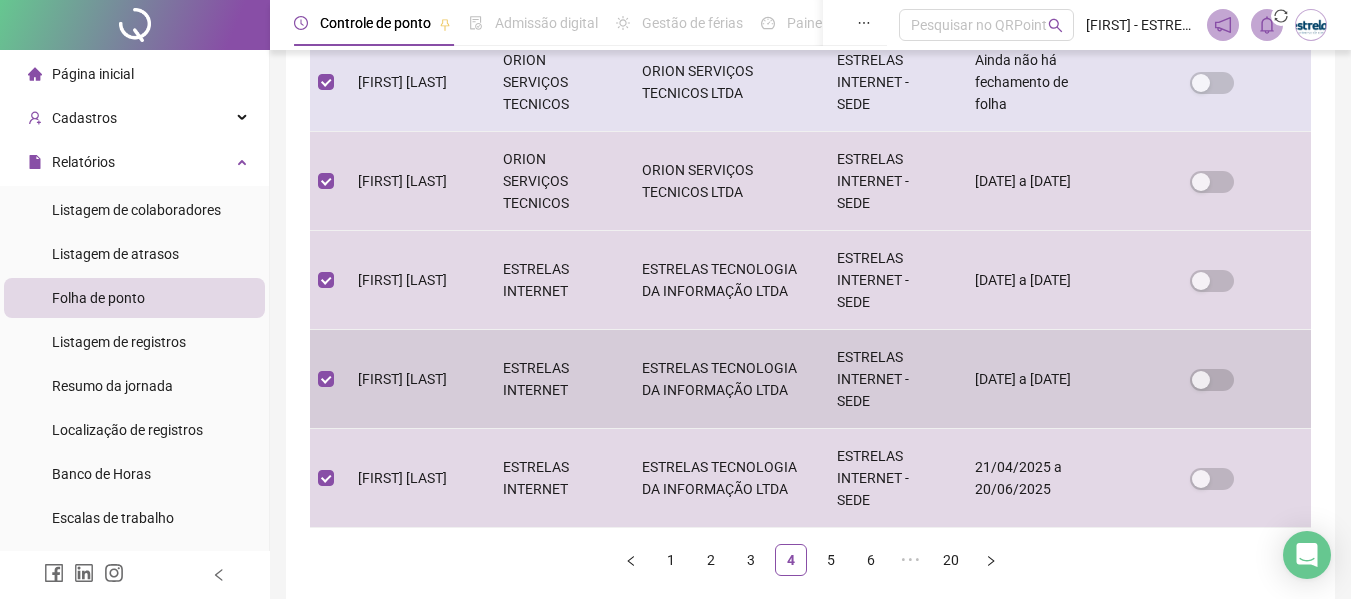 scroll, scrollTop: 1010, scrollLeft: 0, axis: vertical 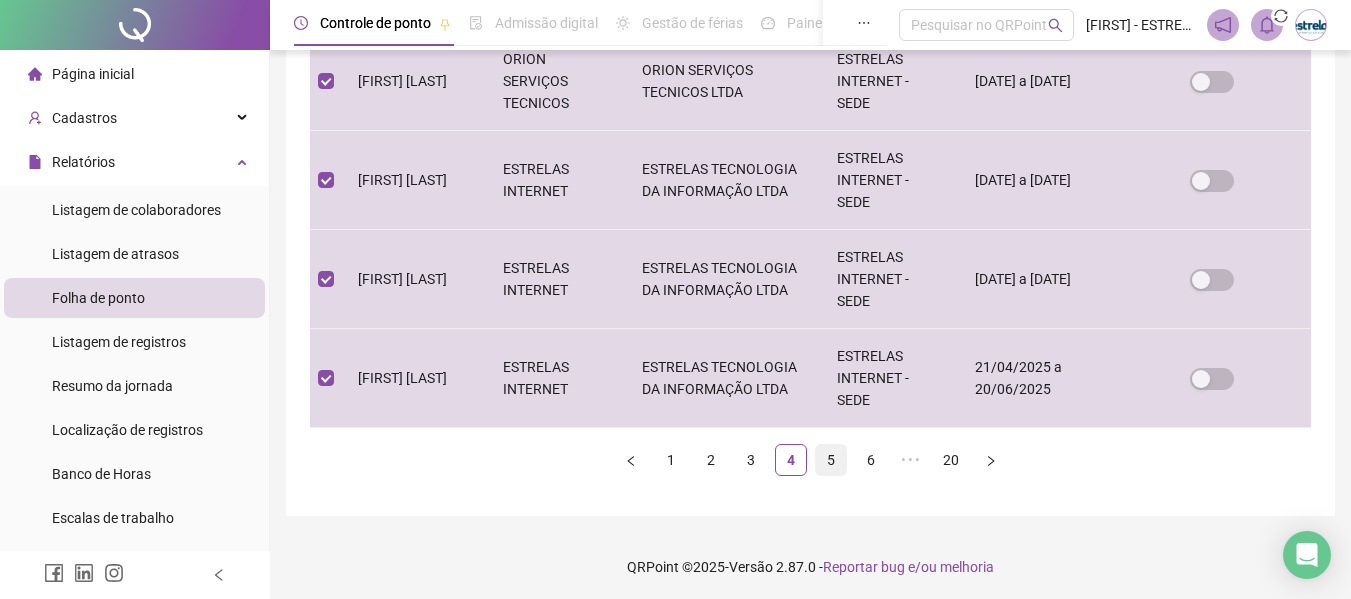 click on "5" at bounding box center [831, 460] 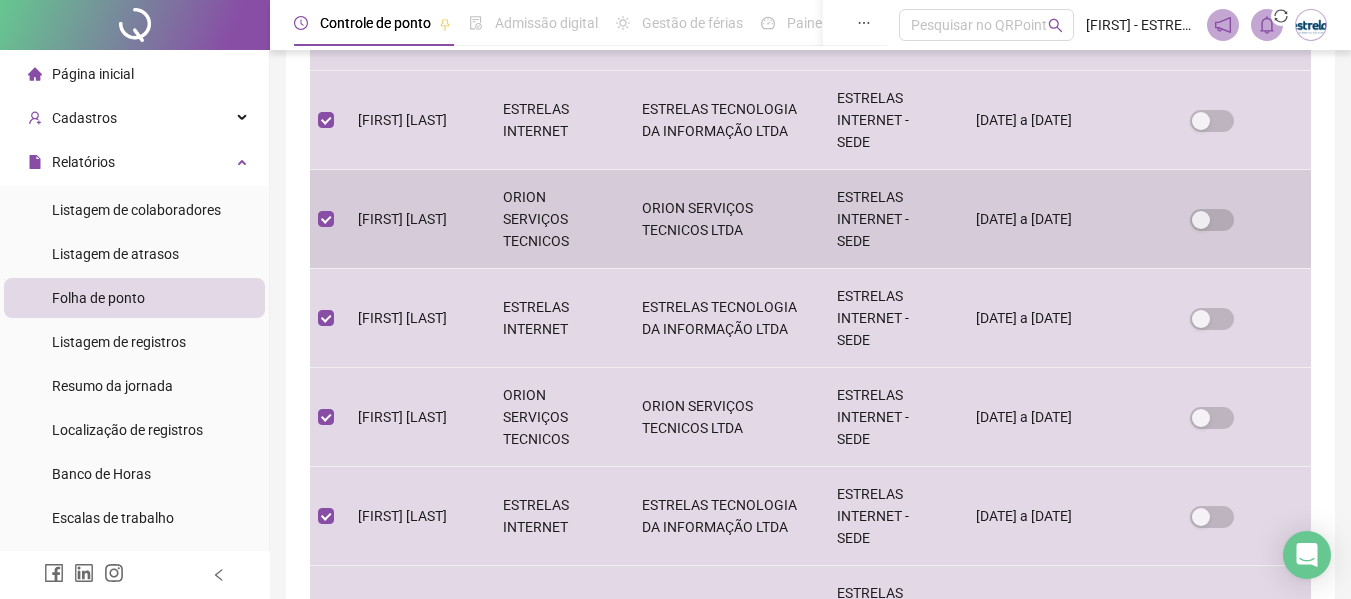 scroll, scrollTop: 610, scrollLeft: 0, axis: vertical 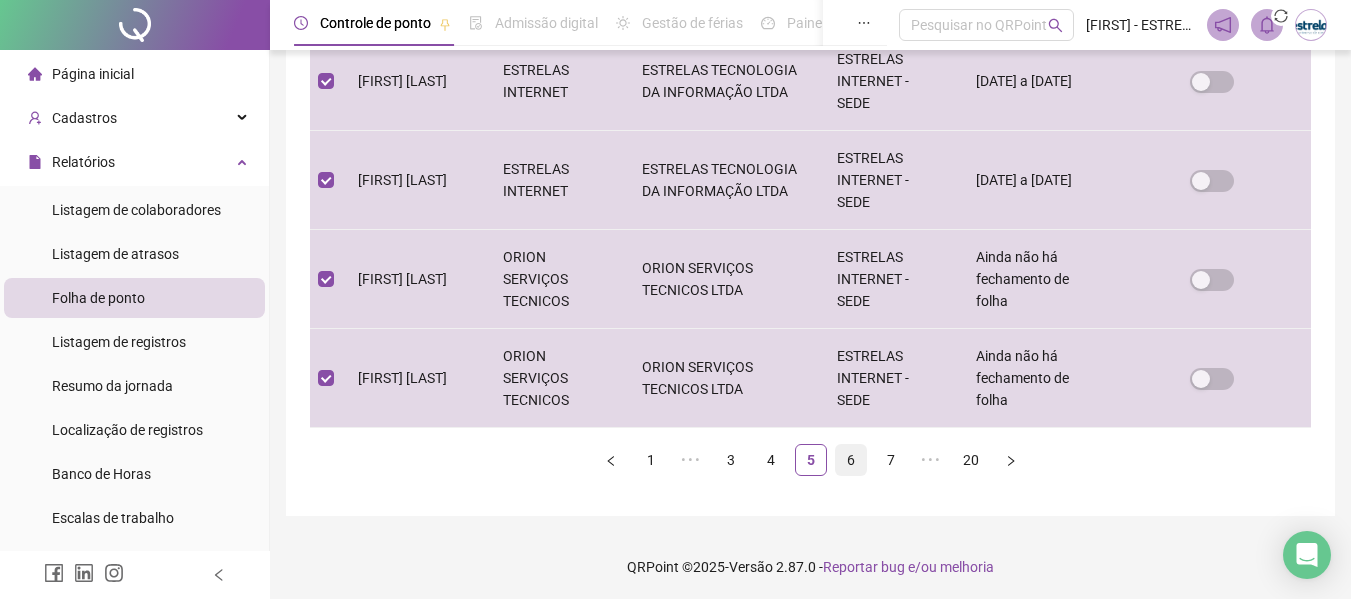 click on "6" at bounding box center (851, 460) 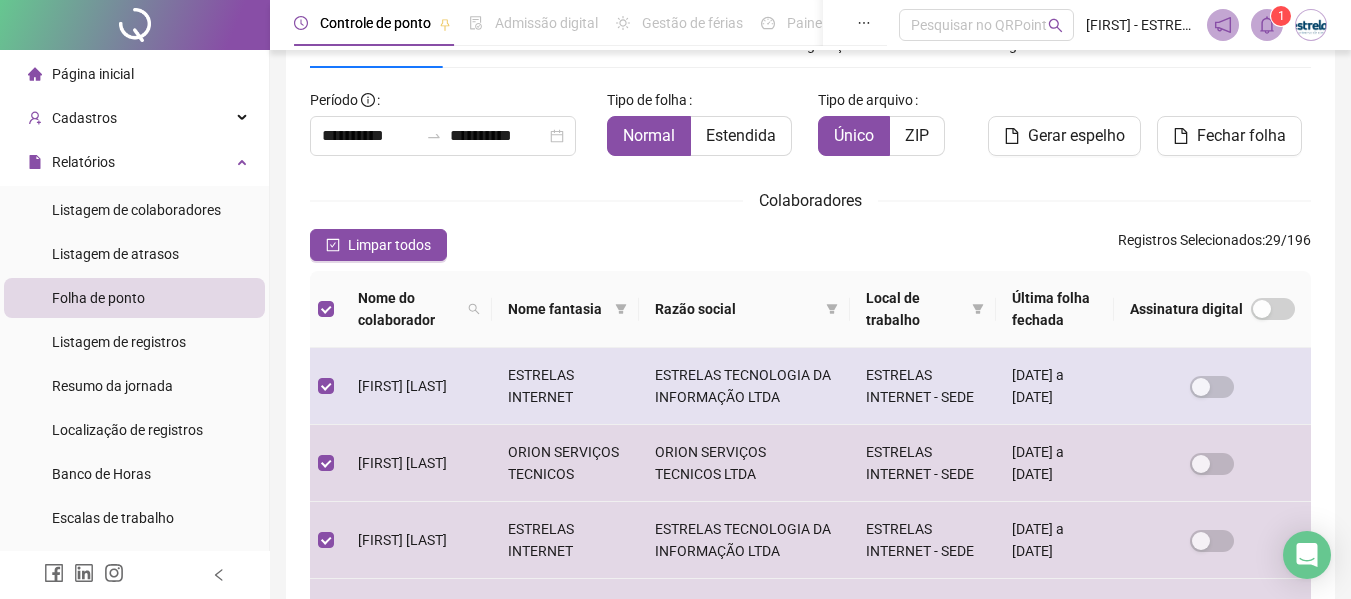 scroll, scrollTop: 110, scrollLeft: 0, axis: vertical 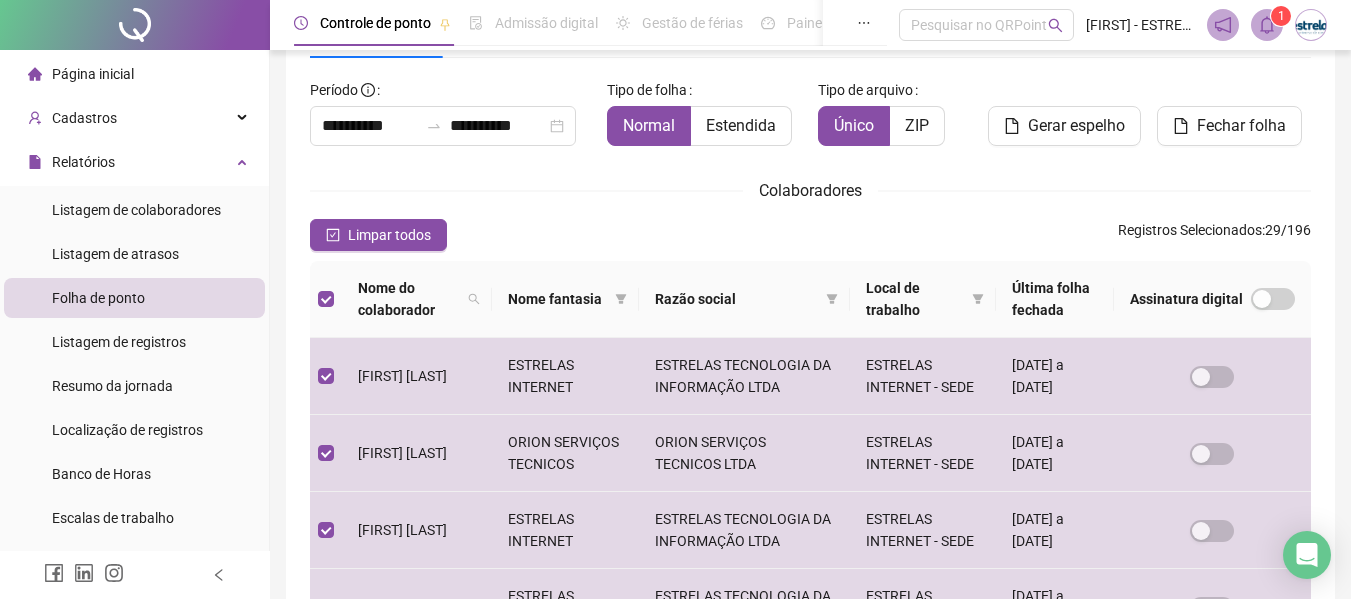 click at bounding box center (1267, 25) 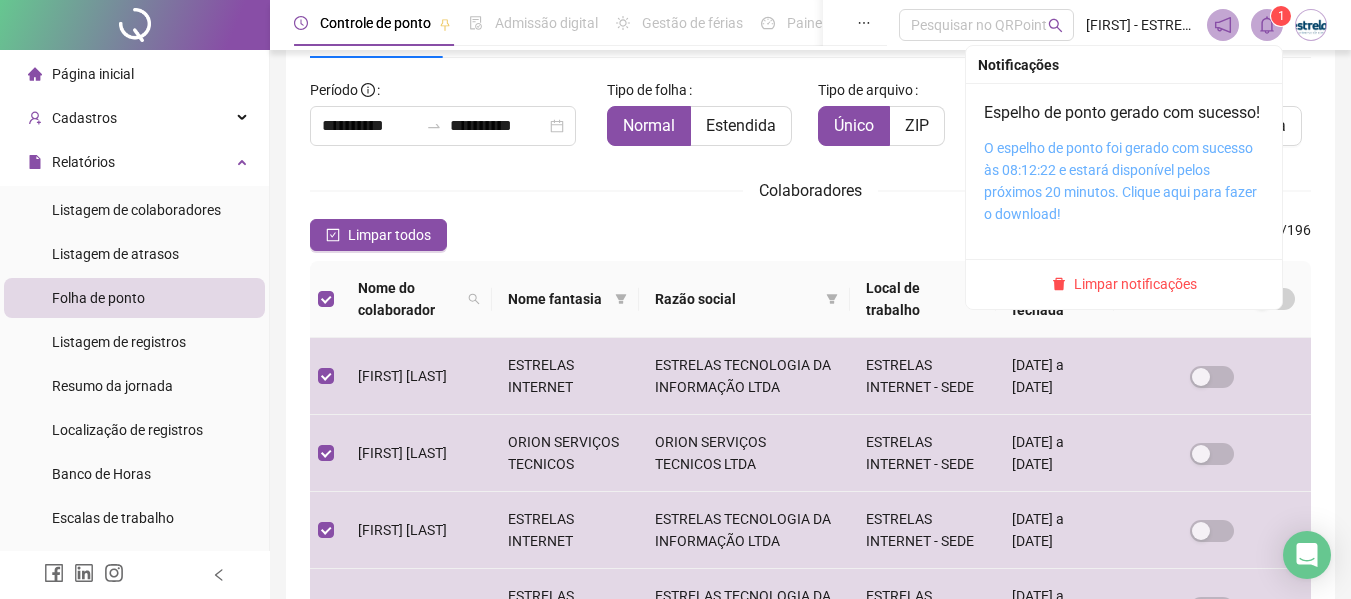 click on "O espelho de ponto foi gerado com sucesso às 08:12:22 e estará disponível pelos próximos 20 minutos.
Clique aqui para fazer o download!" at bounding box center (1120, 181) 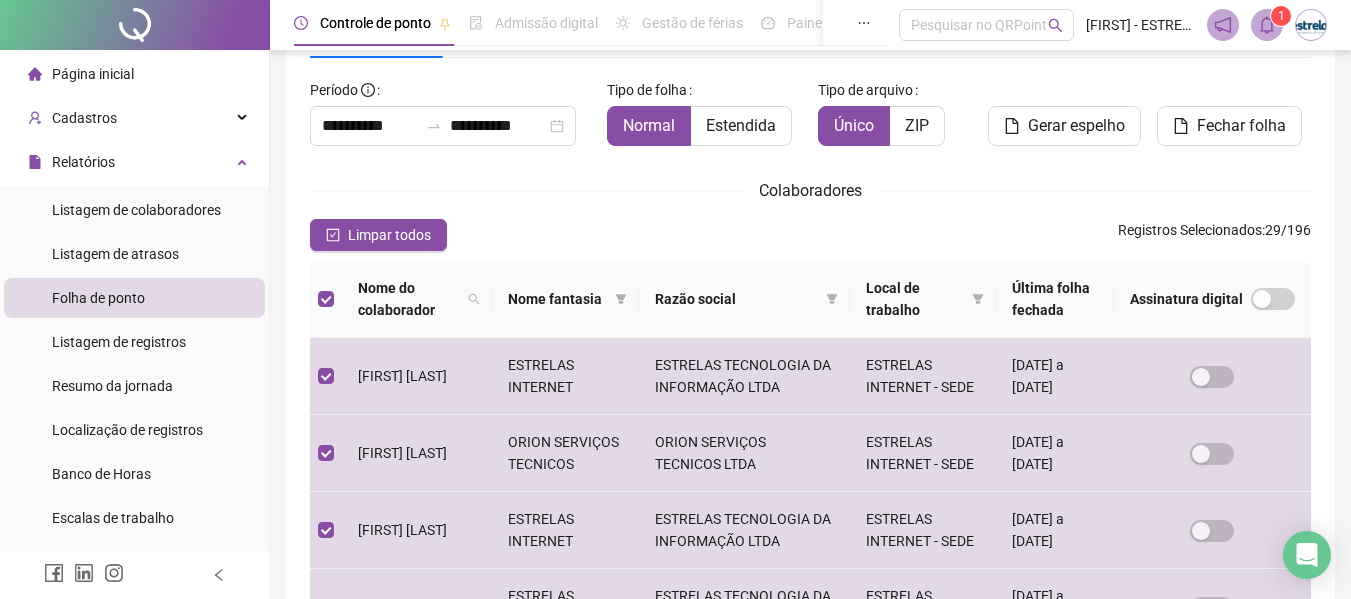click on "**********" at bounding box center [810, 592] 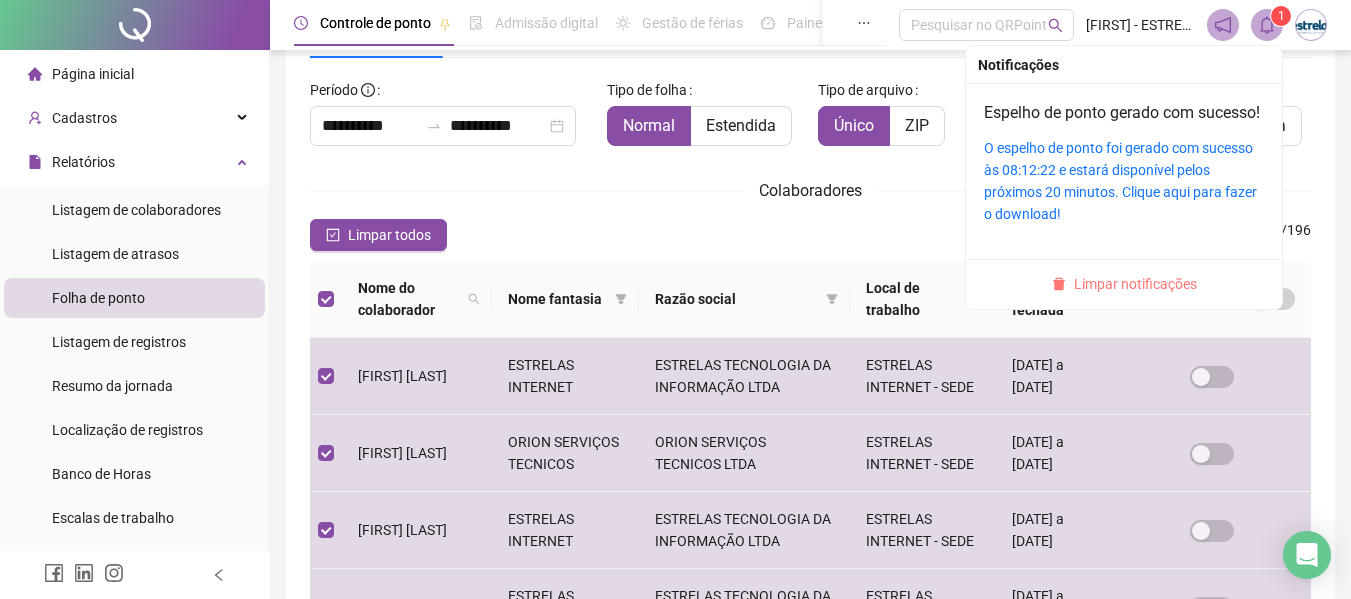 click on "Limpar notificações" at bounding box center [1135, 284] 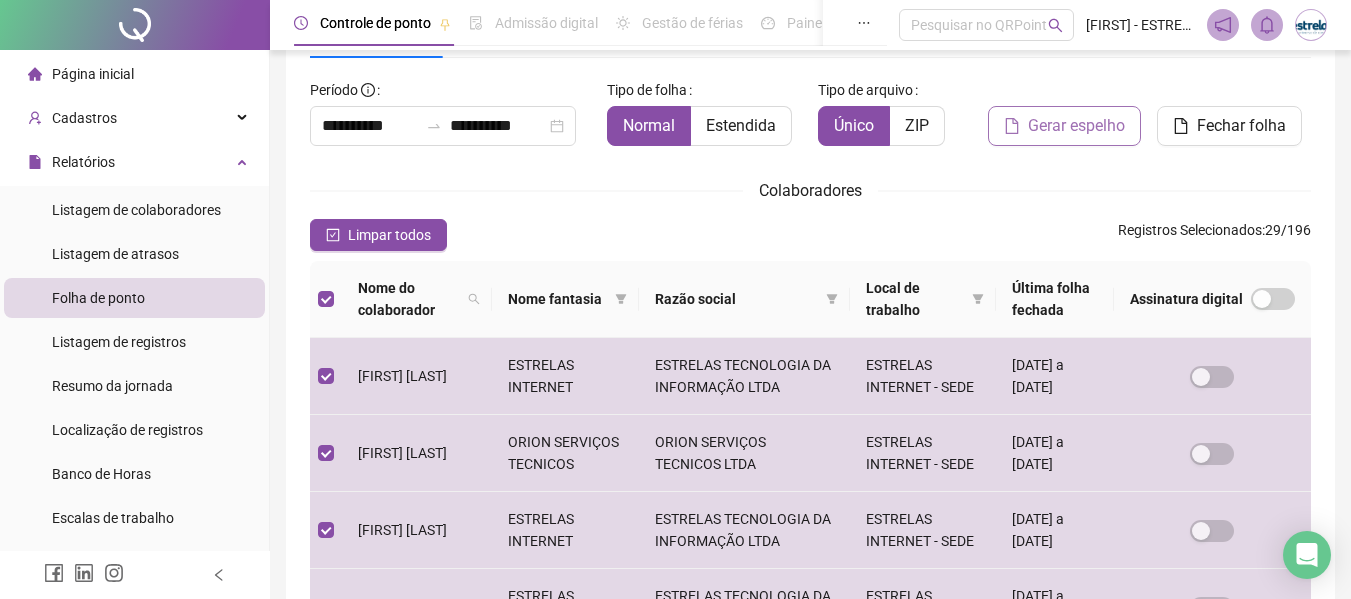 click on "Gerar espelho" at bounding box center (1064, 126) 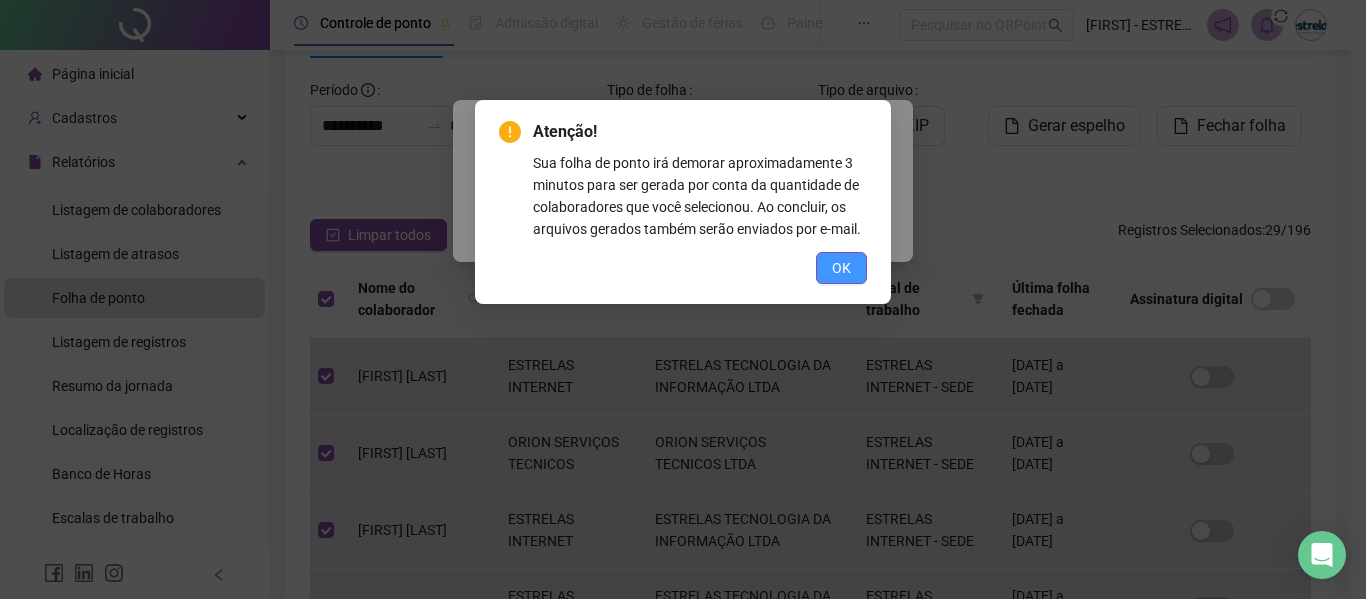 click on "OK" at bounding box center [841, 268] 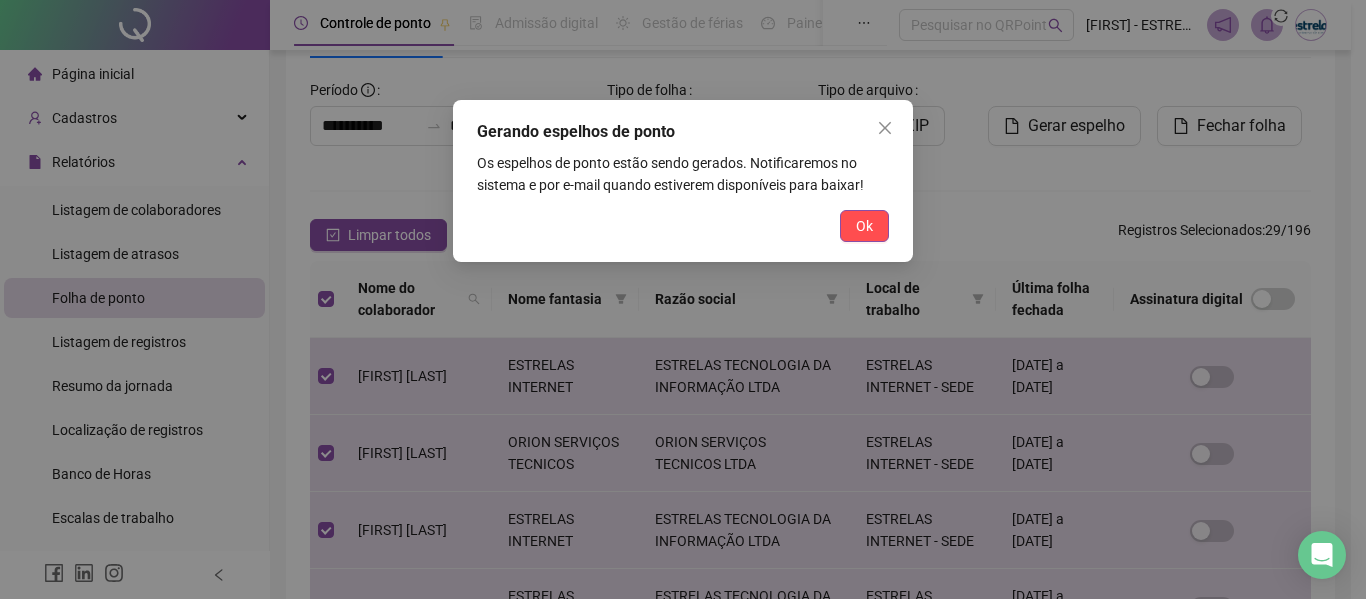 click on "Ok" at bounding box center [864, 226] 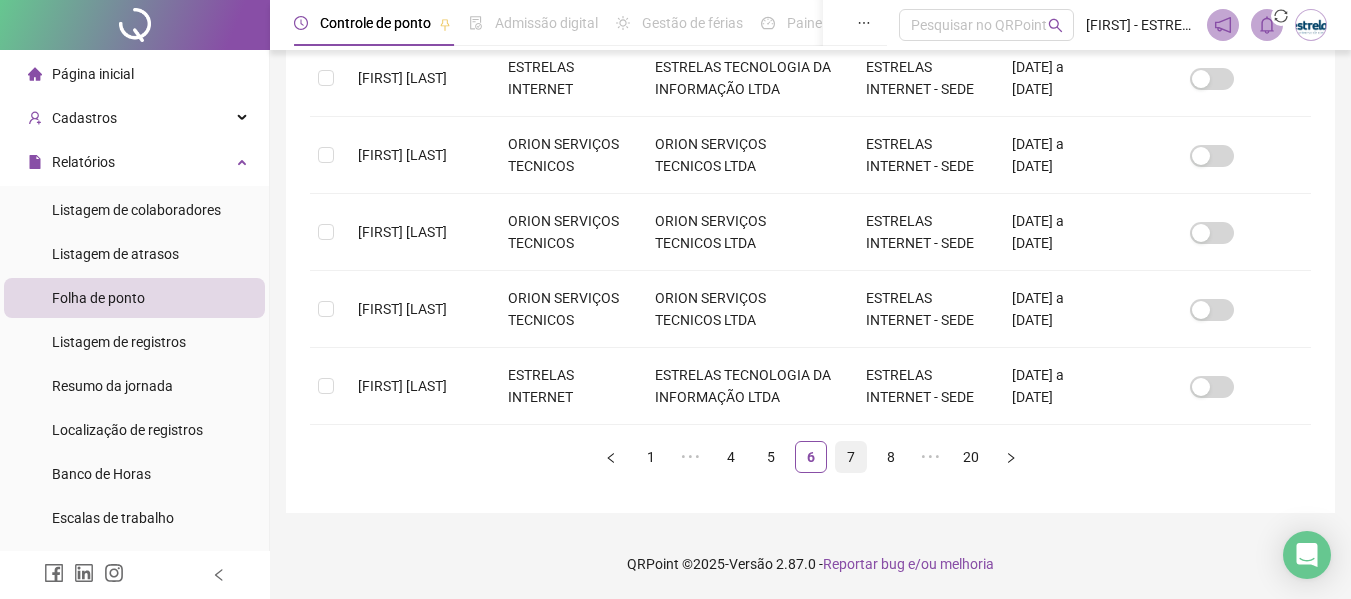 click on "7" at bounding box center (851, 457) 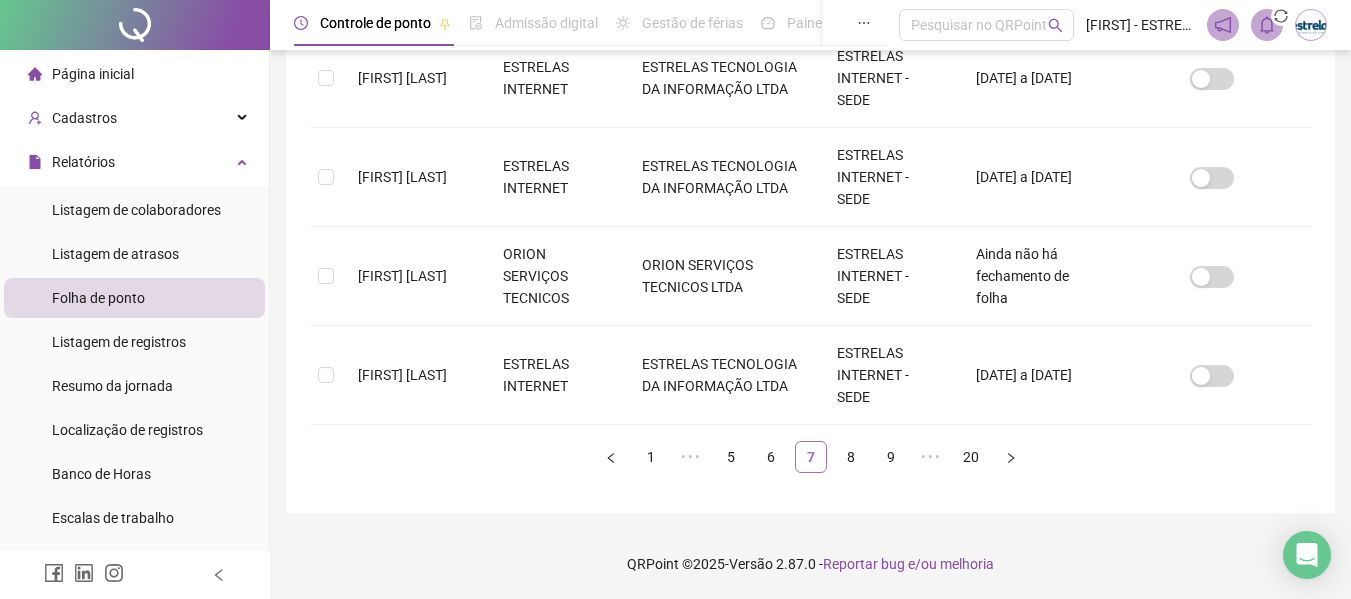 scroll, scrollTop: 110, scrollLeft: 0, axis: vertical 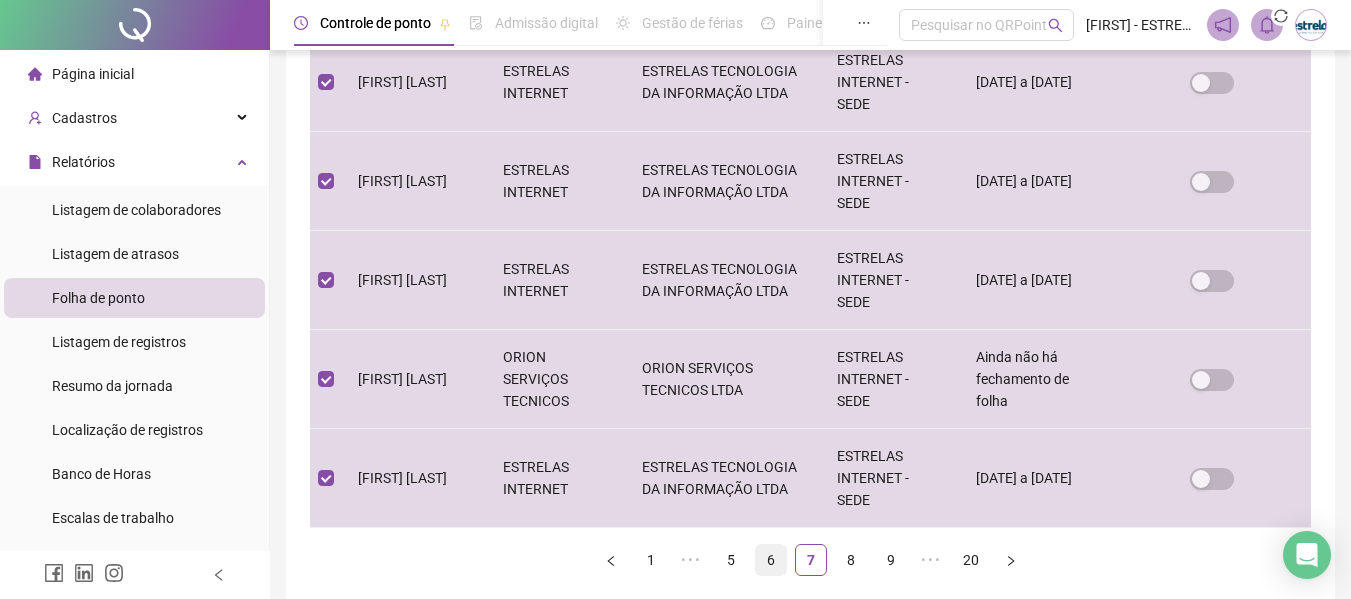 click on "6" at bounding box center [771, 560] 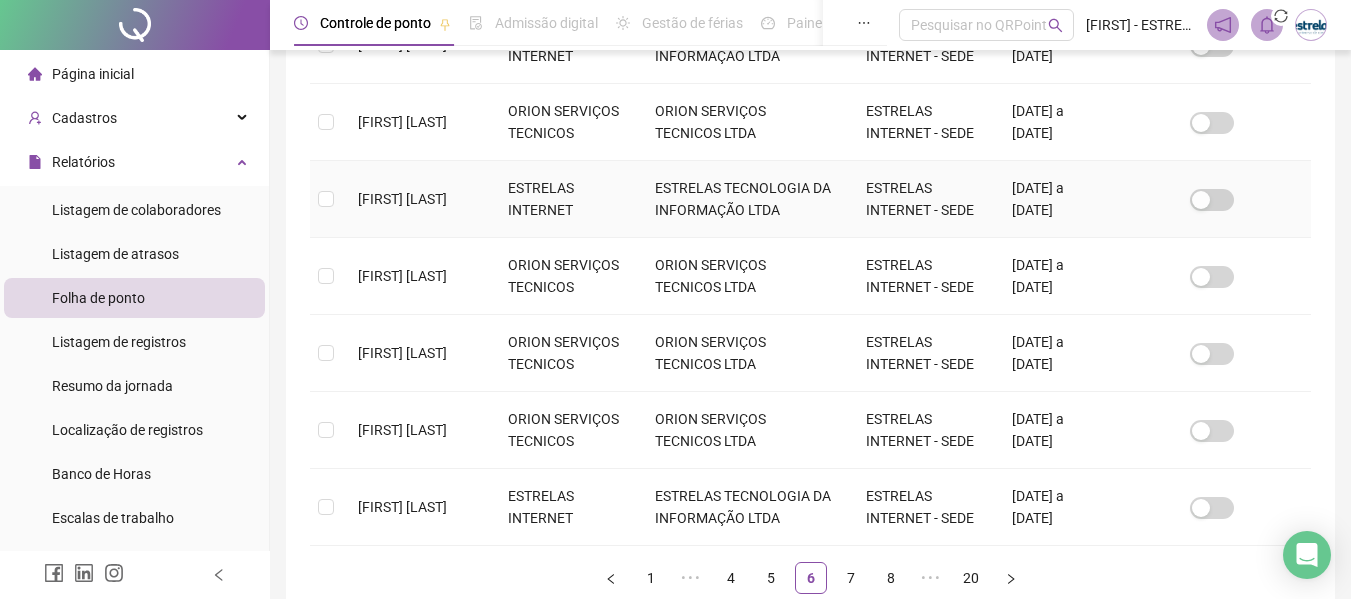 scroll, scrollTop: 1010, scrollLeft: 0, axis: vertical 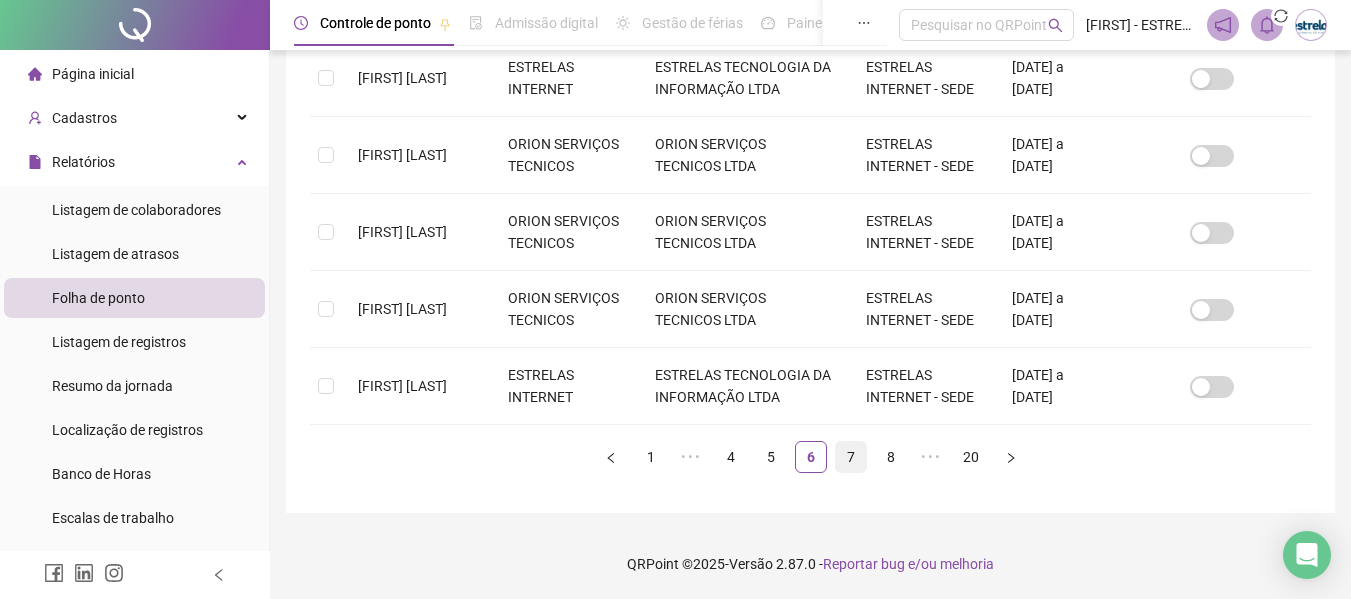 click on "7" at bounding box center [851, 457] 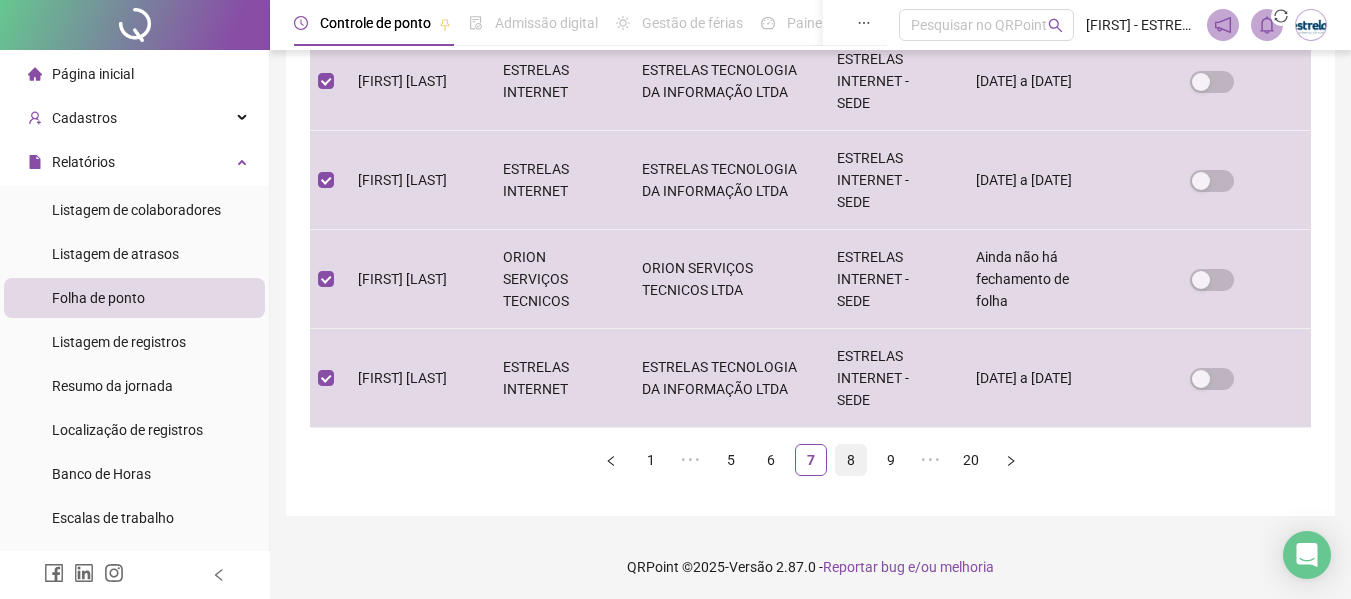 click on "8" at bounding box center [851, 460] 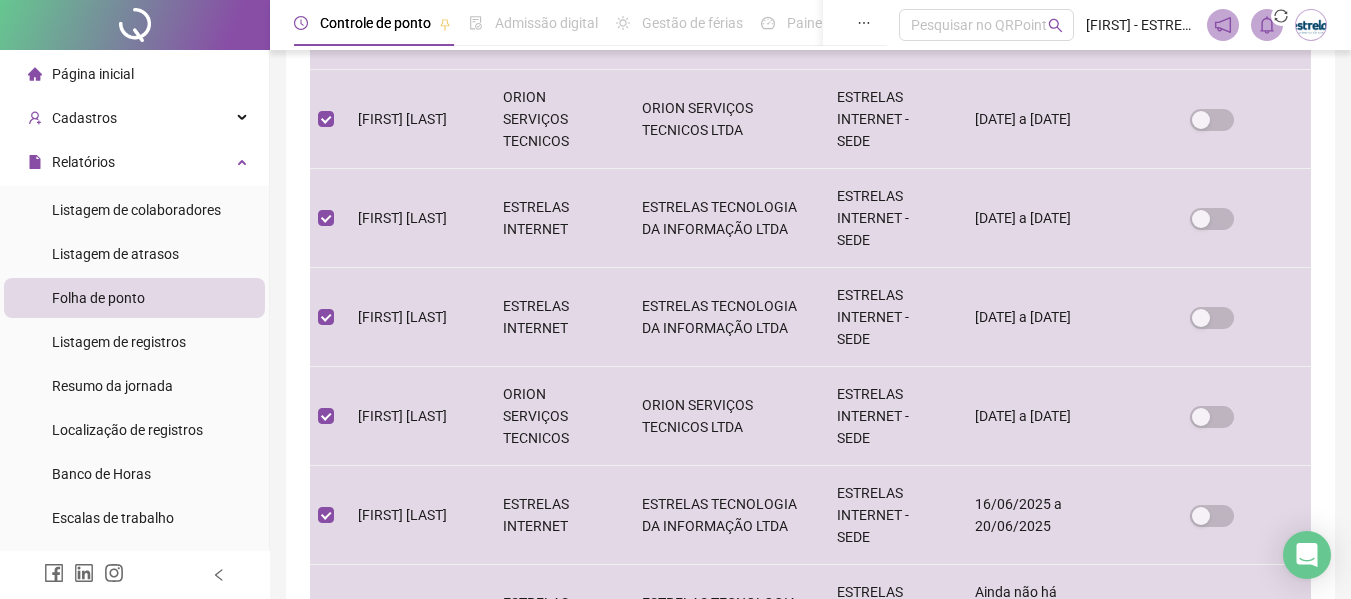 scroll, scrollTop: 810, scrollLeft: 0, axis: vertical 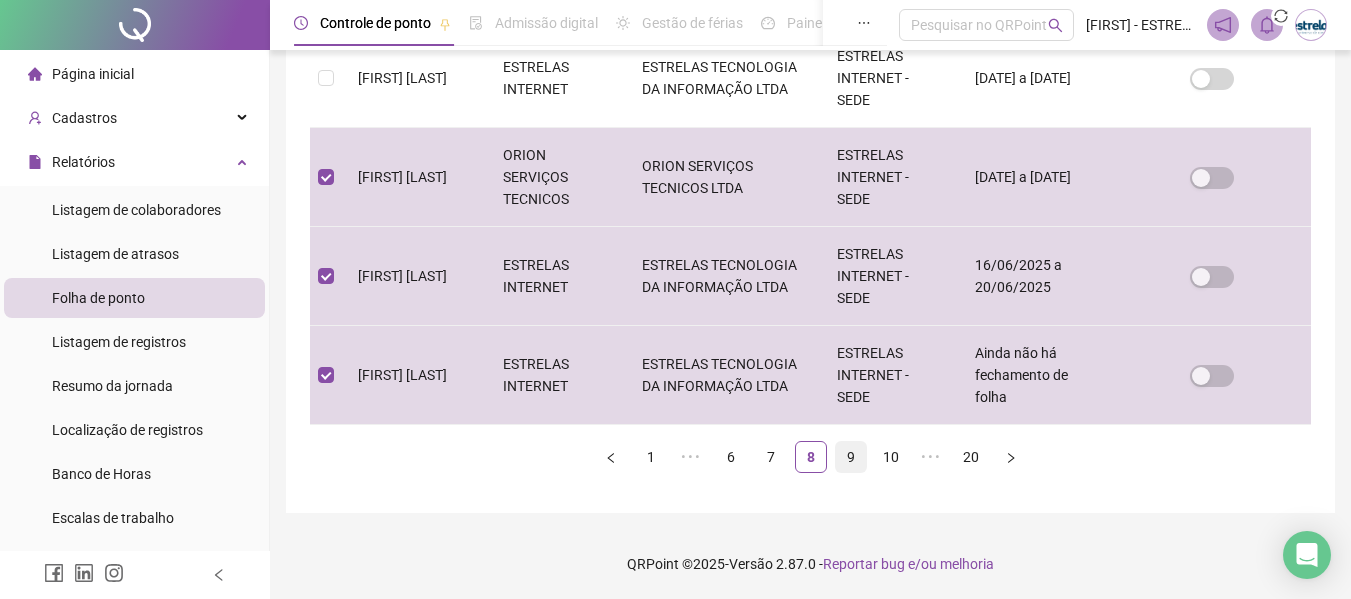click on "9" at bounding box center [851, 457] 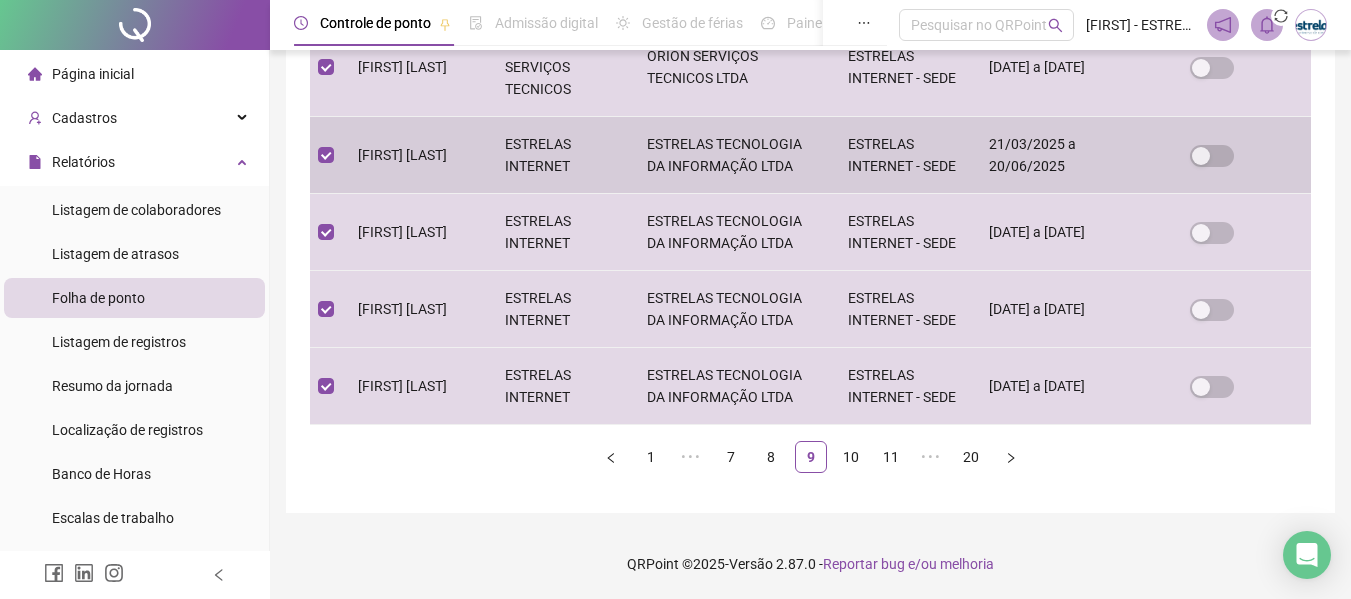 scroll, scrollTop: 910, scrollLeft: 0, axis: vertical 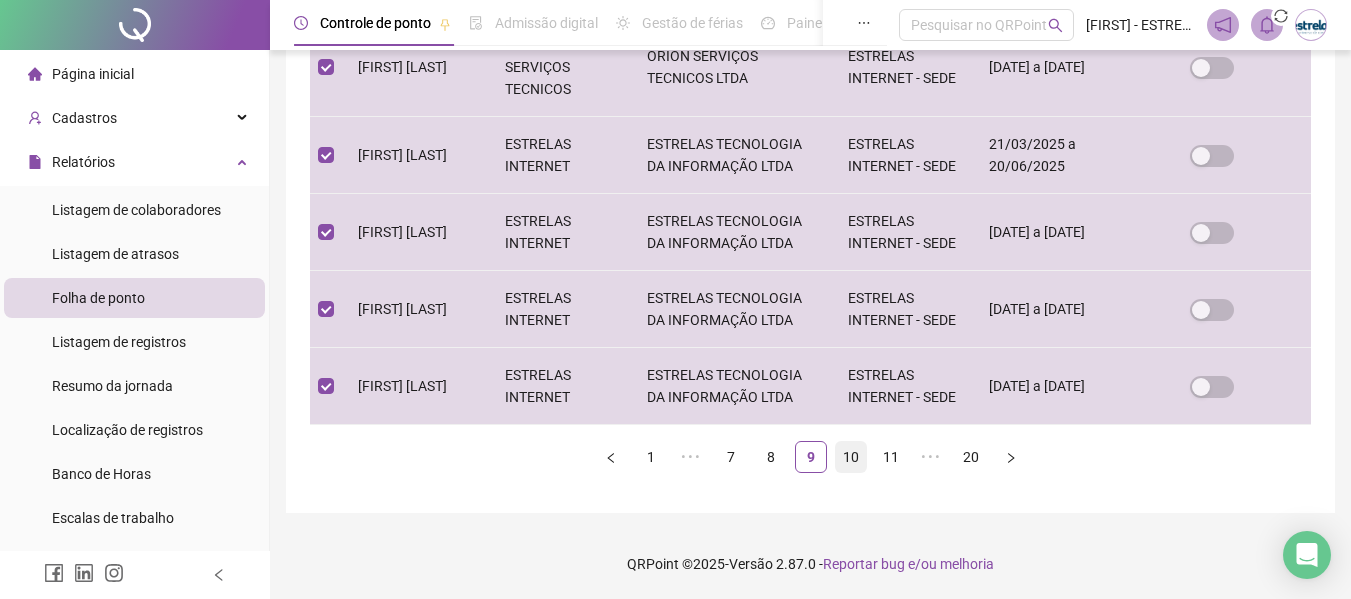 click on "10" at bounding box center (851, 457) 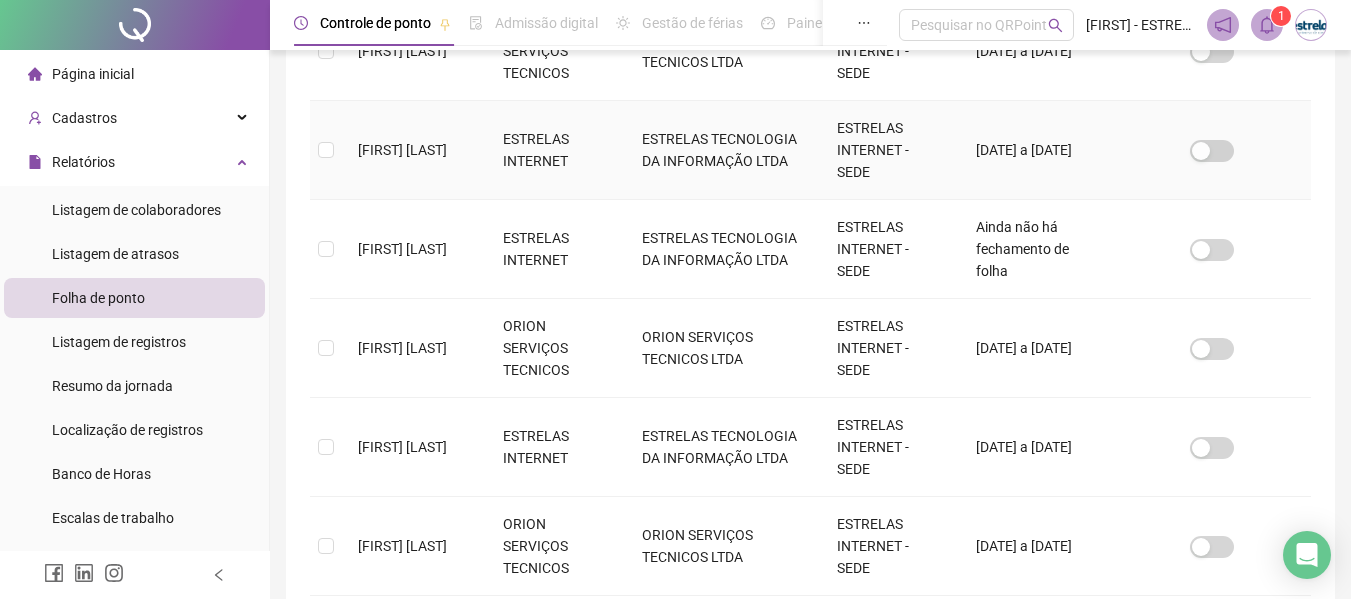 scroll, scrollTop: 510, scrollLeft: 0, axis: vertical 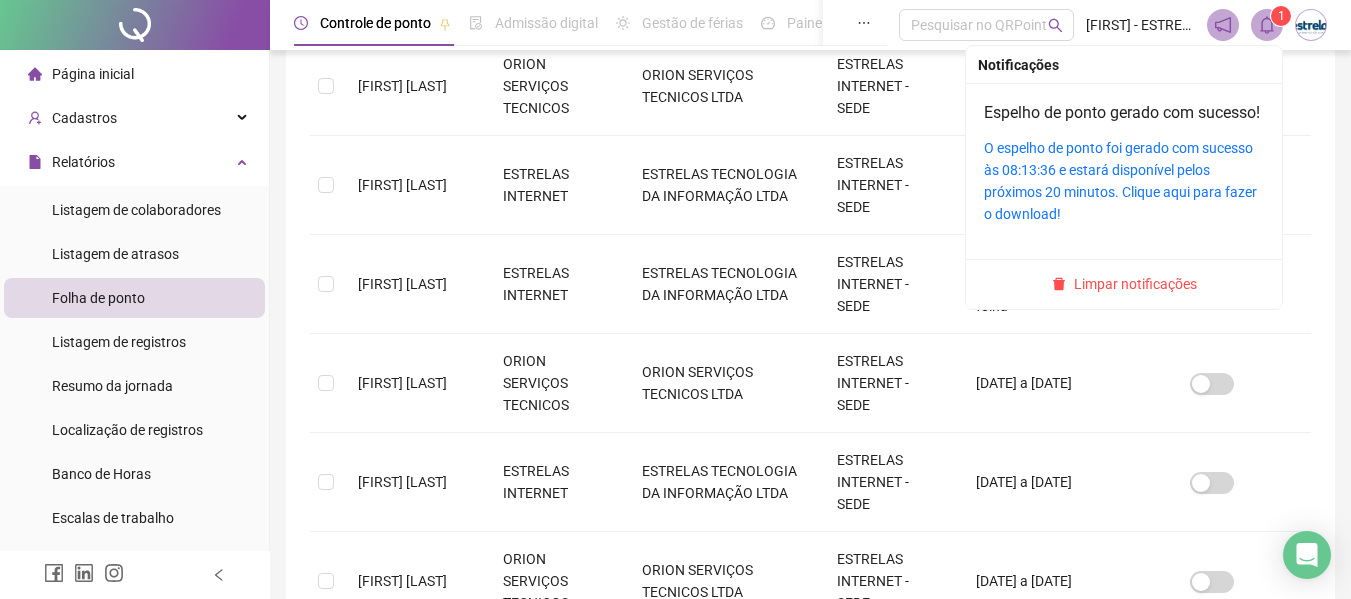 click on "1" at bounding box center [1281, 16] 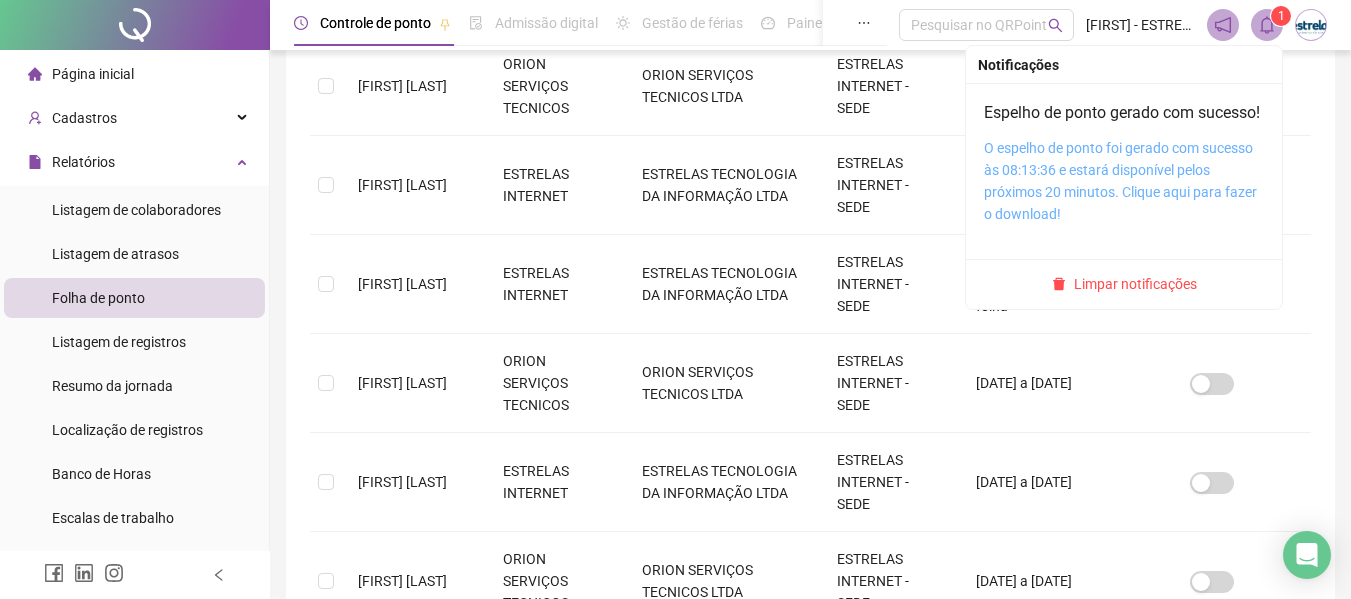 click on "O espelho de ponto foi gerado com sucesso às 08:13:36 e estará disponível pelos próximos 20 minutos.
Clique aqui para fazer o download!" at bounding box center [1120, 181] 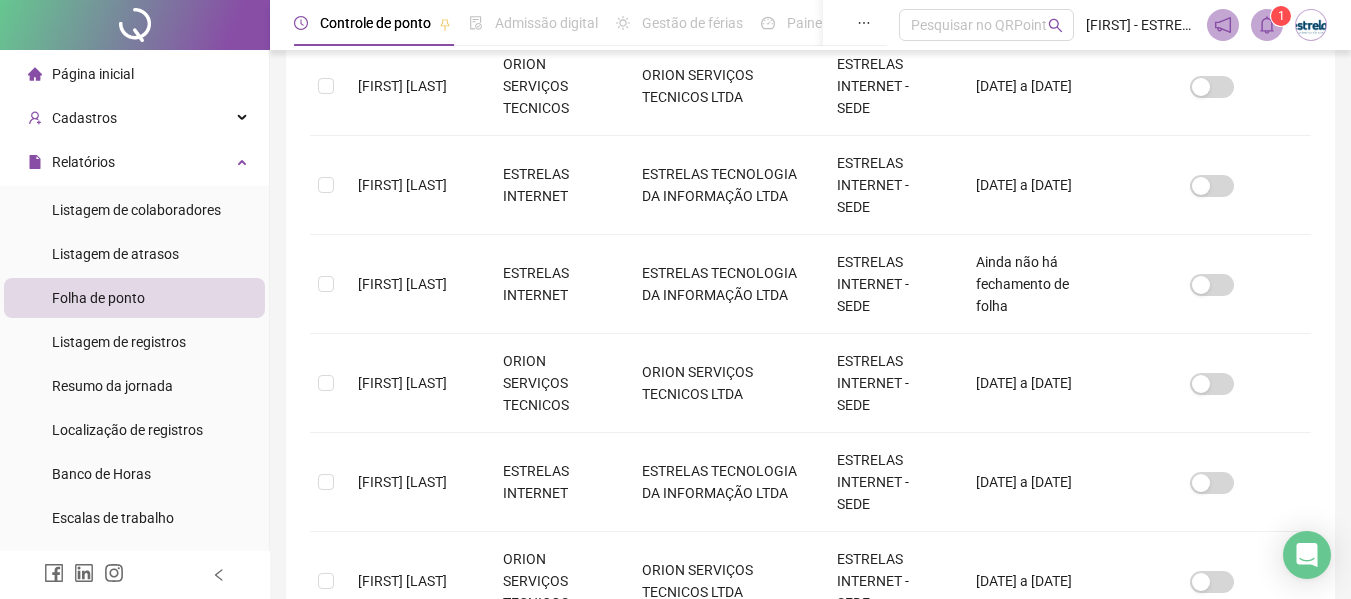 click on "[FIRST] [LAST] ESTRELAS INTERNET ESTRELAS TECNOLOGIA DA INFORMAÇÃO LTDA ESTRELAS INTERNET - SEDE 21/05/2025 a 20/06/2025 [FIRST] [LAST] ORION SERVIÇOS TECNICOS ORION SERVIÇOS TECNICOS LTDA ESTRELAS INTERNET - SEDE 21/05/2025 a 20/06/2025 [FIRST] [LAST] ESTRELAS INTERNET ESTRELAS TECNOLOGIA DA INFORMAÇÃO LTDA ESTRELAS INTERNET - SEDE 21/05/2025 a 20/06/2025 [FIRST] [LAST] ESTRELAS INTERNET ESTRELAS TECNOLOGIA DA INFORMAÇÃO LTDA ESTRELAS INTERNET - SEDE 1 ••• 8" at bounding box center [810, 286] 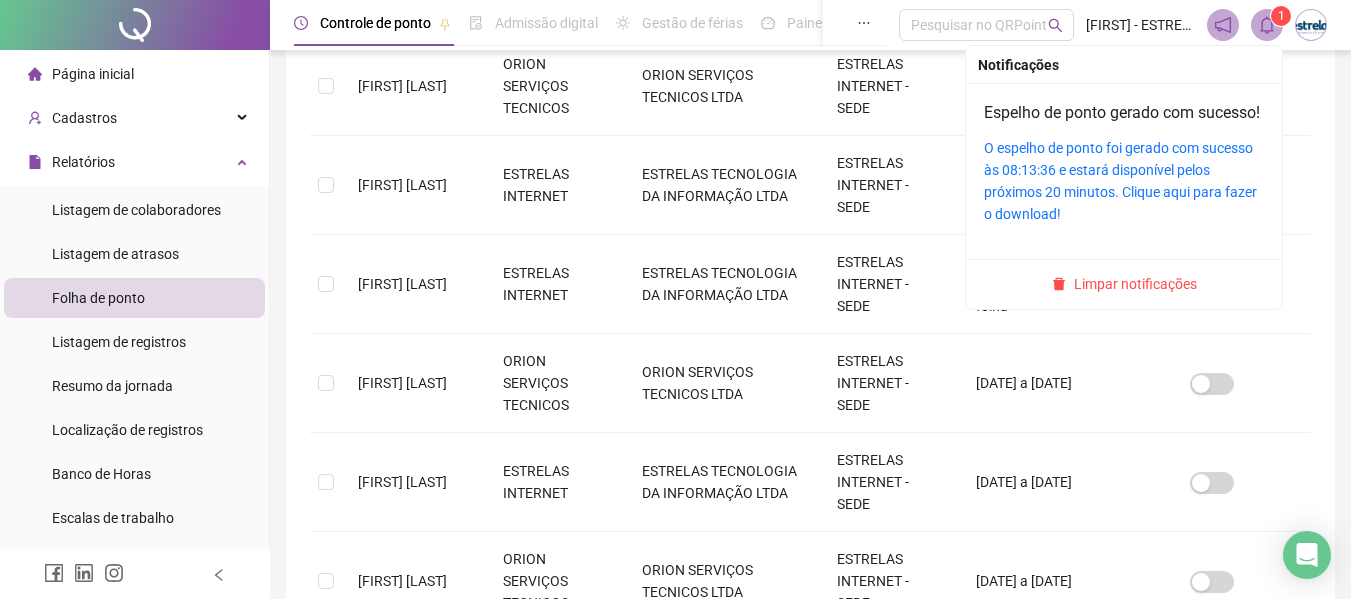 click 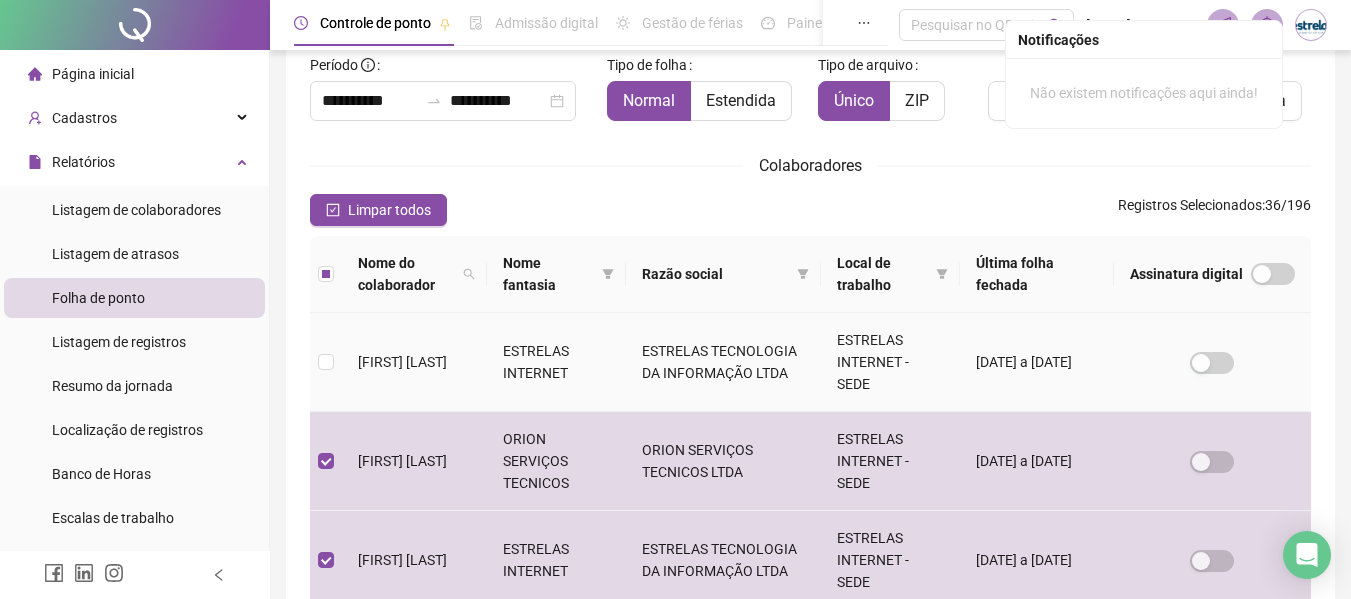 scroll, scrollTop: 310, scrollLeft: 0, axis: vertical 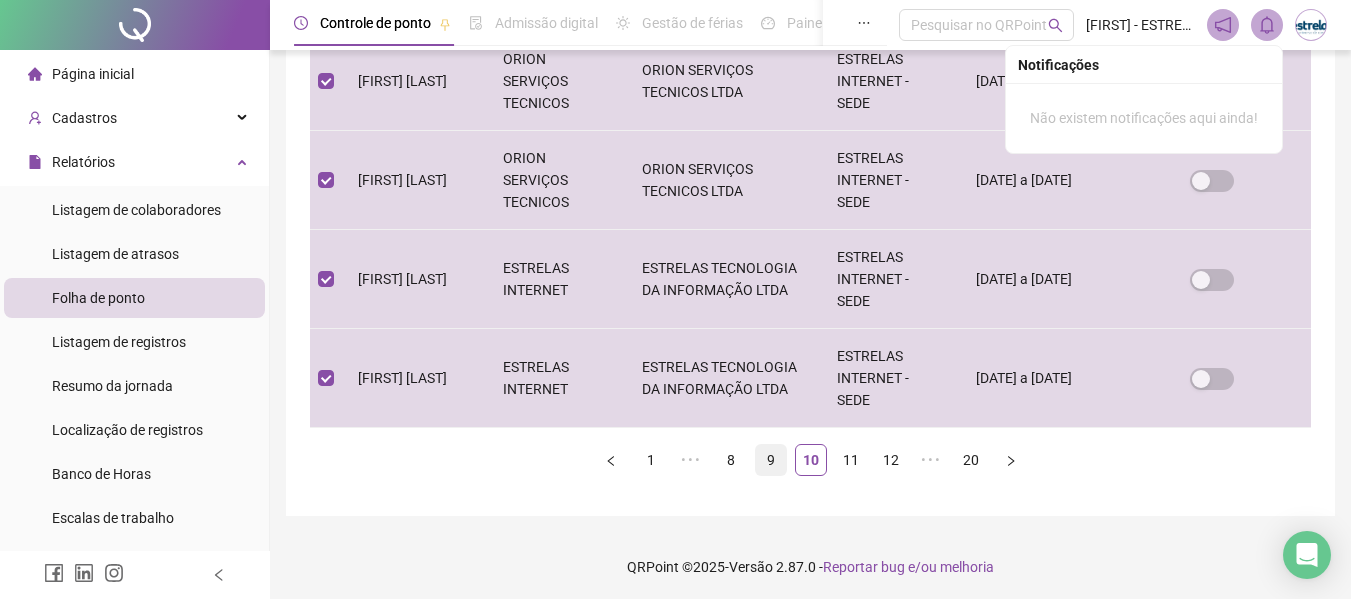 click on "9" at bounding box center [771, 460] 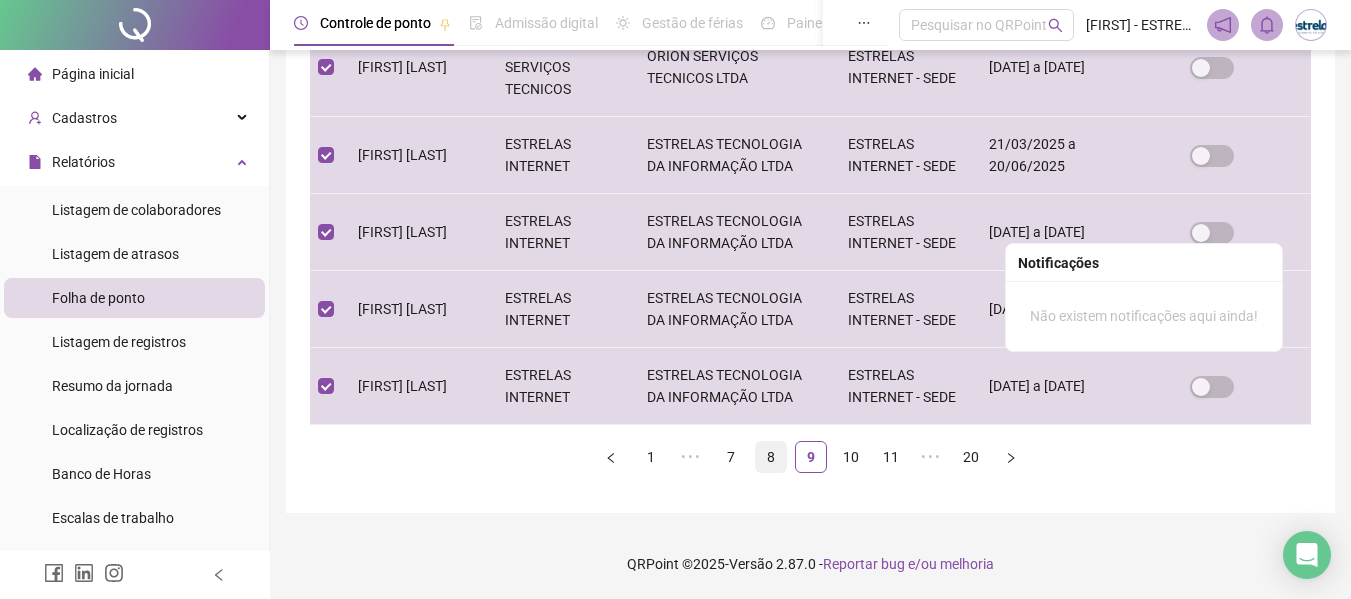 click on "8" at bounding box center [771, 457] 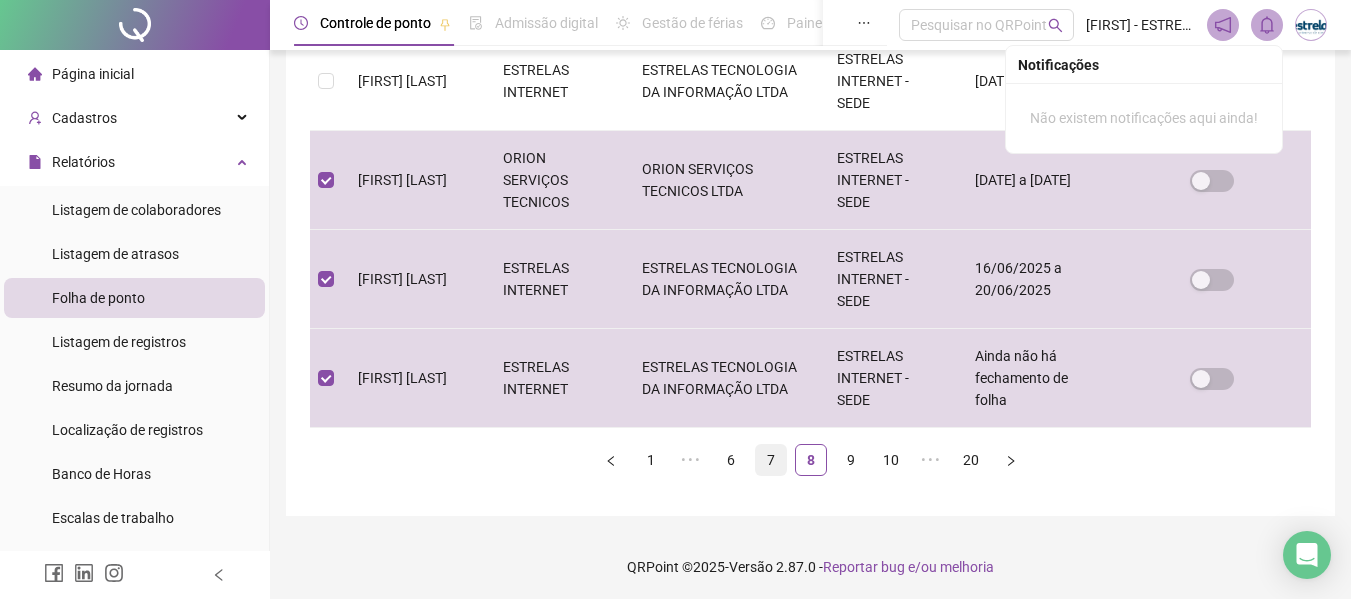 click on "7" at bounding box center (771, 460) 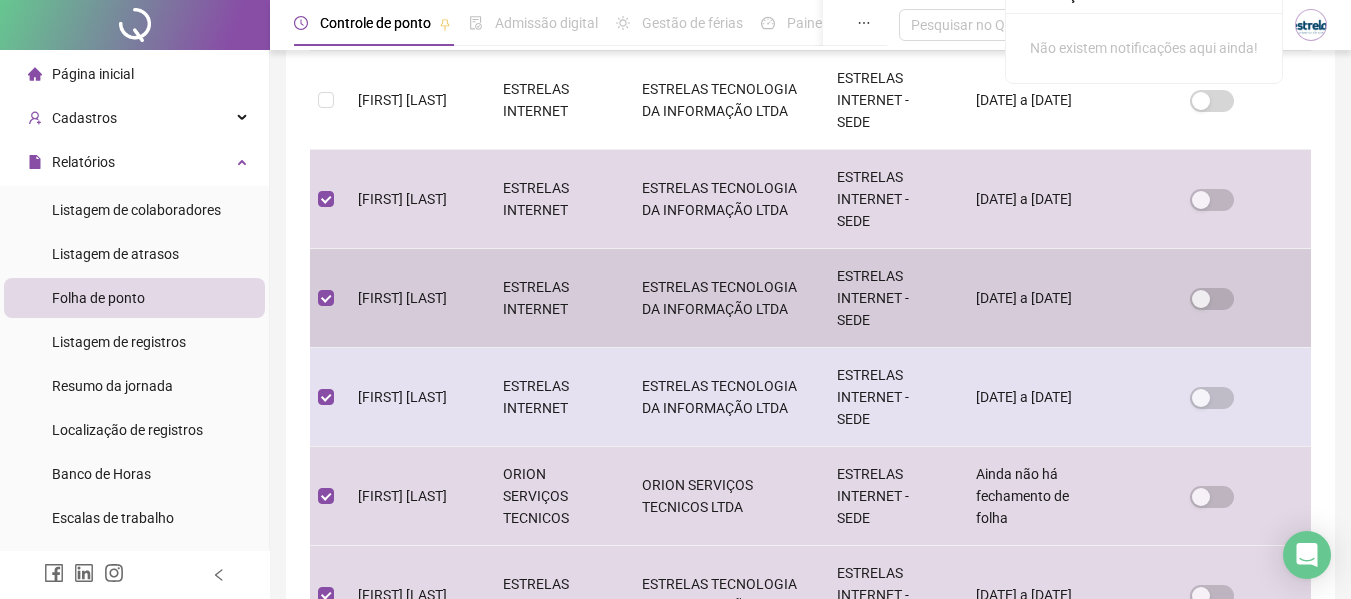 scroll, scrollTop: 1013, scrollLeft: 0, axis: vertical 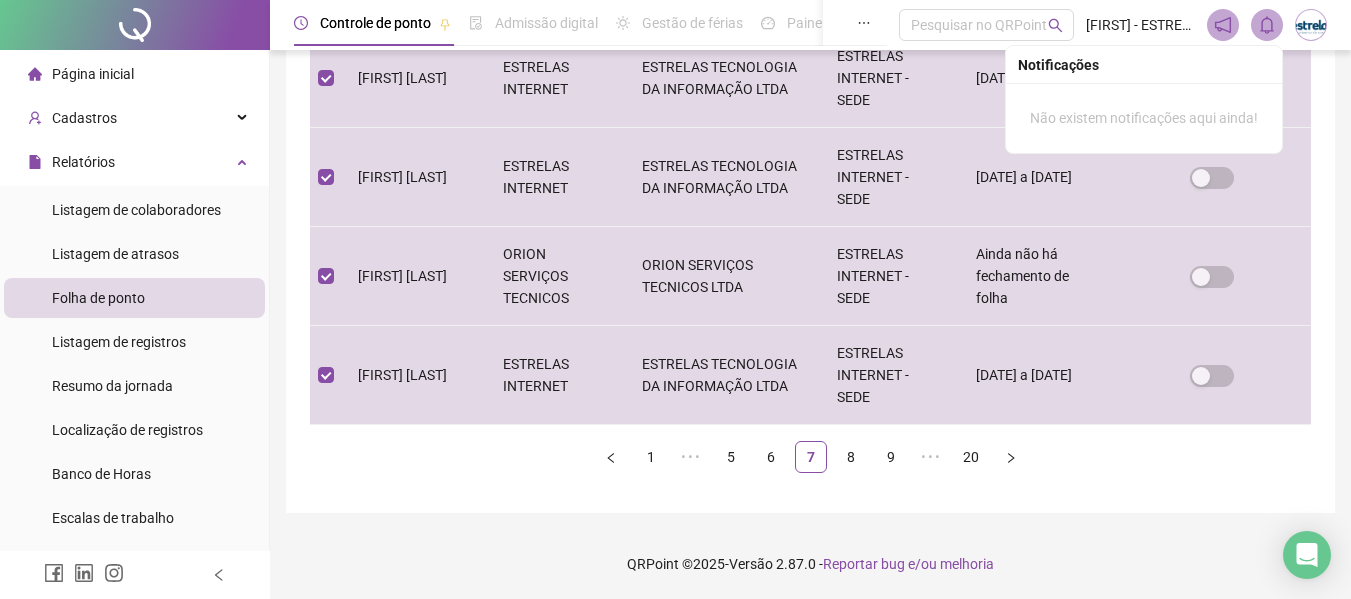 click on "1 ••• 5 6 7 8 9 ••• 20" at bounding box center [810, 457] 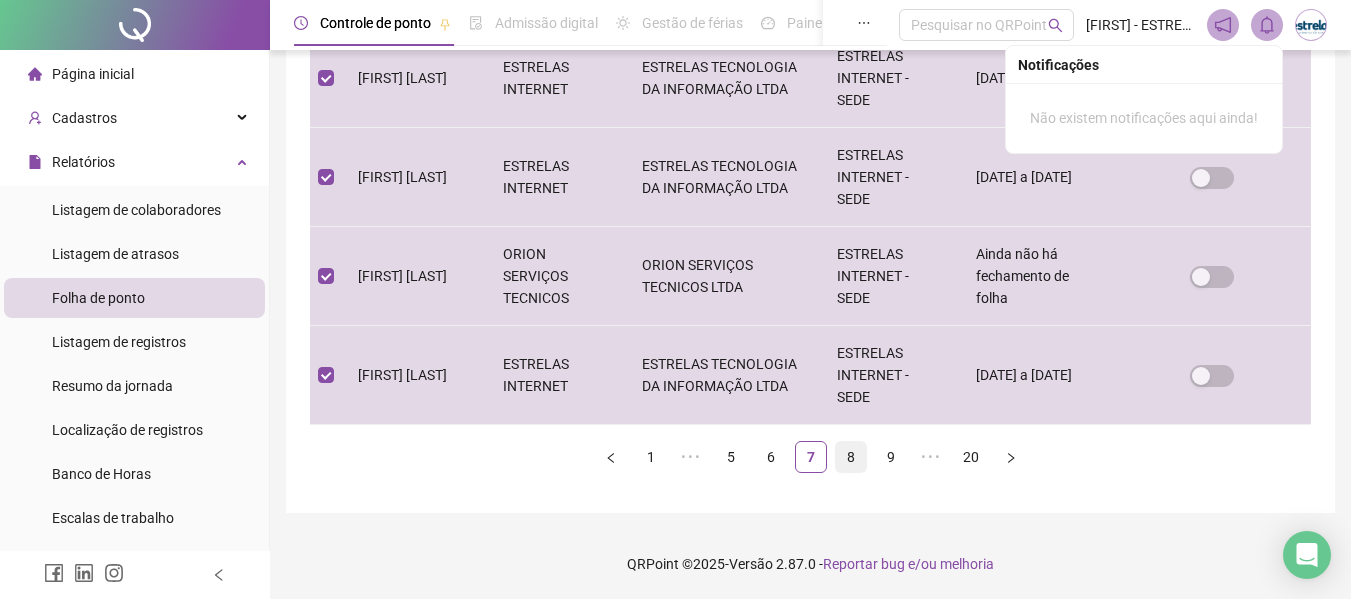 click on "8" at bounding box center (851, 457) 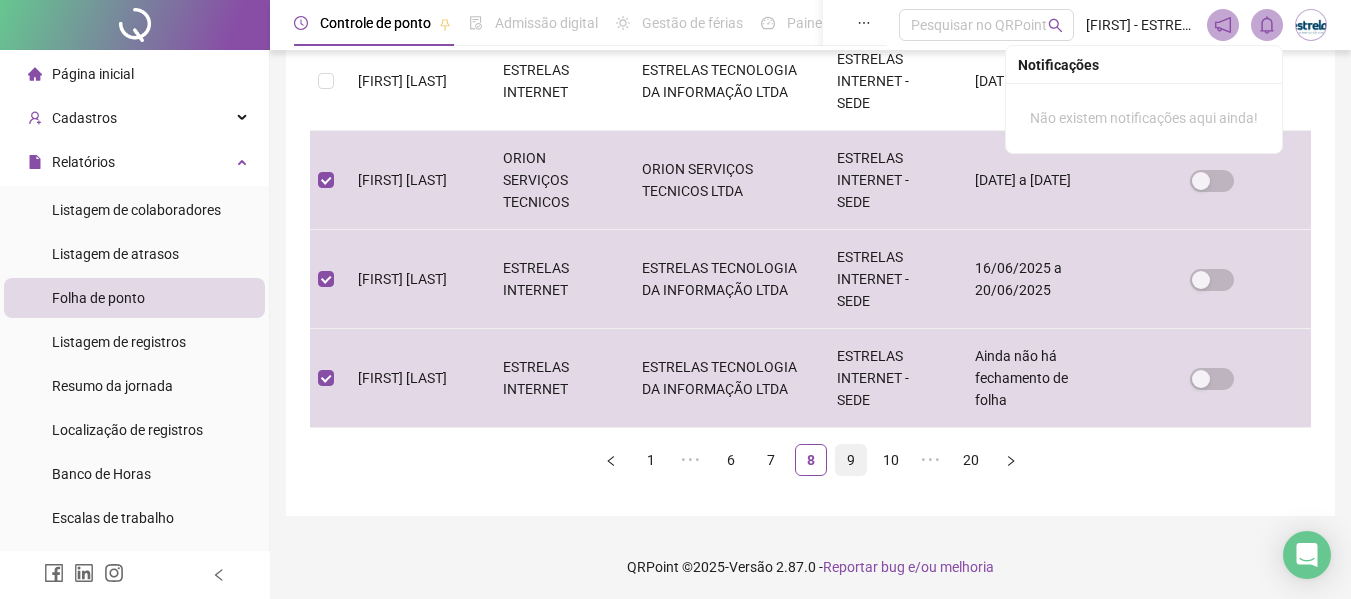 click on "9" at bounding box center [851, 460] 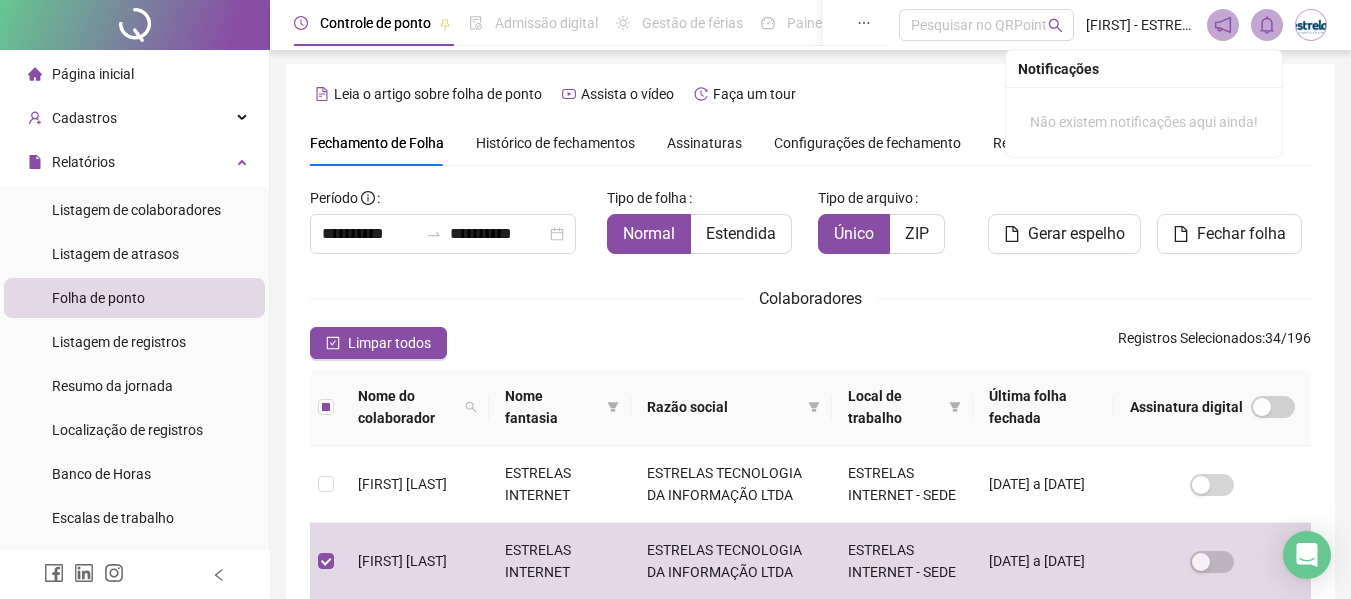 scroll, scrollTop: 0, scrollLeft: 0, axis: both 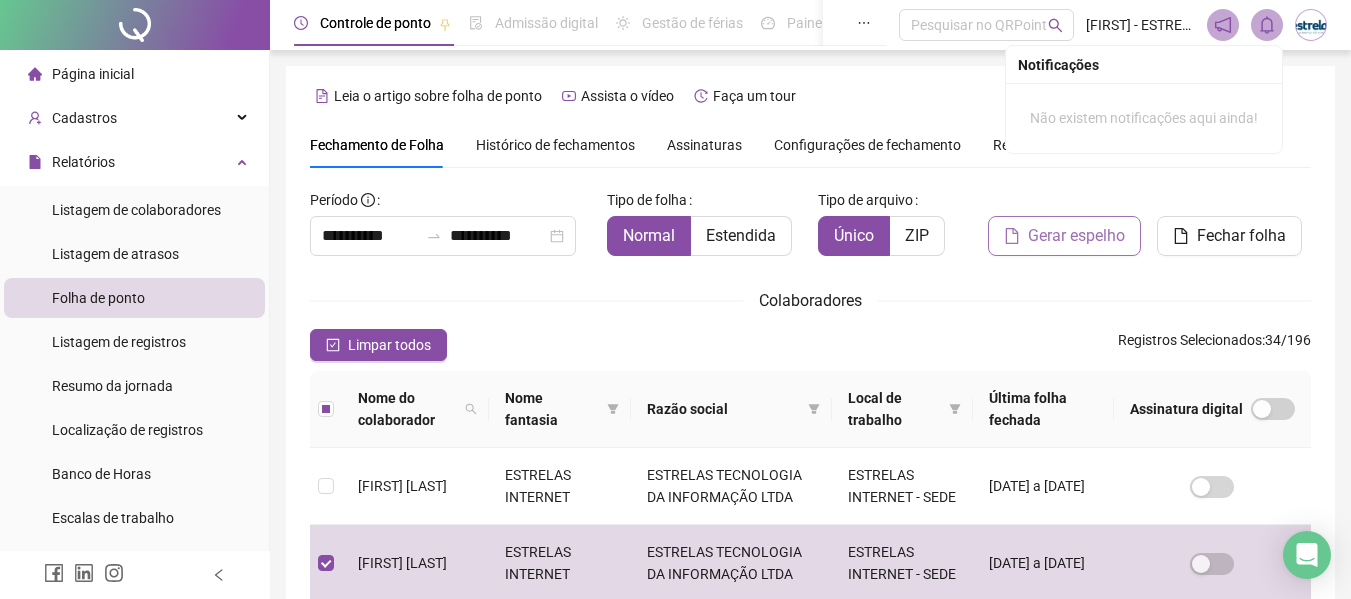 click on "Gerar espelho" at bounding box center (1076, 236) 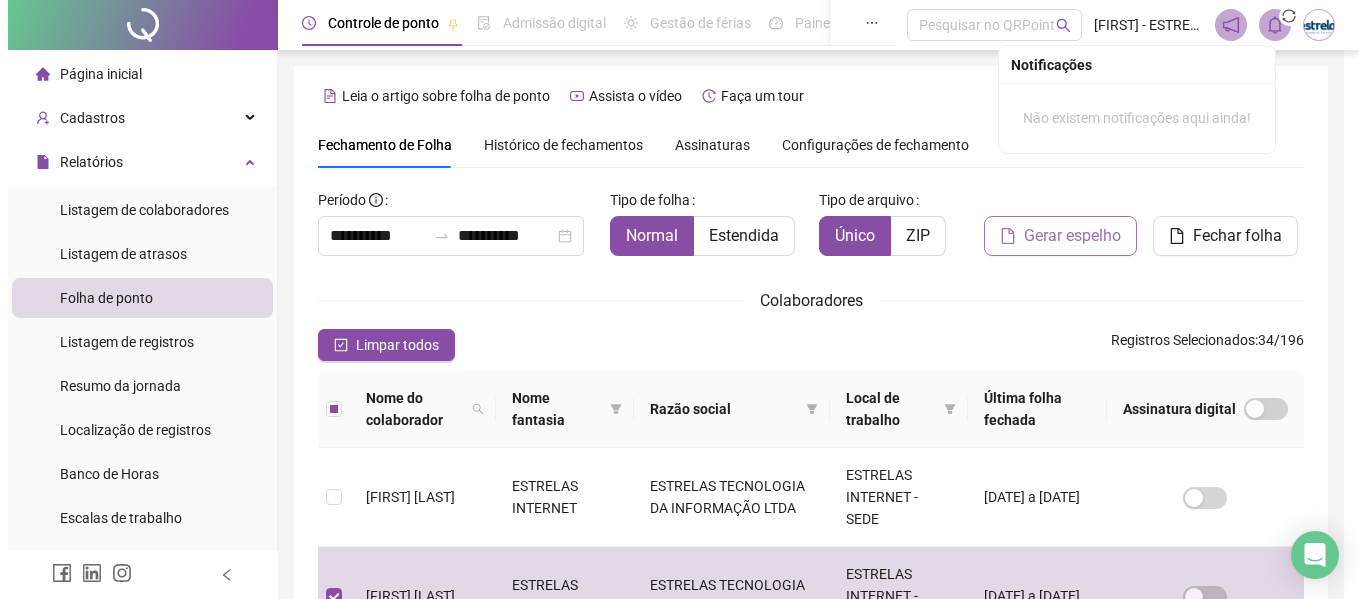 scroll, scrollTop: 110, scrollLeft: 0, axis: vertical 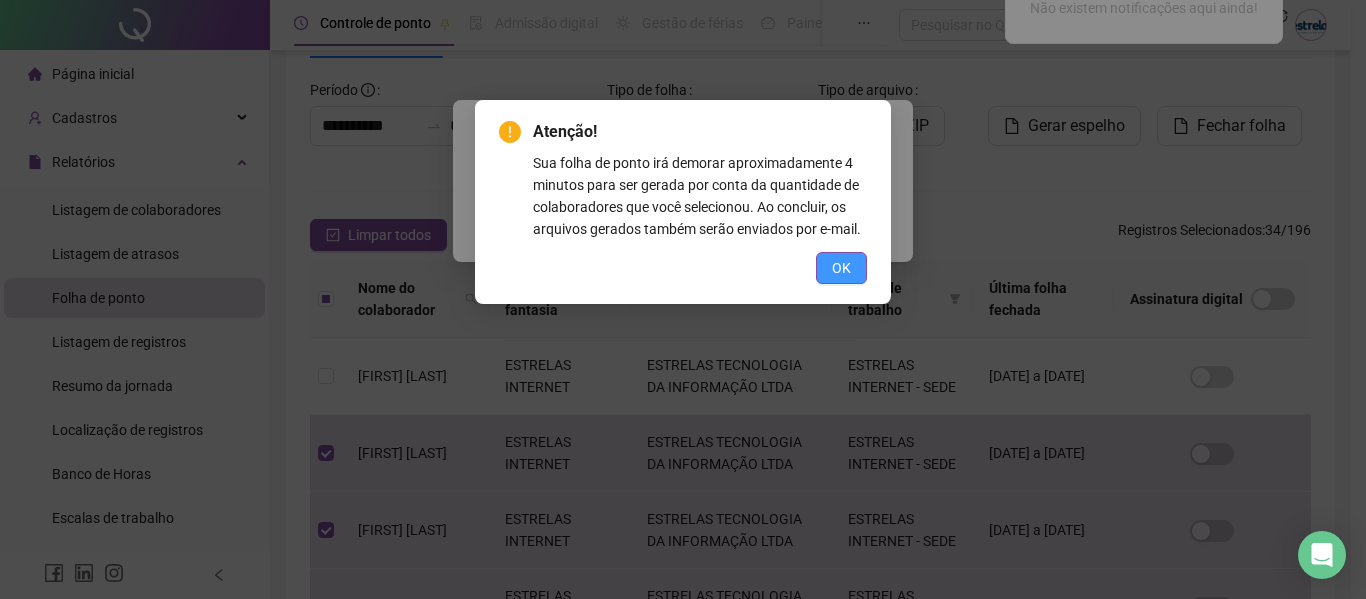 click on "OK" at bounding box center (841, 268) 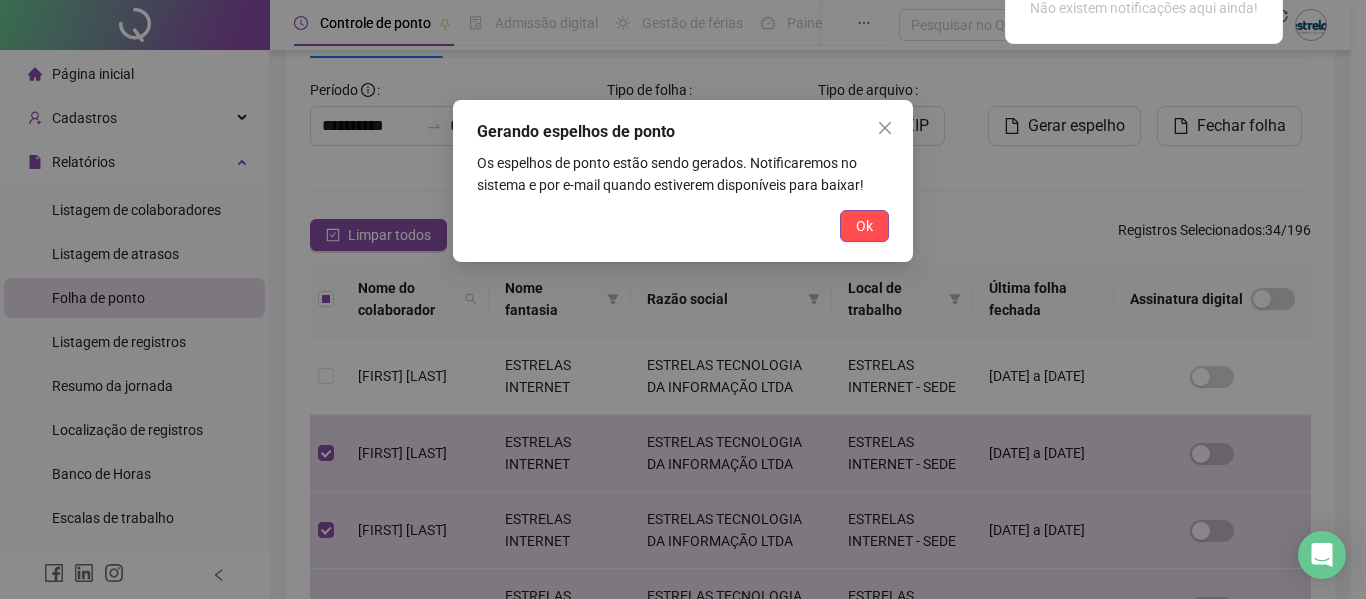 click on "Ok" at bounding box center [864, 226] 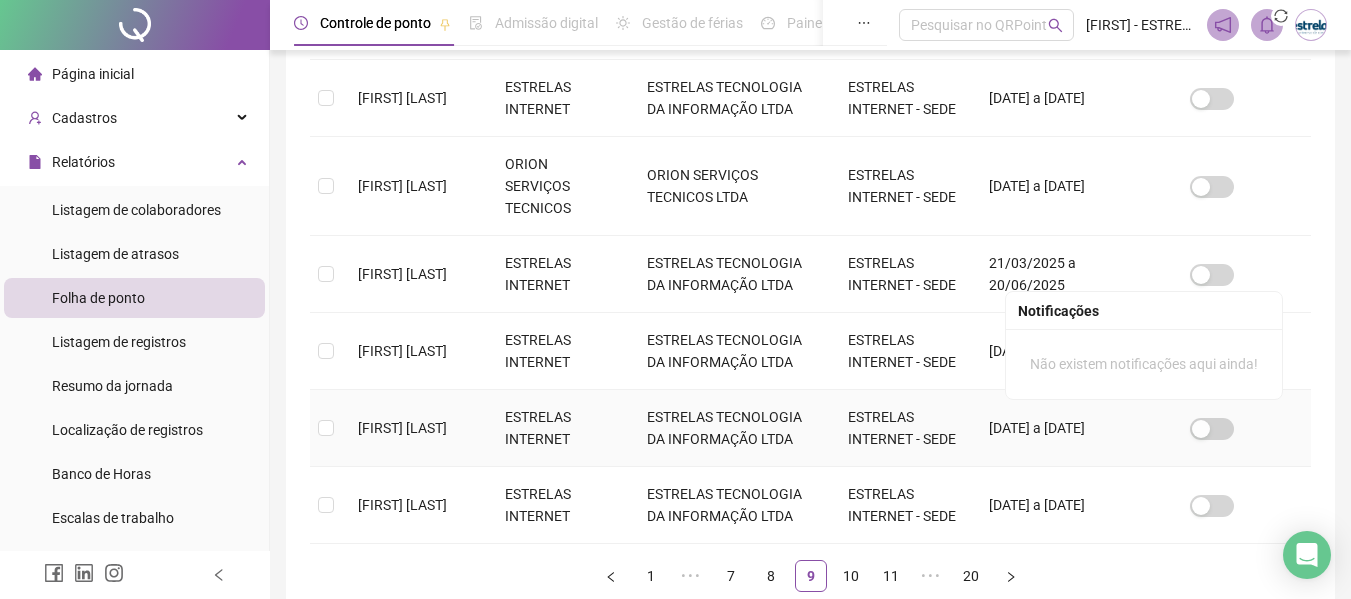 scroll, scrollTop: 1010, scrollLeft: 0, axis: vertical 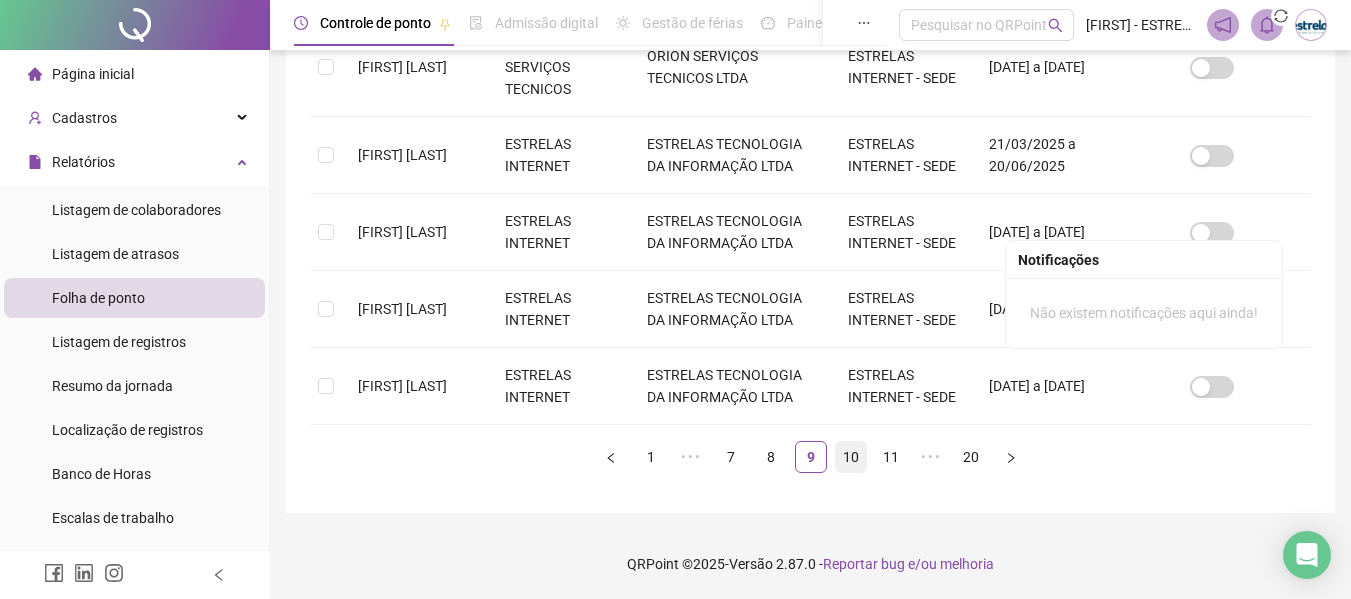 click on "10" at bounding box center [851, 457] 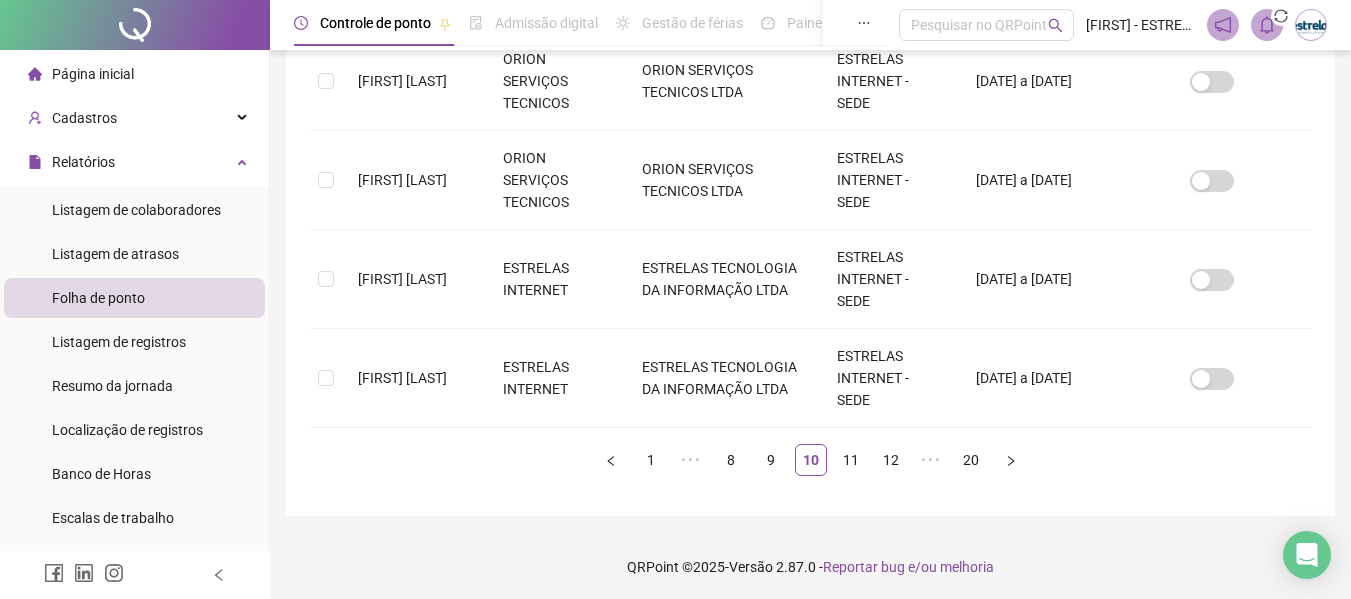 scroll, scrollTop: 110, scrollLeft: 0, axis: vertical 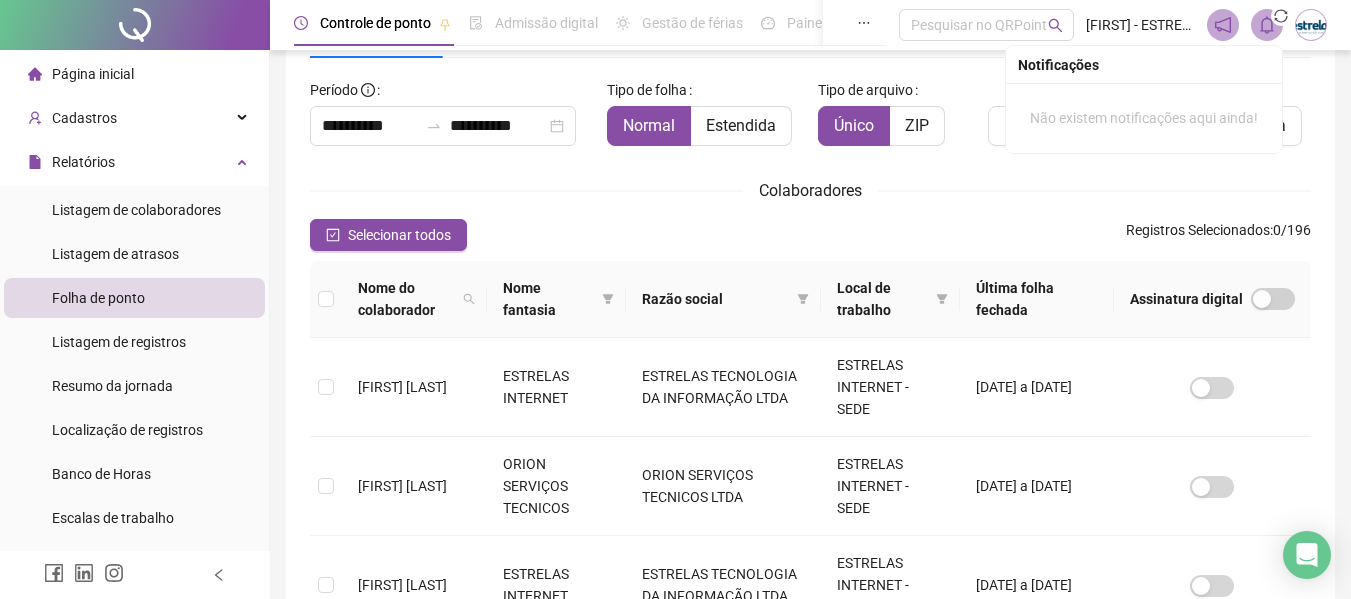 click at bounding box center (326, 299) 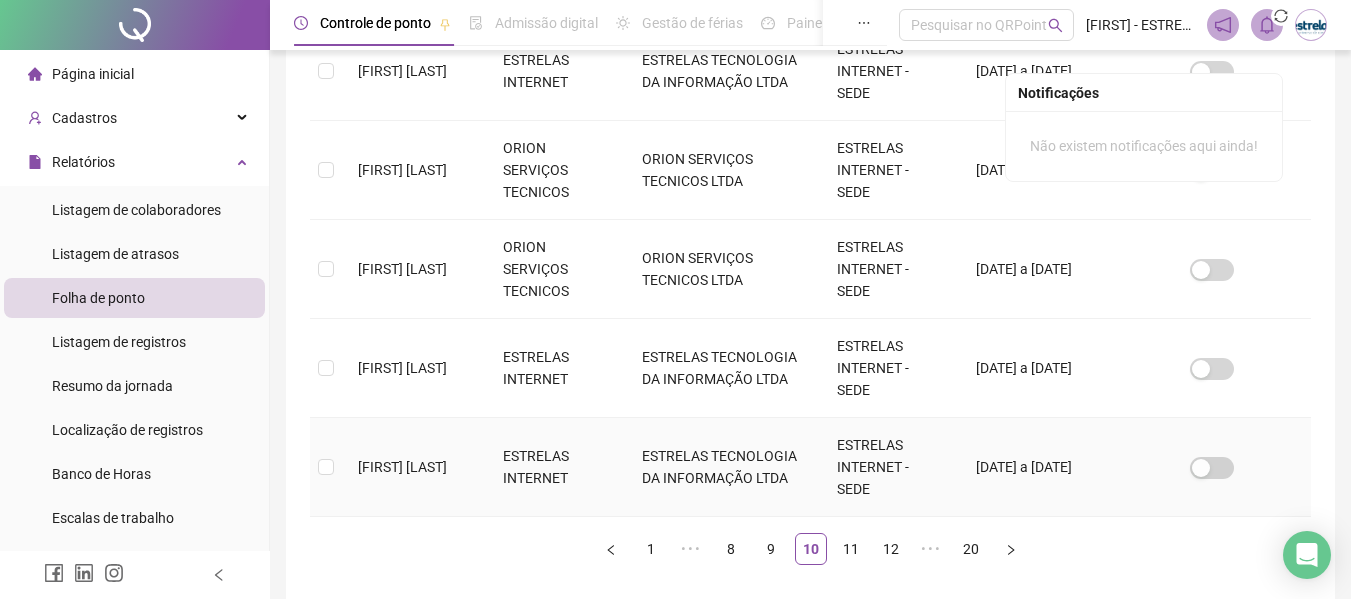 scroll, scrollTop: 1013, scrollLeft: 0, axis: vertical 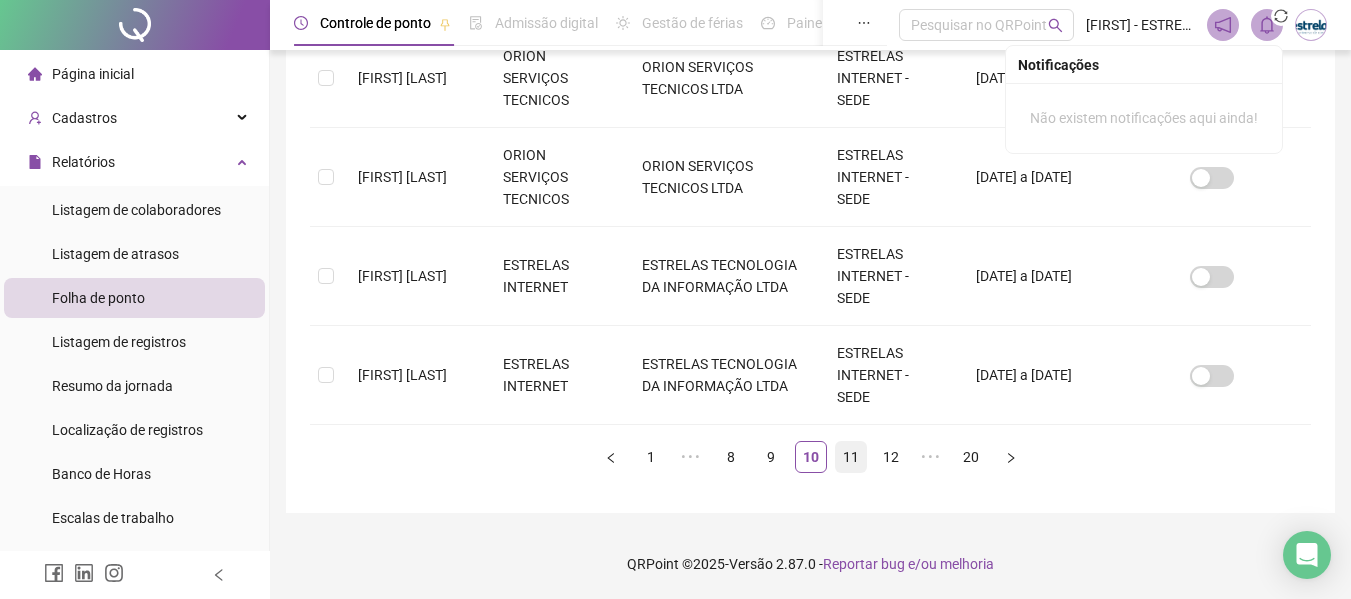 click on "11" at bounding box center [851, 457] 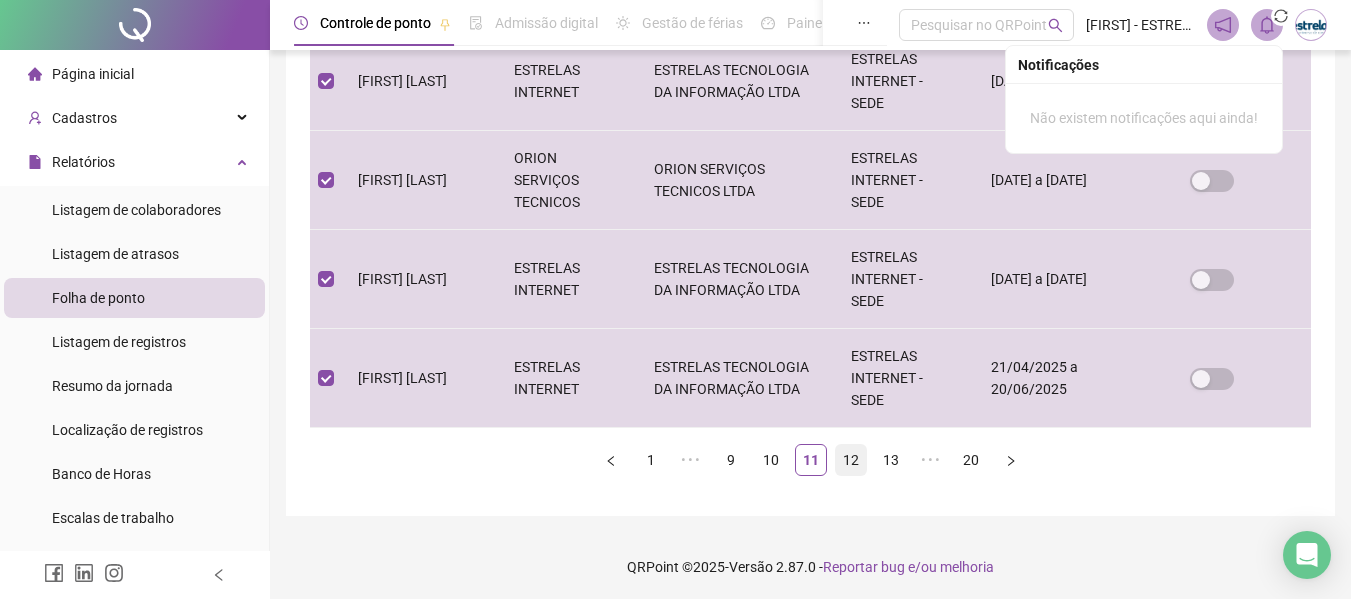 click on "12" at bounding box center (851, 460) 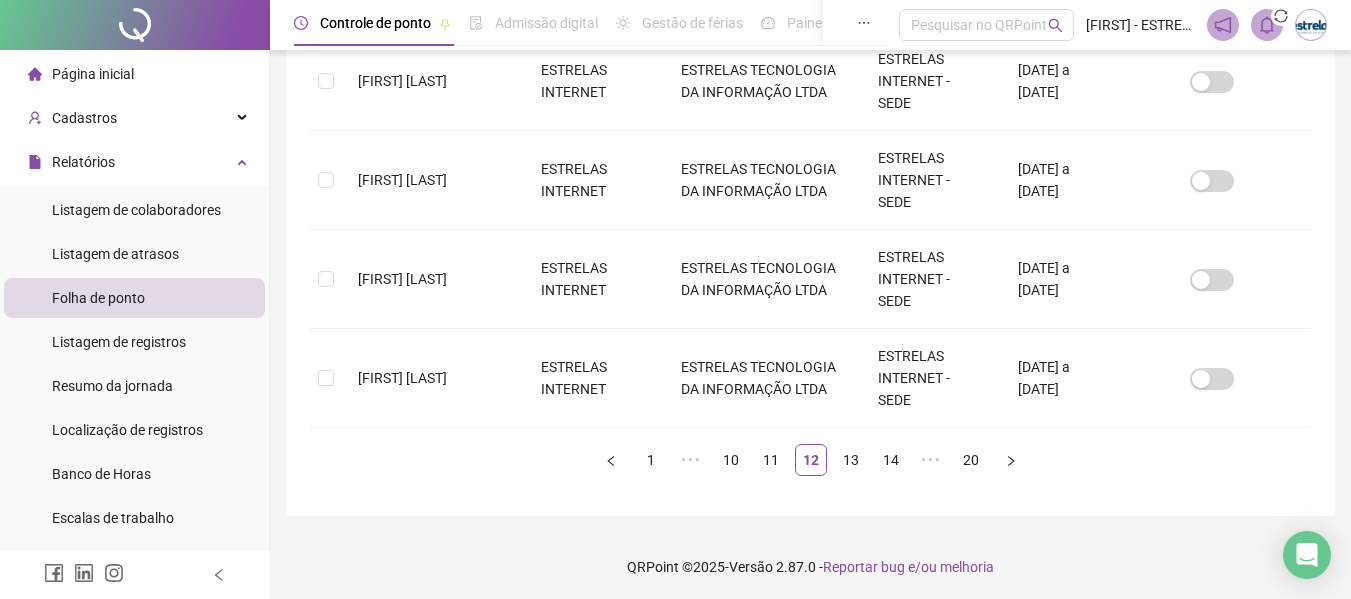 scroll, scrollTop: 110, scrollLeft: 0, axis: vertical 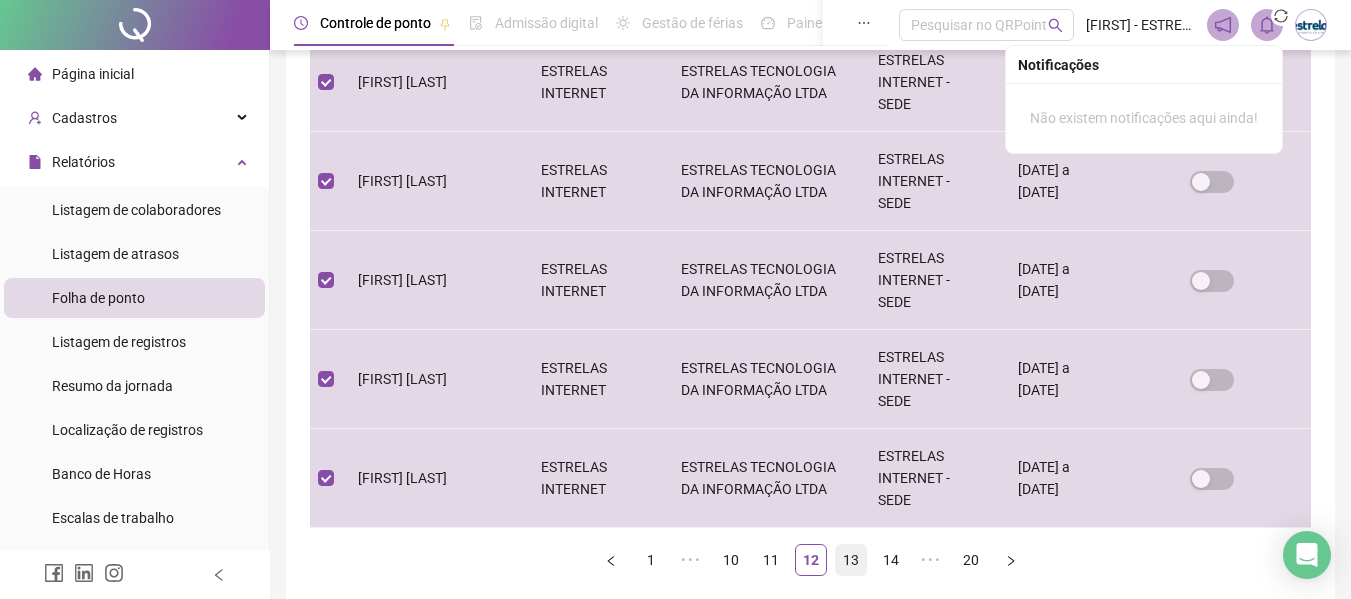click on "13" at bounding box center (851, 560) 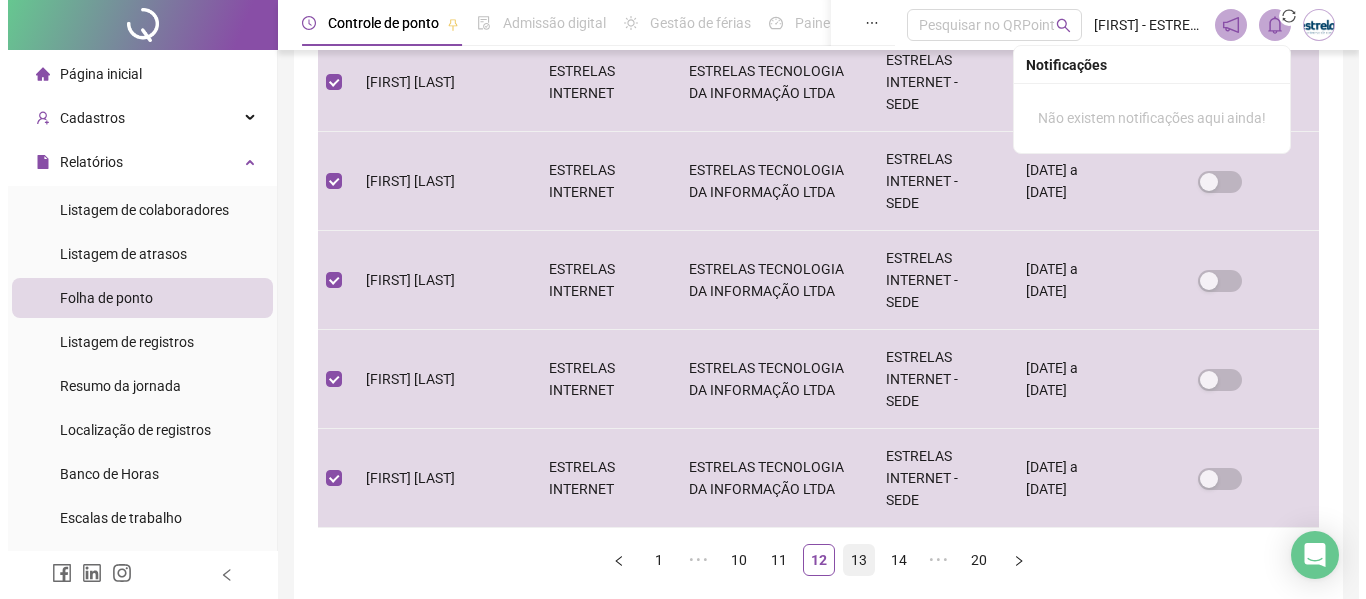scroll, scrollTop: 110, scrollLeft: 0, axis: vertical 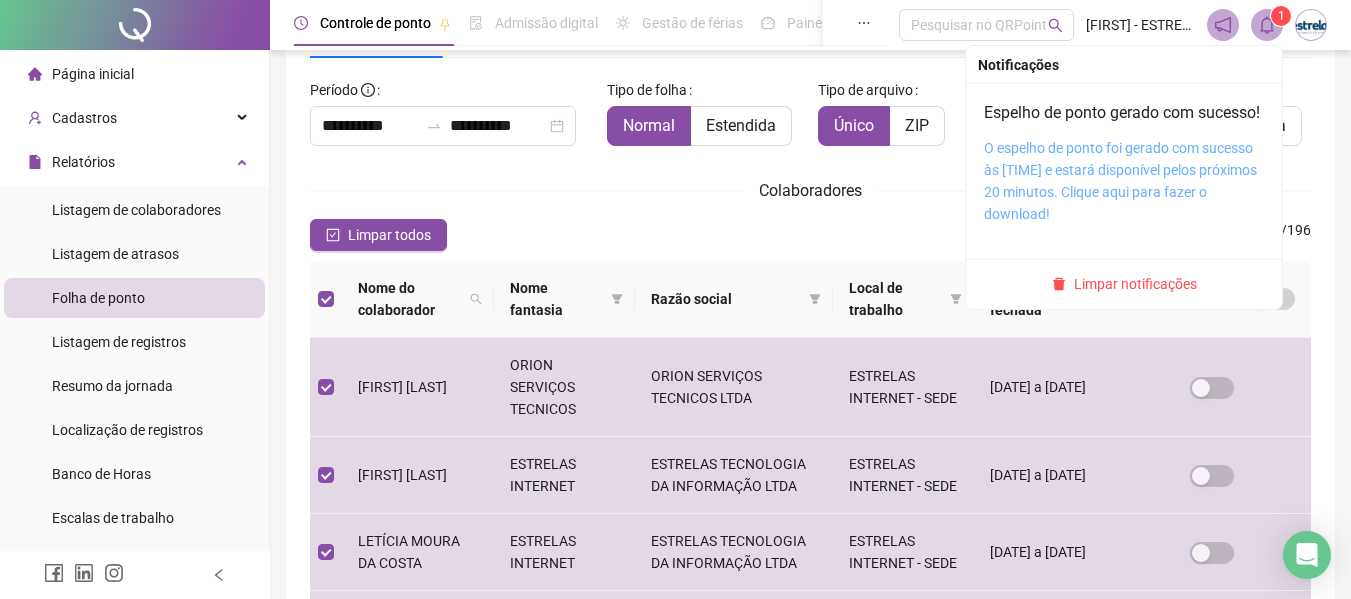 click on "O espelho de ponto foi gerado com sucesso às [TIME] e estará disponível pelos próximos 20 minutos.
Clique aqui para fazer o download!" at bounding box center [1120, 181] 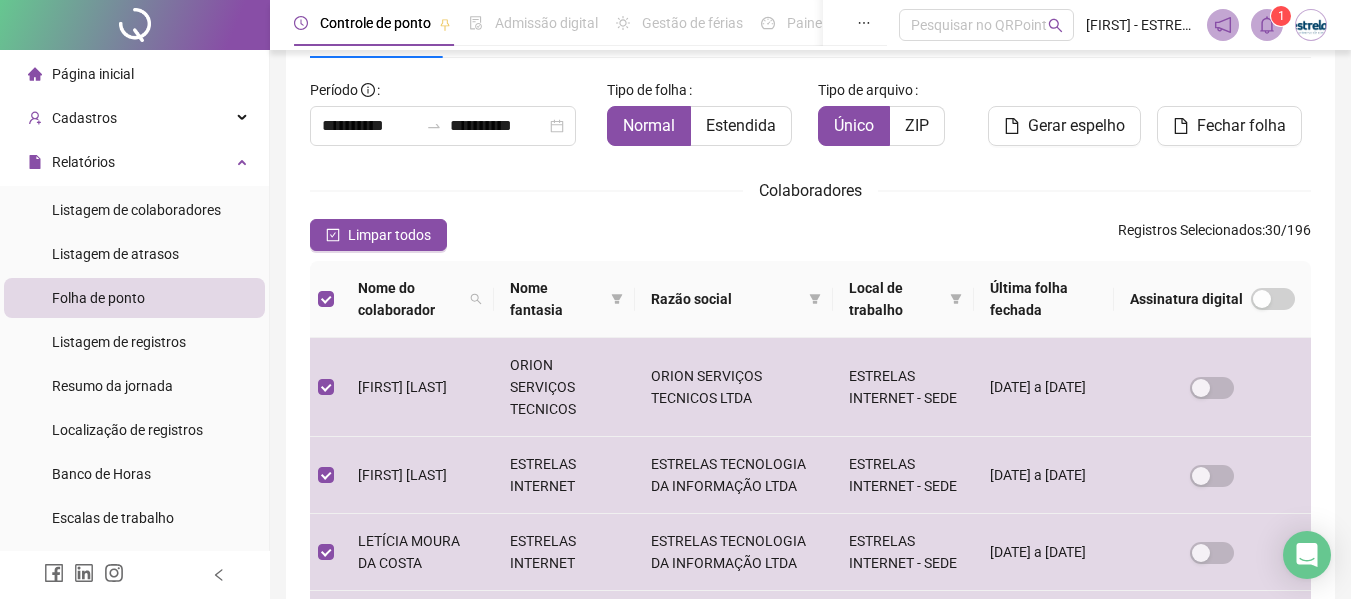 drag, startPoint x: 1328, startPoint y: 78, endPoint x: 1304, endPoint y: 63, distance: 28.301943 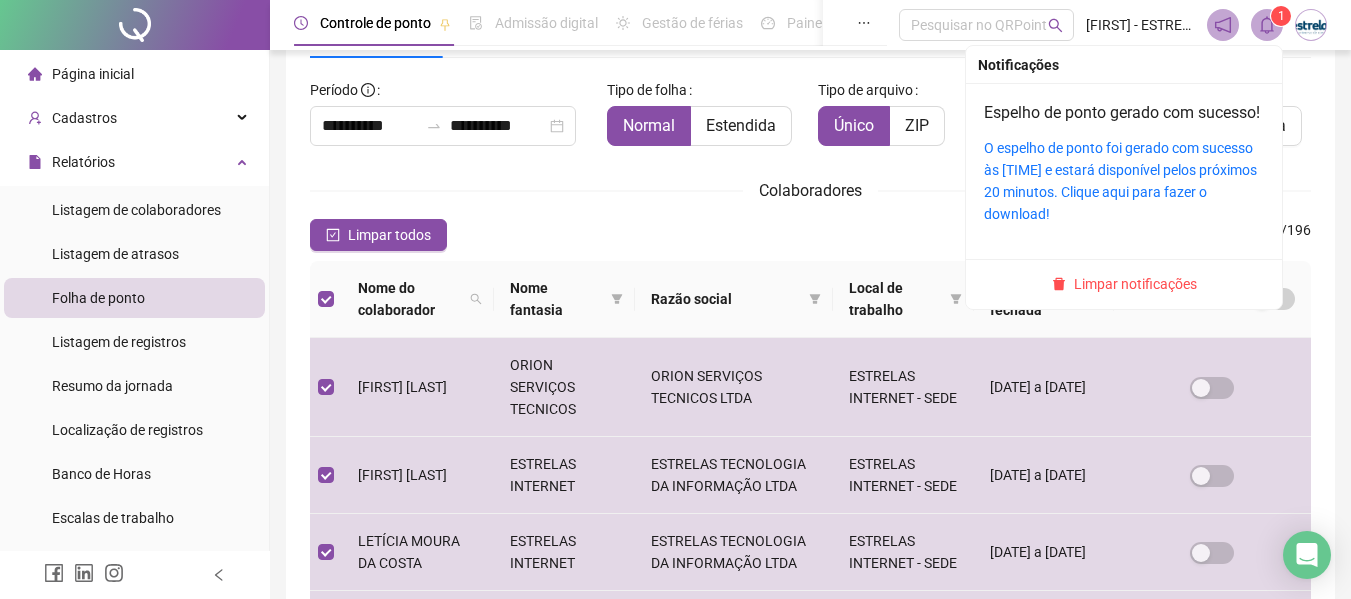 click 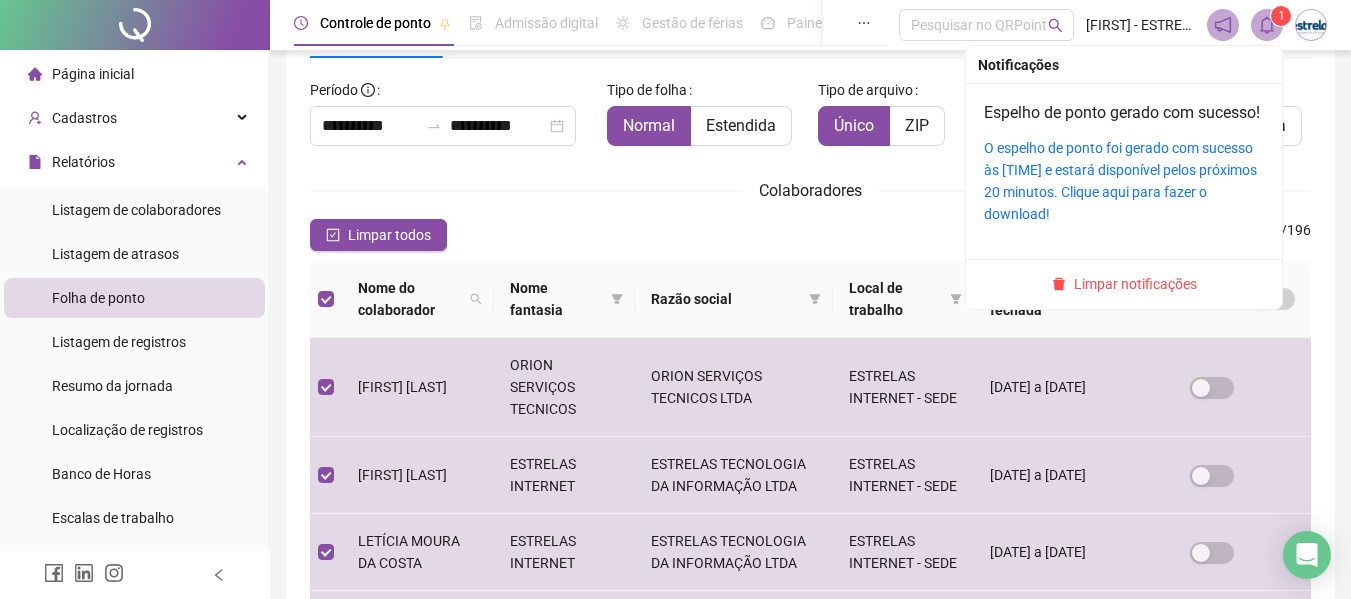 click at bounding box center (1267, 25) 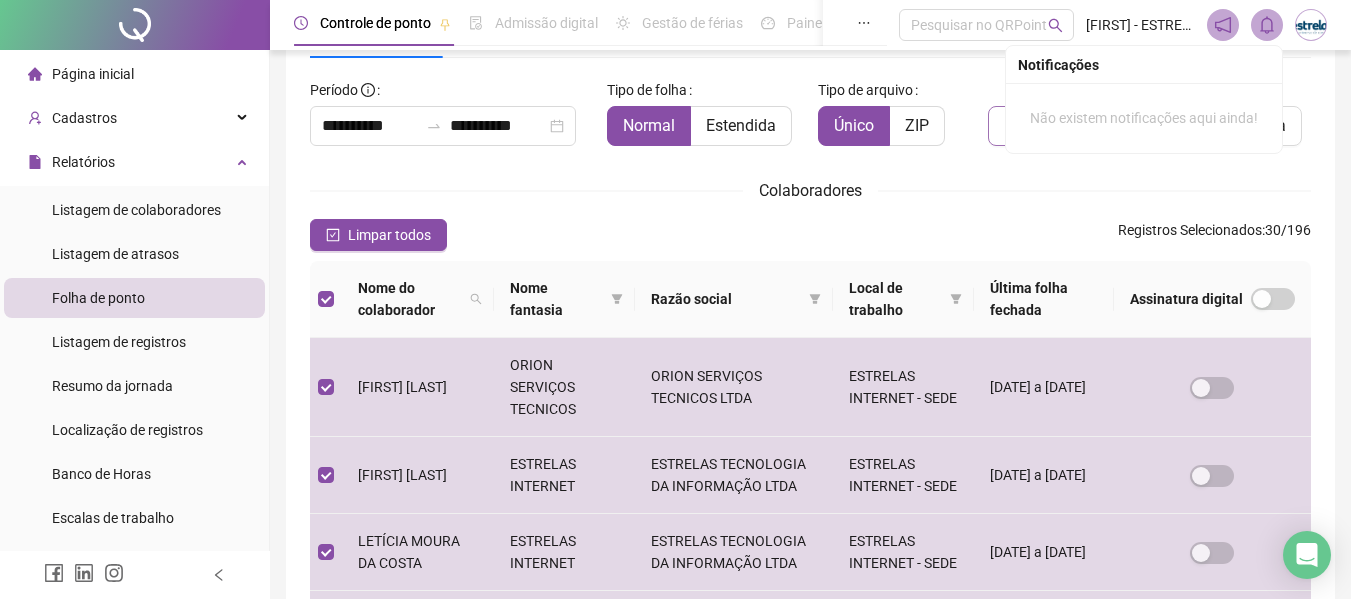 click on "Gerar espelho" at bounding box center (1064, 126) 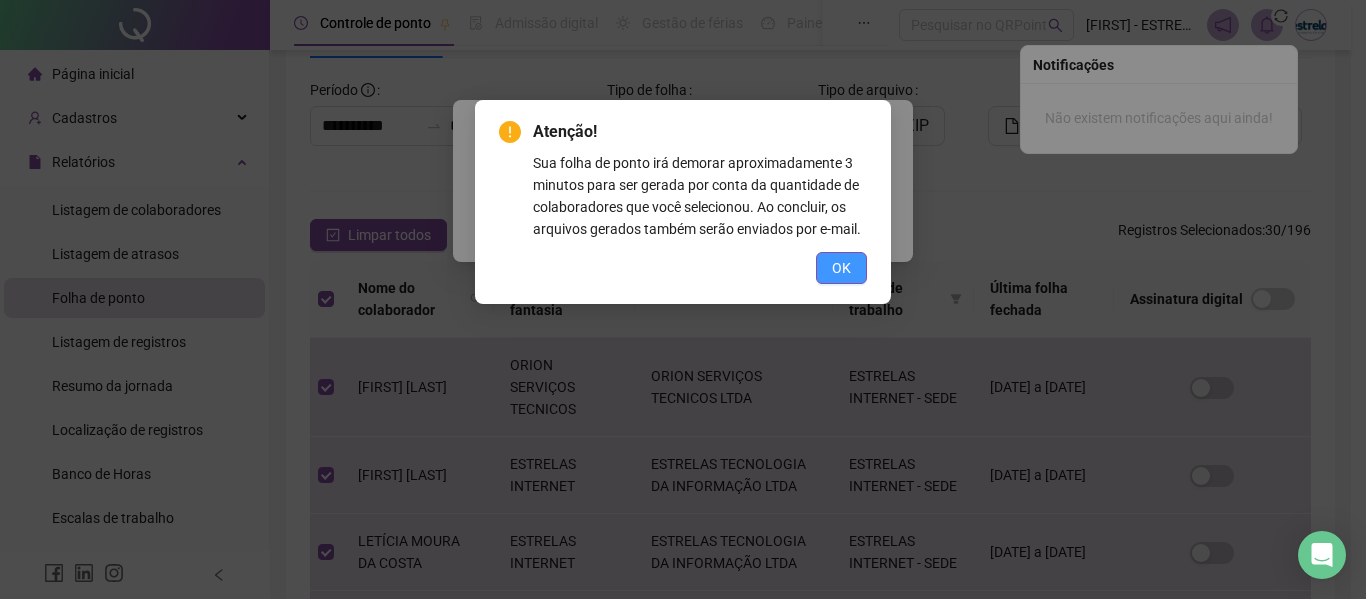 click on "OK" at bounding box center [841, 268] 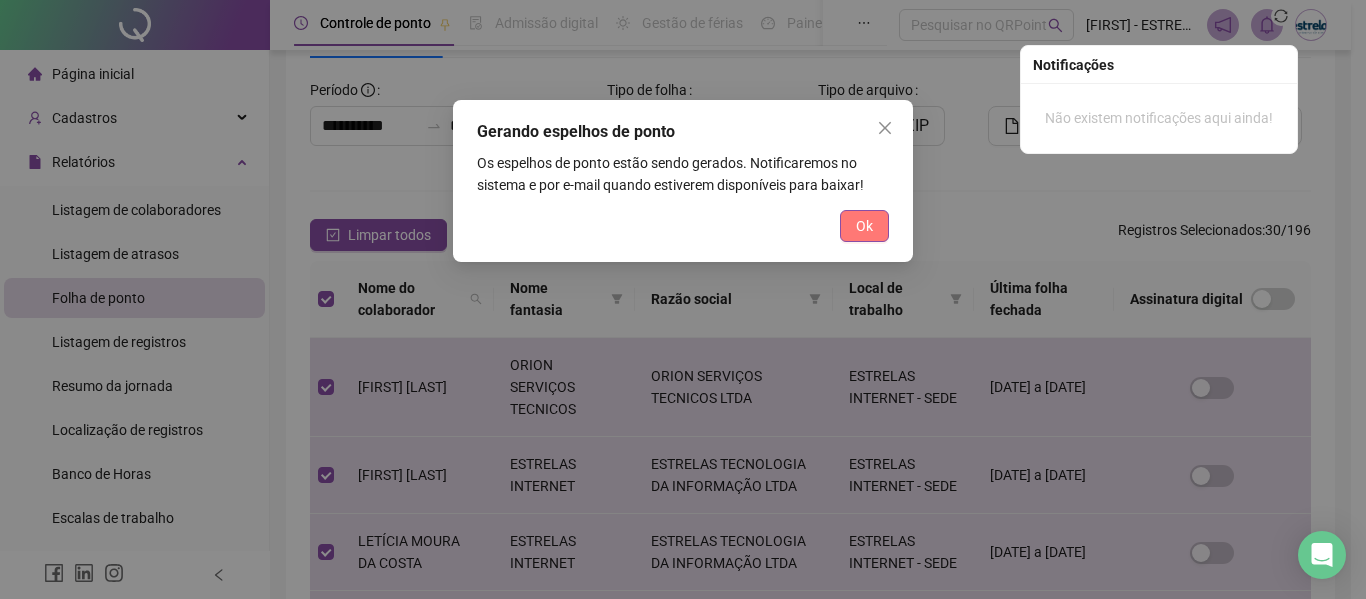 click on "Ok" at bounding box center (864, 226) 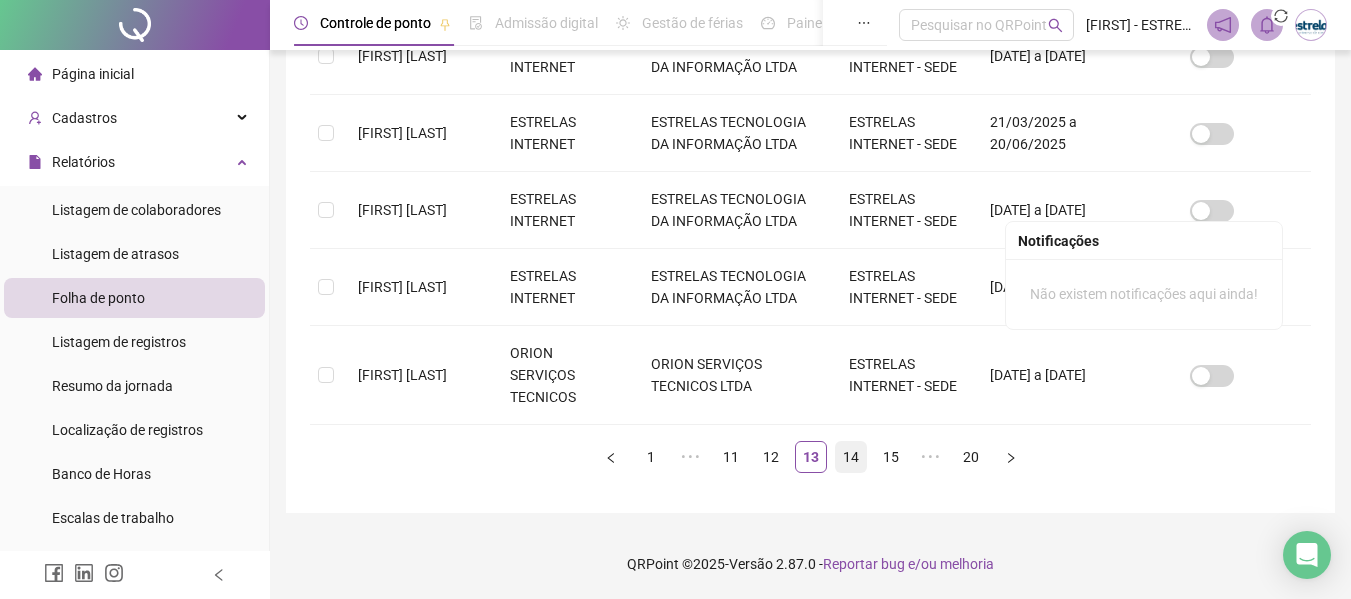 click on "14" at bounding box center [851, 457] 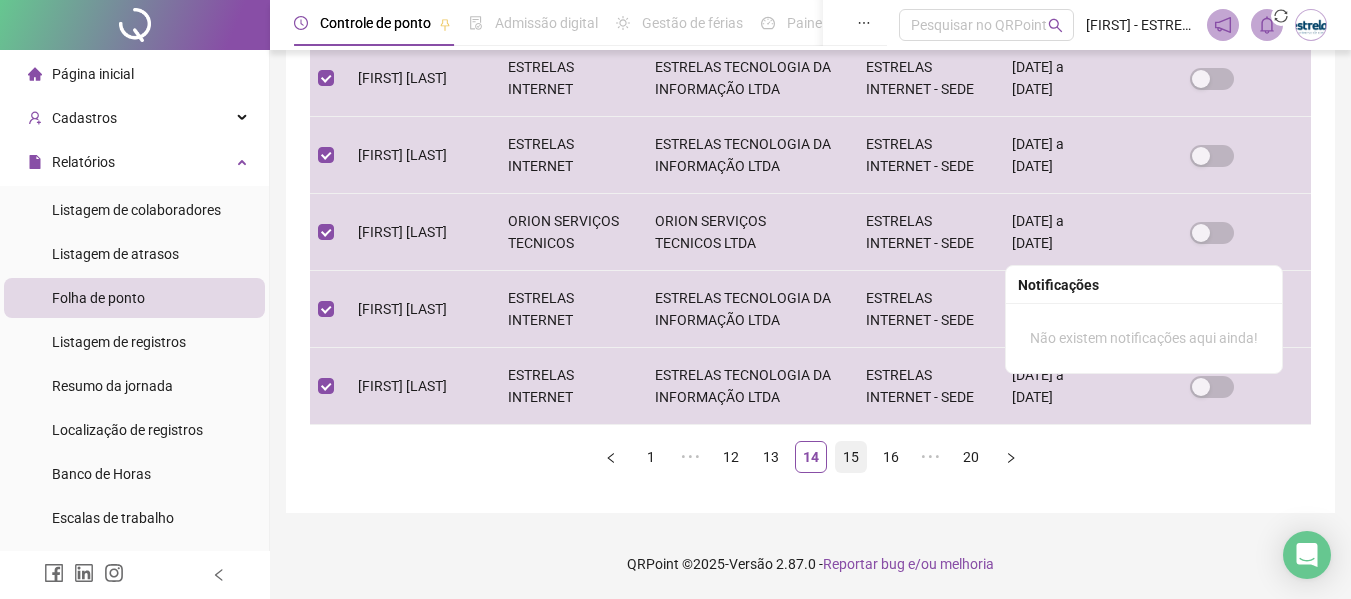 click on "15" at bounding box center (851, 457) 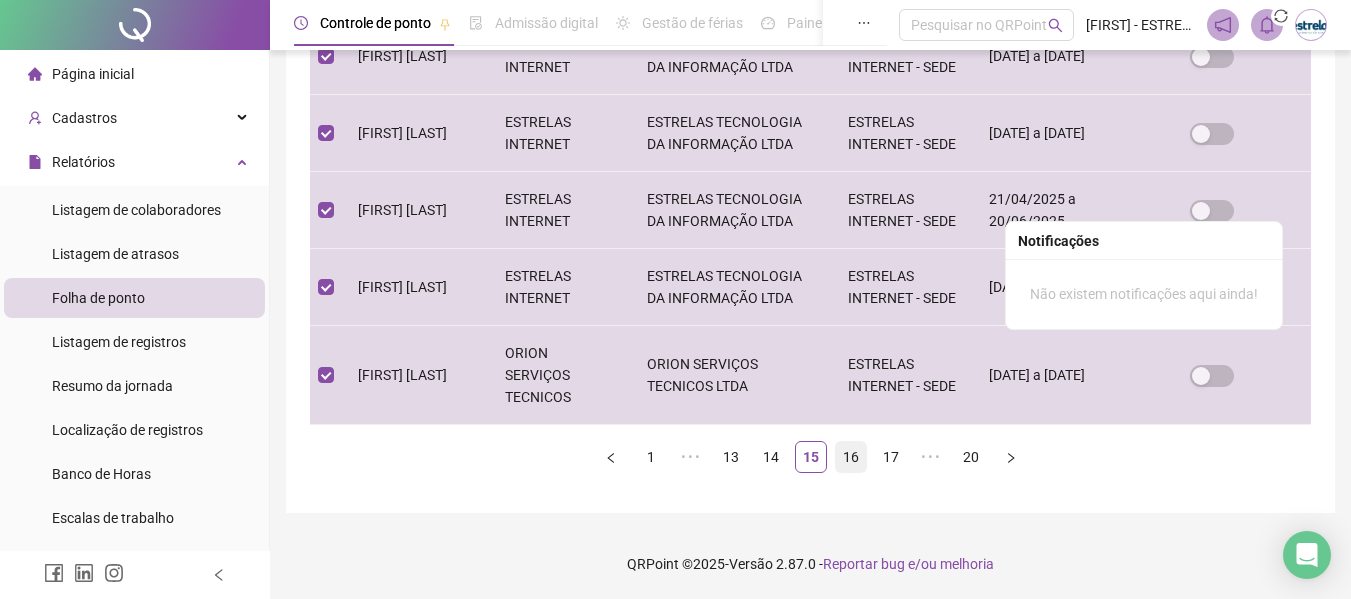 click on "16" at bounding box center (851, 457) 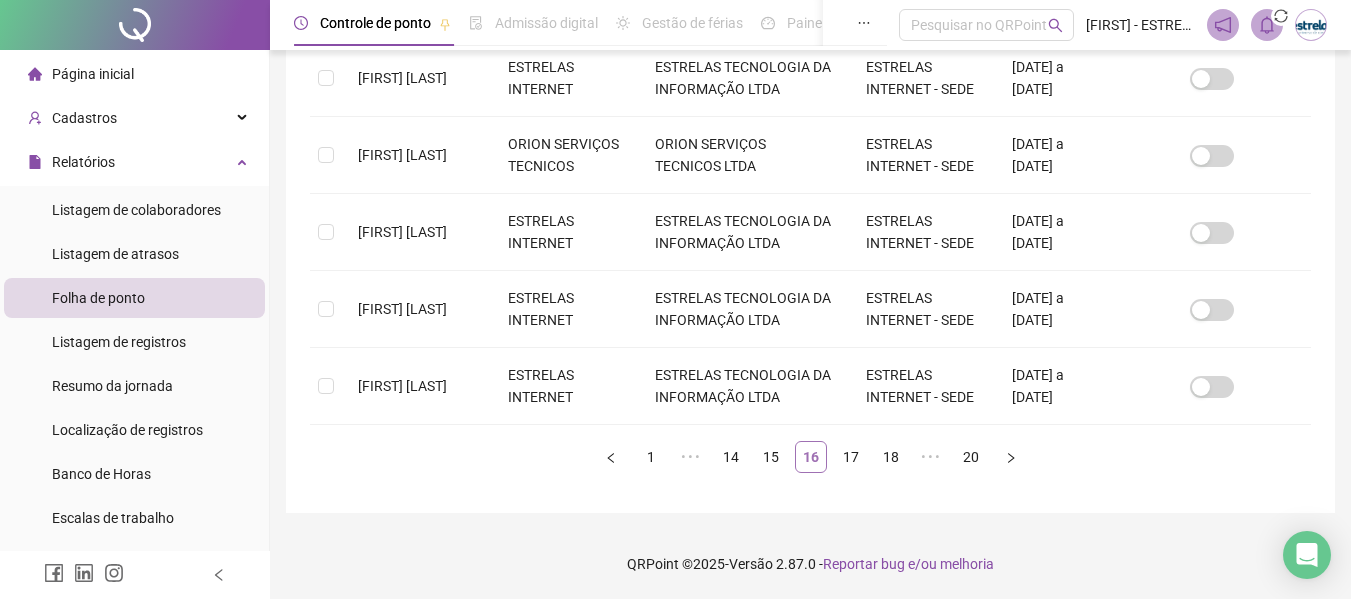 scroll, scrollTop: 110, scrollLeft: 0, axis: vertical 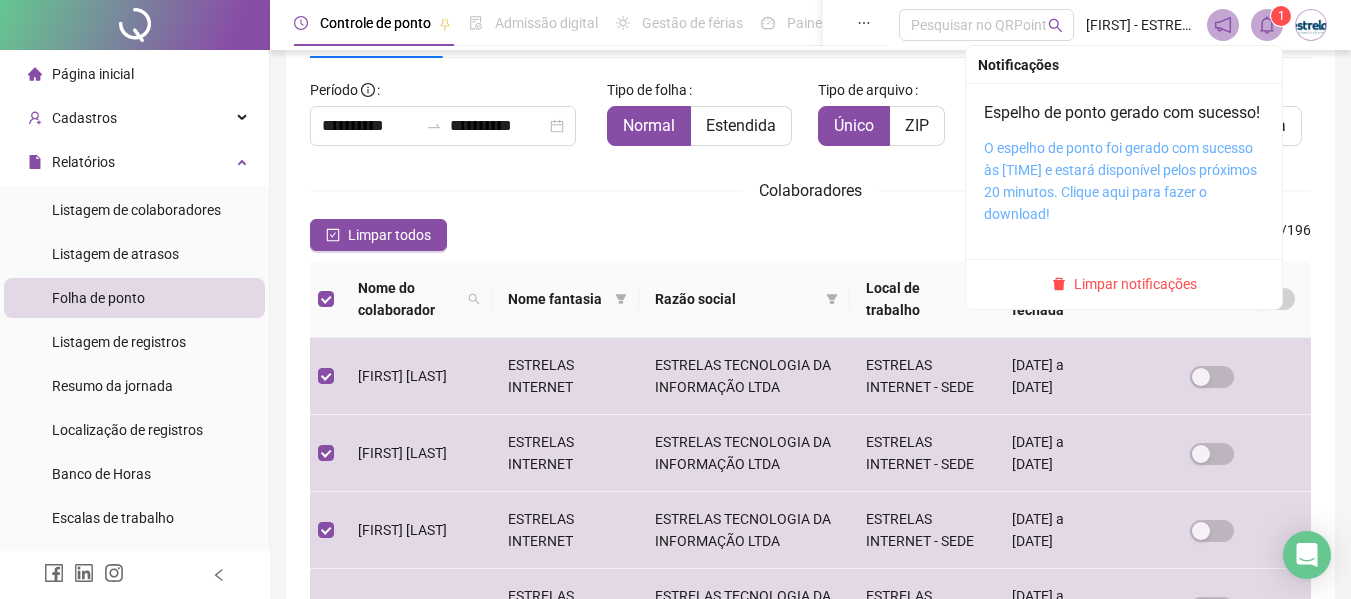 click on "O espelho de ponto foi gerado com sucesso às [TIME] e estará disponível pelos próximos 20 minutos.
Clique aqui para fazer o download!" at bounding box center (1120, 181) 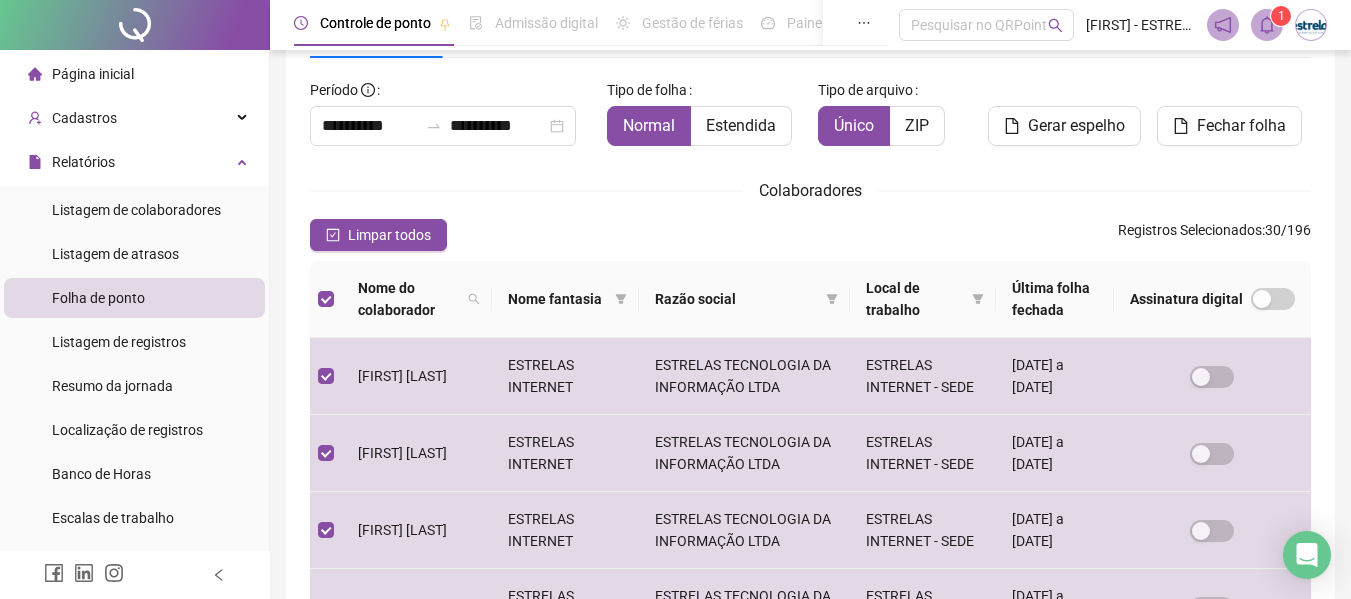 click on "**********" at bounding box center [810, 592] 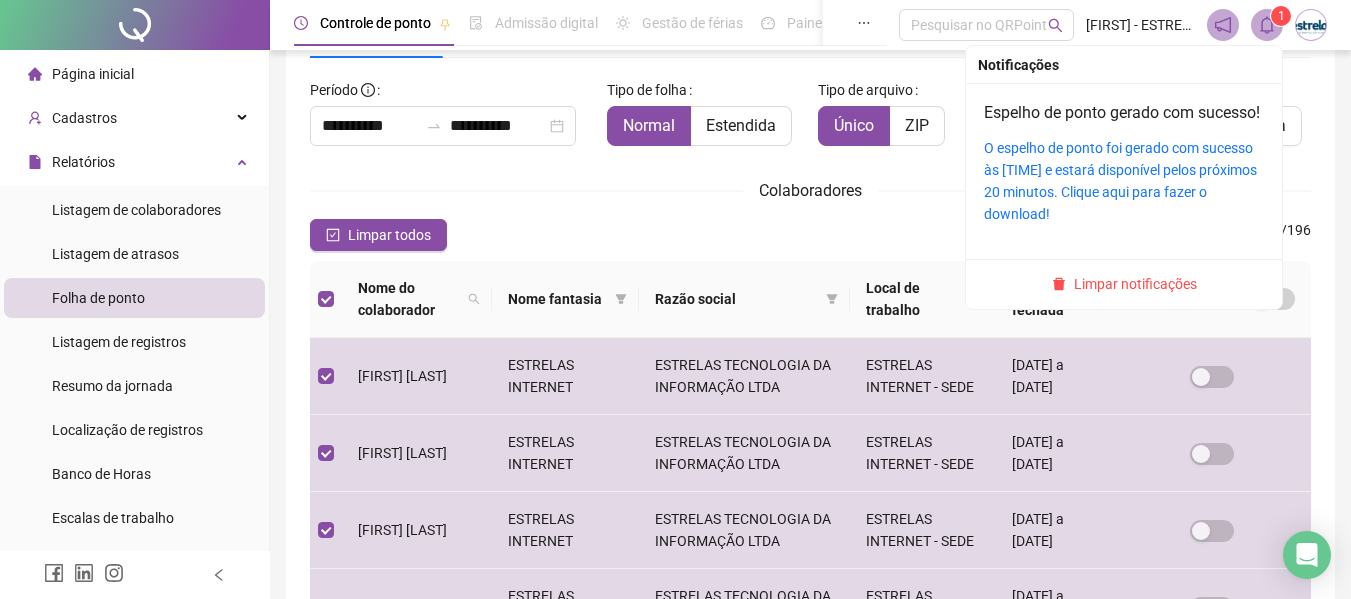 drag, startPoint x: 1157, startPoint y: 308, endPoint x: 1142, endPoint y: 304, distance: 15.524175 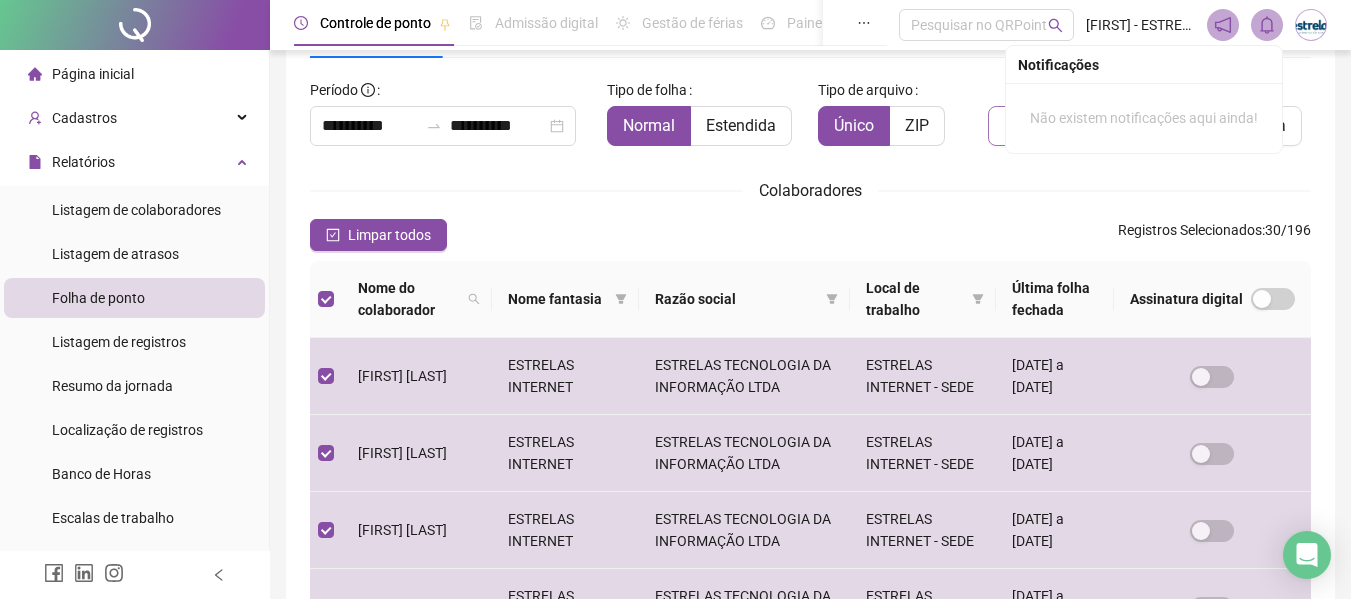 click on "Gerar espelho" at bounding box center (1064, 126) 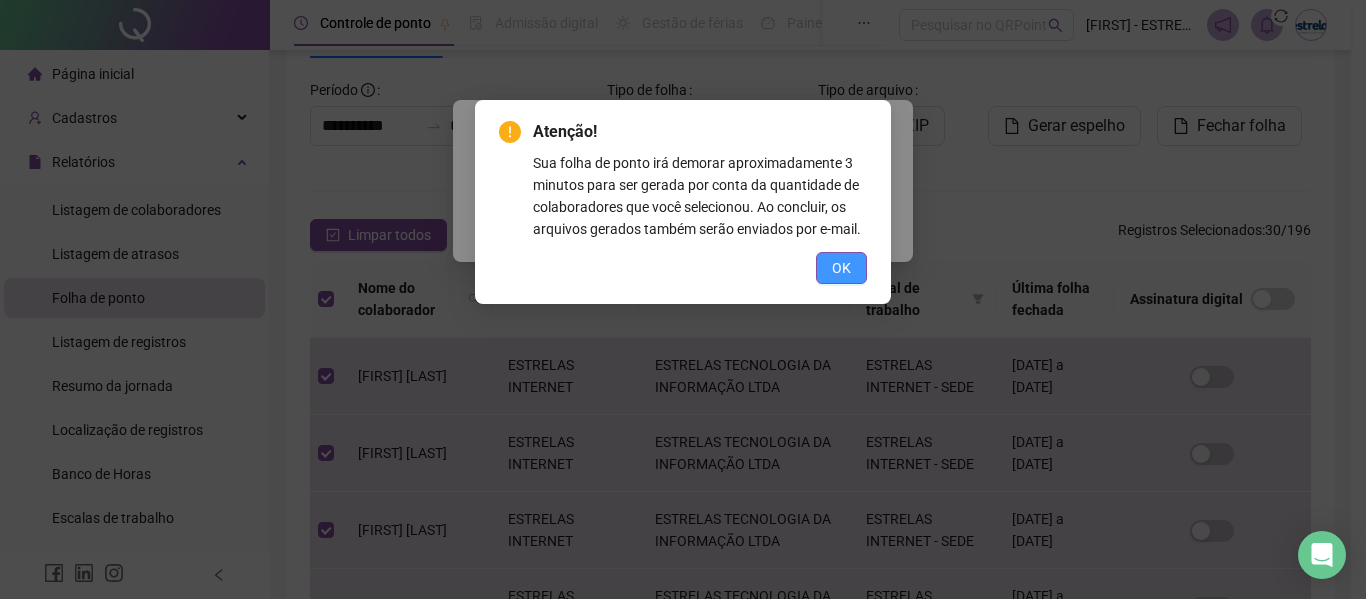 click on "OK" at bounding box center (841, 268) 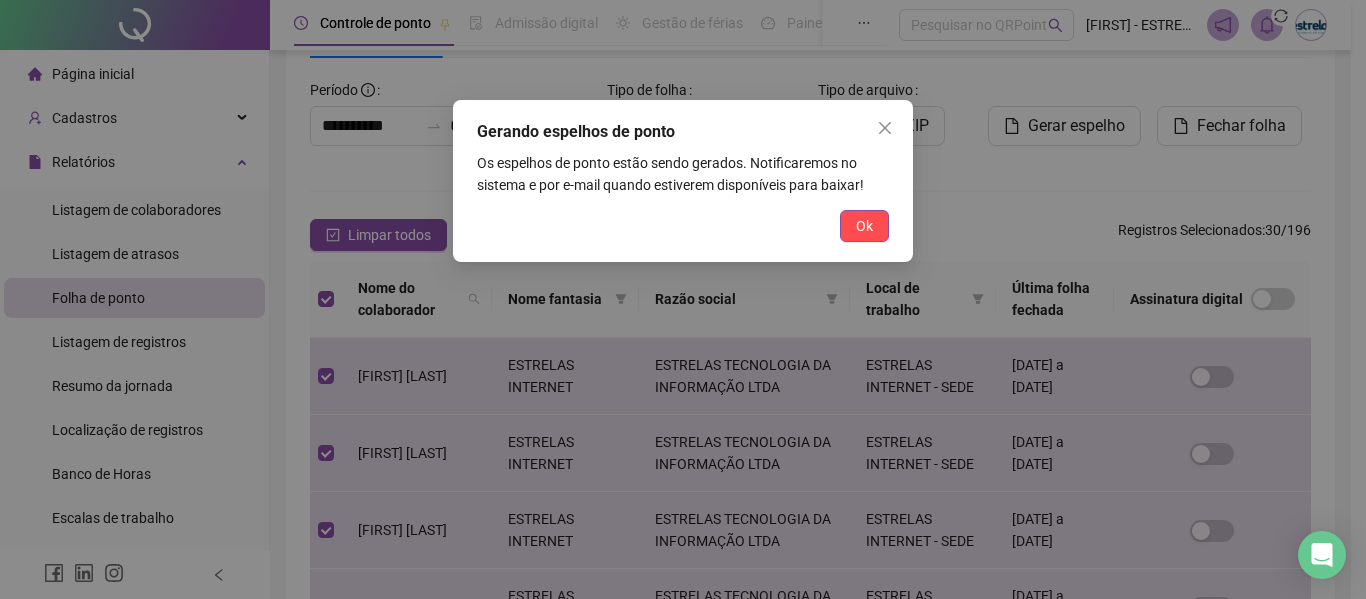 drag, startPoint x: 865, startPoint y: 217, endPoint x: 929, endPoint y: 202, distance: 65.734314 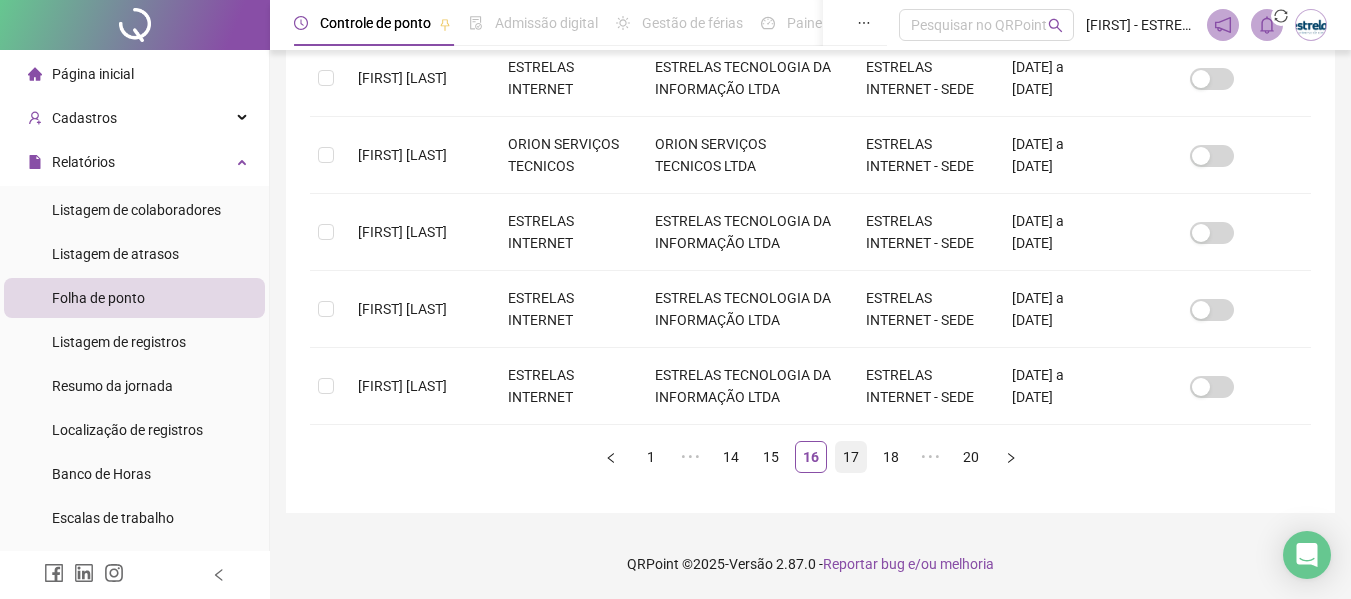 click on "17" at bounding box center [851, 457] 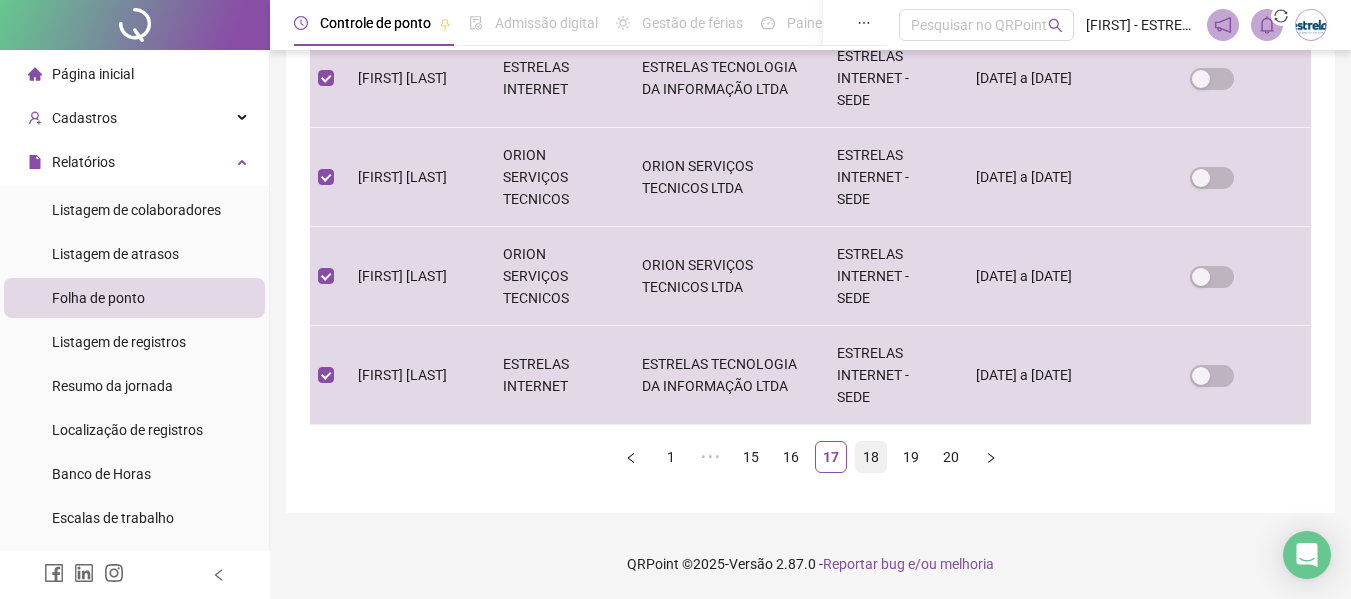 click on "18" at bounding box center (871, 457) 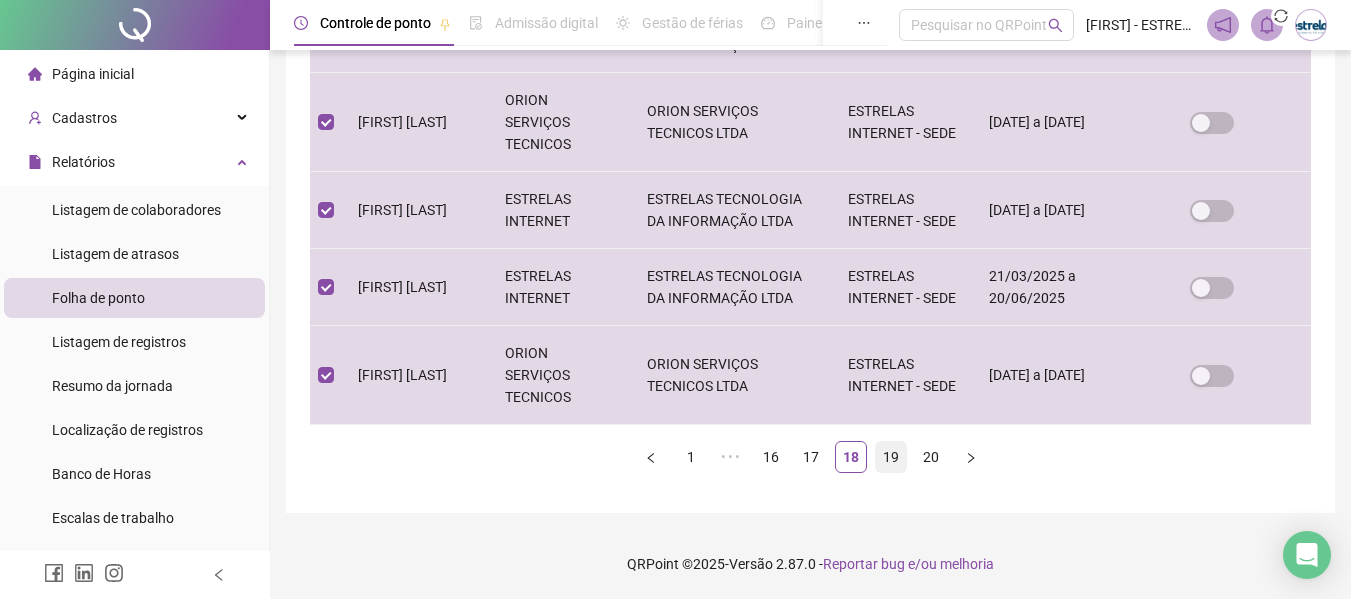 click on "19" at bounding box center (891, 457) 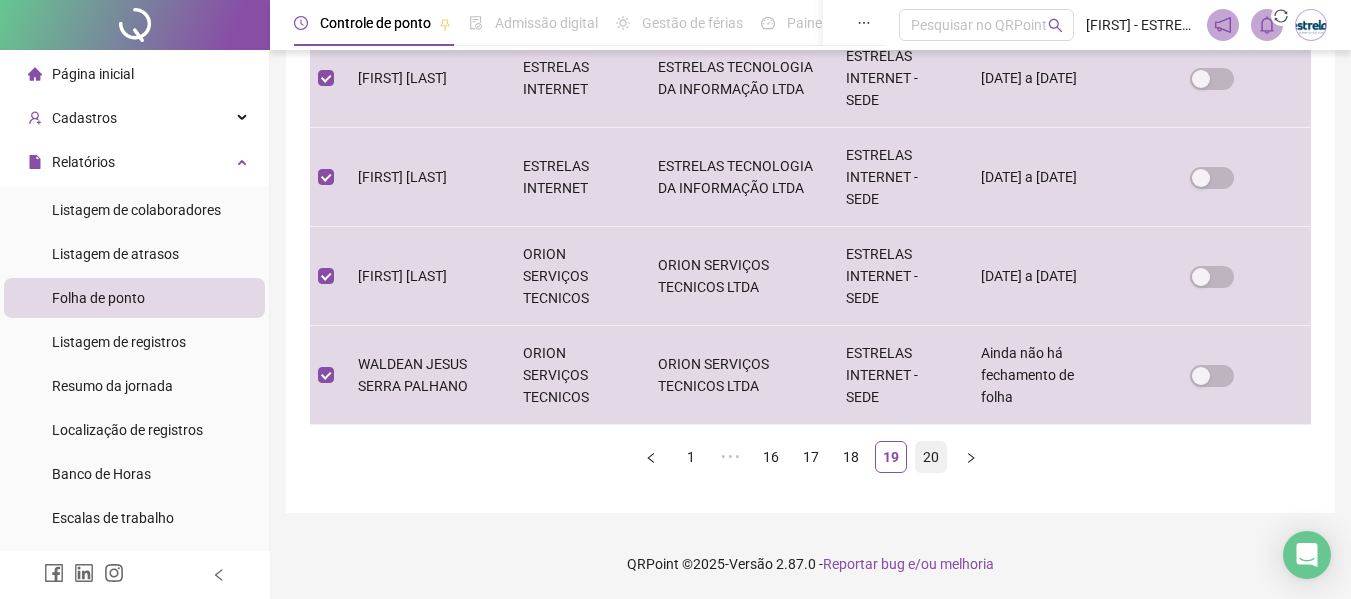 click on "20" at bounding box center [931, 457] 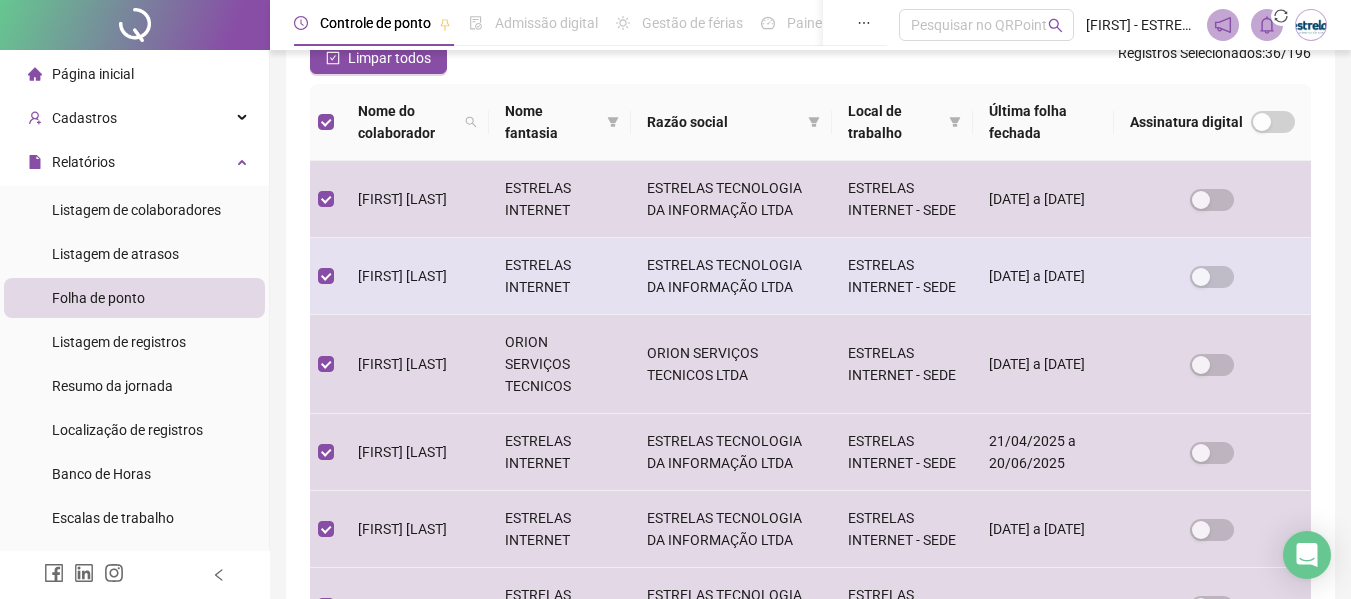 scroll, scrollTop: 510, scrollLeft: 0, axis: vertical 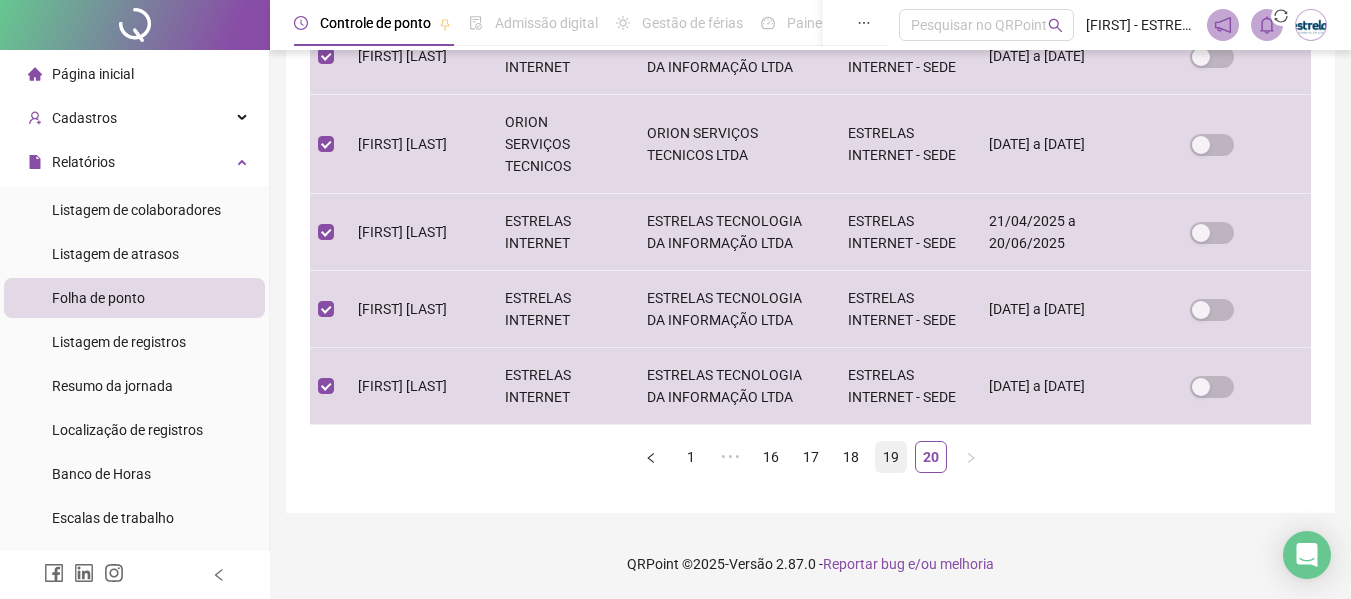click on "19" at bounding box center (891, 457) 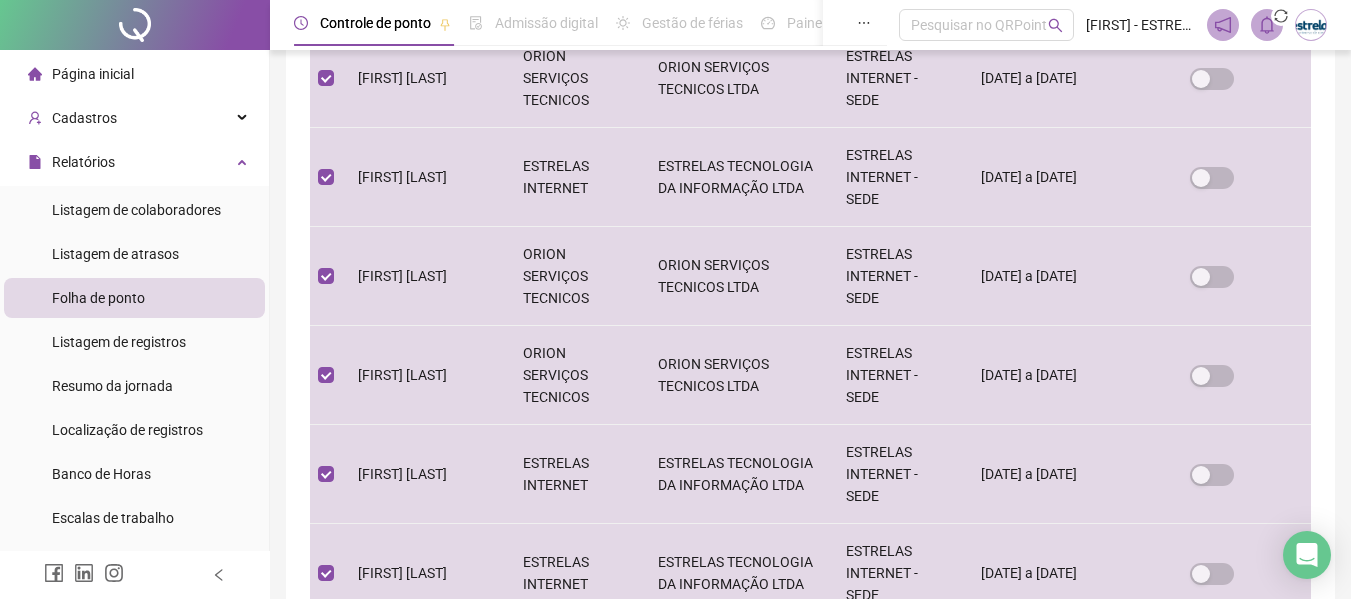scroll, scrollTop: 110, scrollLeft: 0, axis: vertical 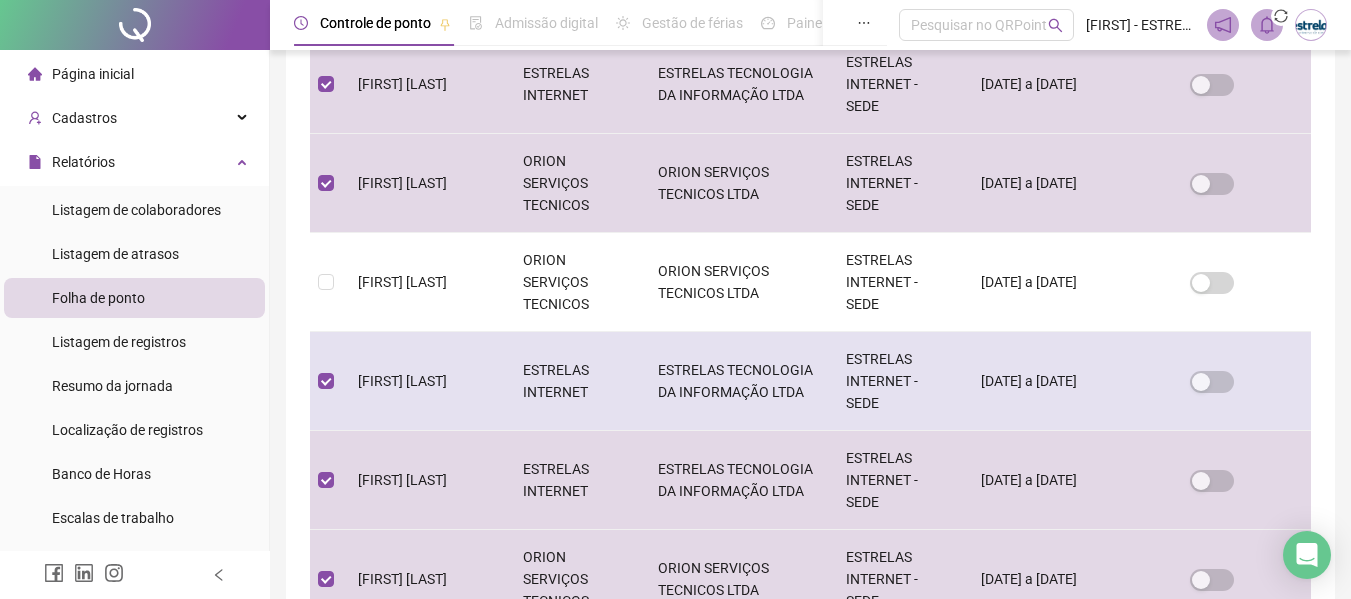 click at bounding box center [326, 381] 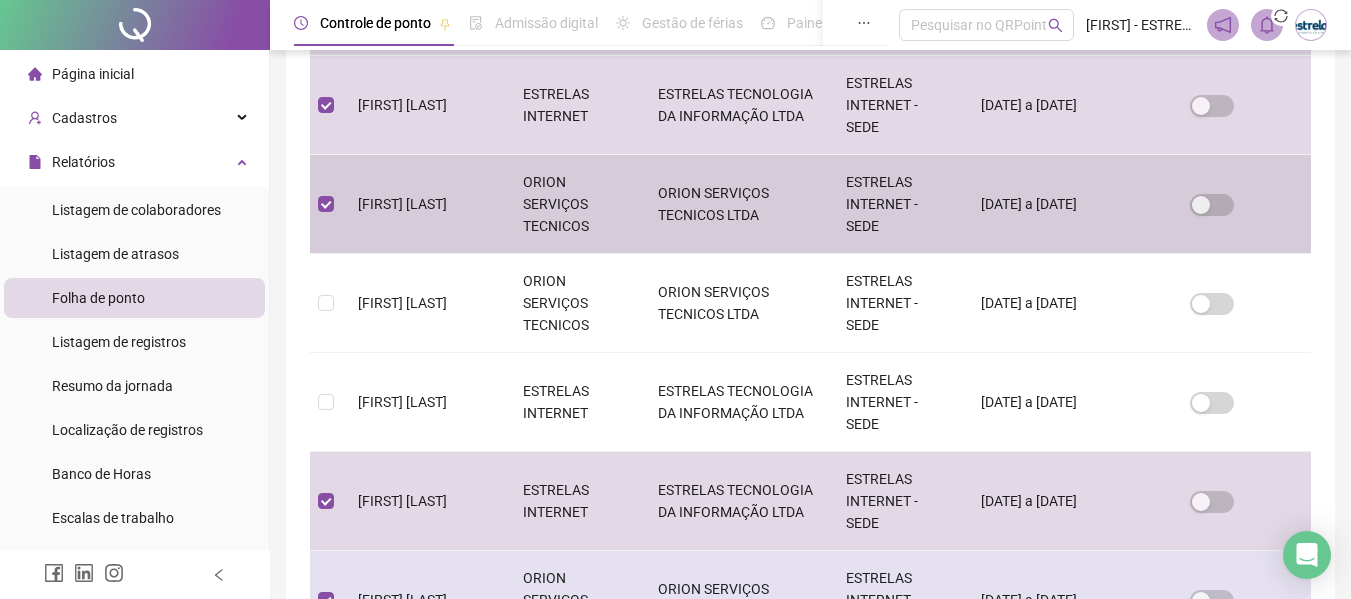 scroll, scrollTop: 910, scrollLeft: 0, axis: vertical 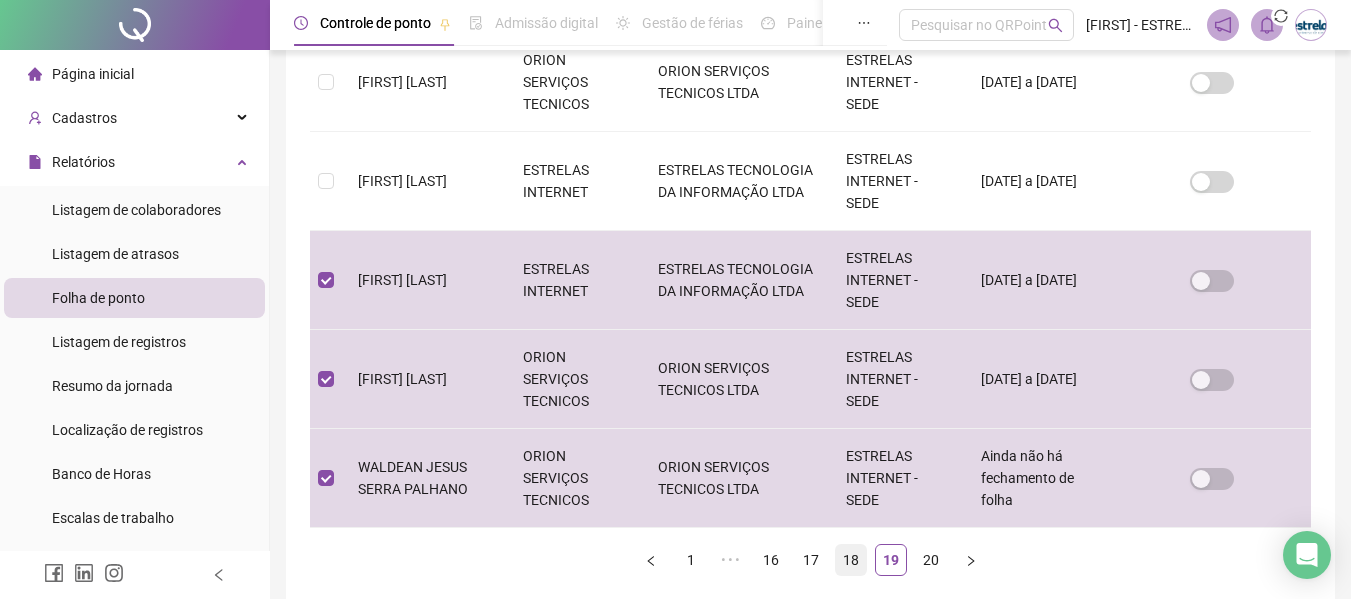 click on "18" at bounding box center (851, 560) 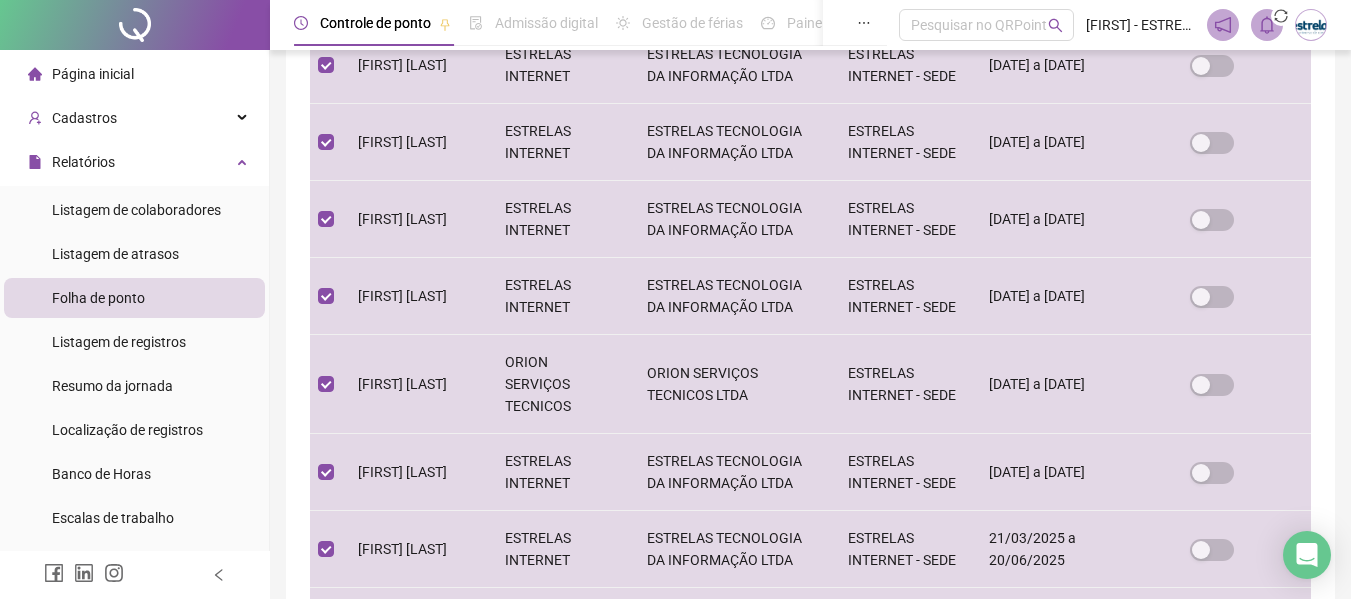 scroll, scrollTop: 610, scrollLeft: 0, axis: vertical 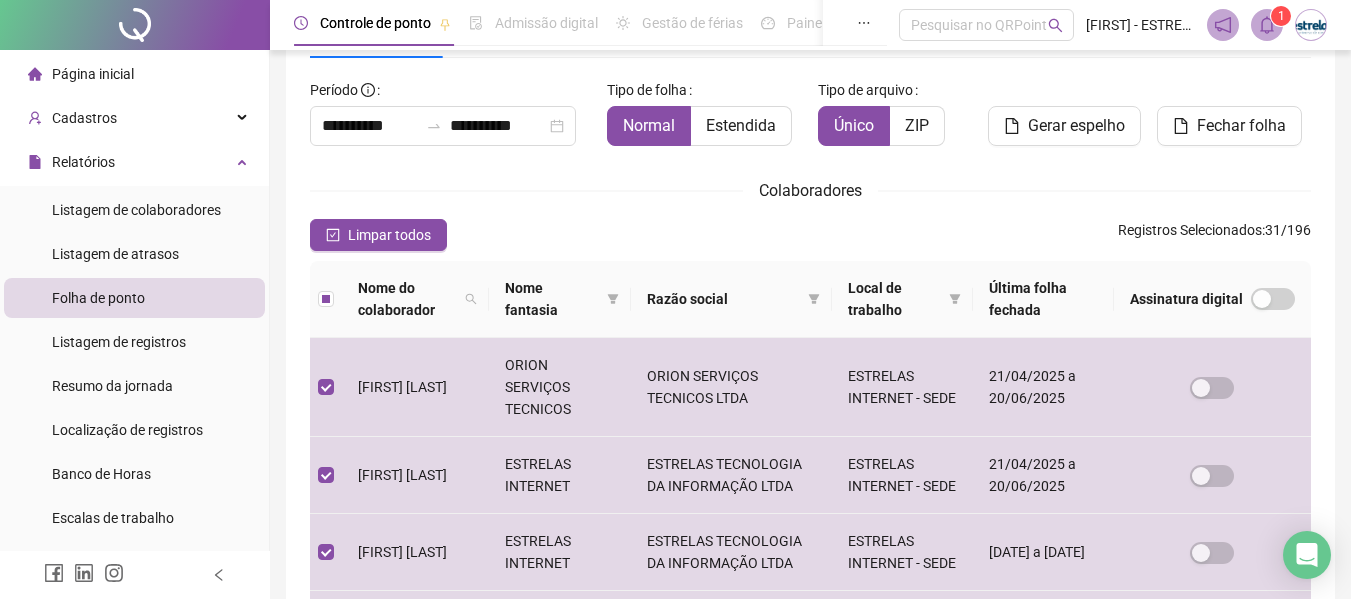 click 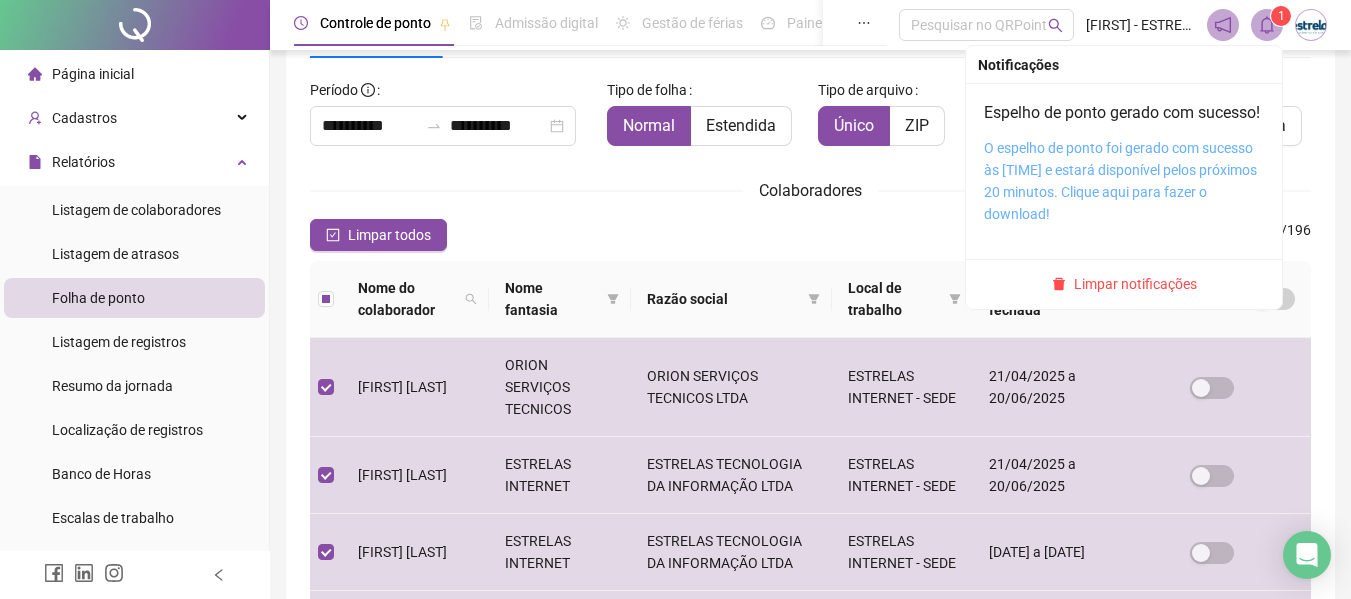 click on "O espelho de ponto foi gerado com sucesso às [TIME] e estará disponível pelos próximos 20 minutos.
Clique aqui para fazer o download!" at bounding box center [1120, 181] 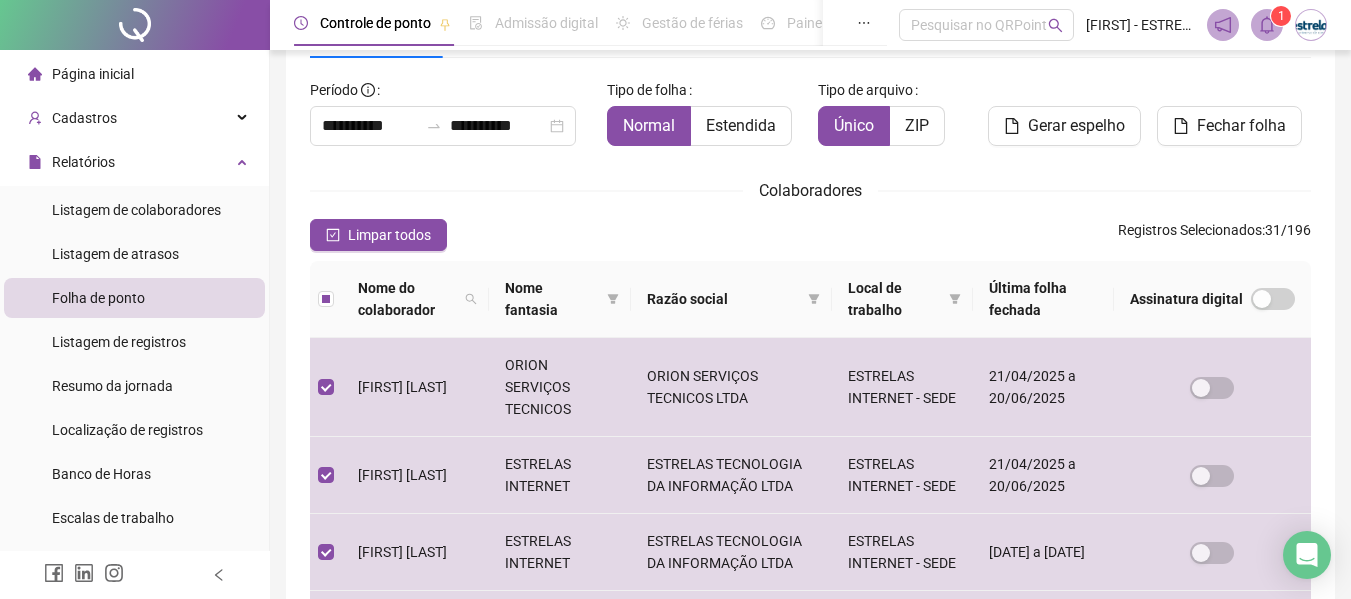 click on "[FIRST] [LAST] ORION SERVIÇOS TECNICOS ORION SERVIÇOS TECNICOS LTDA ESTRELAS INTERNET - SEDE 21/04/2025 a 20/06/2025 [FIRST] [LAST] SA ESTRELAS INTERNET ESTRELAS TECNOLOGIA DA INFORMAÇÃO LTDA ESTRELAS INTERNET - SEDE 21/04/2025 a 20/06/2025 [FIRST] [LAST] ESTRELAS INTERNET ESTRELAS TECNOLOGIA DA INFORMAÇÃO LTDA ESTRELAS INTERNET - SEDE 21/05/2025 a 20/06/2025 [FIRST] [LAST] ESTRELAS INTERNET ESTRELAS TECNOLOGIA DA INFORMAÇÃO LTDA ESTRELAS INTERNET - SEDE ESTRELAS INTERNET" at bounding box center (810, 609) 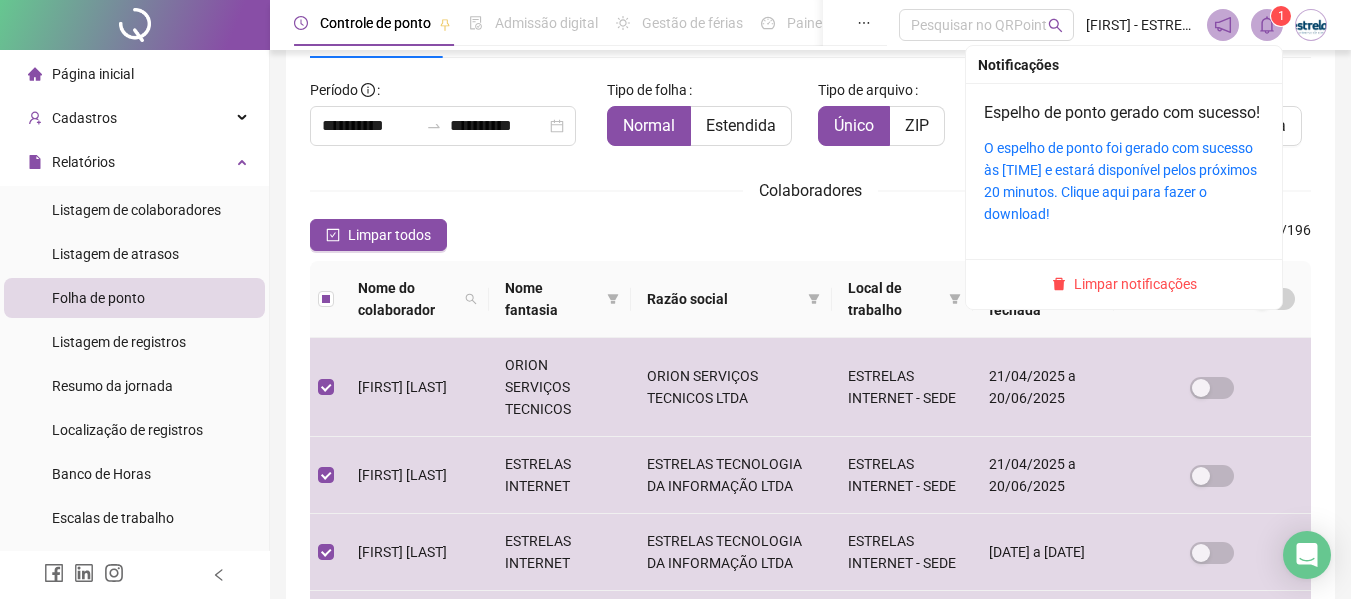 click at bounding box center [1267, 25] 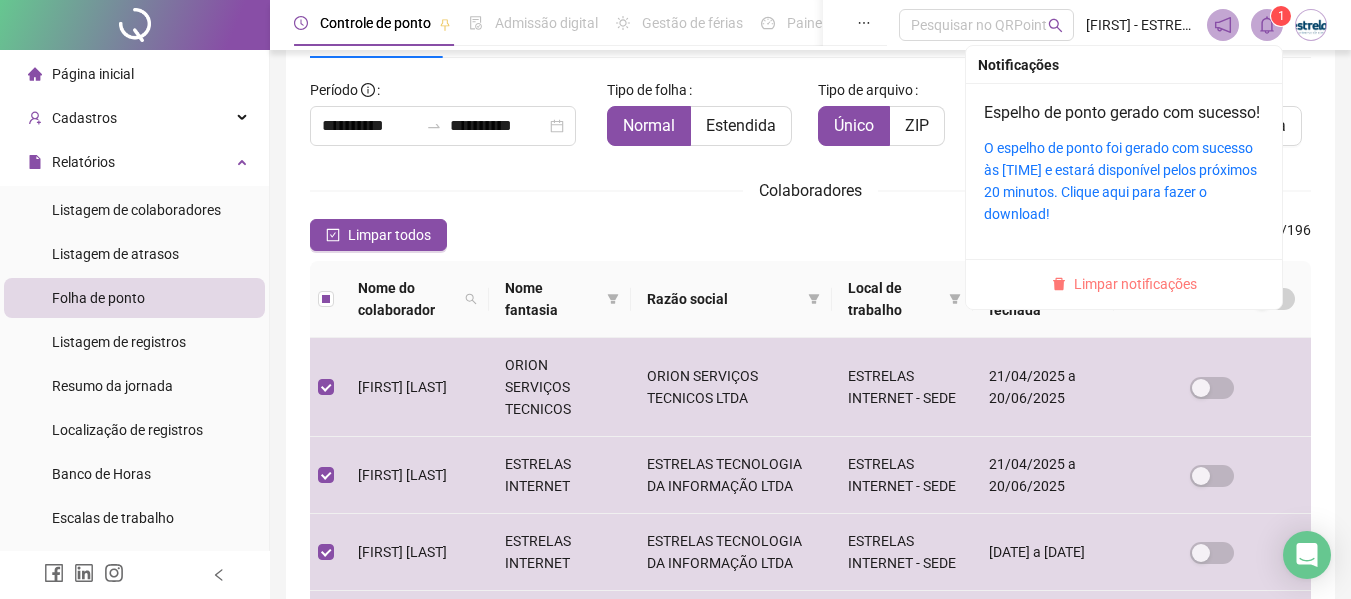click on "Limpar notificações" at bounding box center [1135, 284] 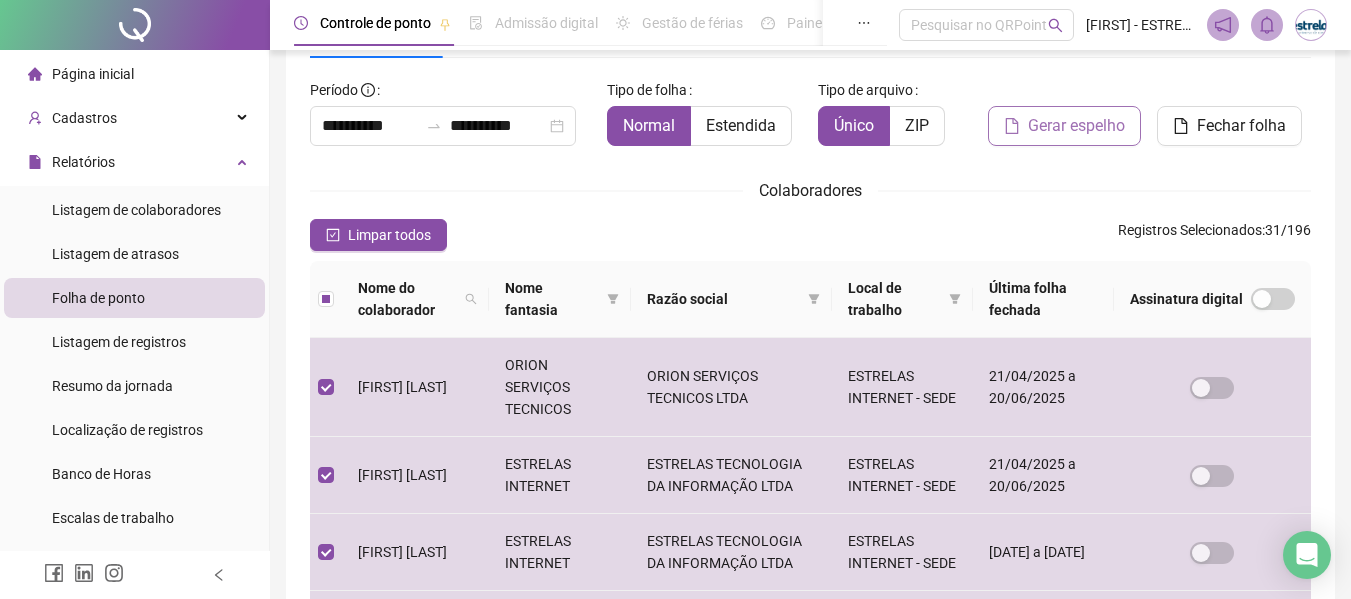 click on "Gerar espelho" at bounding box center [1064, 126] 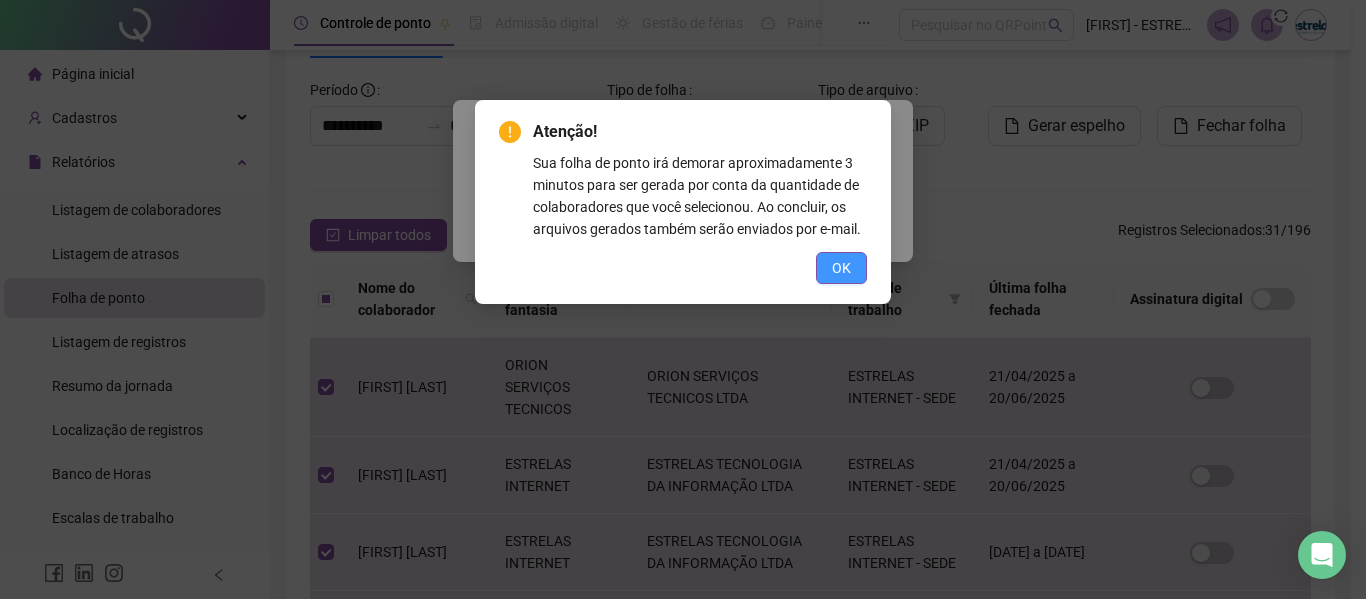 click on "OK" at bounding box center [841, 268] 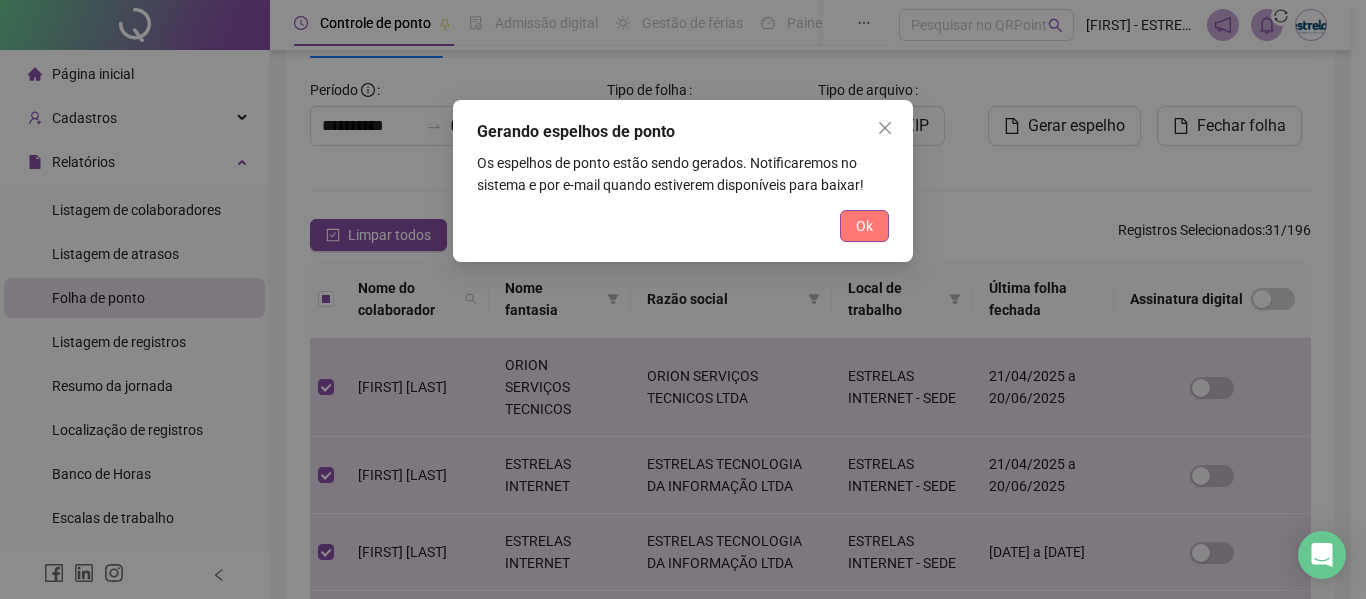 click on "Ok" at bounding box center [864, 226] 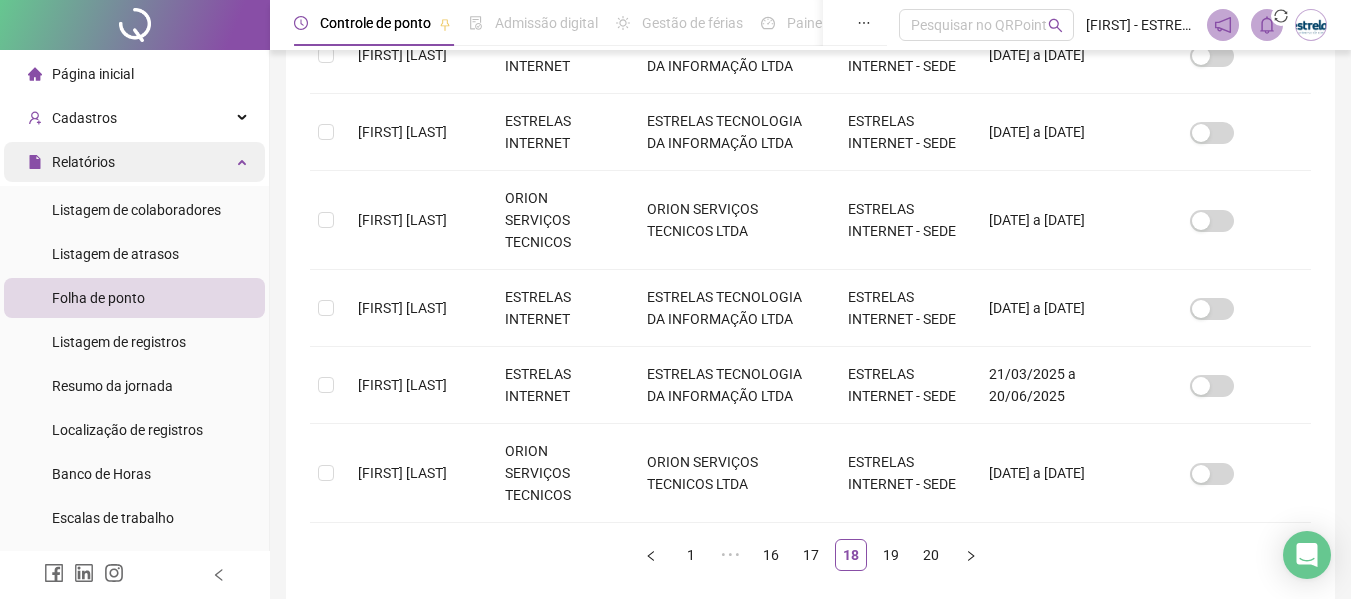 scroll, scrollTop: 613, scrollLeft: 0, axis: vertical 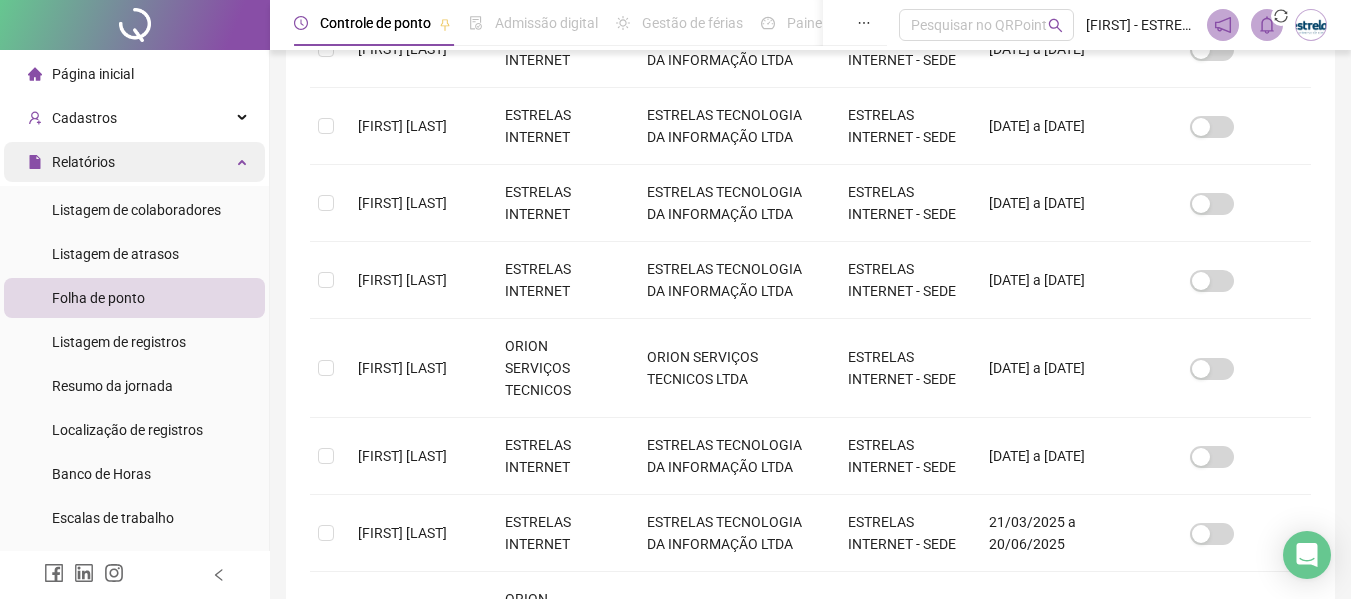 click on "Relatórios" at bounding box center (134, 162) 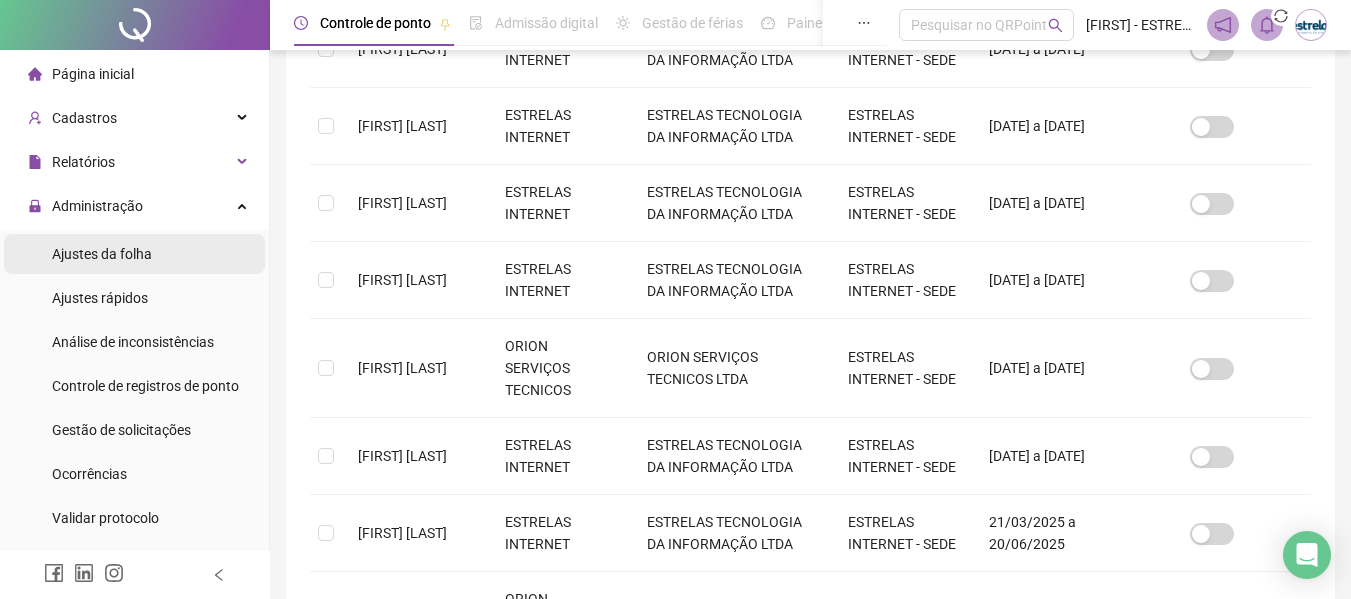 click on "Ajustes da folha" at bounding box center [102, 254] 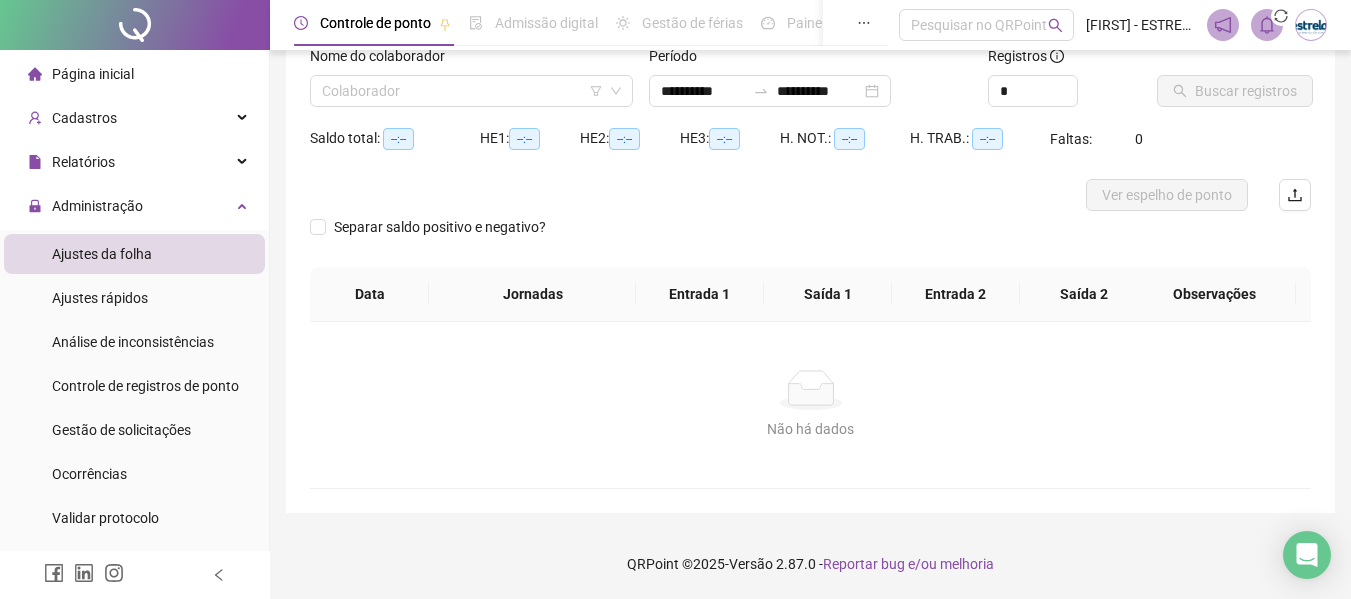 scroll, scrollTop: 139, scrollLeft: 0, axis: vertical 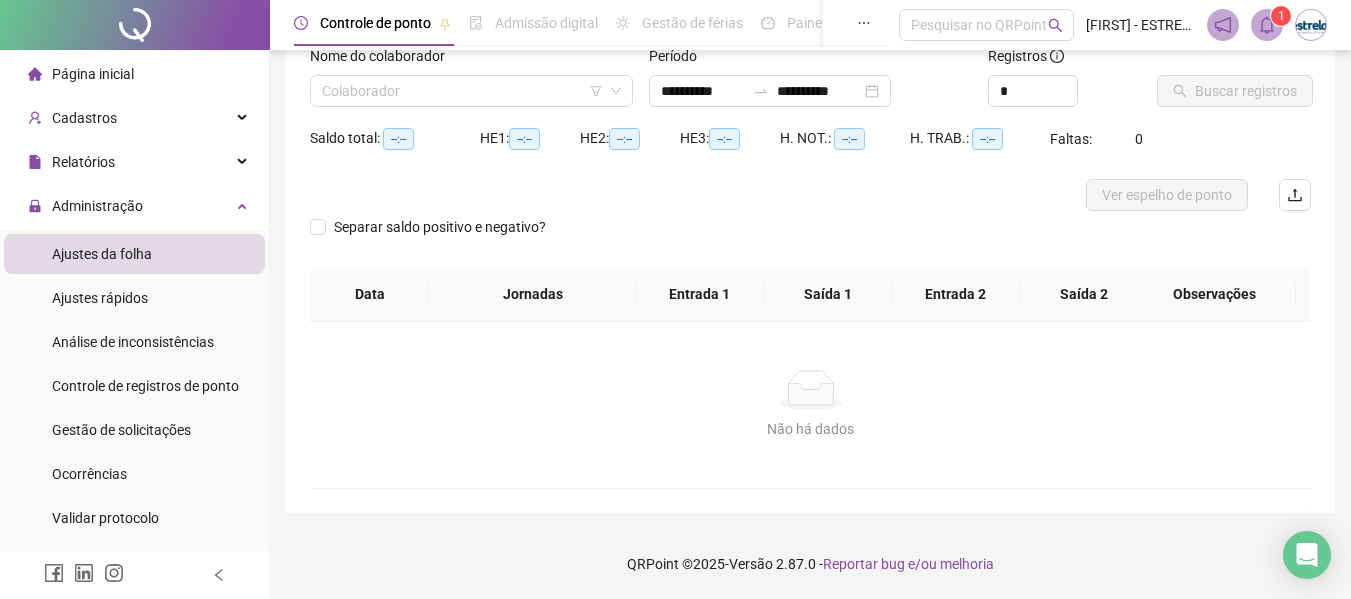click at bounding box center (1267, 25) 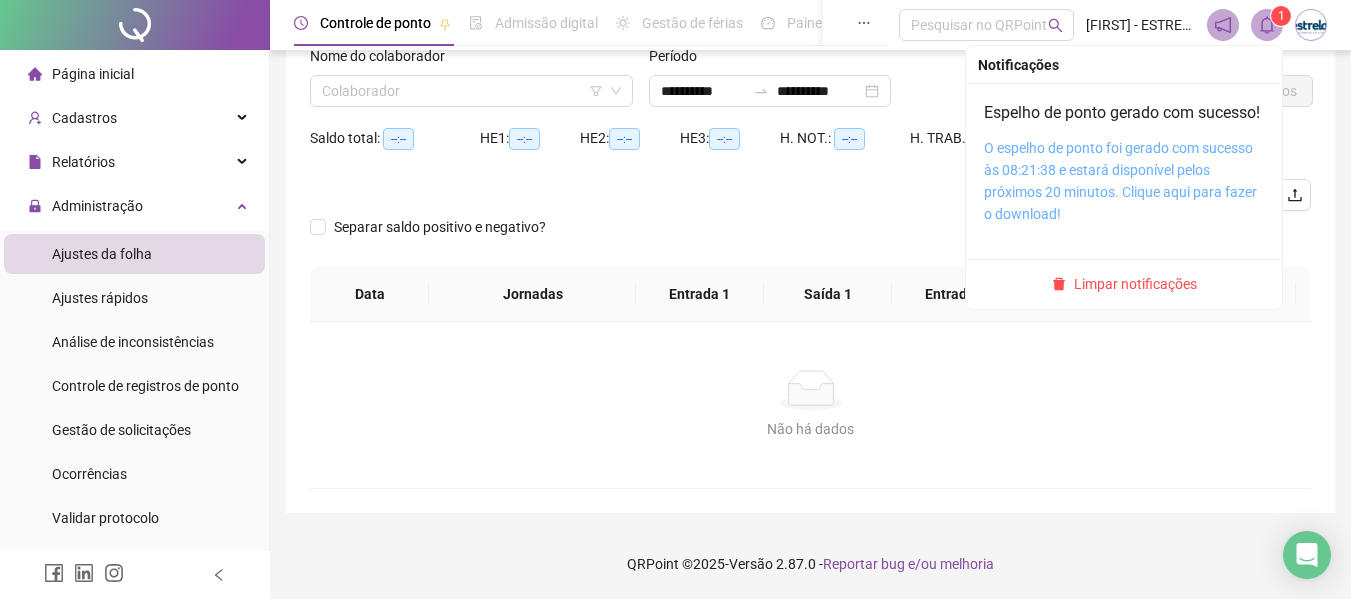 click on "O espelho de ponto foi gerado com sucesso às 08:21:38 e estará disponível pelos próximos 20 minutos.
Clique aqui para fazer o download!" at bounding box center [1120, 181] 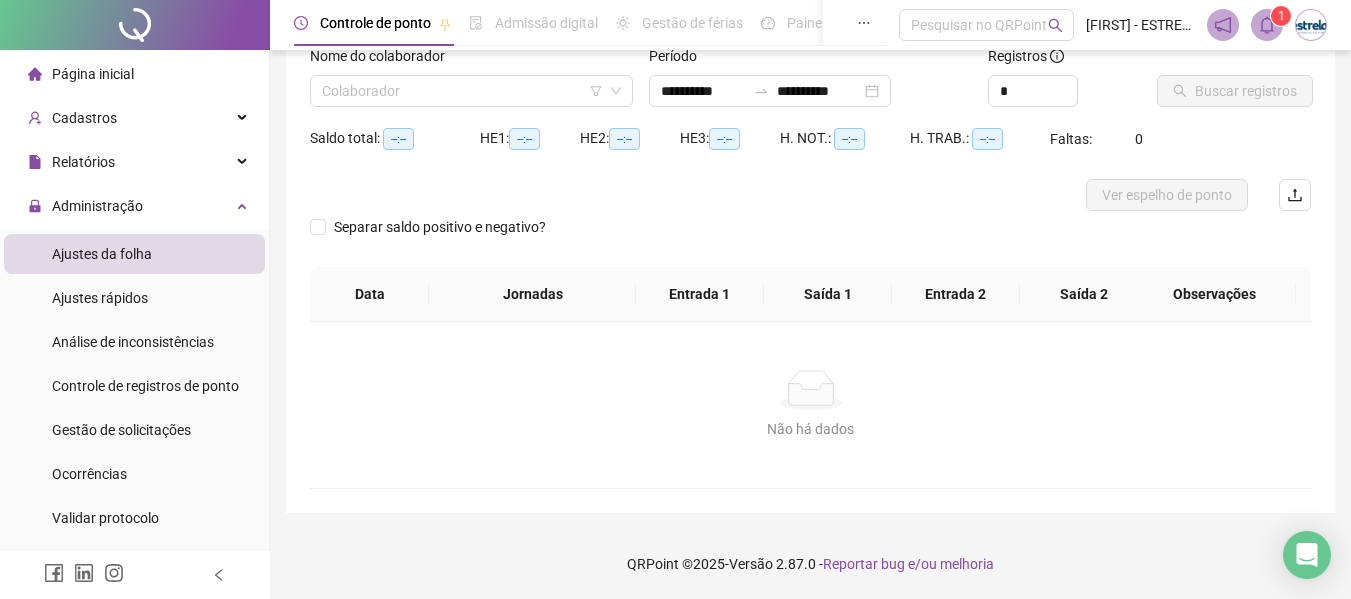 click on "**********" at bounding box center [810, 220] 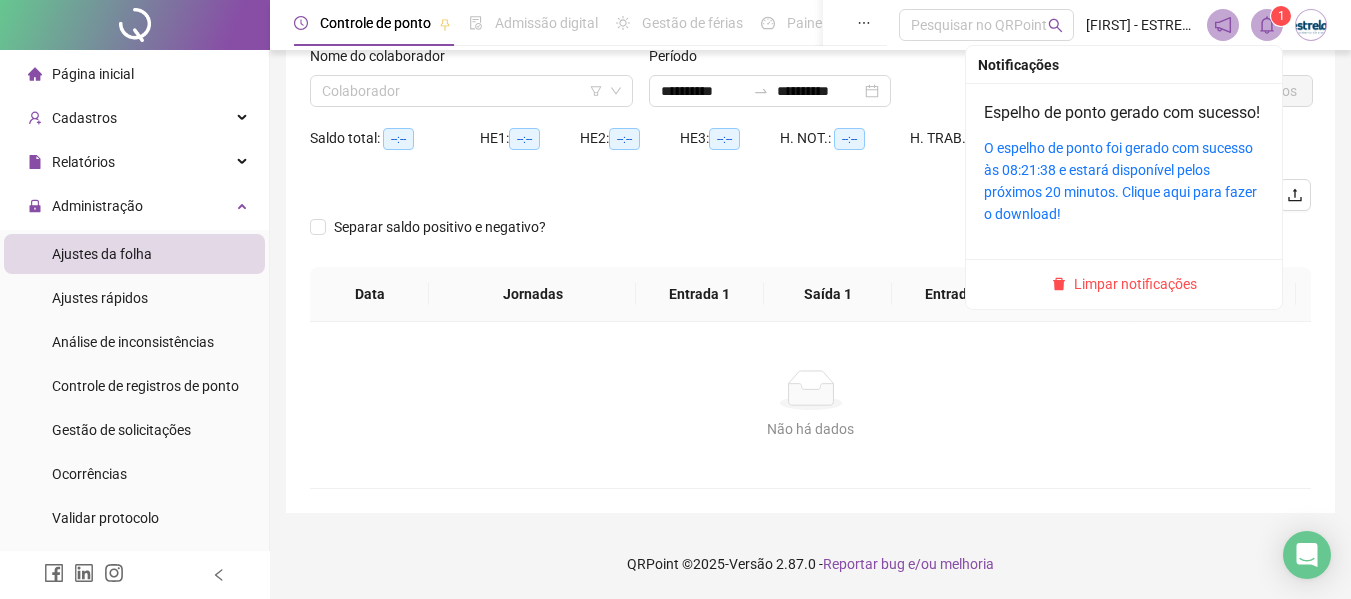drag, startPoint x: 1271, startPoint y: 29, endPoint x: 1256, endPoint y: 86, distance: 58.940647 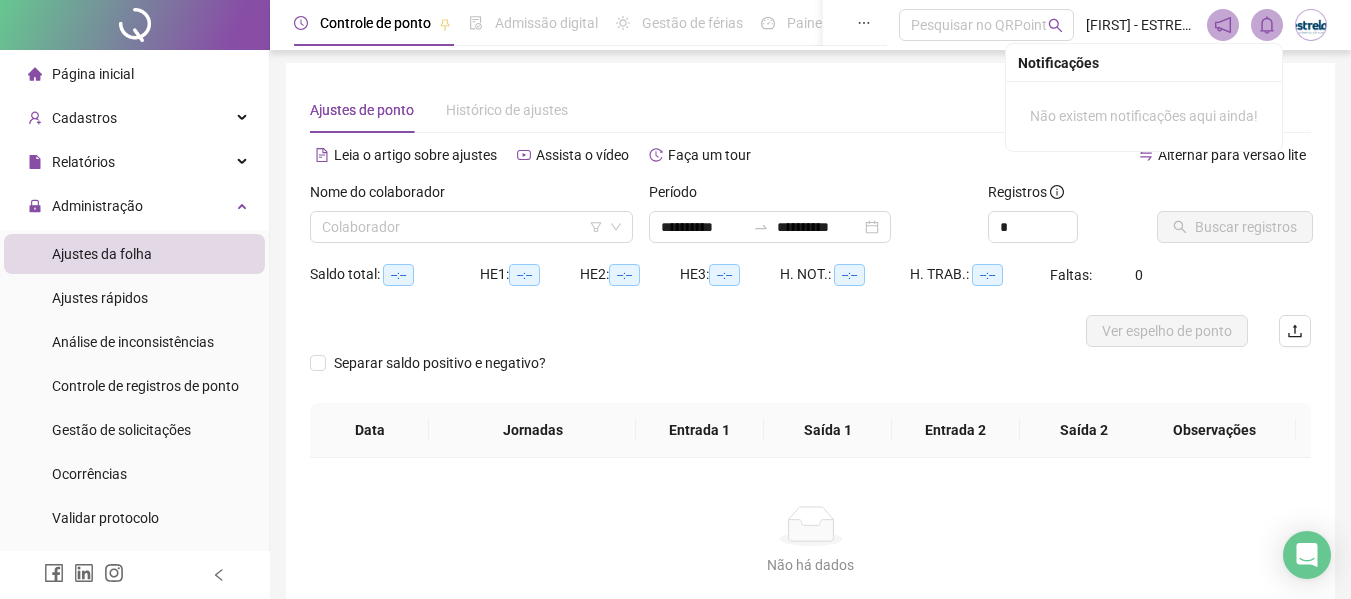 scroll, scrollTop: 0, scrollLeft: 0, axis: both 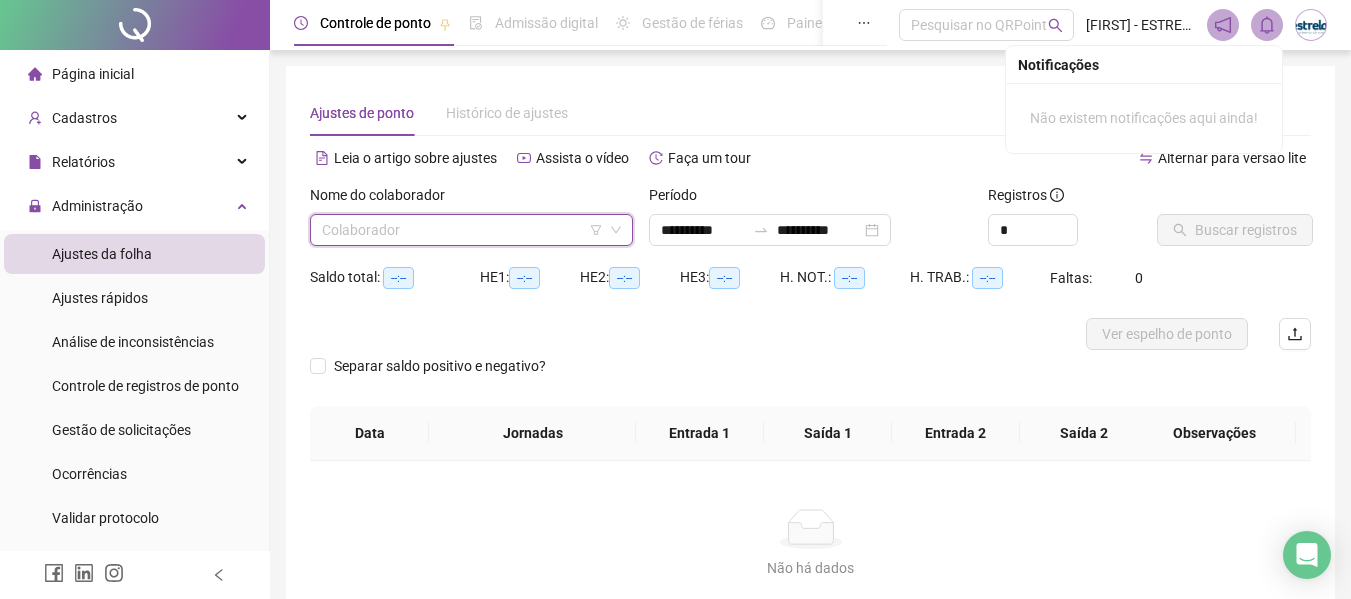 click at bounding box center (465, 230) 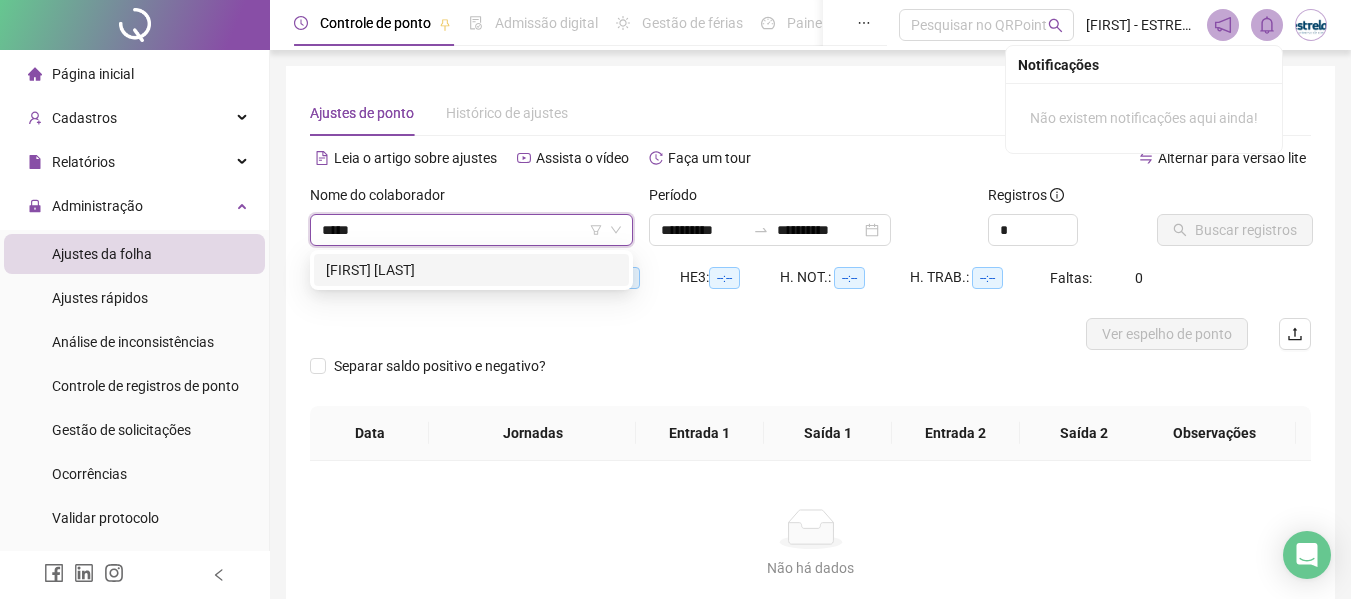 type on "******" 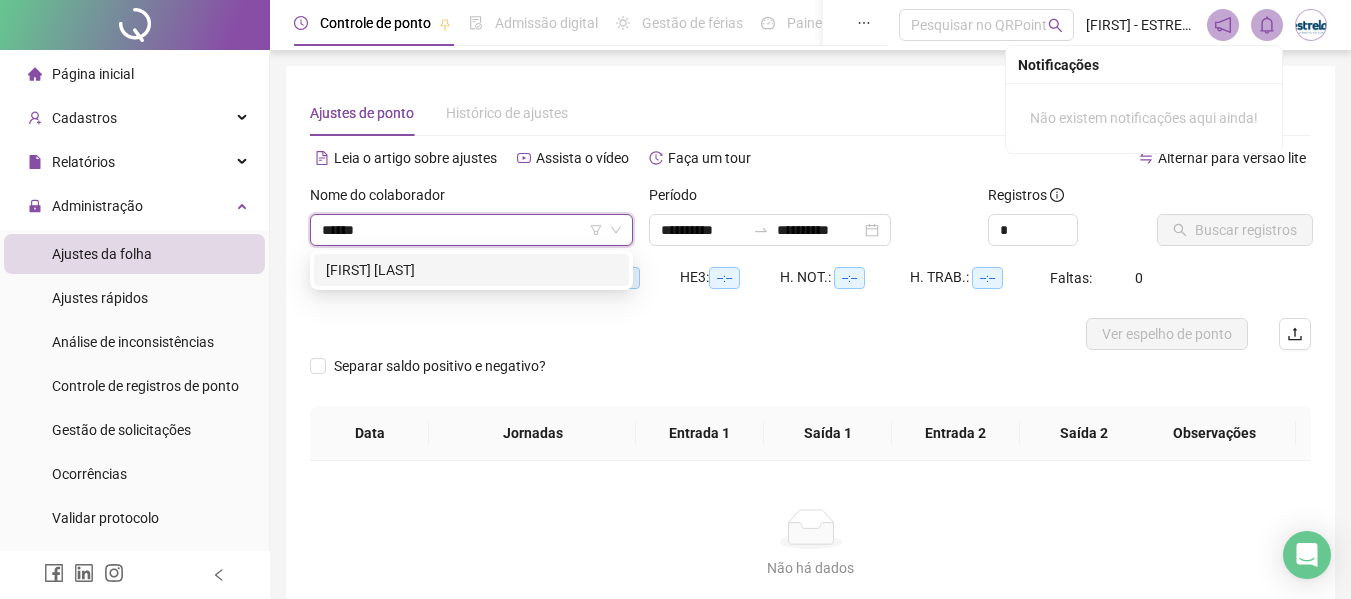 click on "[FIRST] [LAST]" at bounding box center (471, 270) 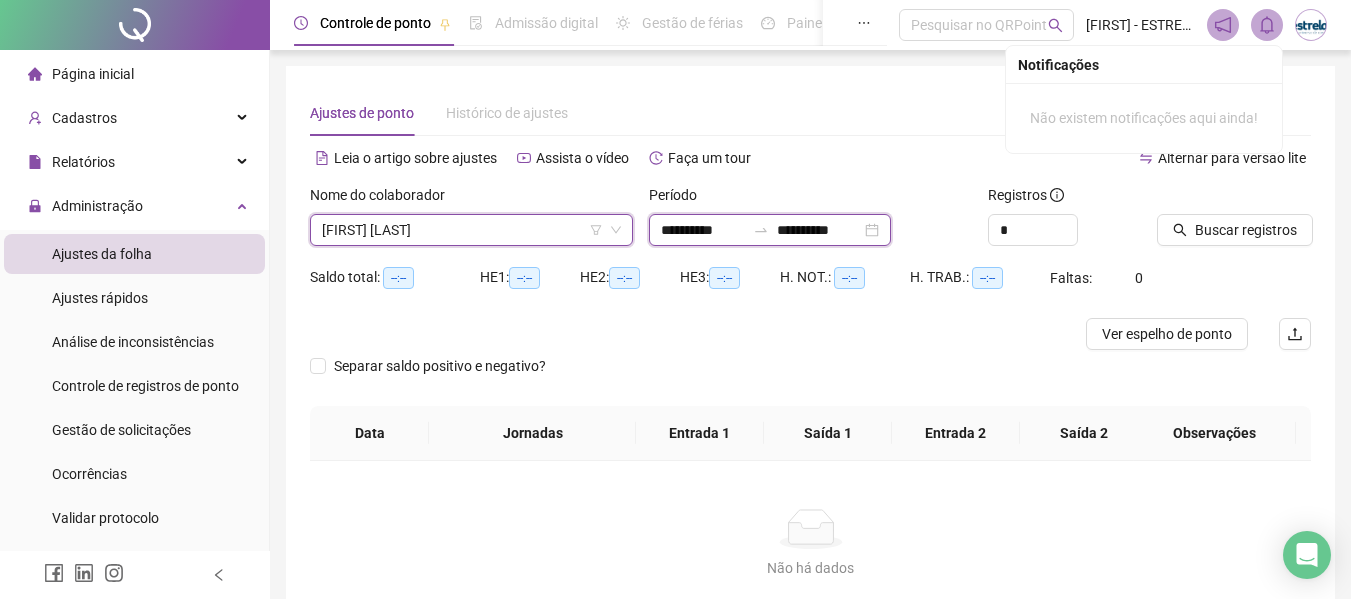 click on "**********" at bounding box center (703, 230) 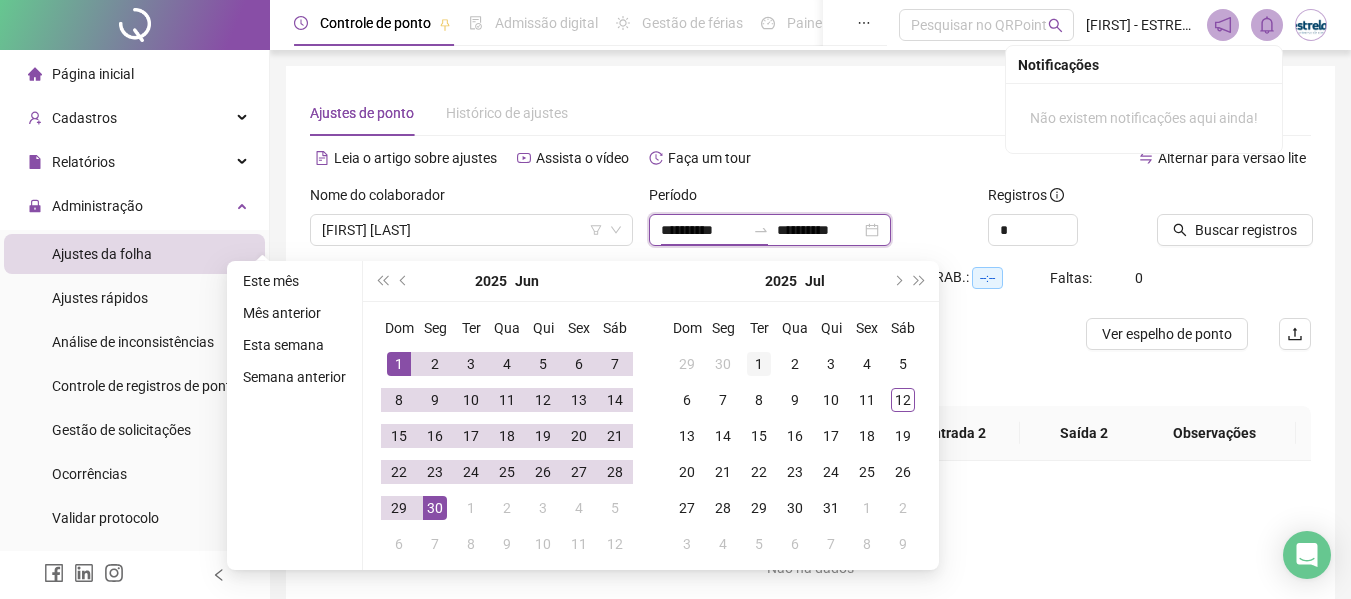 type on "**********" 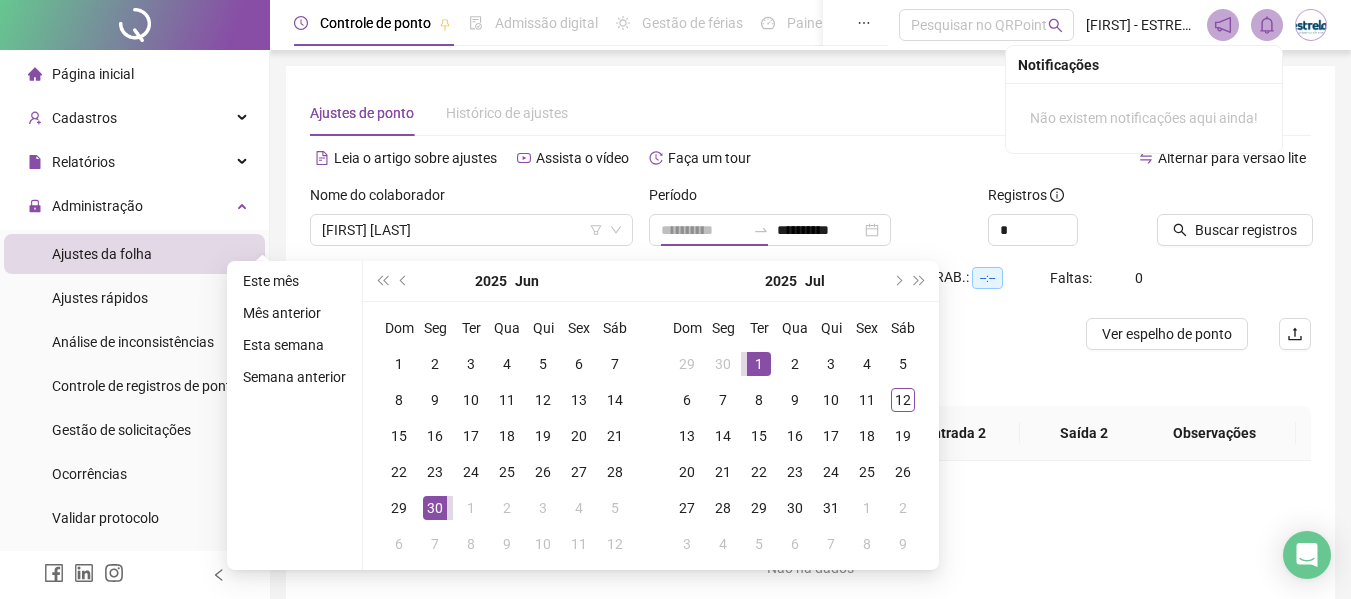click on "1" at bounding box center [759, 364] 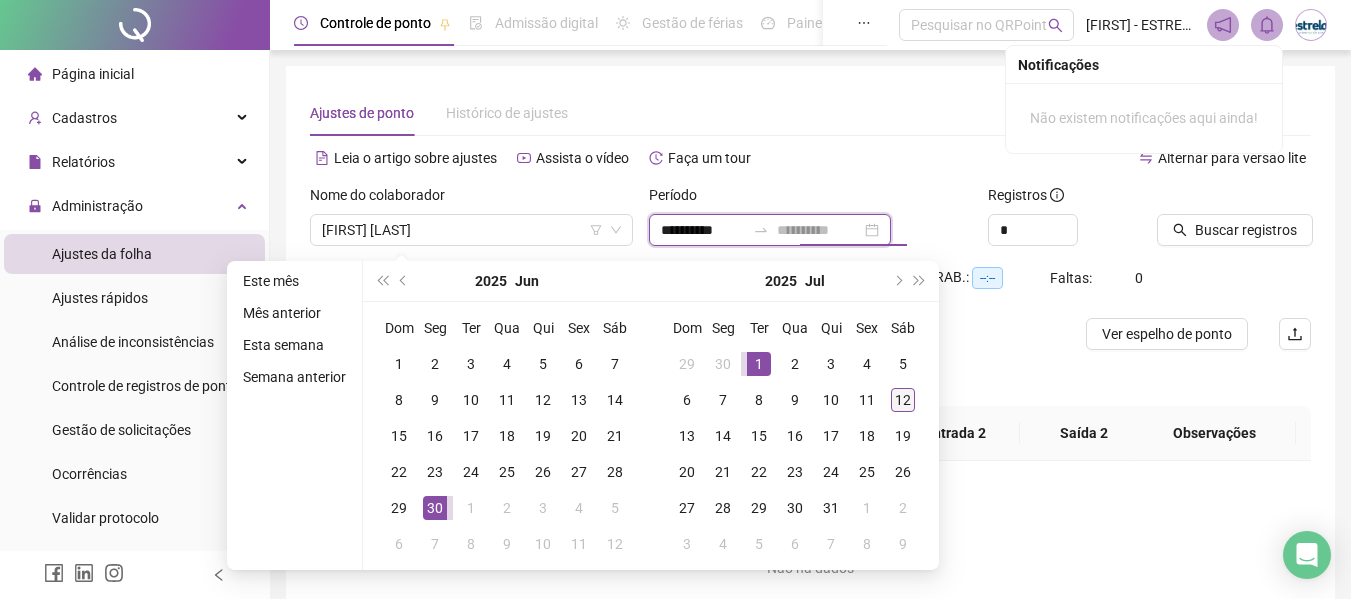 type on "**********" 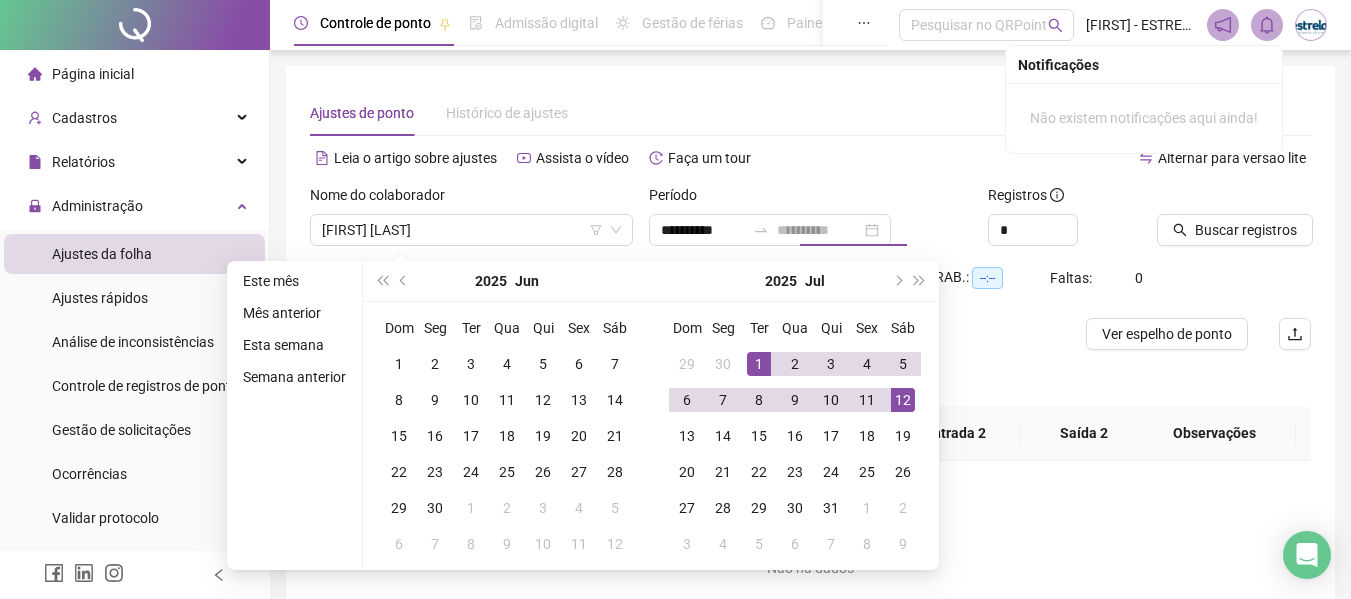 click on "12" at bounding box center [903, 400] 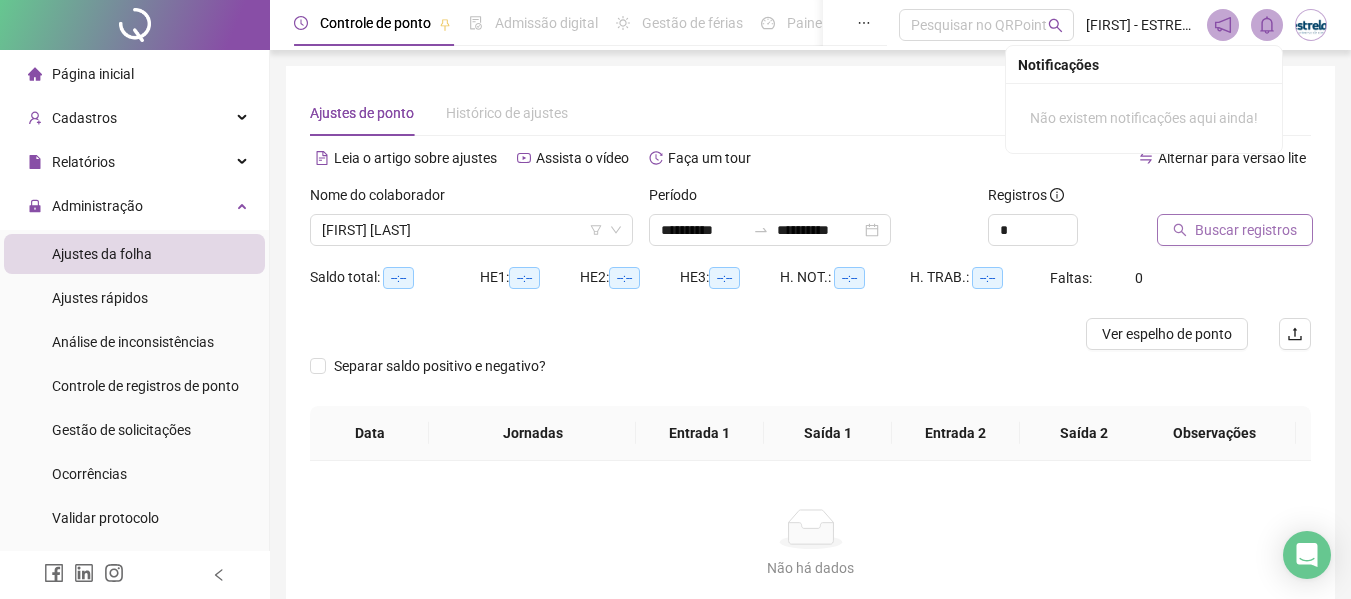 click on "Buscar registros" at bounding box center (1235, 230) 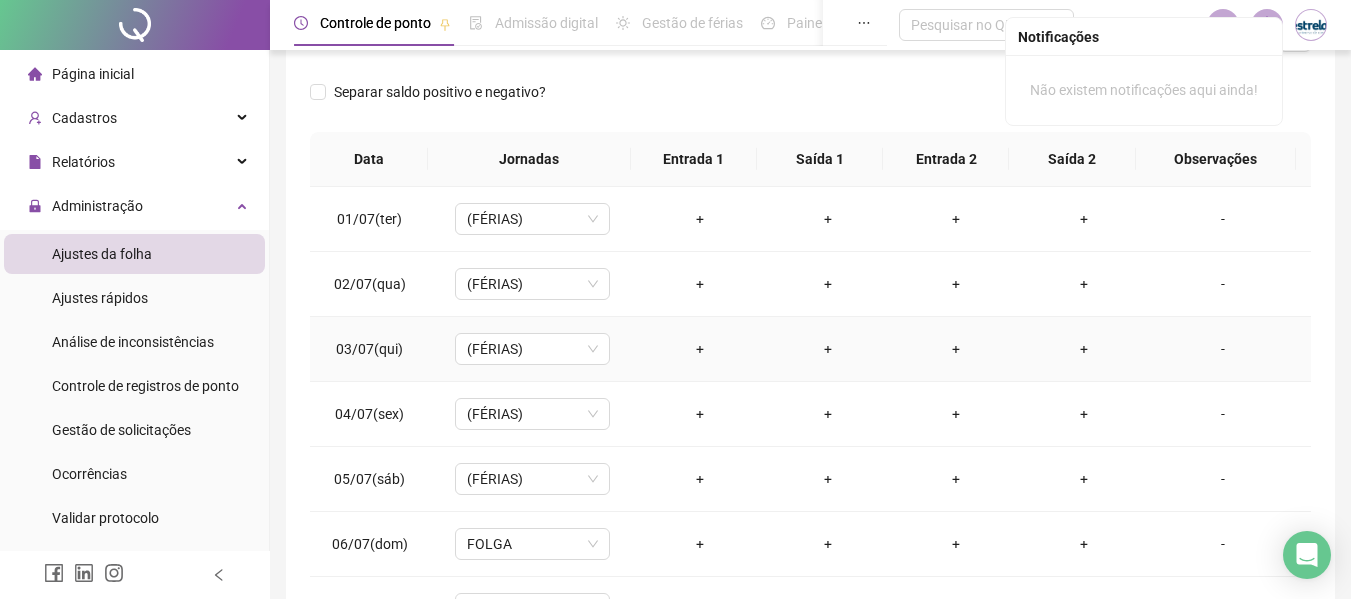 scroll, scrollTop: 300, scrollLeft: 0, axis: vertical 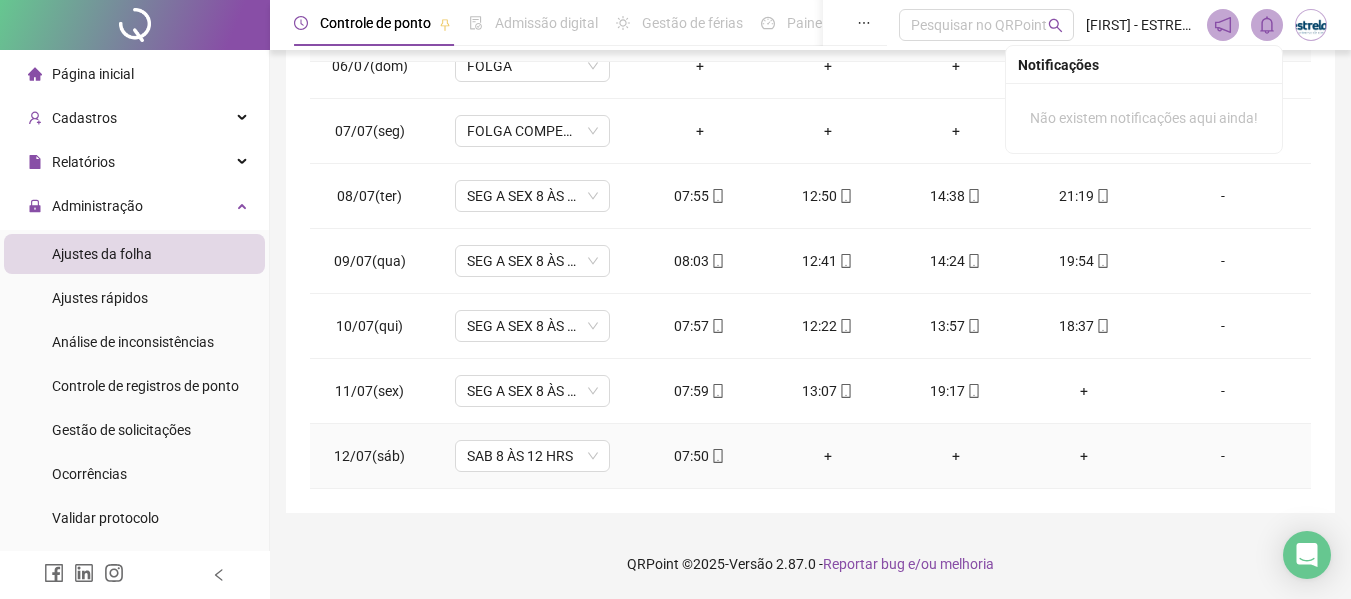 click 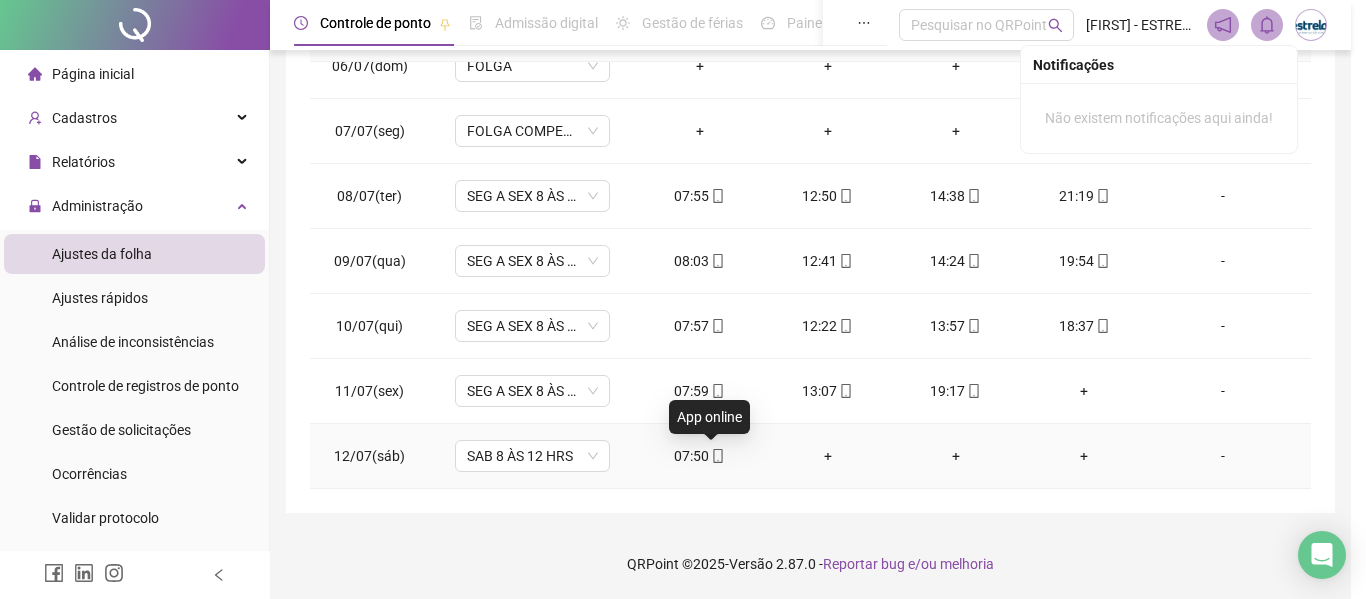 type on "**********" 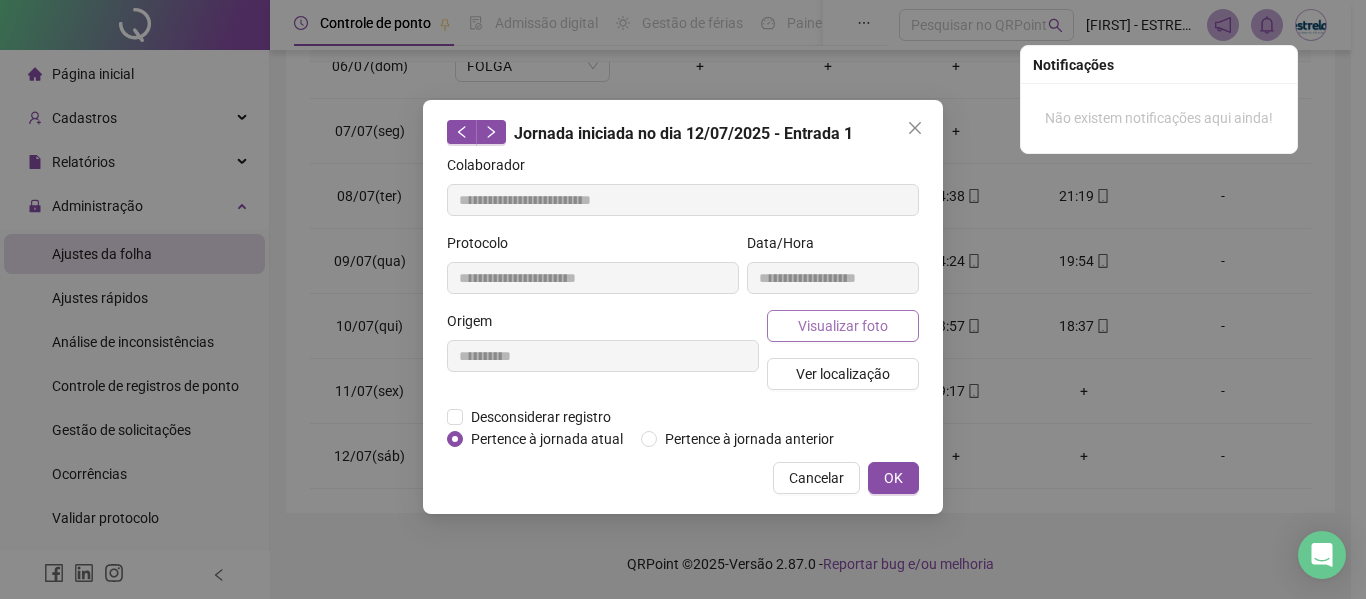 click on "Visualizar foto" at bounding box center [843, 326] 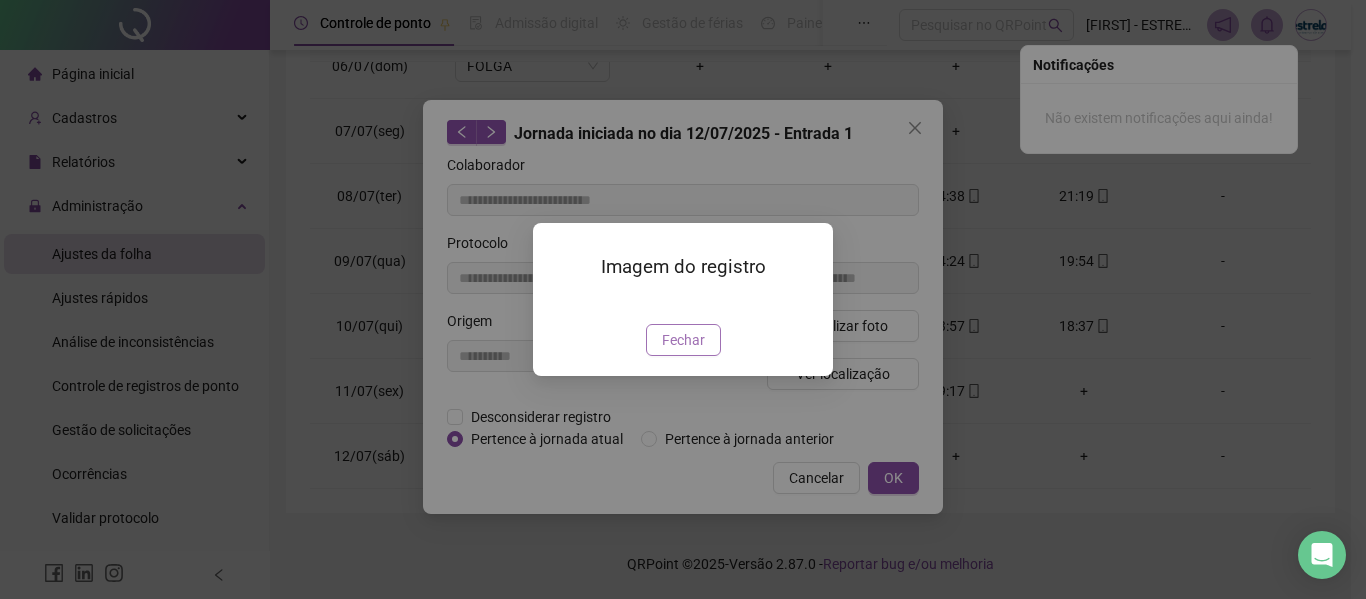 click on "Fechar" at bounding box center [683, 340] 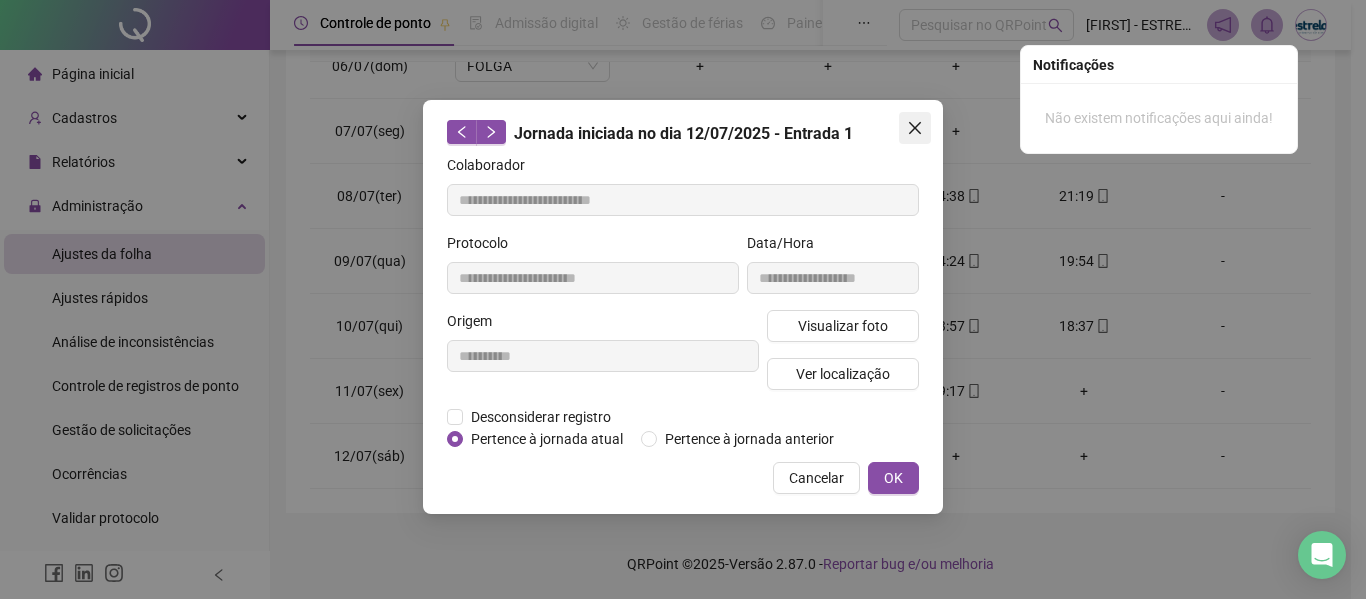 click at bounding box center (915, 128) 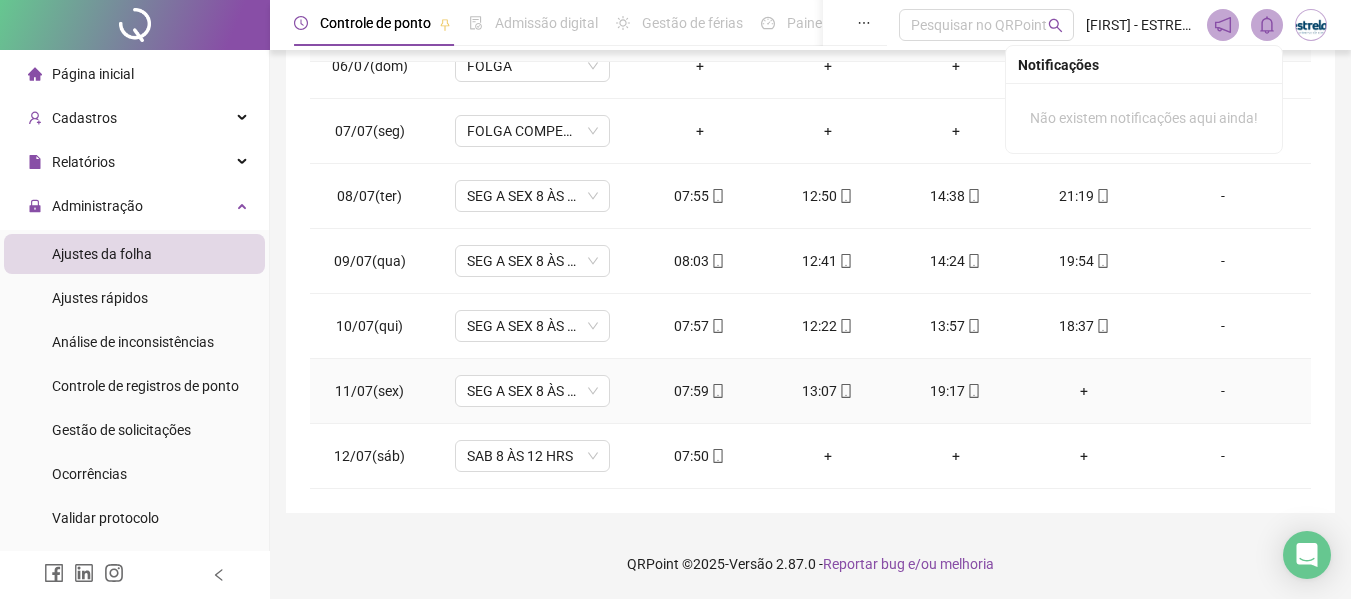 click on "+" at bounding box center (1084, 391) 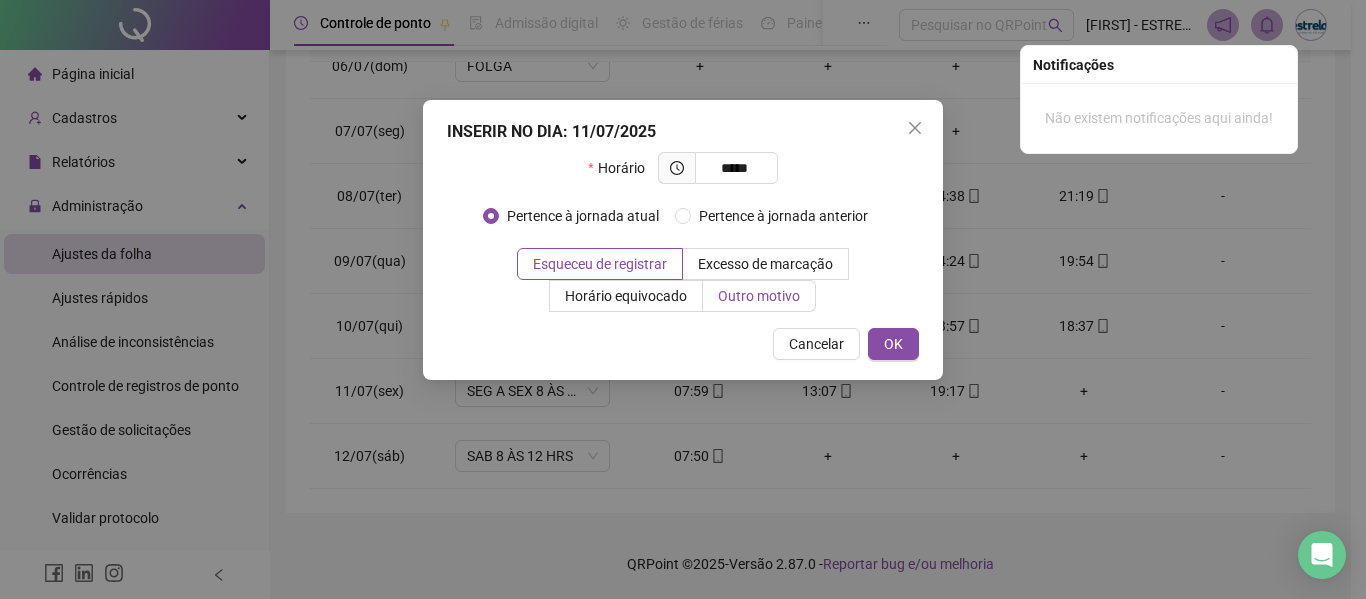 type on "*****" 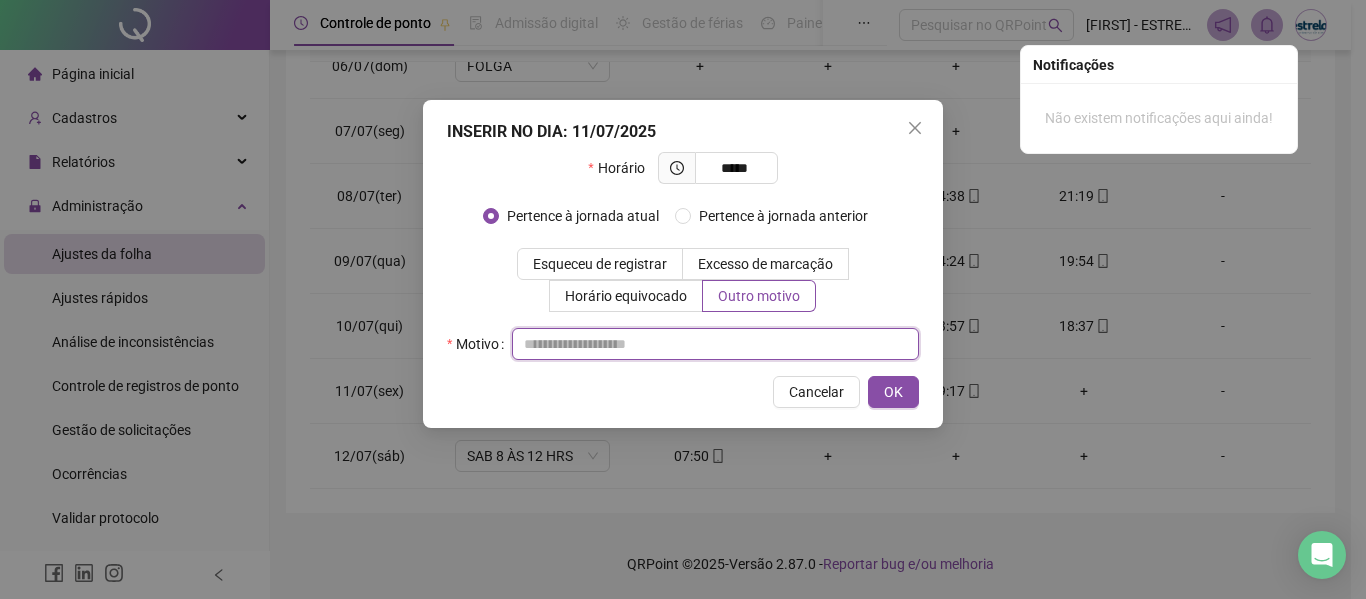 click at bounding box center (715, 344) 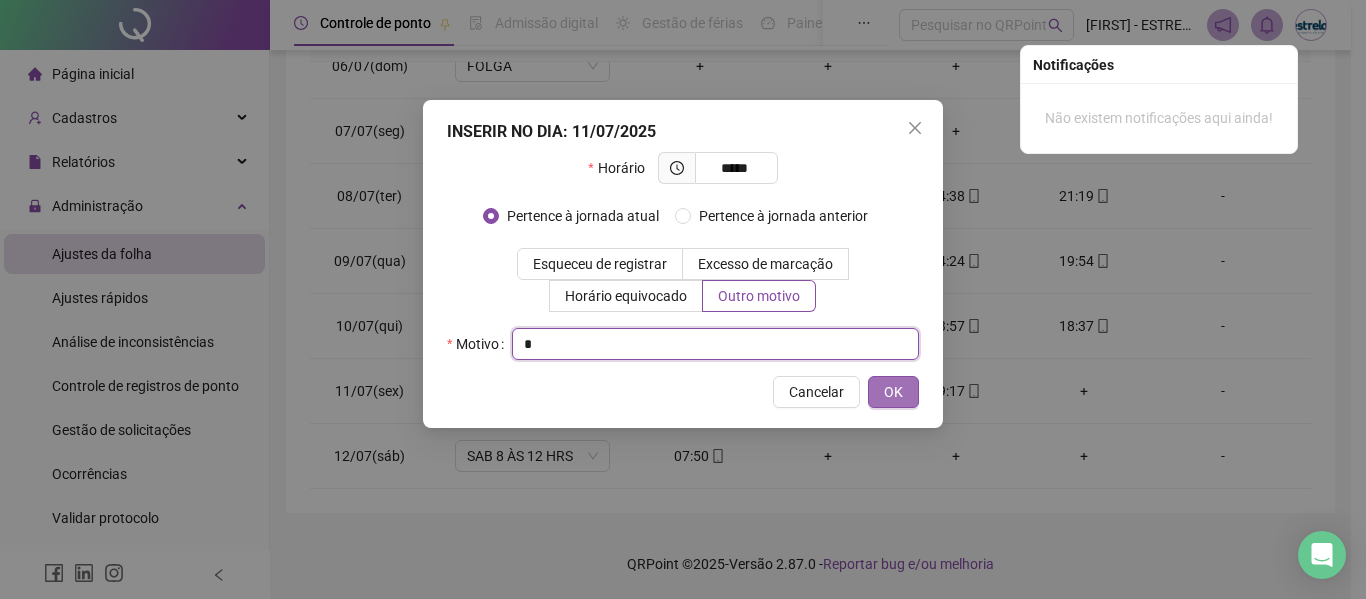 type 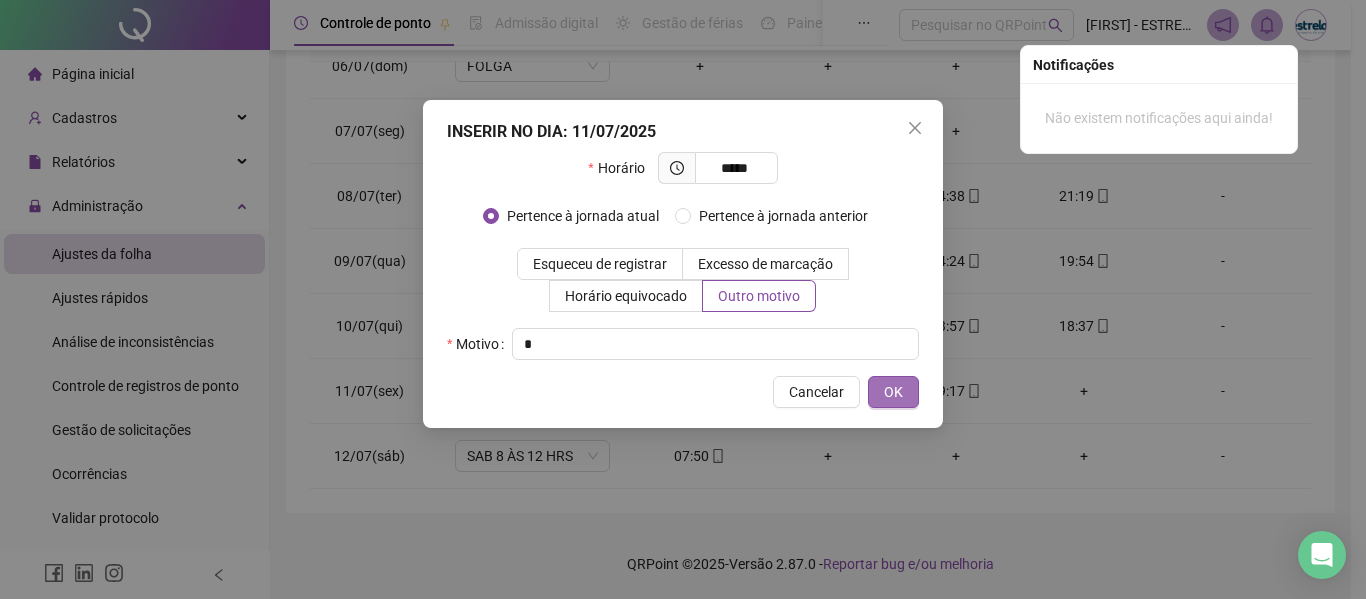 click on "OK" at bounding box center (893, 392) 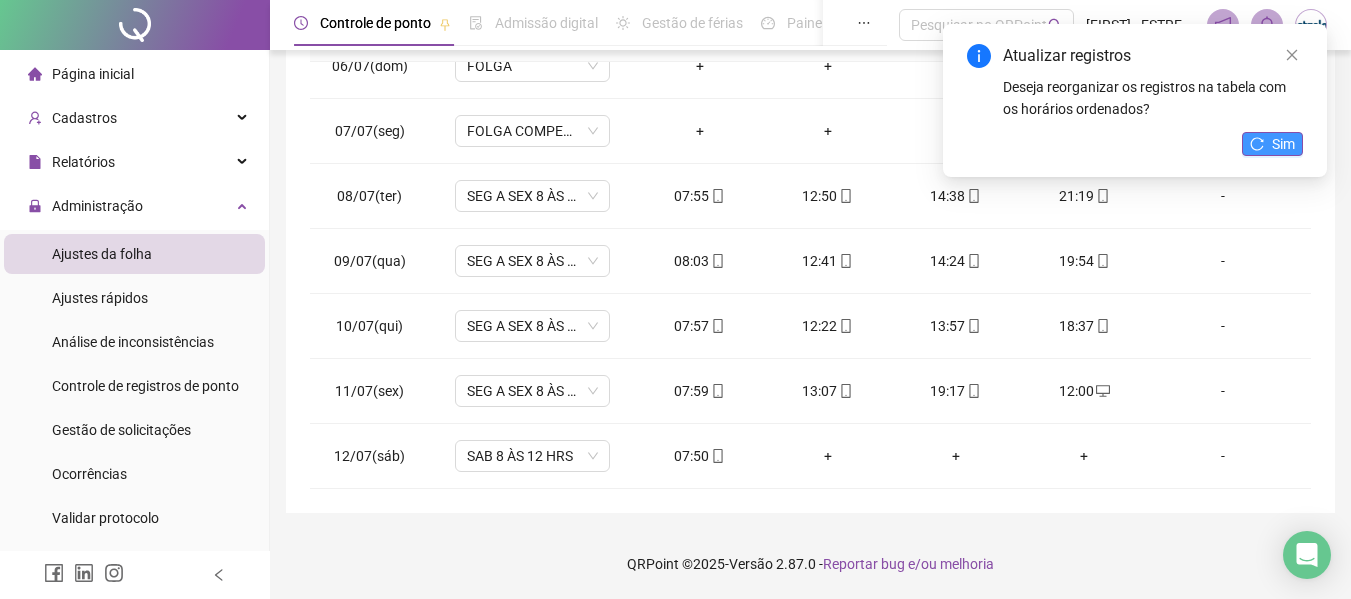 click 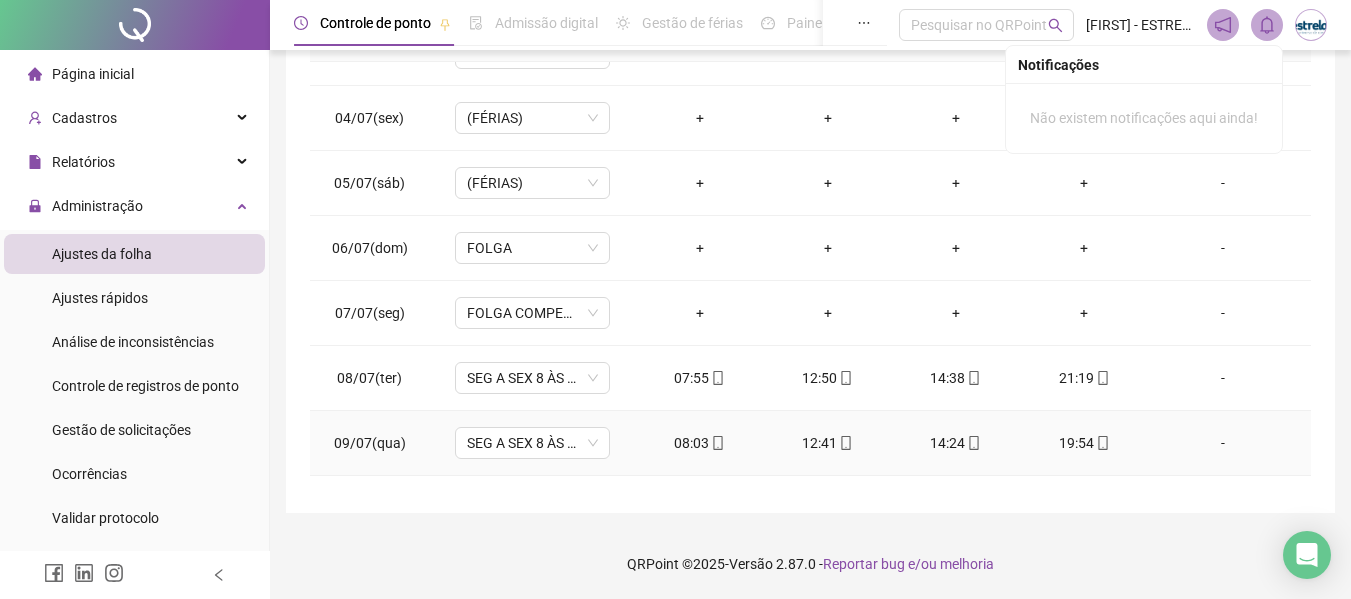 scroll, scrollTop: 0, scrollLeft: 0, axis: both 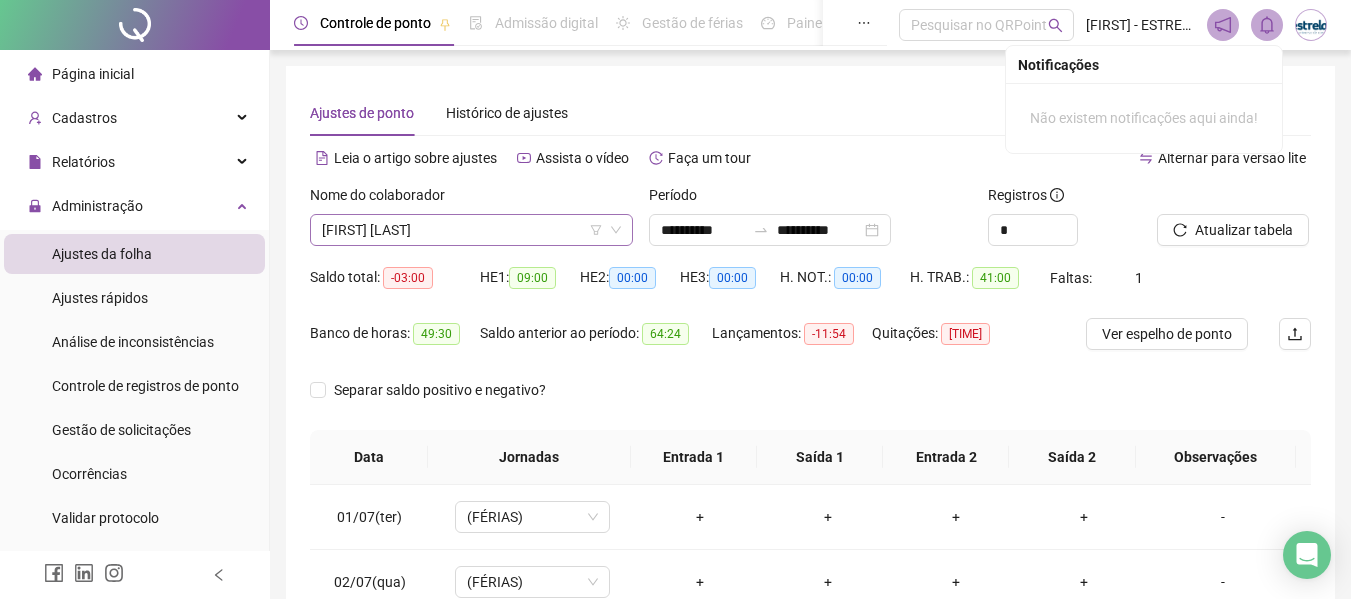 click on "[FIRST] [LAST]" at bounding box center (471, 230) 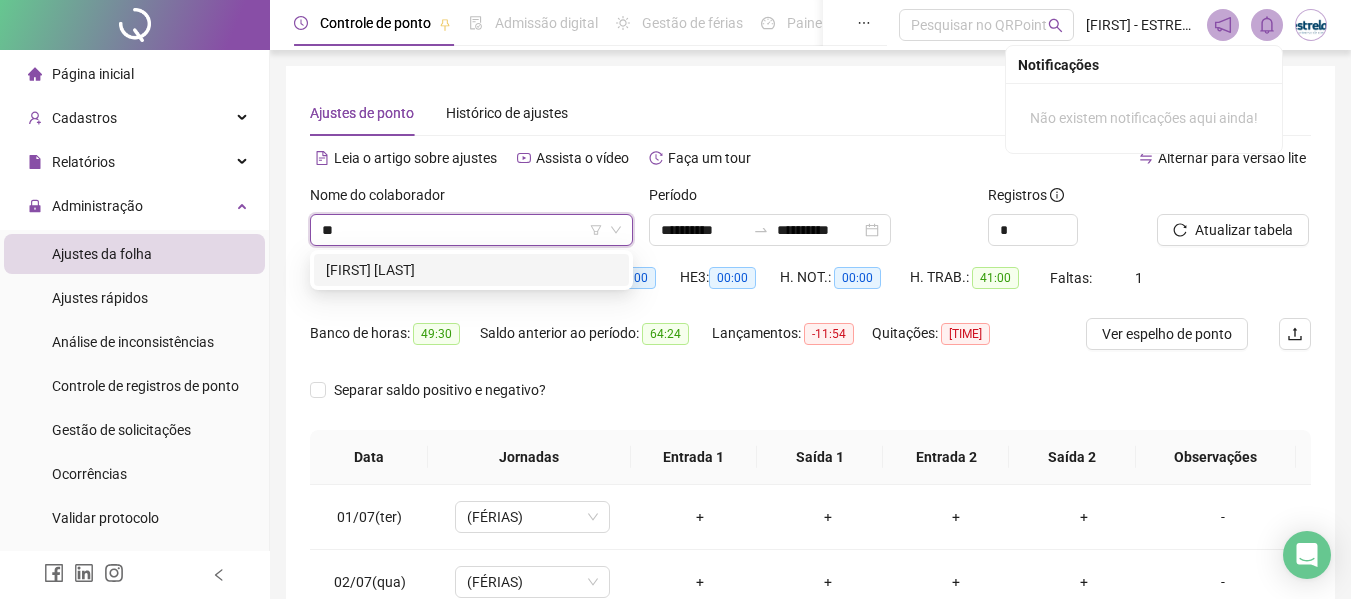 scroll, scrollTop: 0, scrollLeft: 0, axis: both 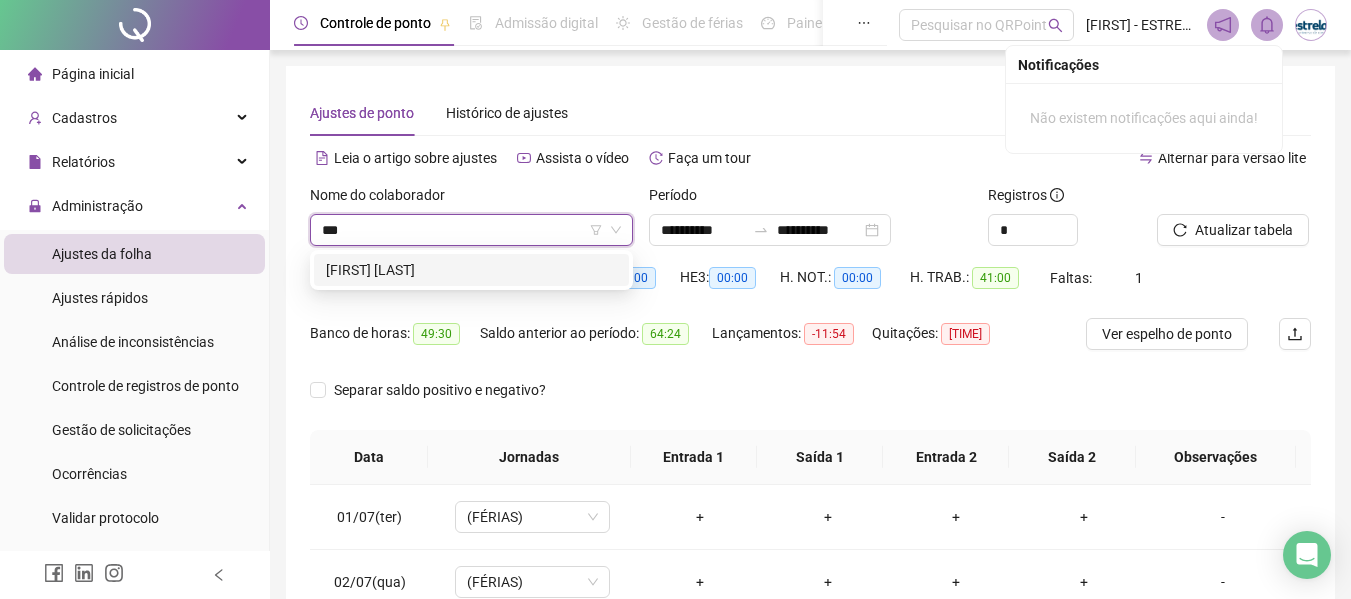 type on "****" 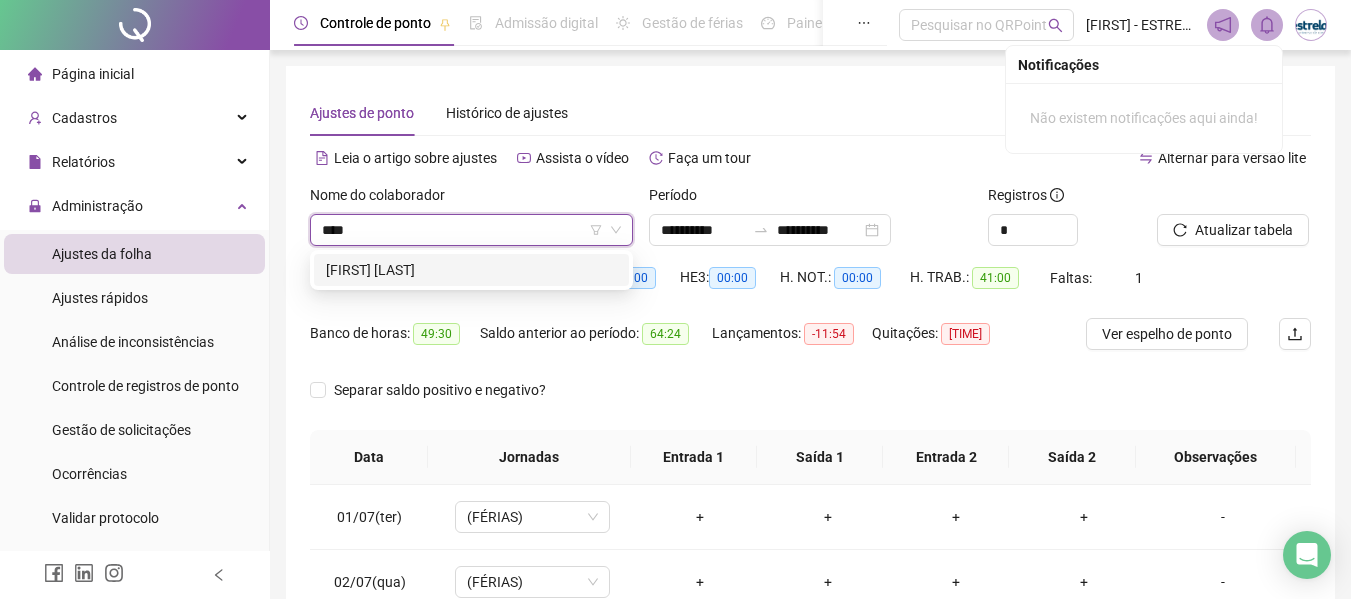 click on "[FIRST] [LAST]" at bounding box center [471, 270] 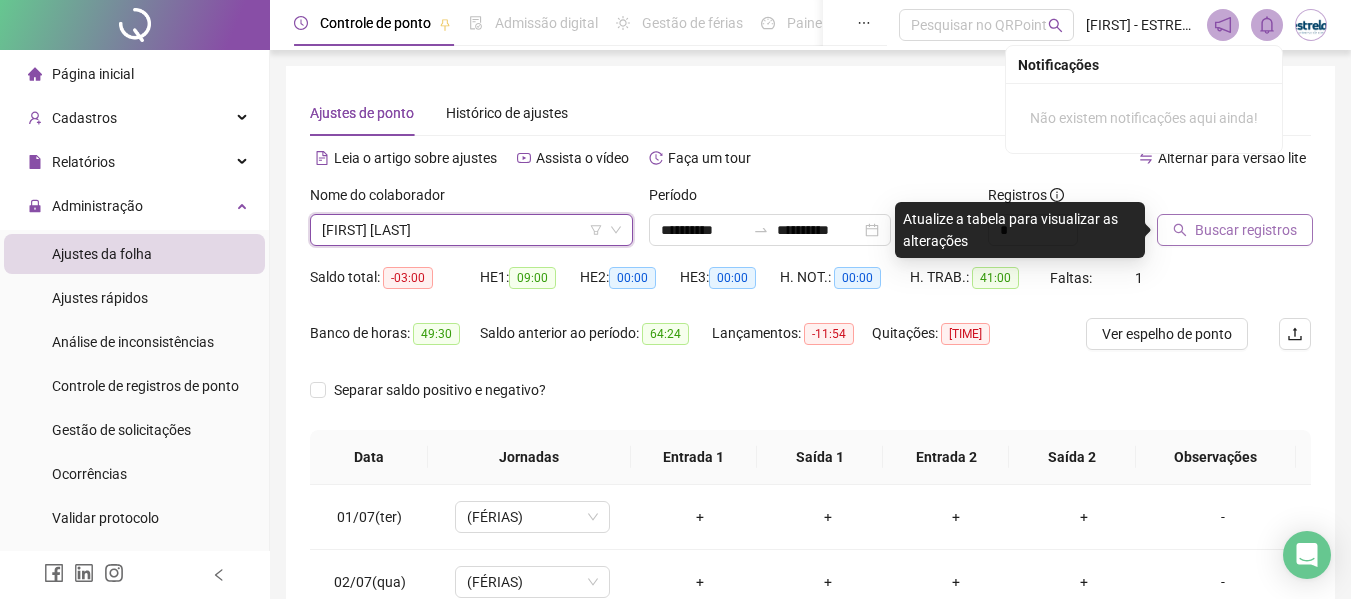 click on "Buscar registros" at bounding box center [1235, 230] 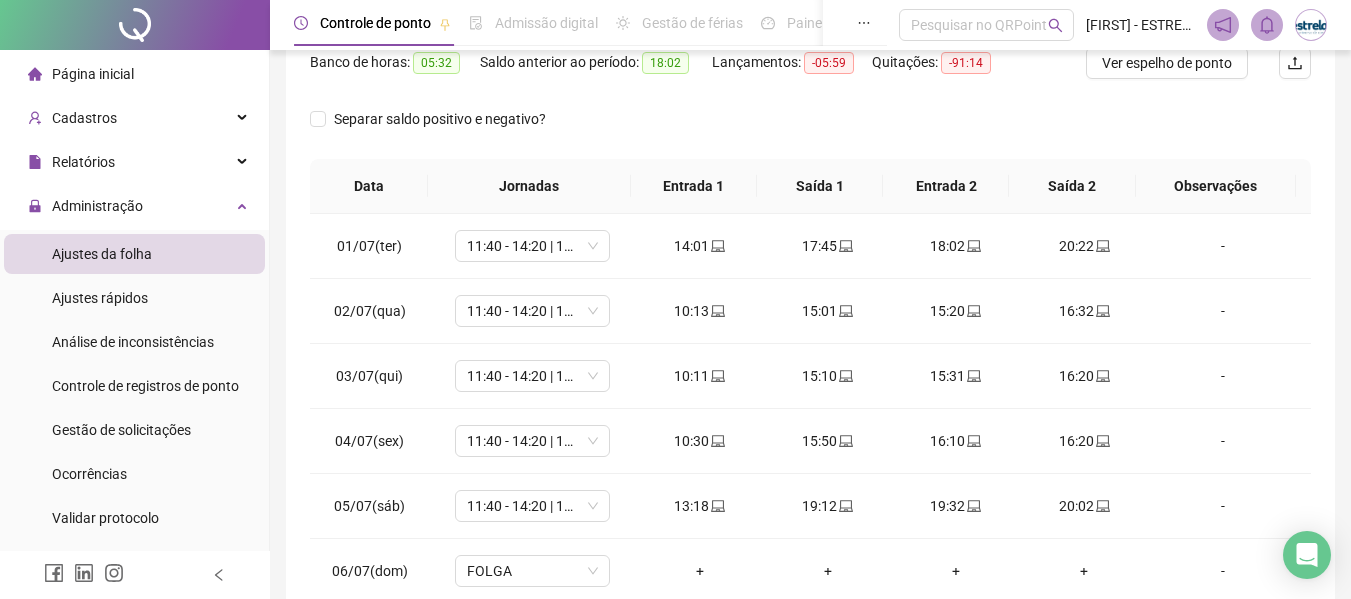 scroll, scrollTop: 300, scrollLeft: 0, axis: vertical 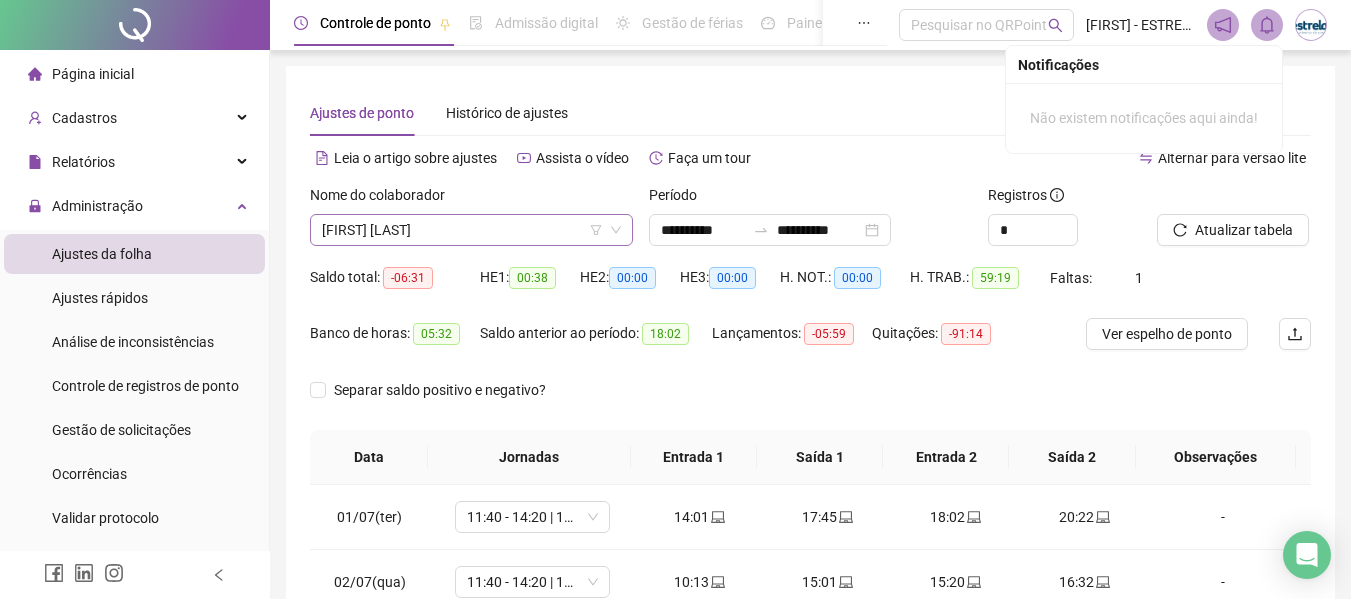 click on "[FIRST] [LAST]" at bounding box center (471, 230) 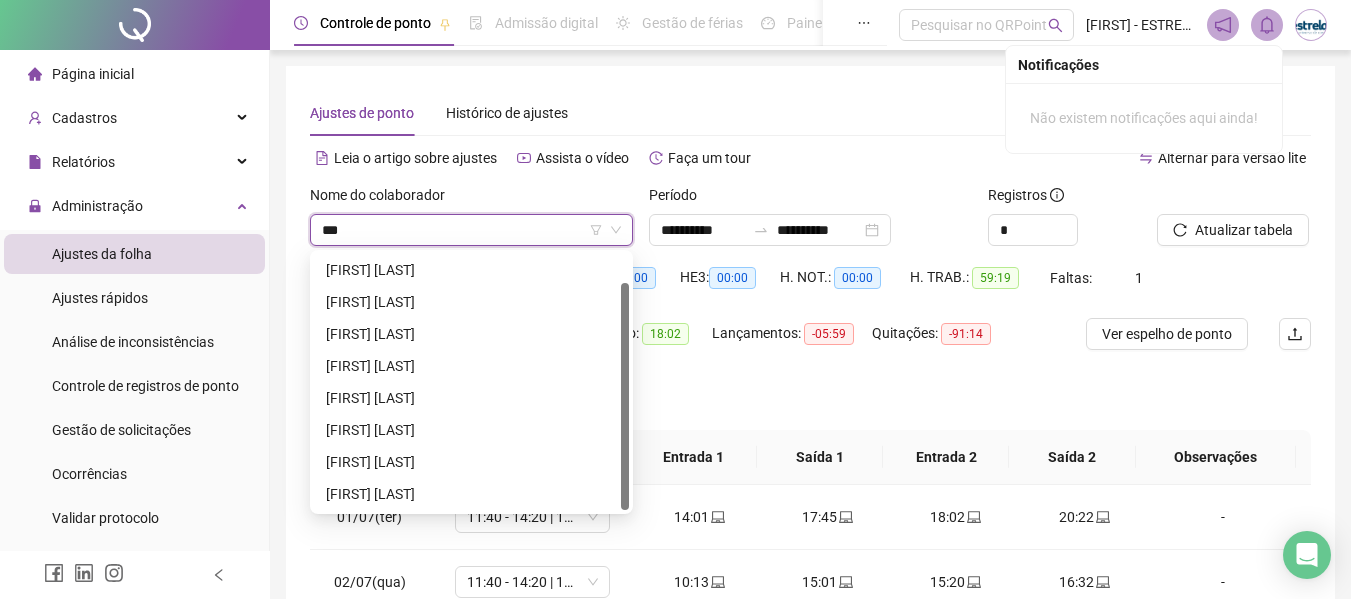 scroll, scrollTop: 0, scrollLeft: 0, axis: both 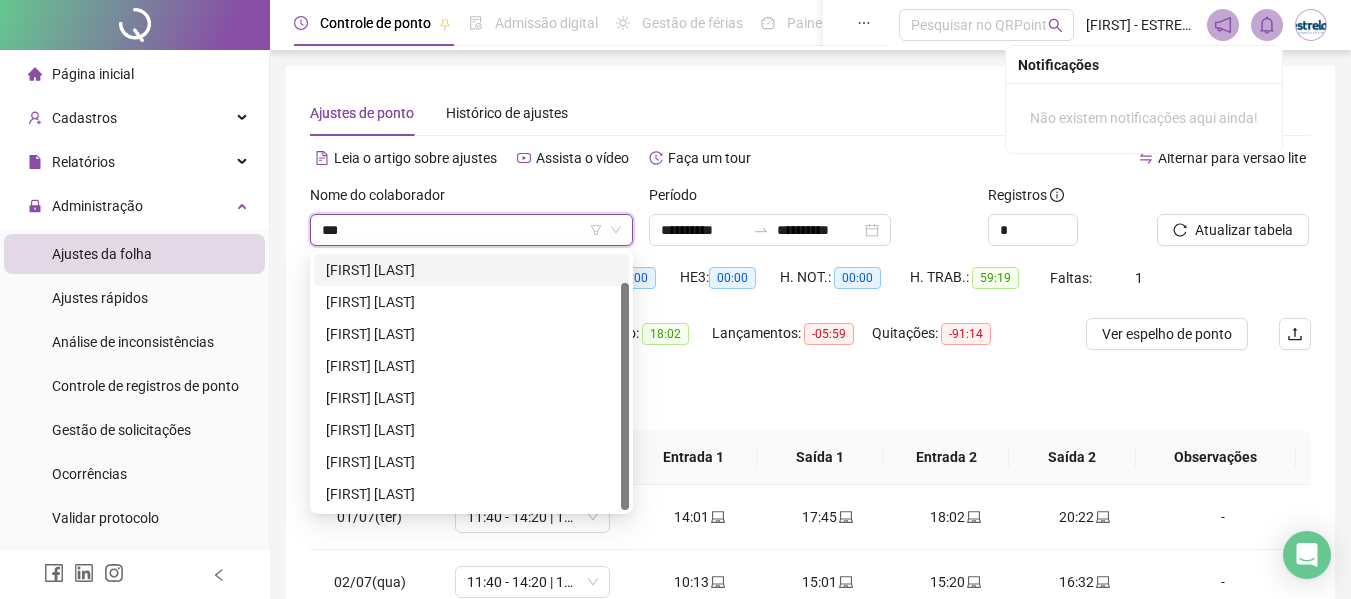 type on "****" 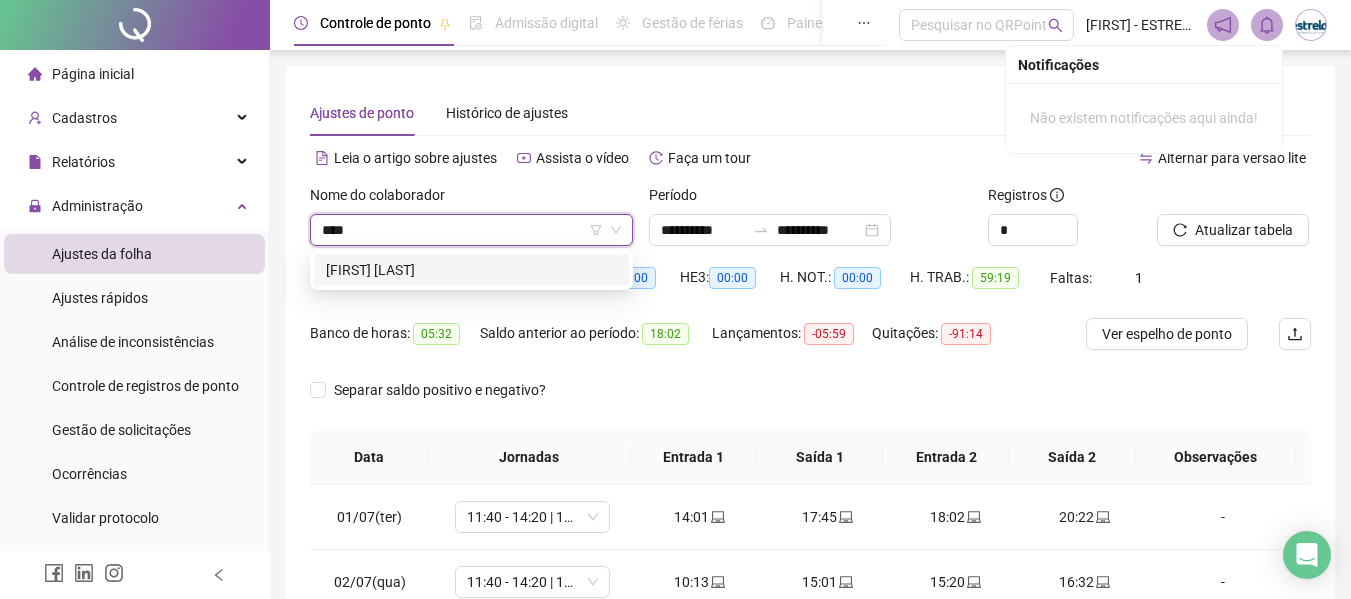 click on "[FIRST] [LAST]" at bounding box center (471, 270) 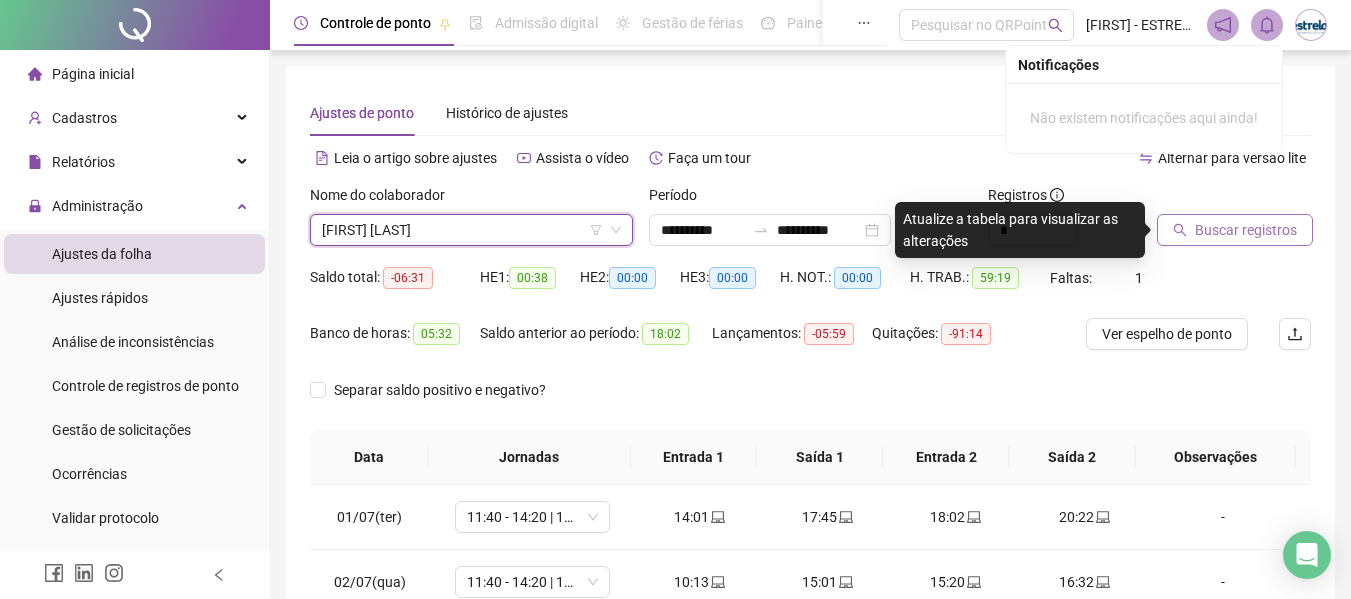 click on "Buscar registros" at bounding box center [1235, 230] 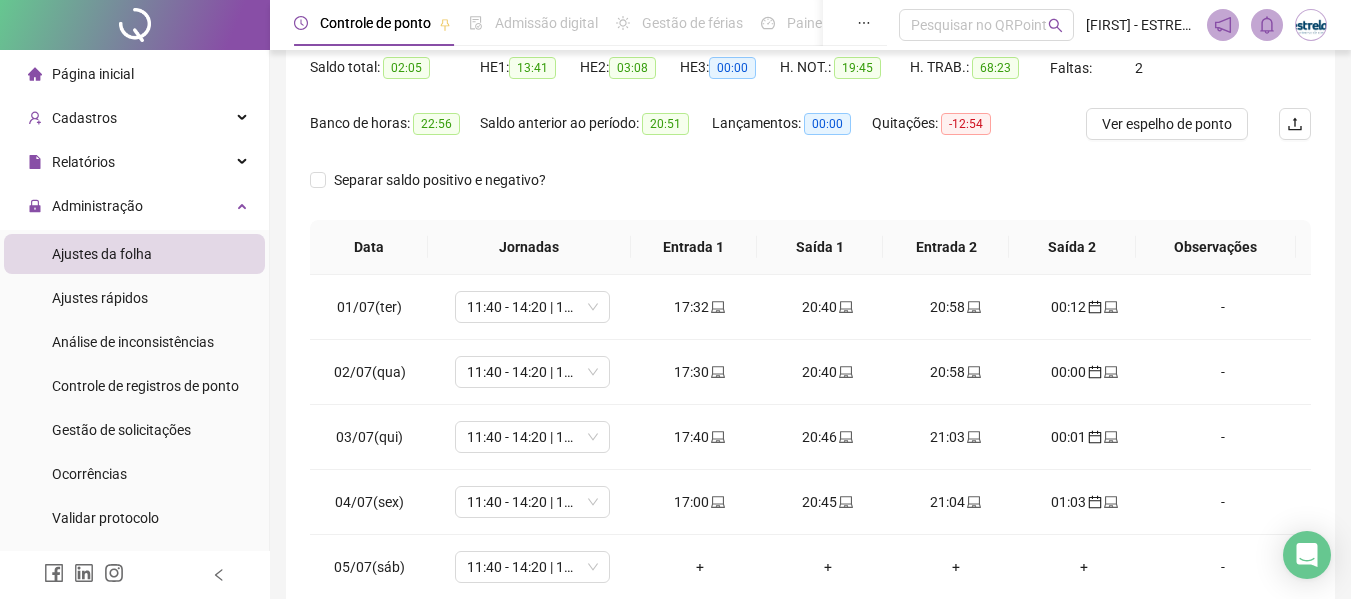scroll, scrollTop: 400, scrollLeft: 0, axis: vertical 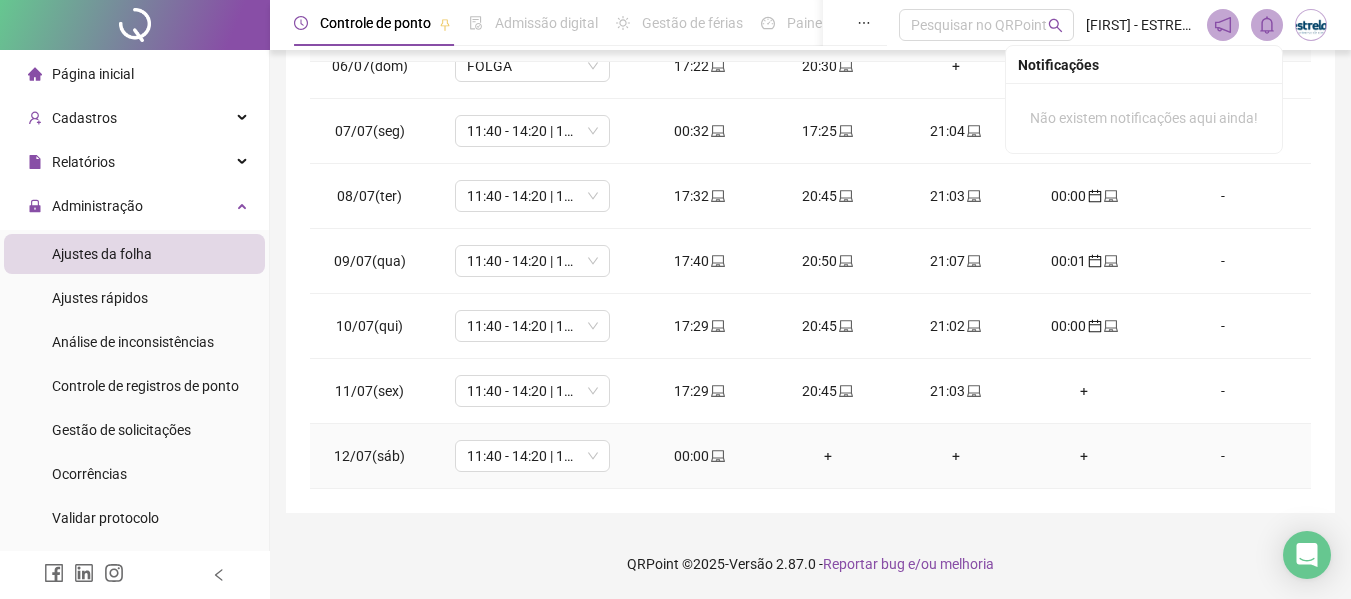 click on "00:00" at bounding box center (700, 456) 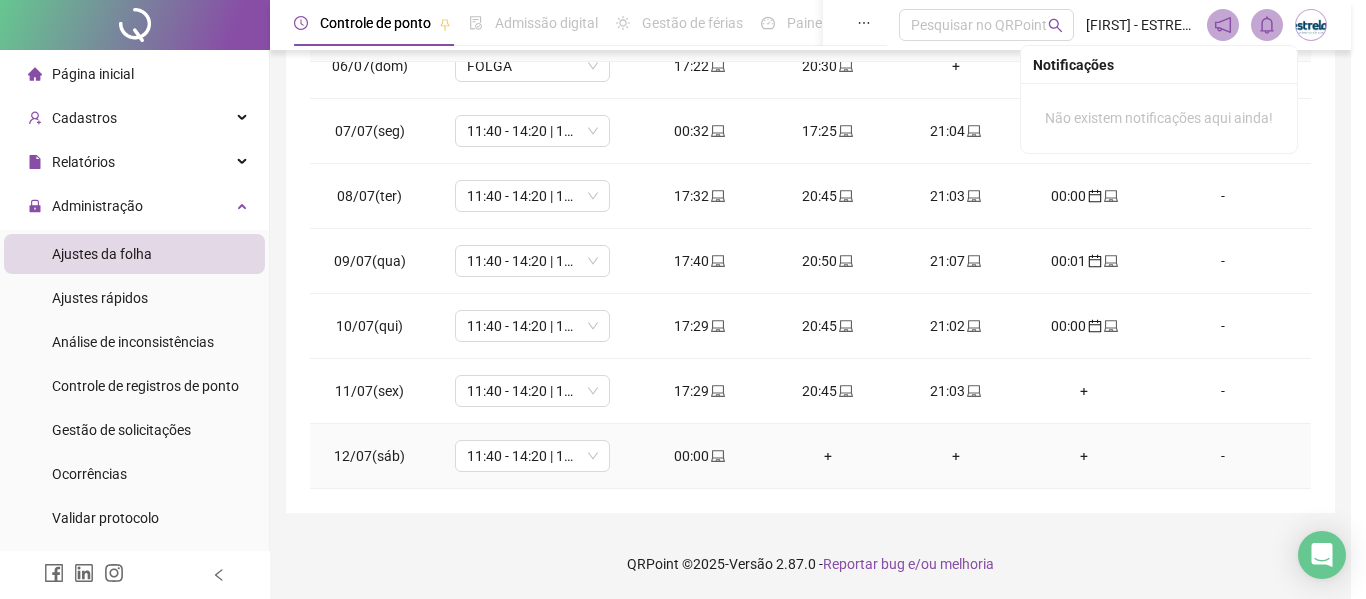 type on "**********" 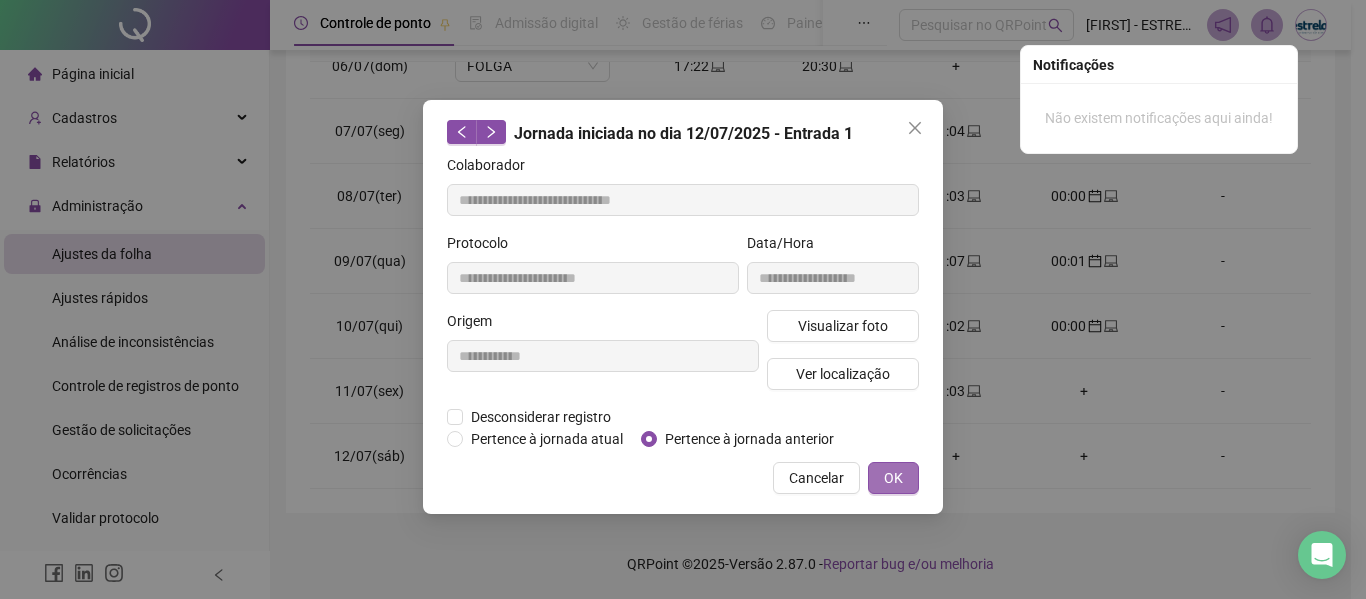click on "OK" at bounding box center [893, 478] 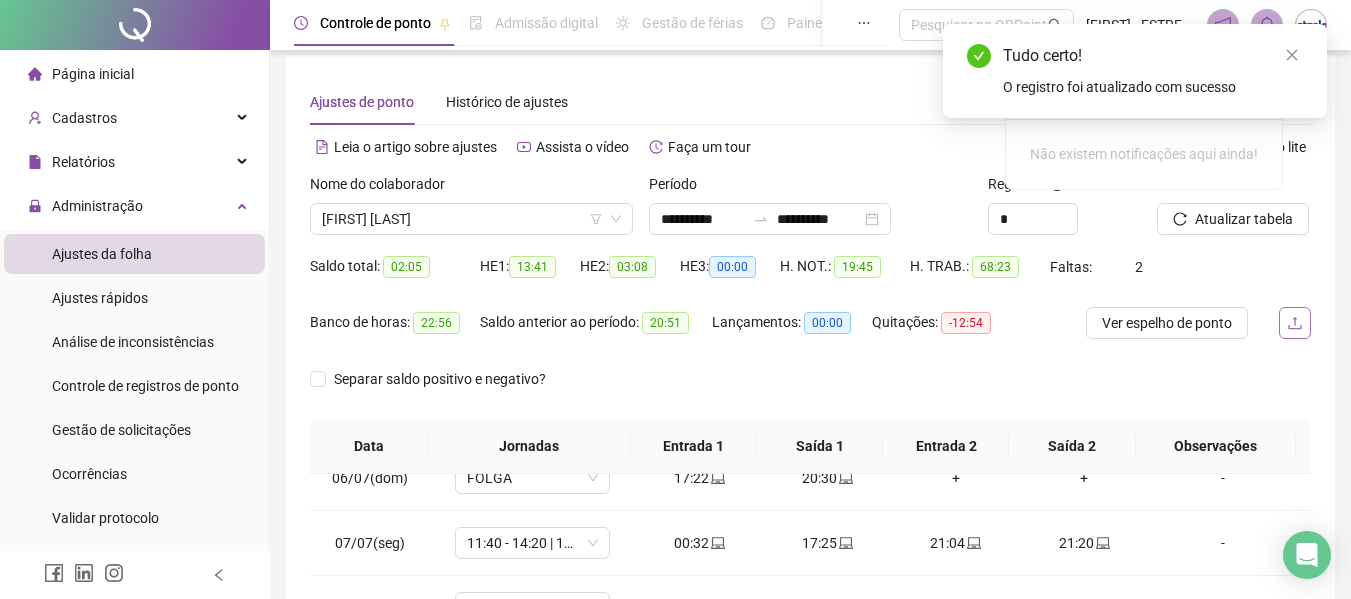 scroll, scrollTop: 0, scrollLeft: 0, axis: both 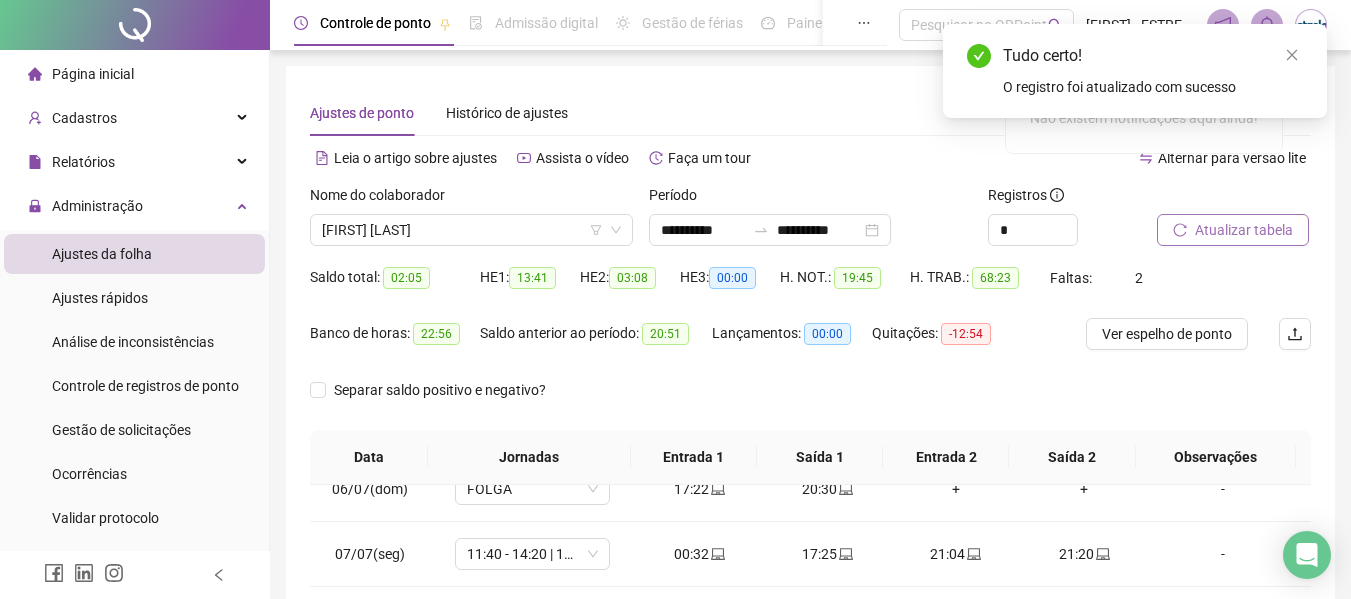 click on "Atualizar tabela" at bounding box center (1244, 230) 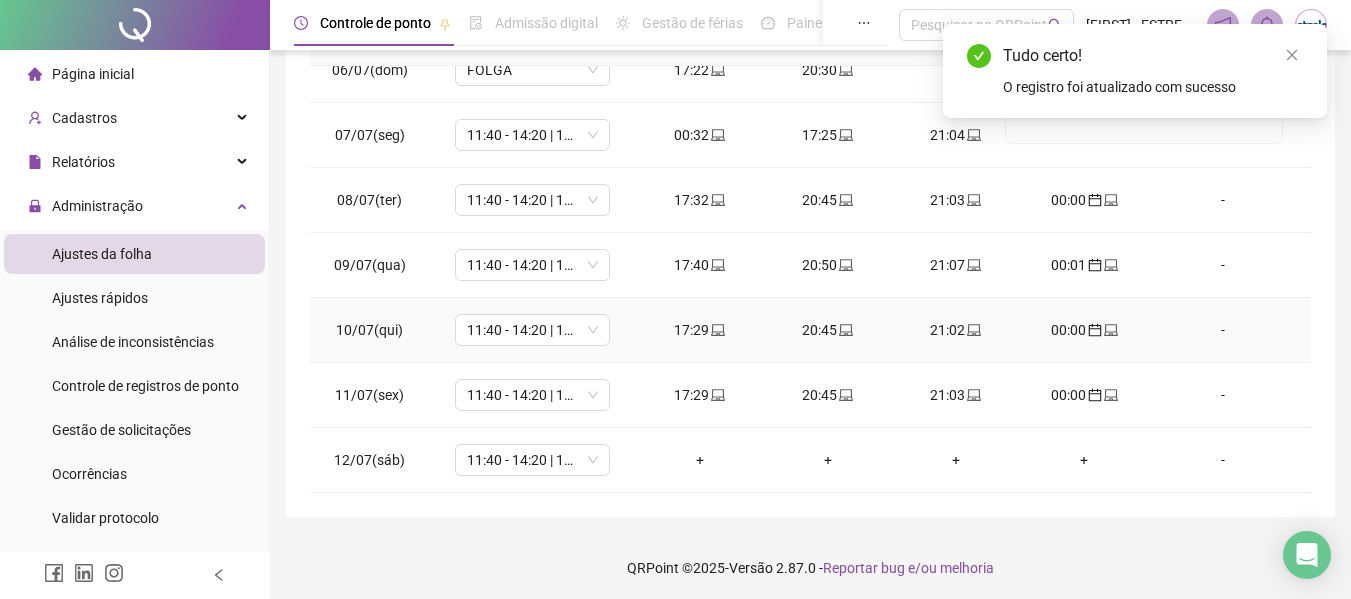 scroll, scrollTop: 423, scrollLeft: 0, axis: vertical 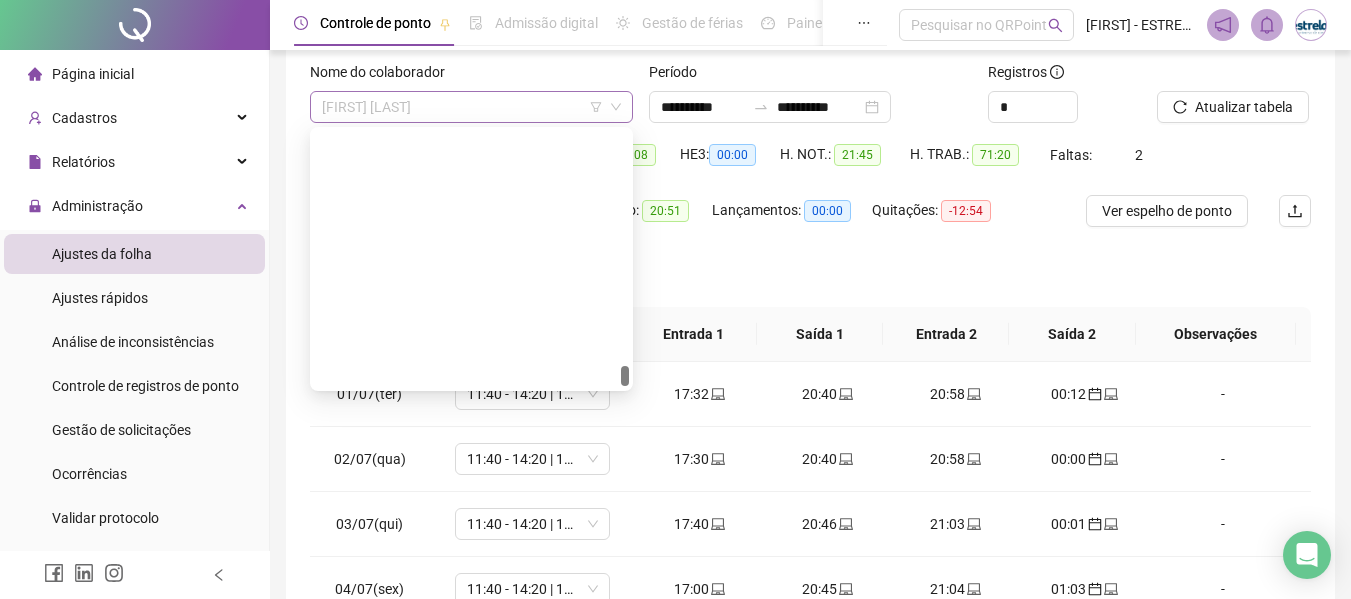 click on "[FIRST] [LAST]" at bounding box center (471, 107) 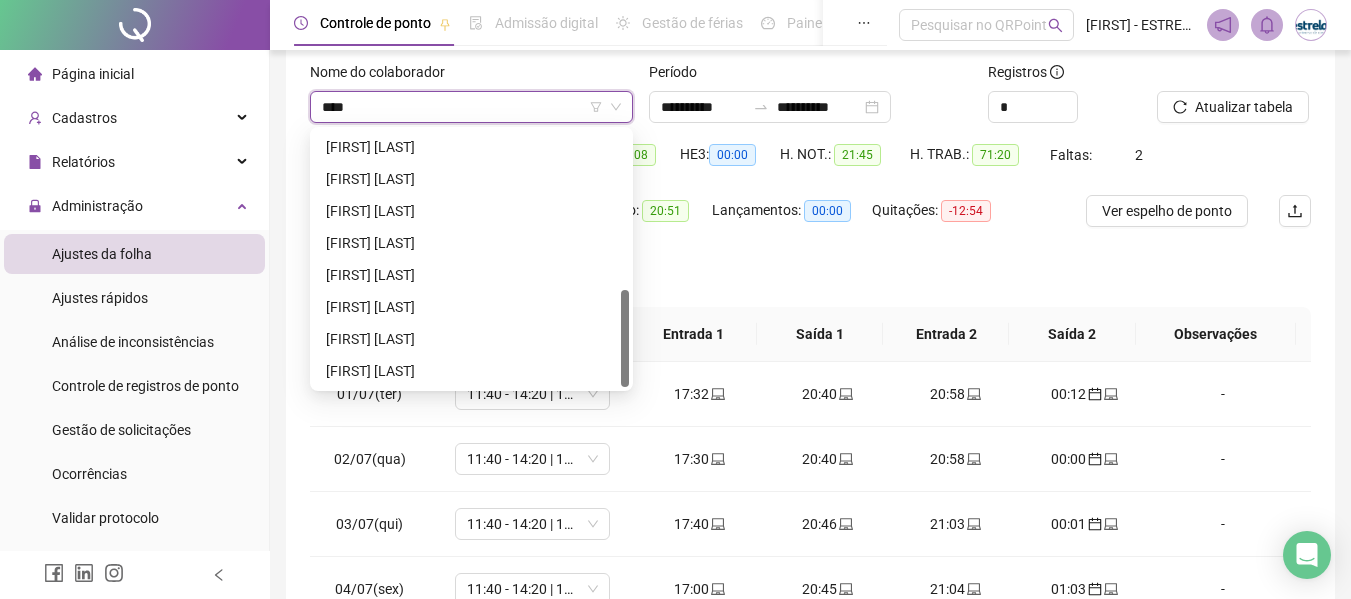 scroll, scrollTop: 0, scrollLeft: 0, axis: both 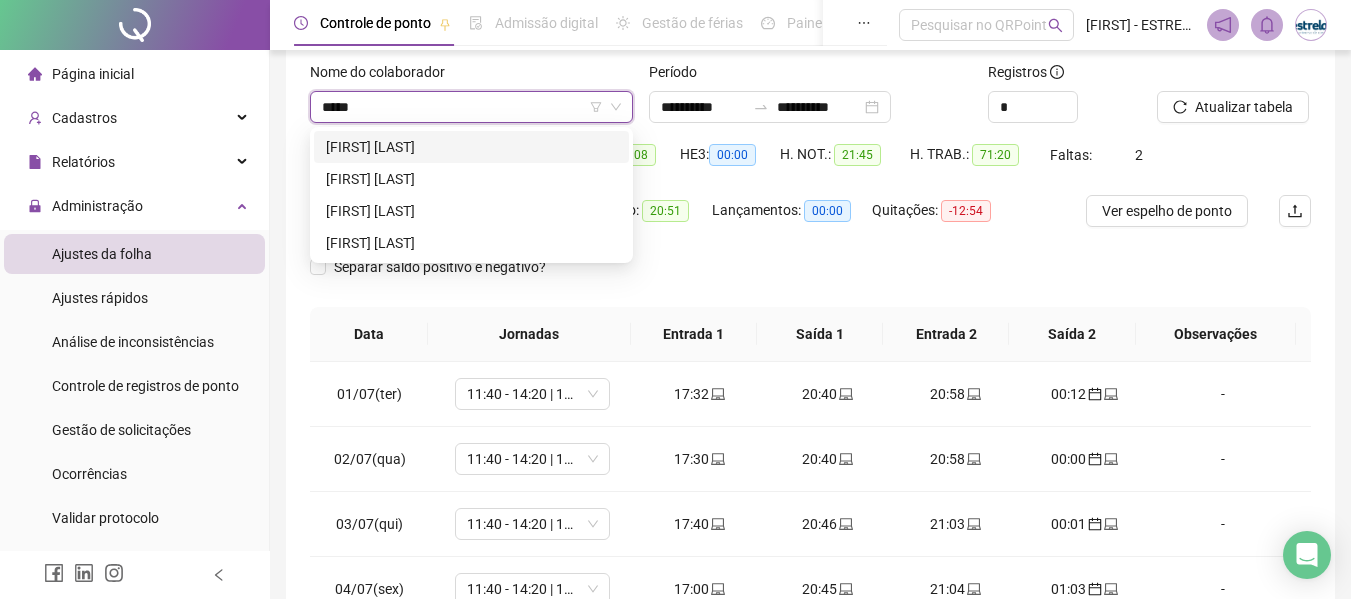 type on "******" 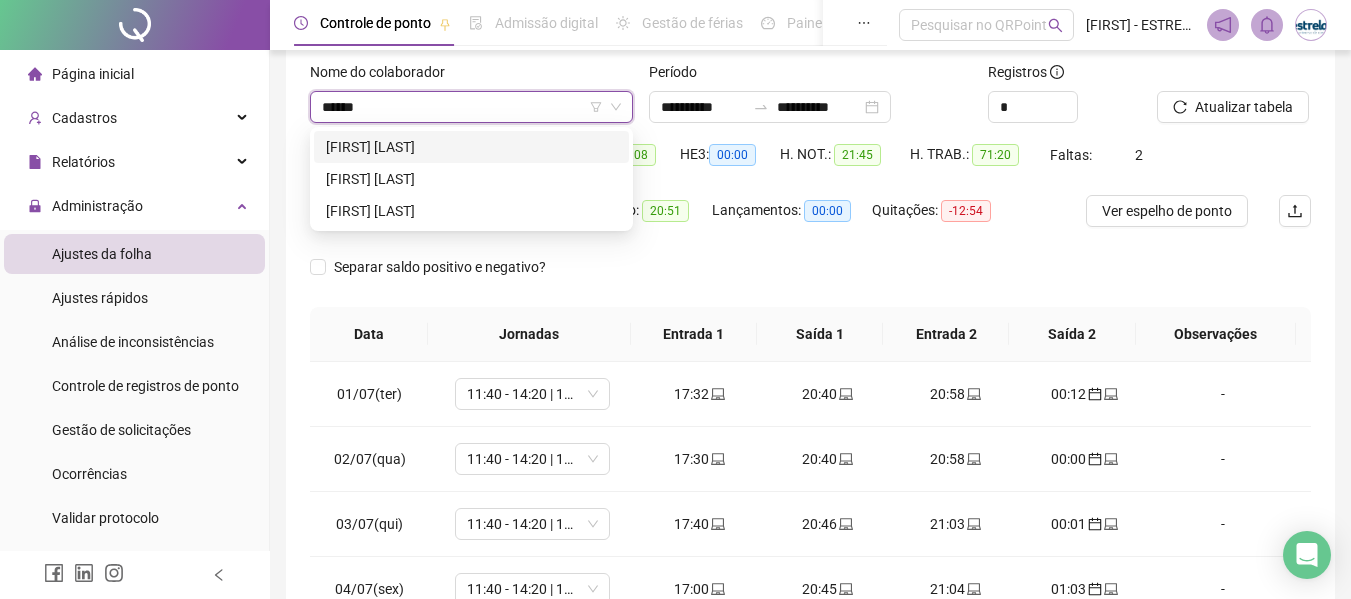 click on "[FIRST] [LAST]" at bounding box center (471, 147) 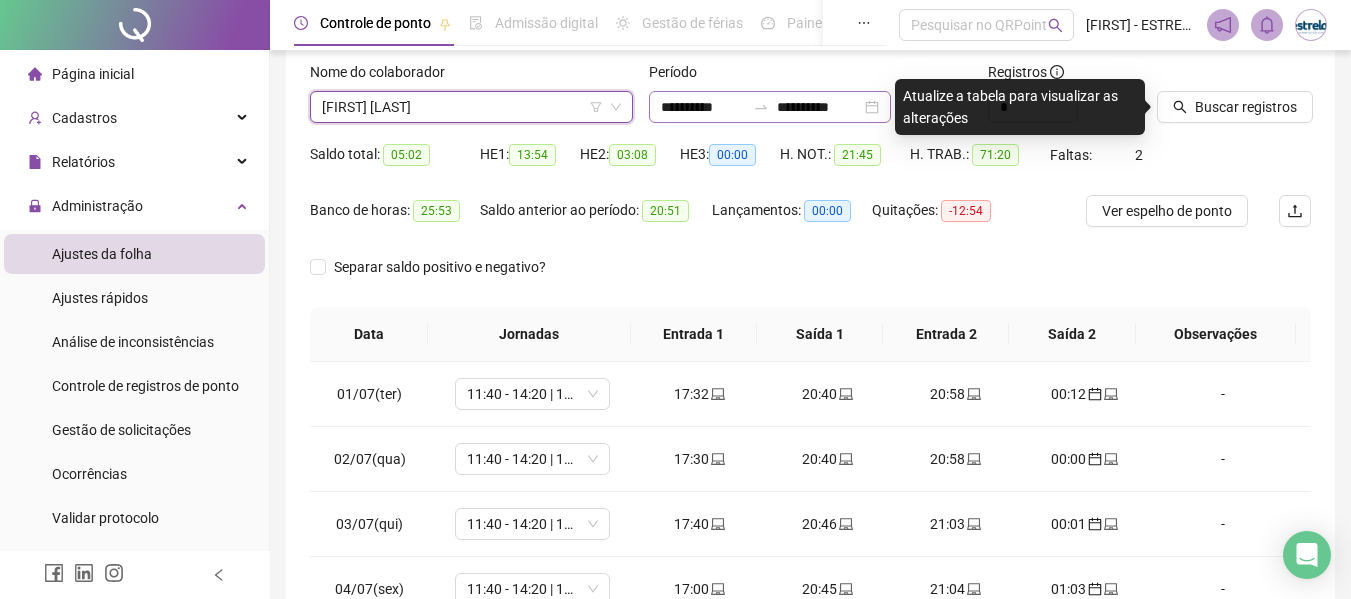click at bounding box center (761, 107) 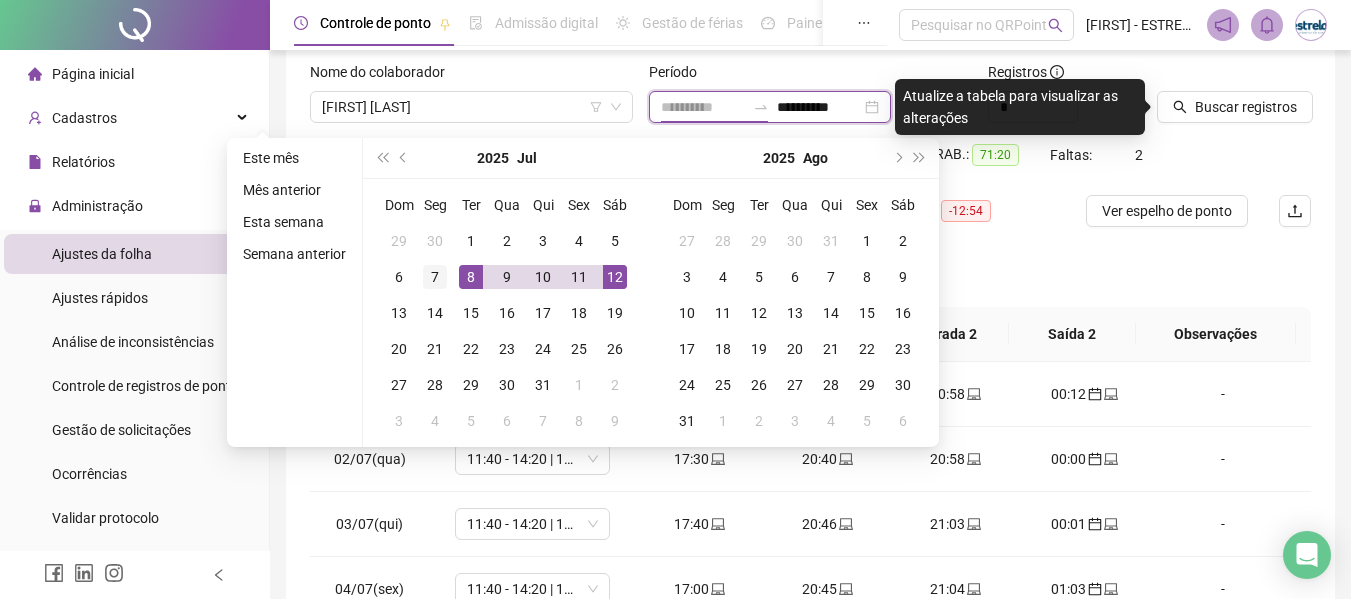 type on "**********" 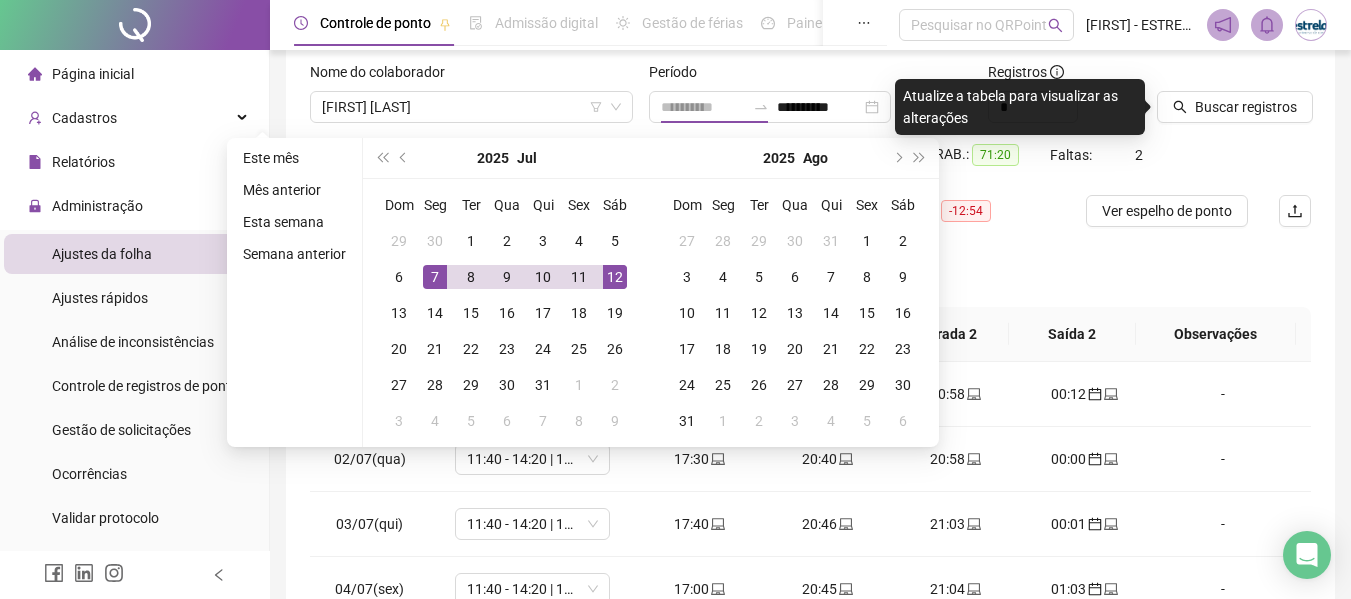 click on "7" at bounding box center [435, 277] 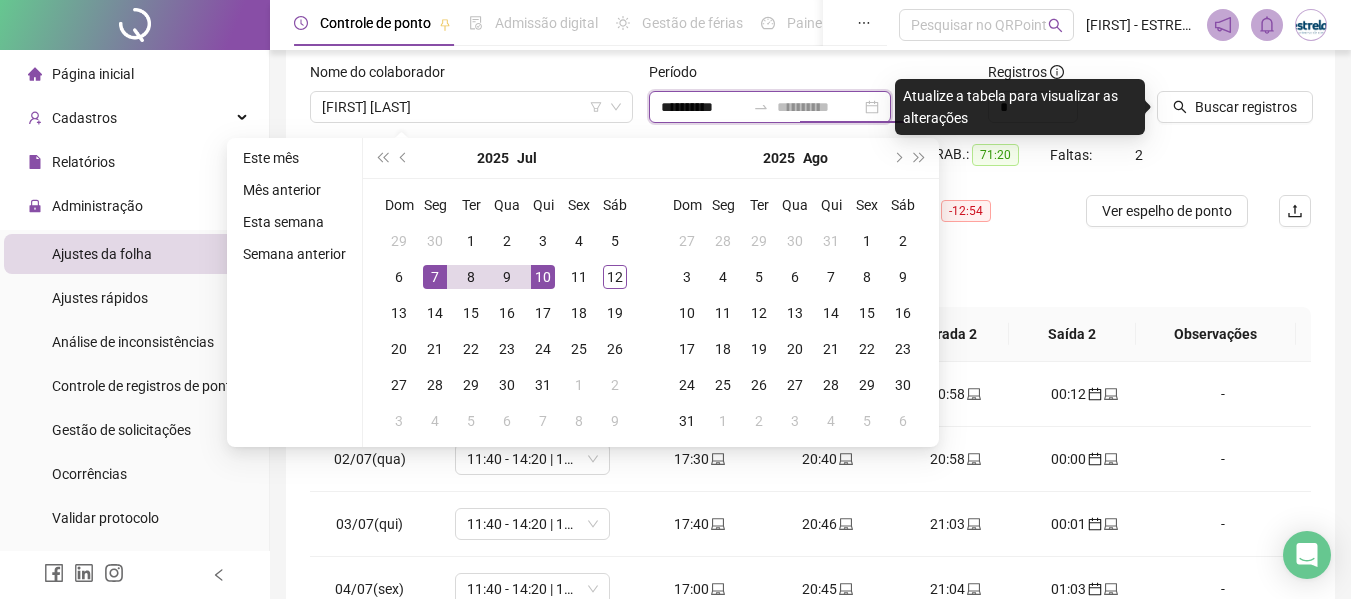type on "**********" 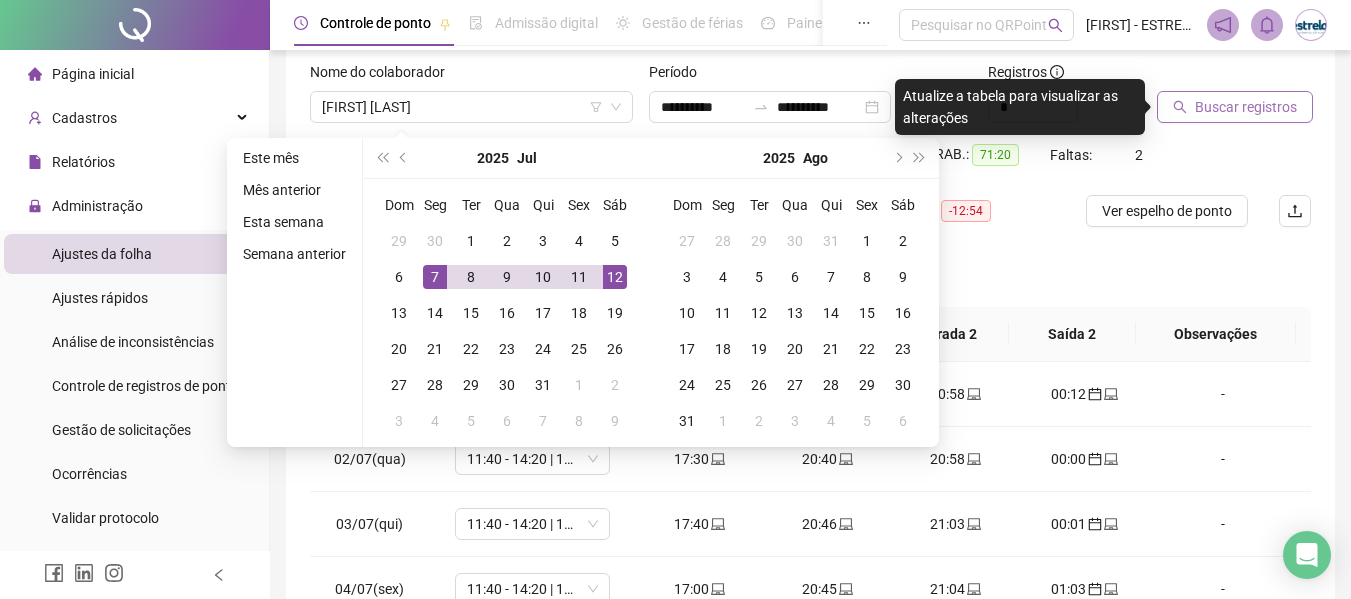 click on "Buscar registros" at bounding box center [1246, 107] 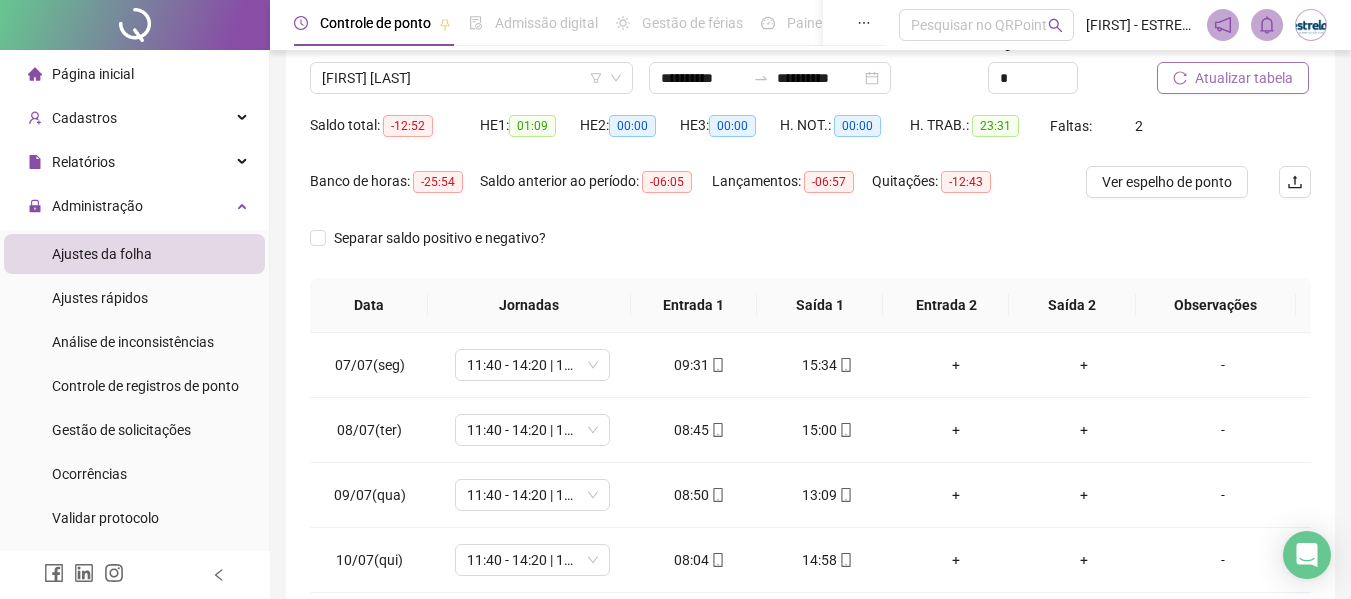 scroll, scrollTop: 0, scrollLeft: 0, axis: both 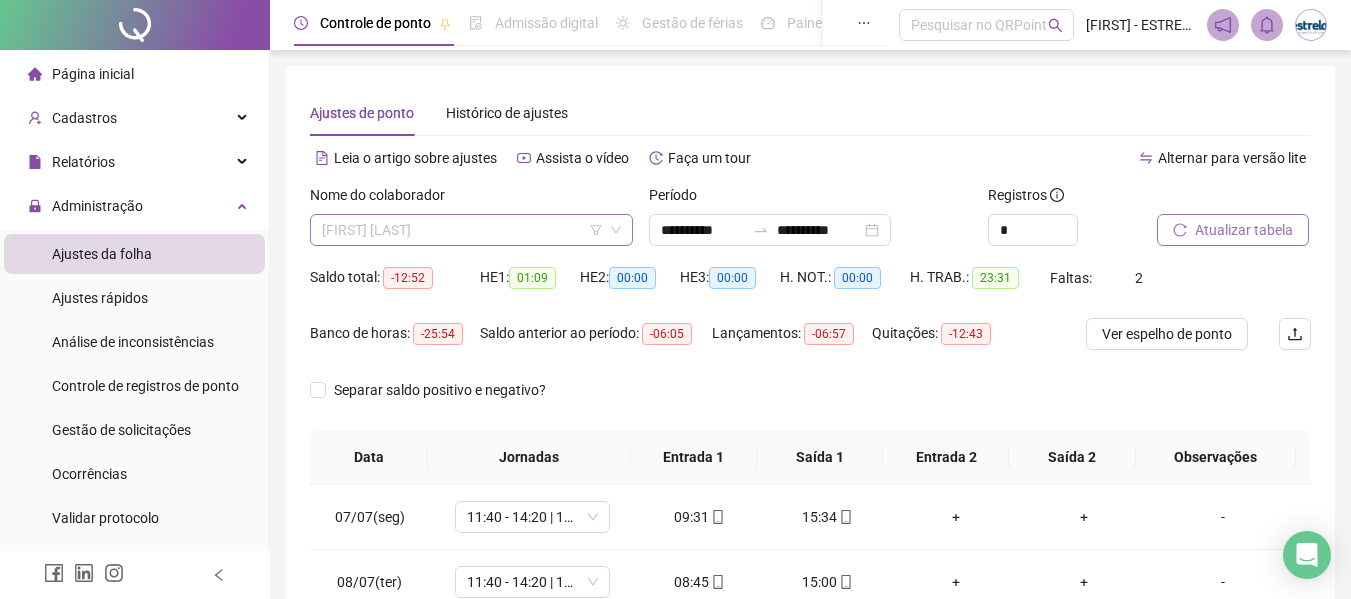 click on "[FIRST] [LAST]" at bounding box center [471, 230] 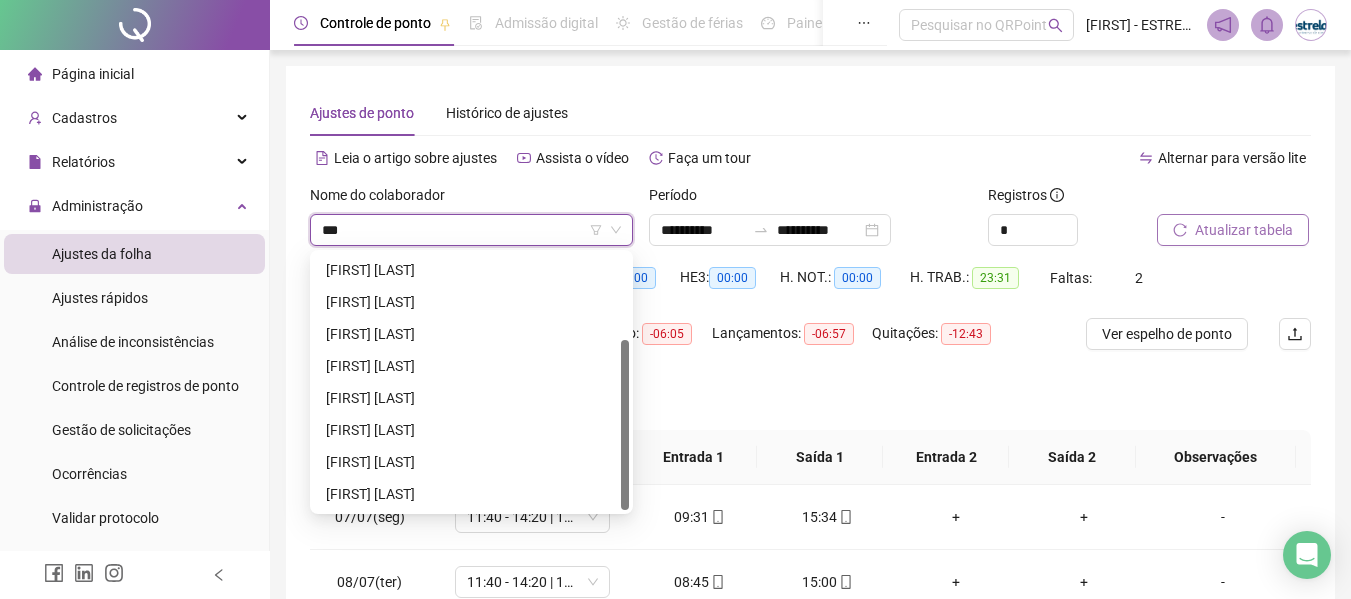 scroll, scrollTop: 128, scrollLeft: 0, axis: vertical 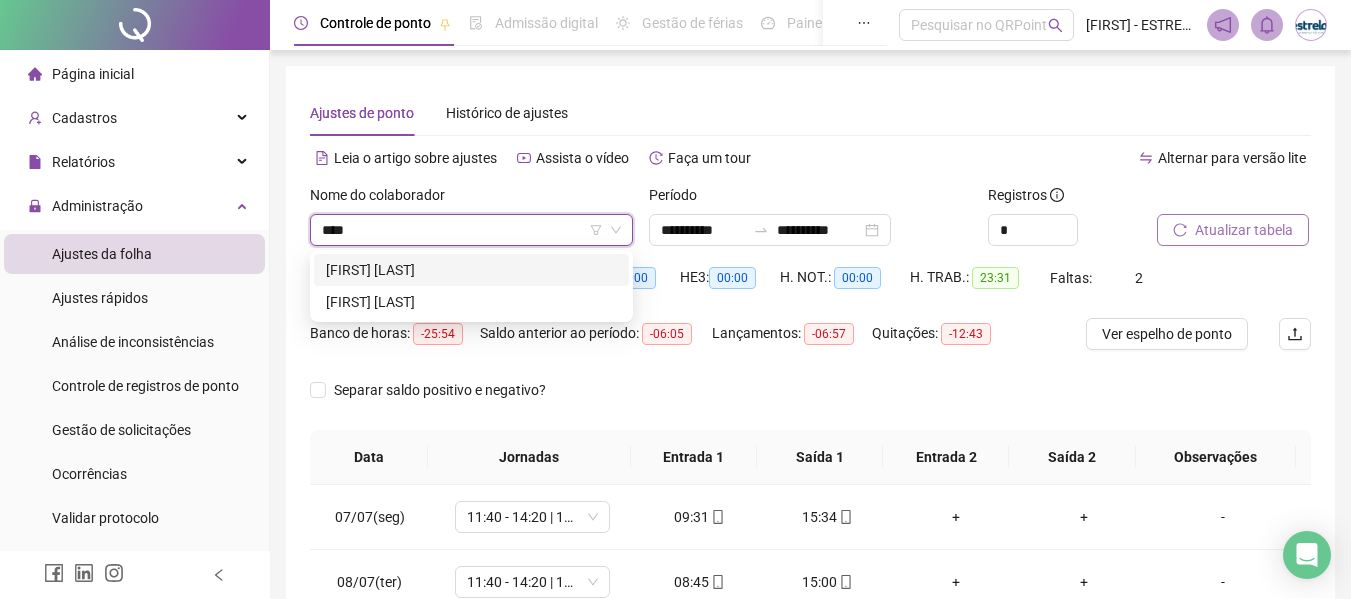 click on "[FIRST] [LAST]" at bounding box center (471, 270) 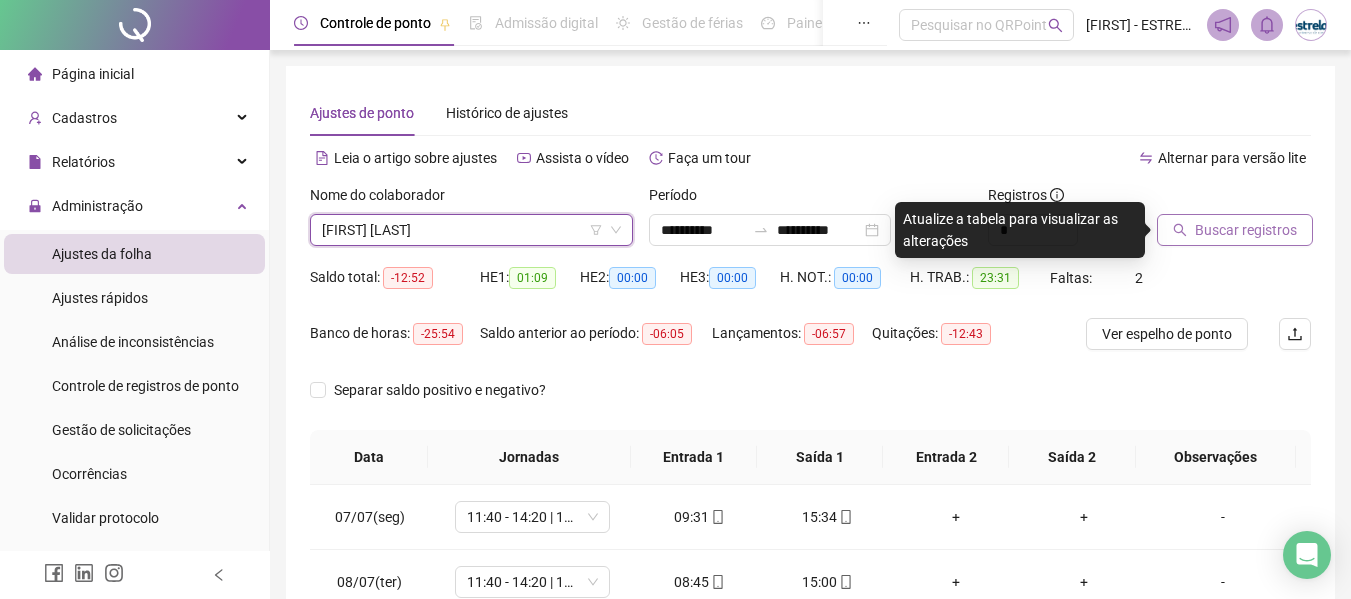 click on "Buscar registros" at bounding box center (1246, 230) 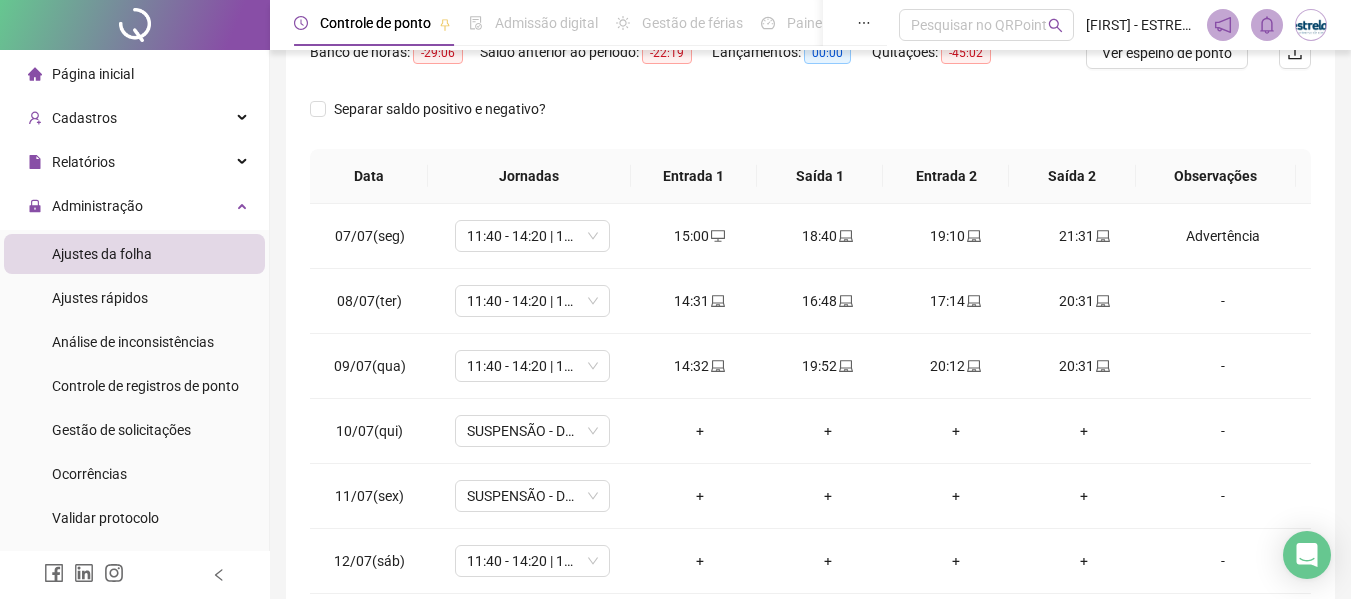 scroll, scrollTop: 386, scrollLeft: 0, axis: vertical 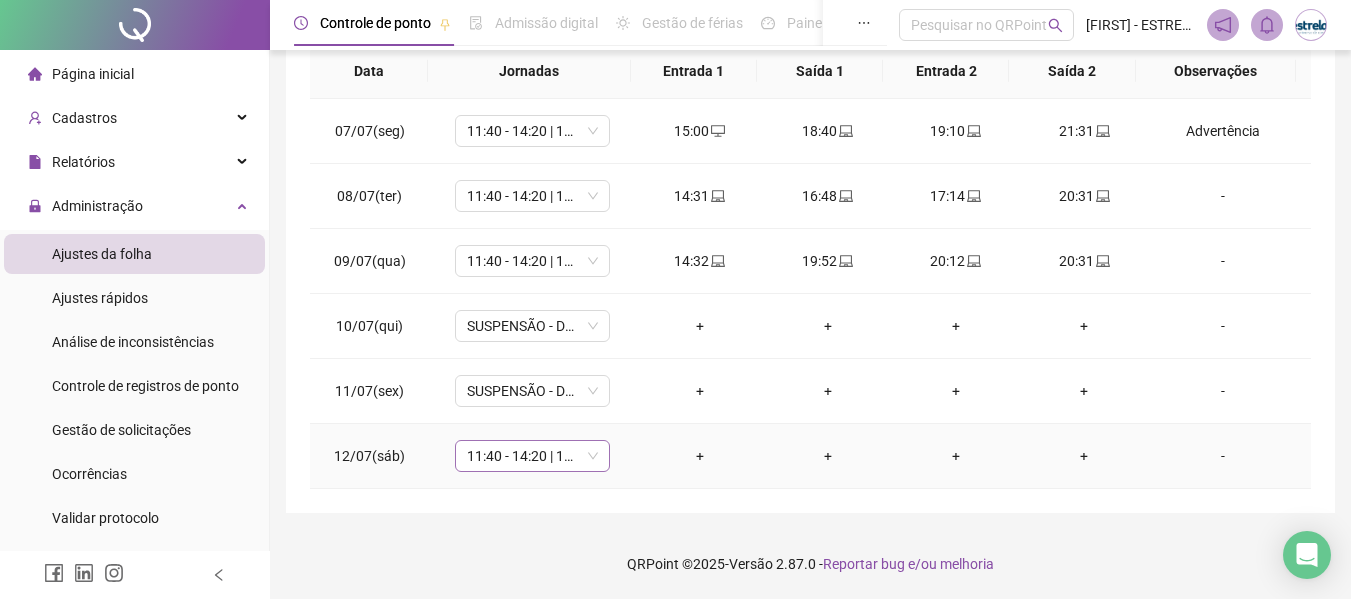 click on "11:40 - 14:20 | 14:40 - 18:00" at bounding box center (532, 456) 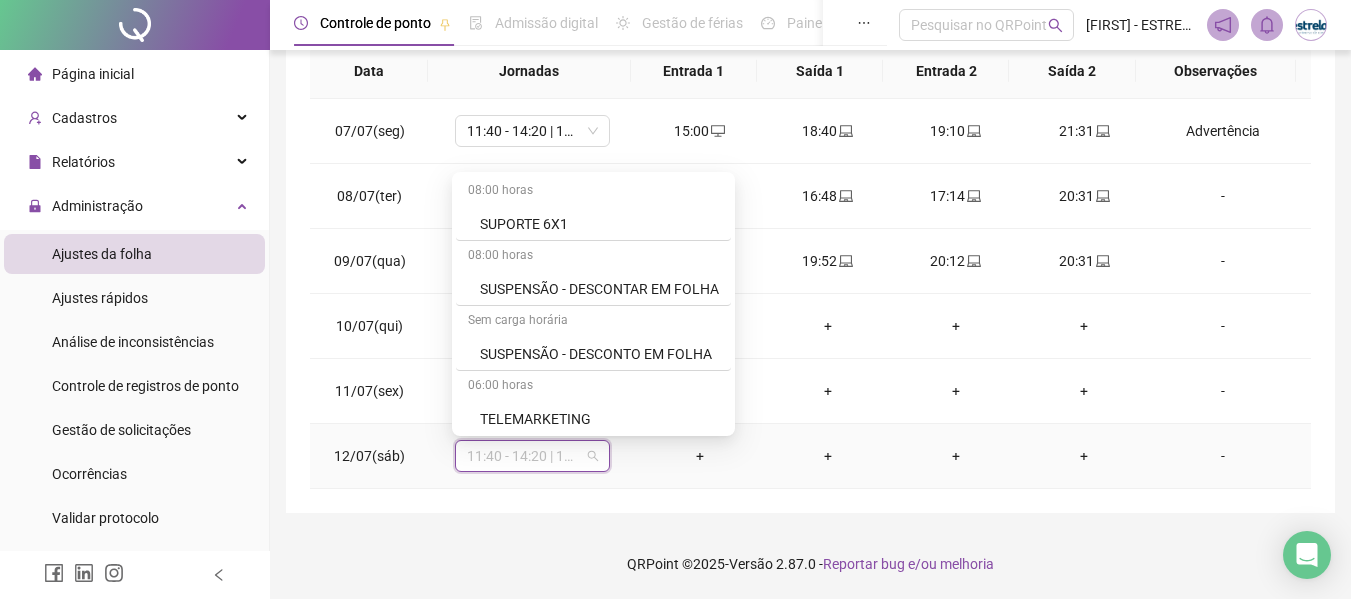 scroll, scrollTop: 1600, scrollLeft: 0, axis: vertical 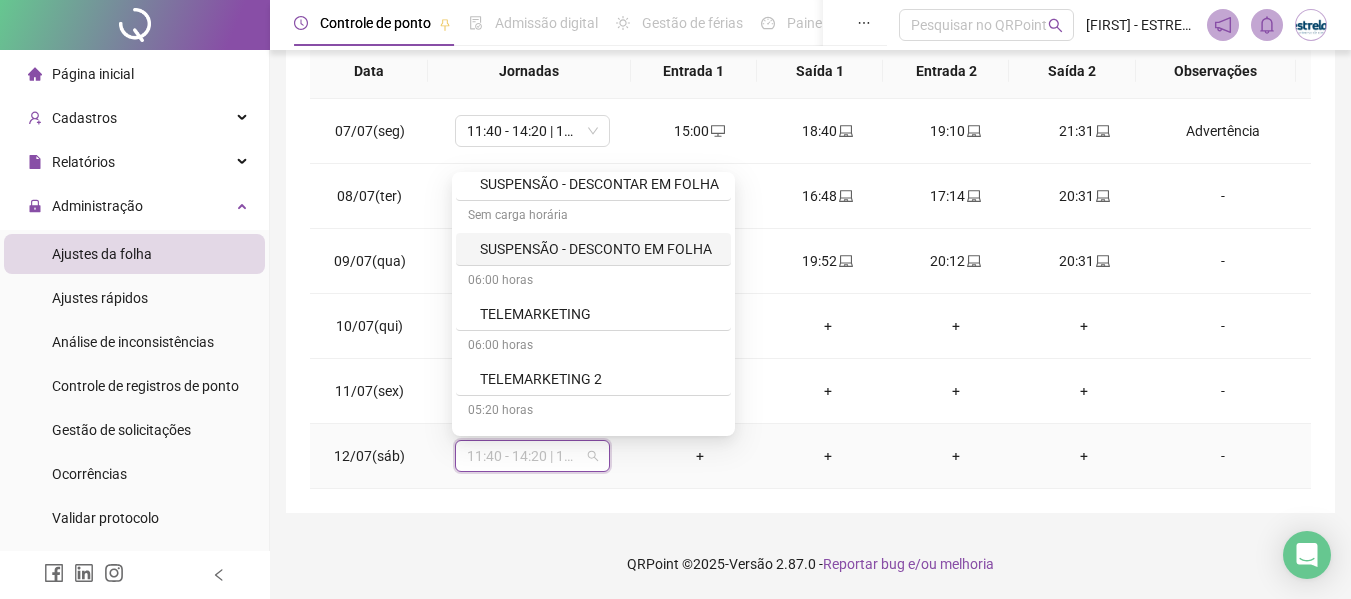 click on "SUSPENSÃO - DESCONTO EM FOLHA" at bounding box center (599, 249) 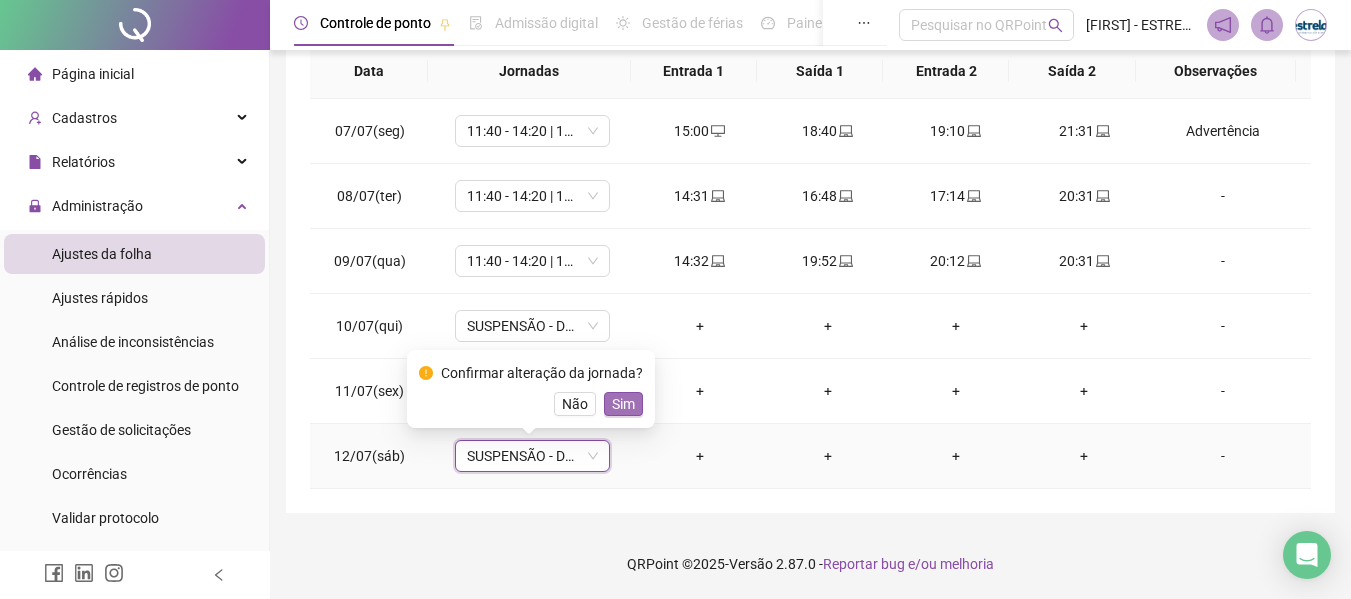 click on "Sim" at bounding box center (623, 404) 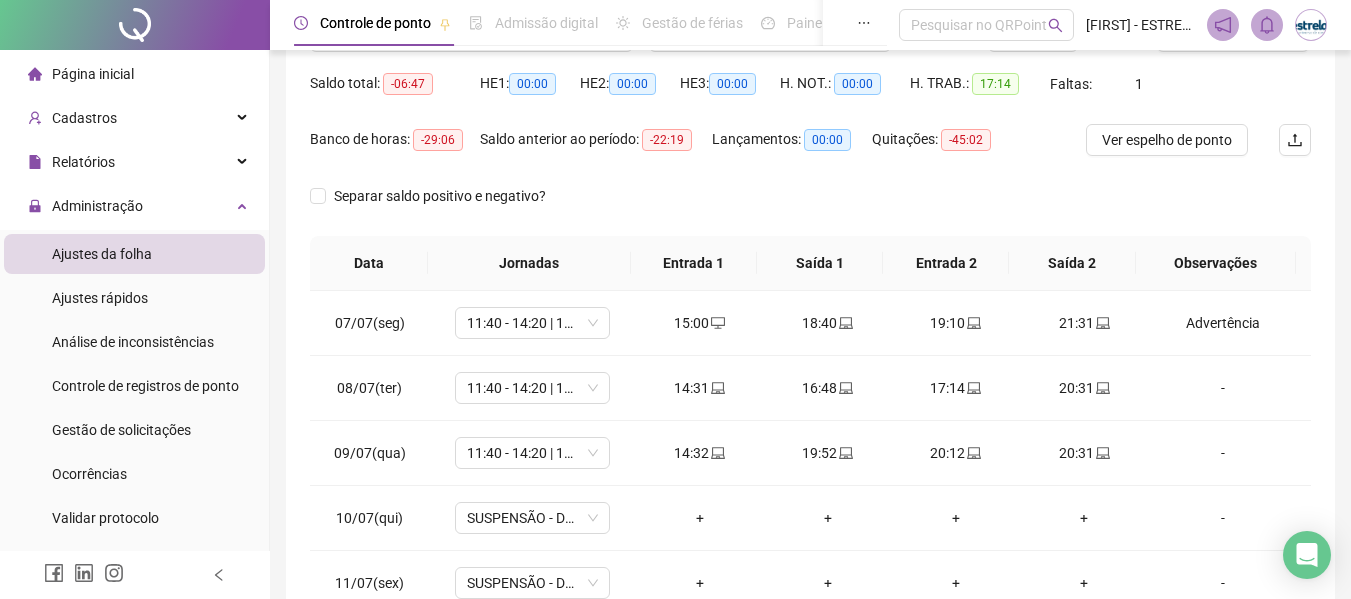 scroll, scrollTop: 0, scrollLeft: 0, axis: both 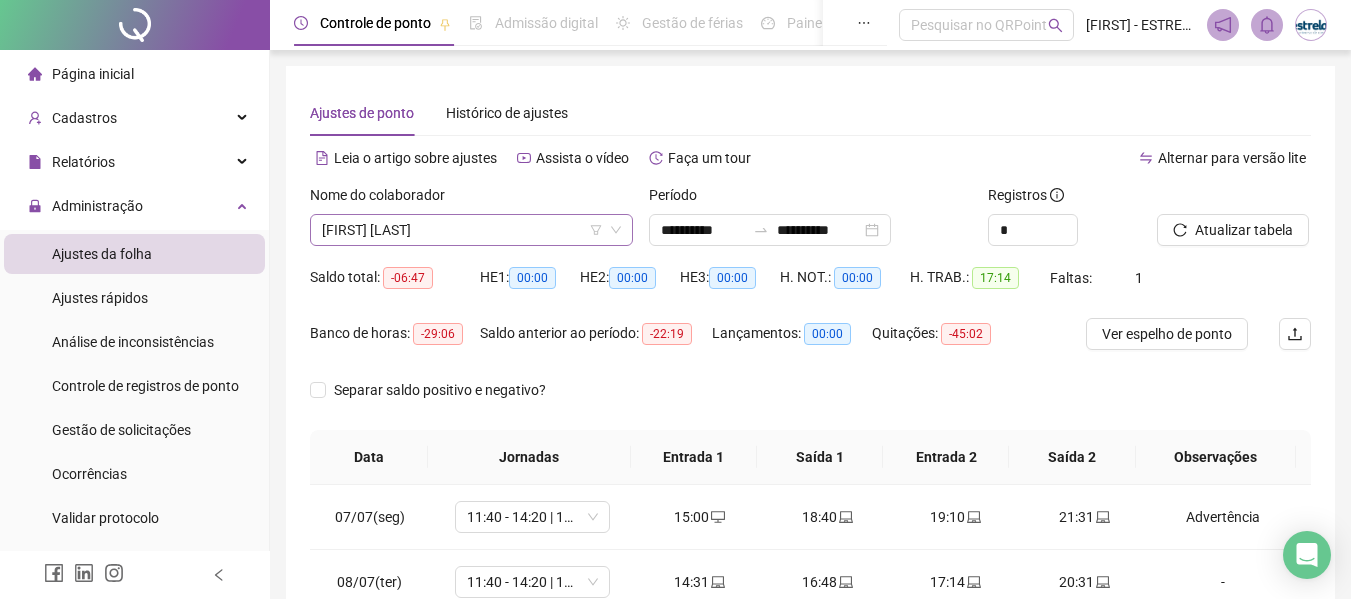 click on "[FIRST] [LAST]" at bounding box center (471, 230) 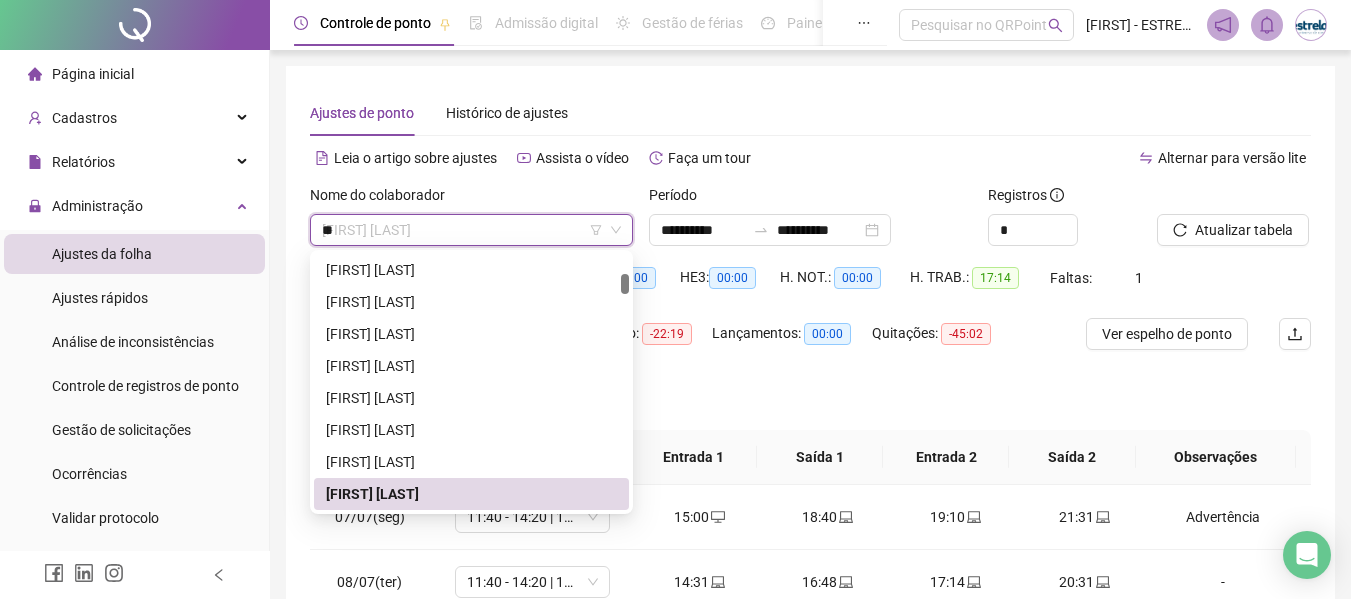 scroll, scrollTop: 0, scrollLeft: 0, axis: both 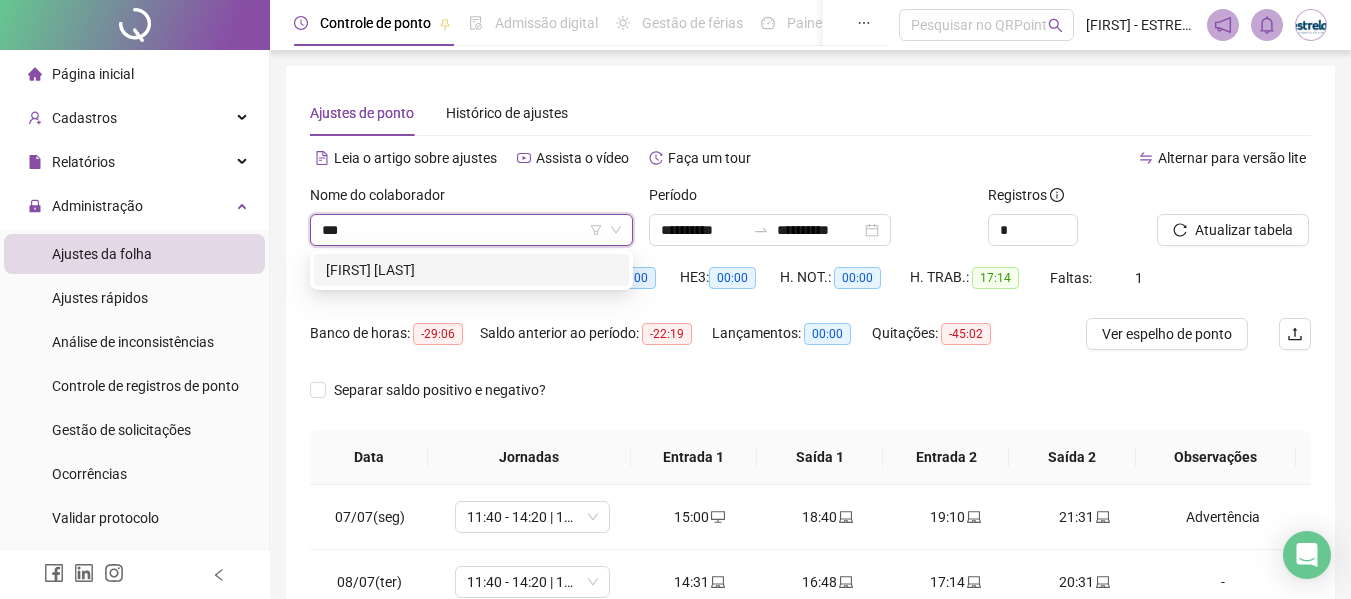 type on "****" 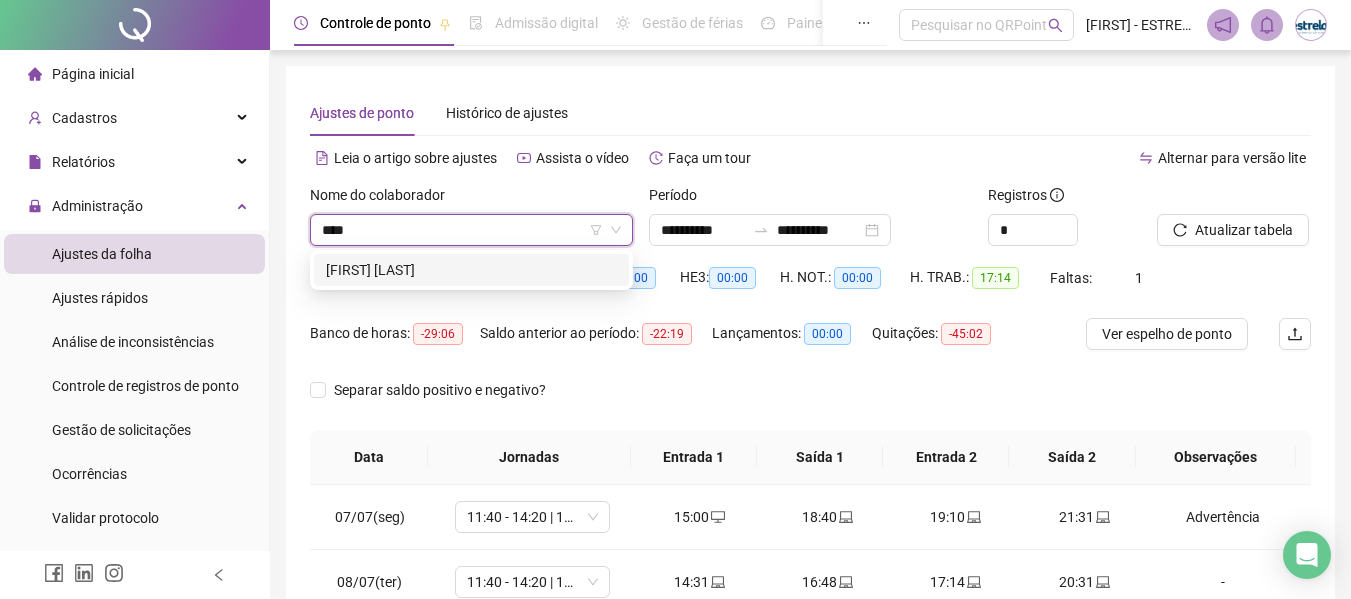 click on "[FIRST] [LAST]" at bounding box center [471, 270] 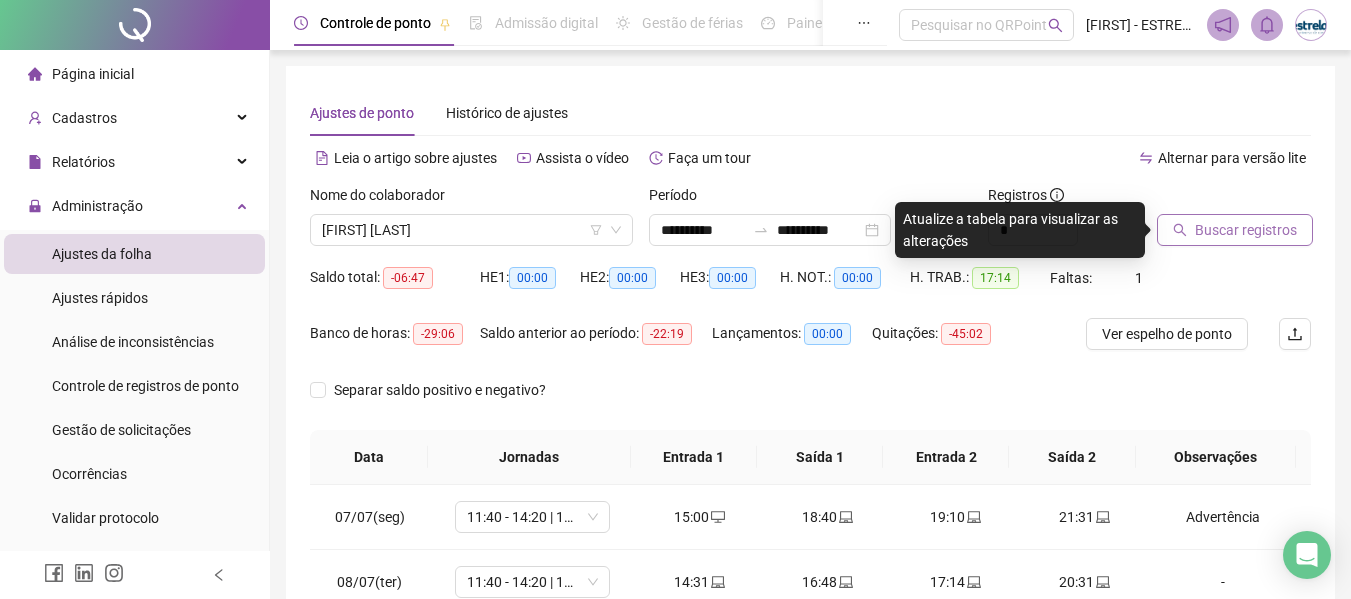 click on "Buscar registros" at bounding box center [1235, 230] 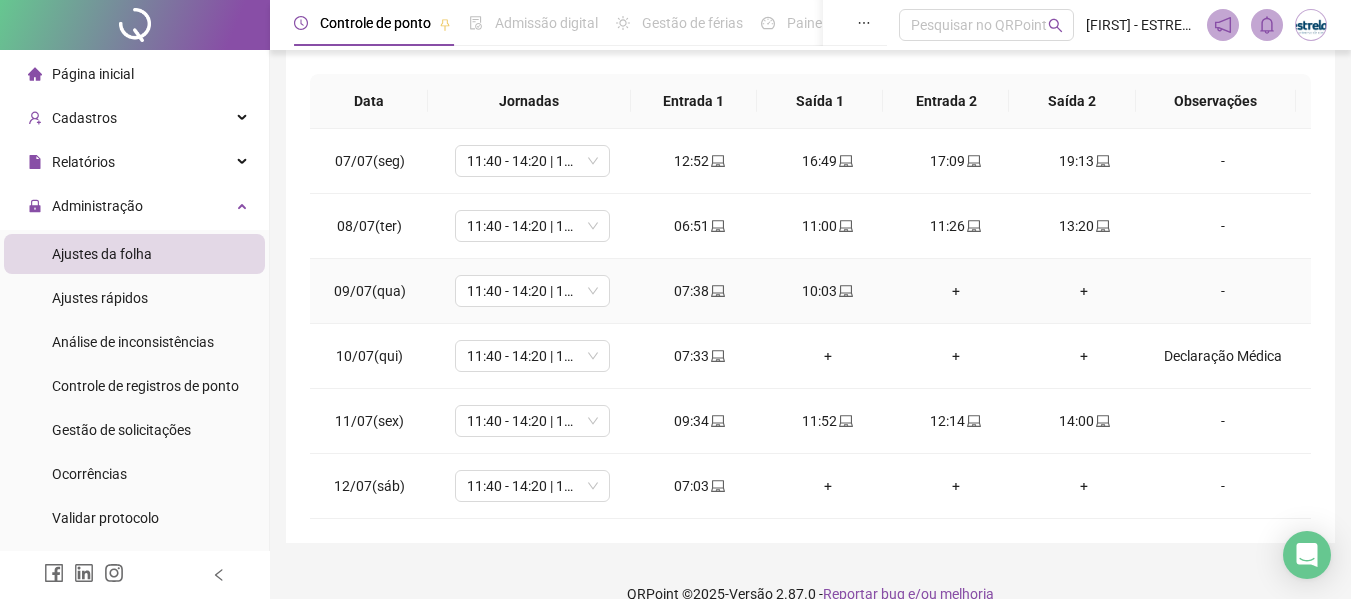 scroll, scrollTop: 386, scrollLeft: 0, axis: vertical 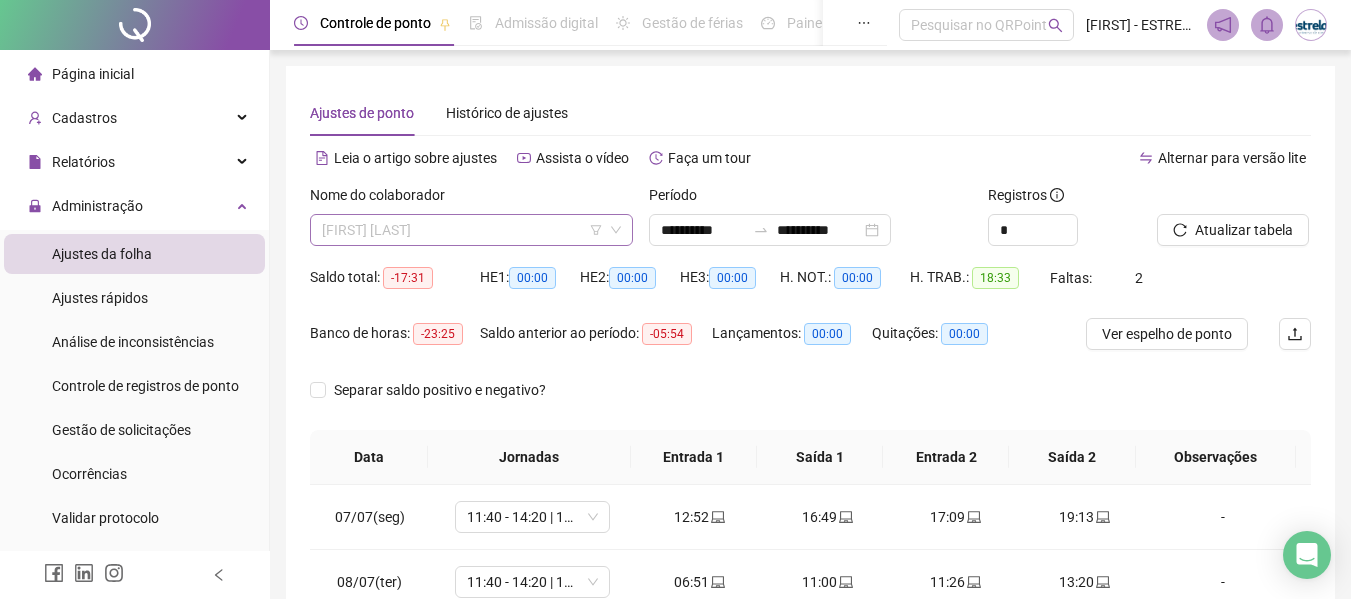 click on "[FIRST] [LAST]" at bounding box center [471, 230] 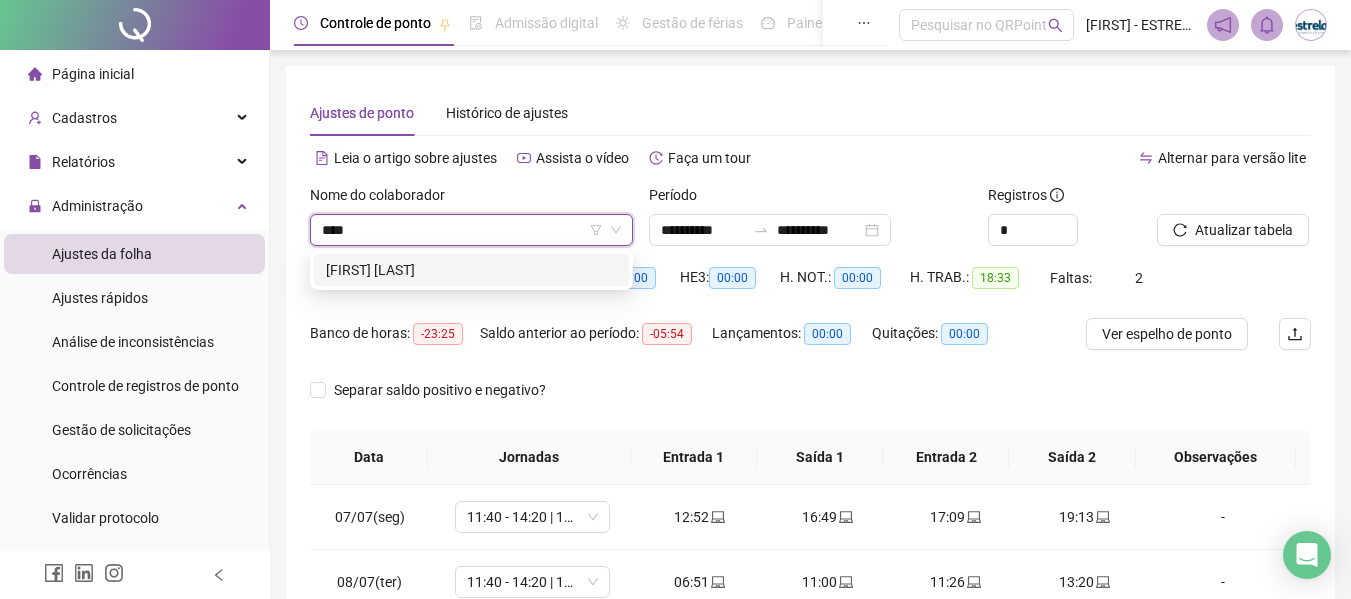 scroll, scrollTop: 0, scrollLeft: 0, axis: both 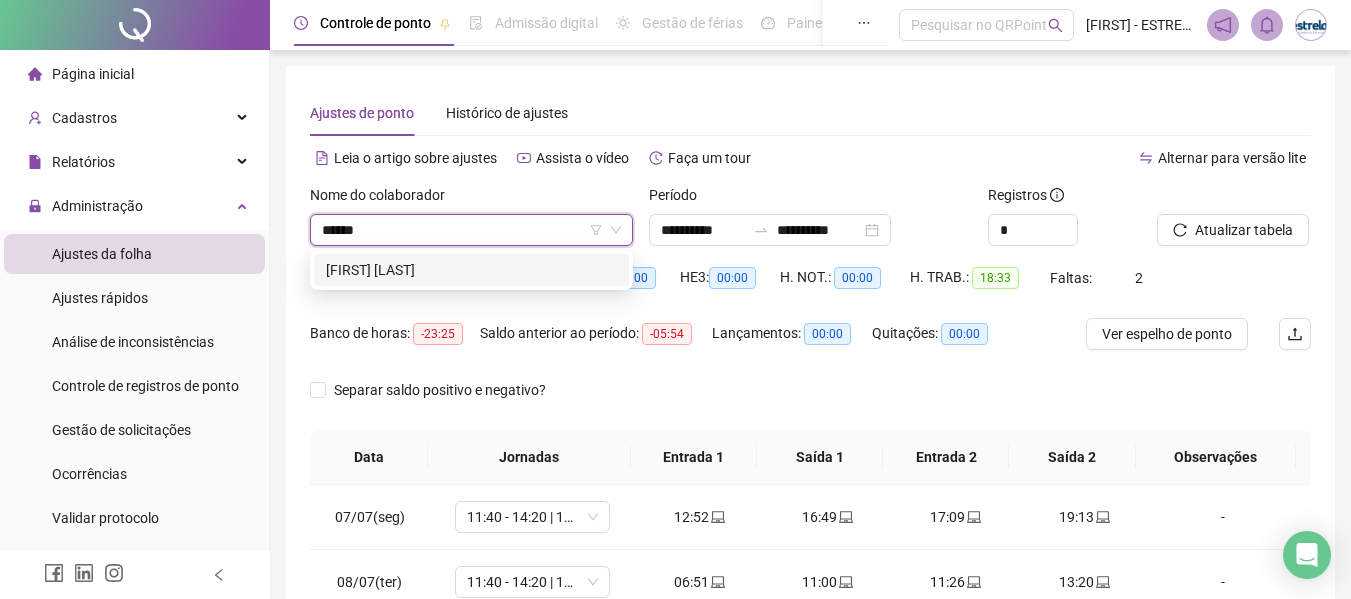 type on "*******" 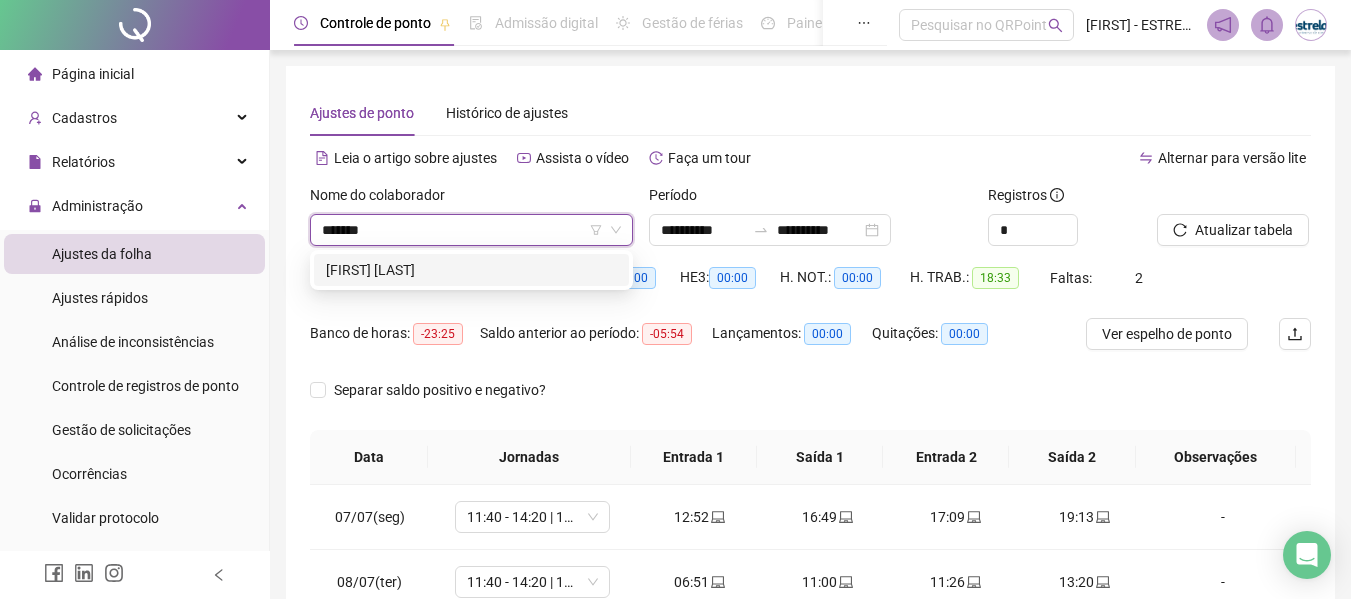 click on "[FIRST] [LAST]" at bounding box center (471, 270) 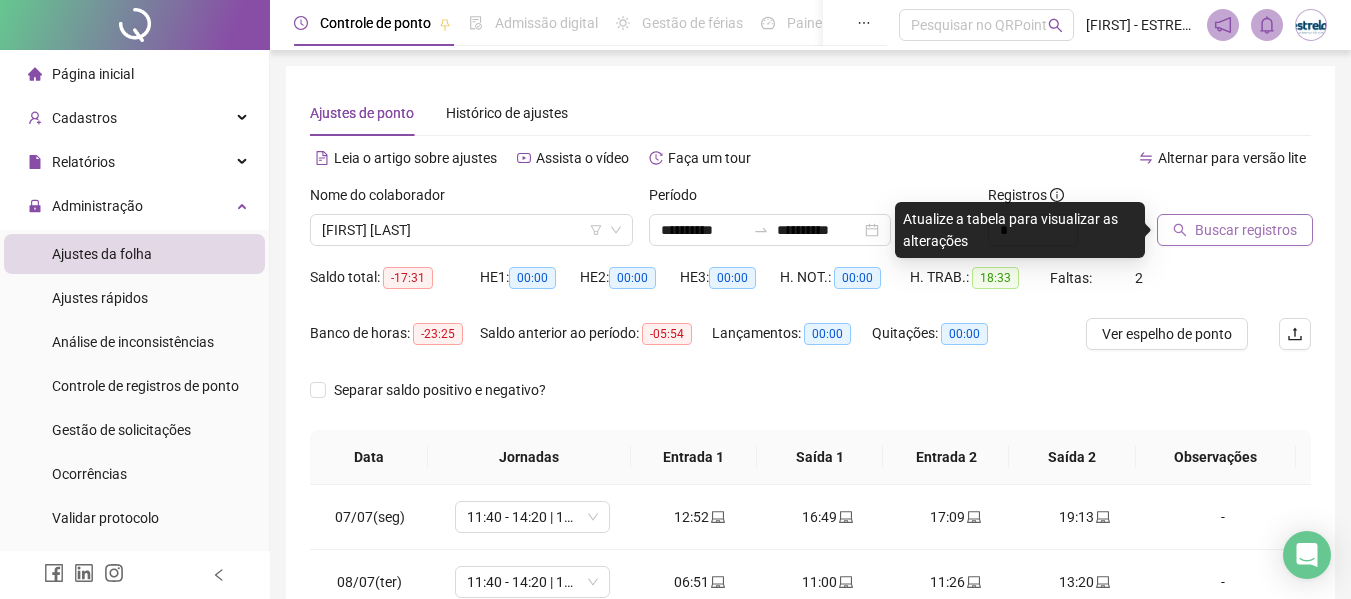 click on "Buscar registros" at bounding box center [1235, 230] 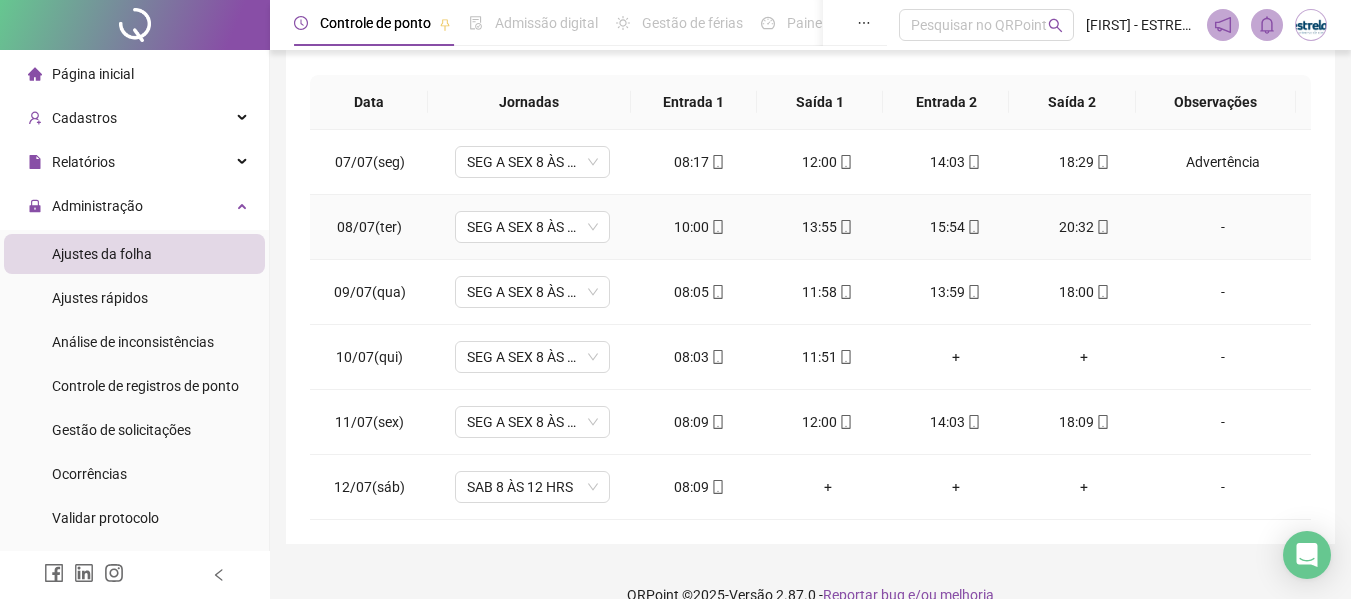 scroll, scrollTop: 386, scrollLeft: 0, axis: vertical 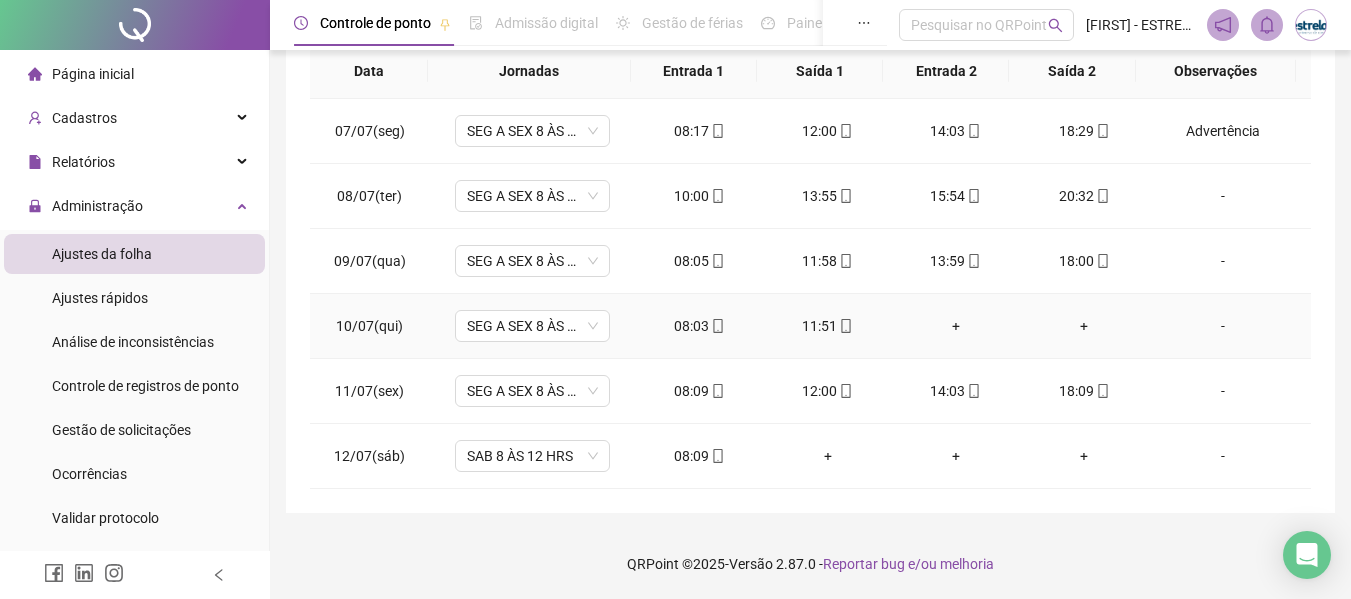click on "-" at bounding box center (1223, 326) 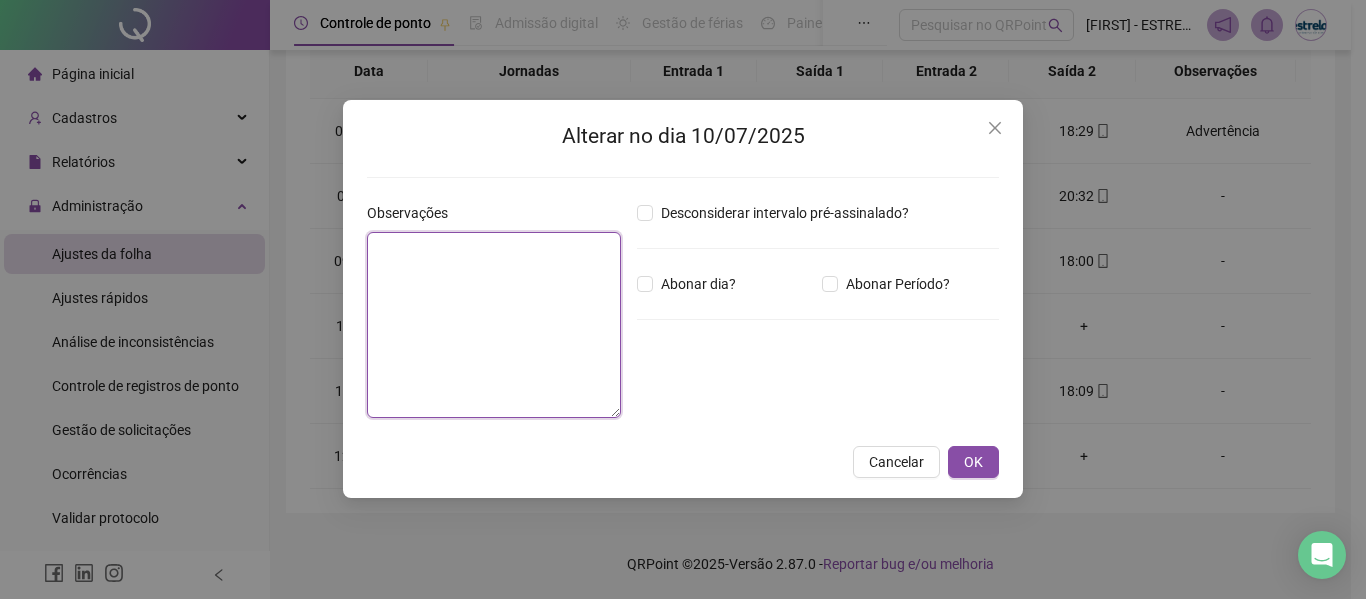 drag, startPoint x: 531, startPoint y: 265, endPoint x: 622, endPoint y: 253, distance: 91.787796 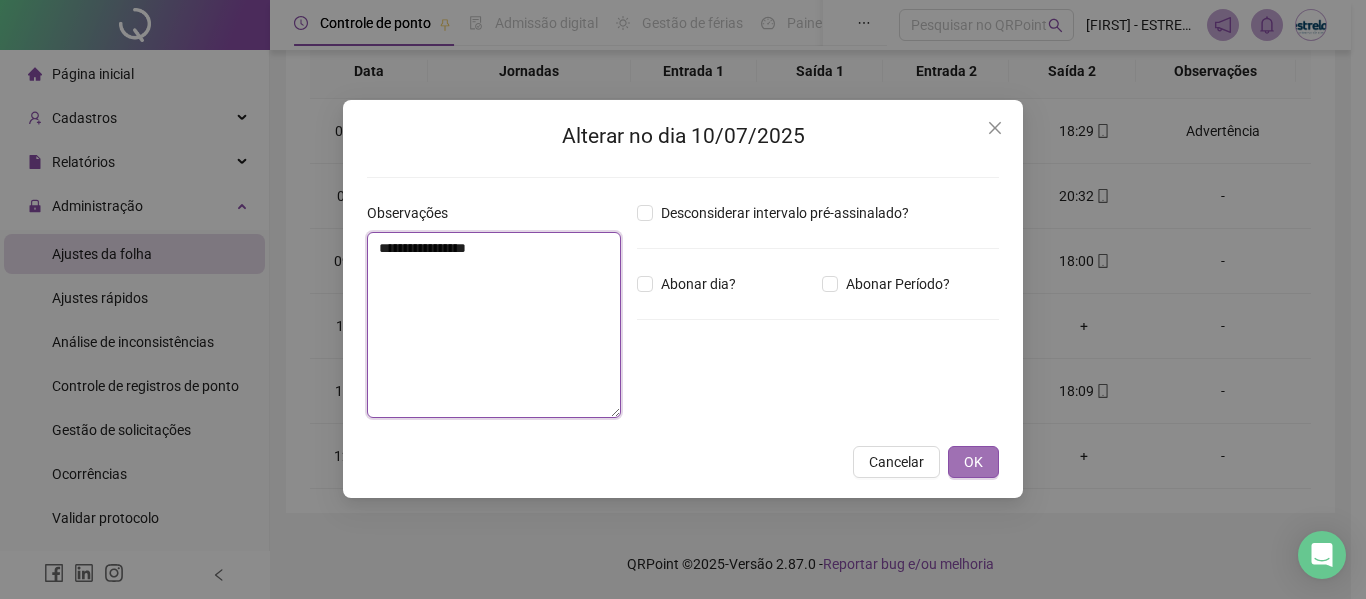 type on "**********" 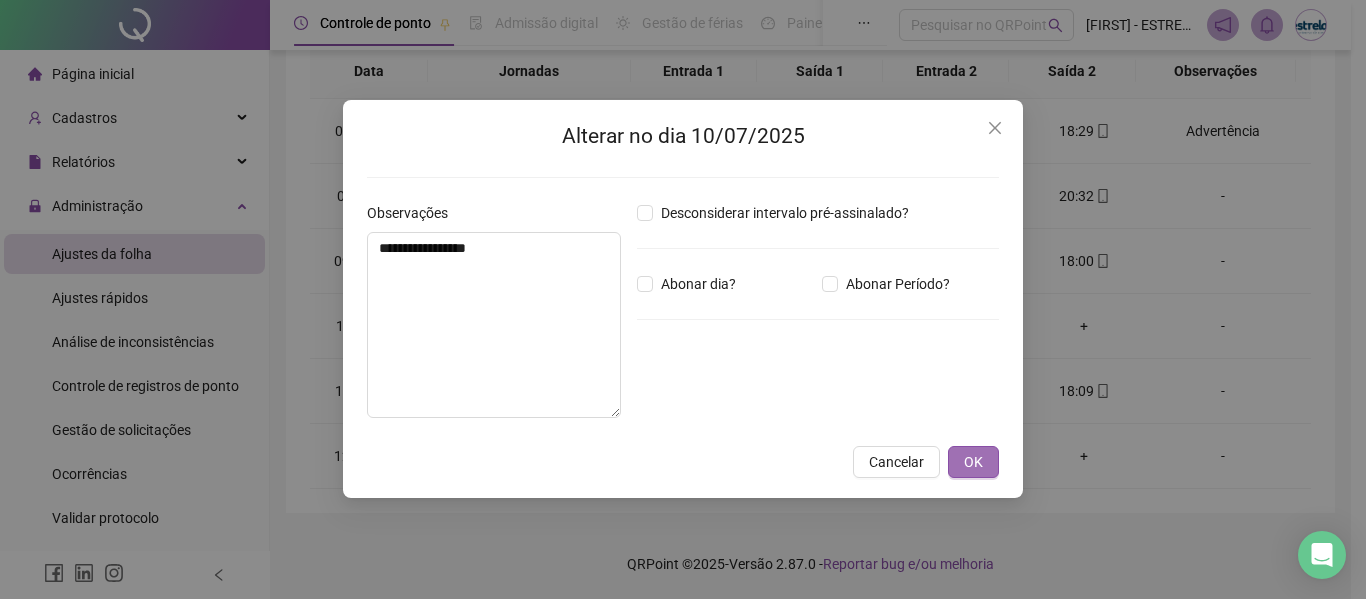 click on "OK" at bounding box center (973, 462) 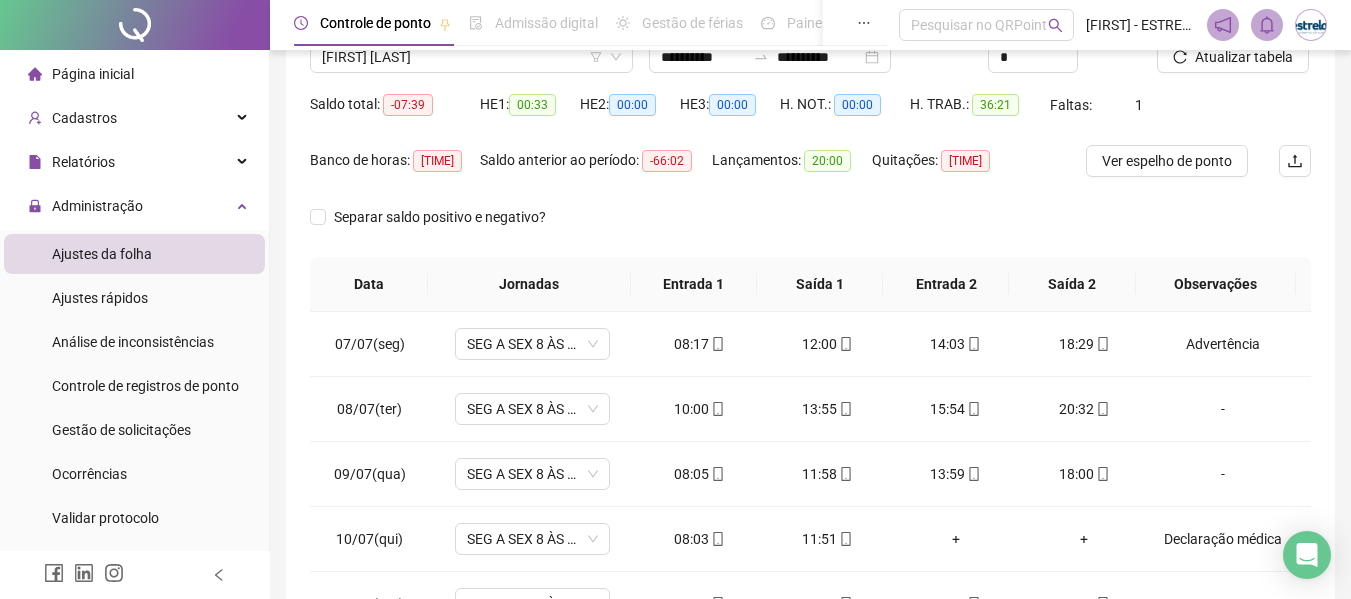 scroll, scrollTop: 86, scrollLeft: 0, axis: vertical 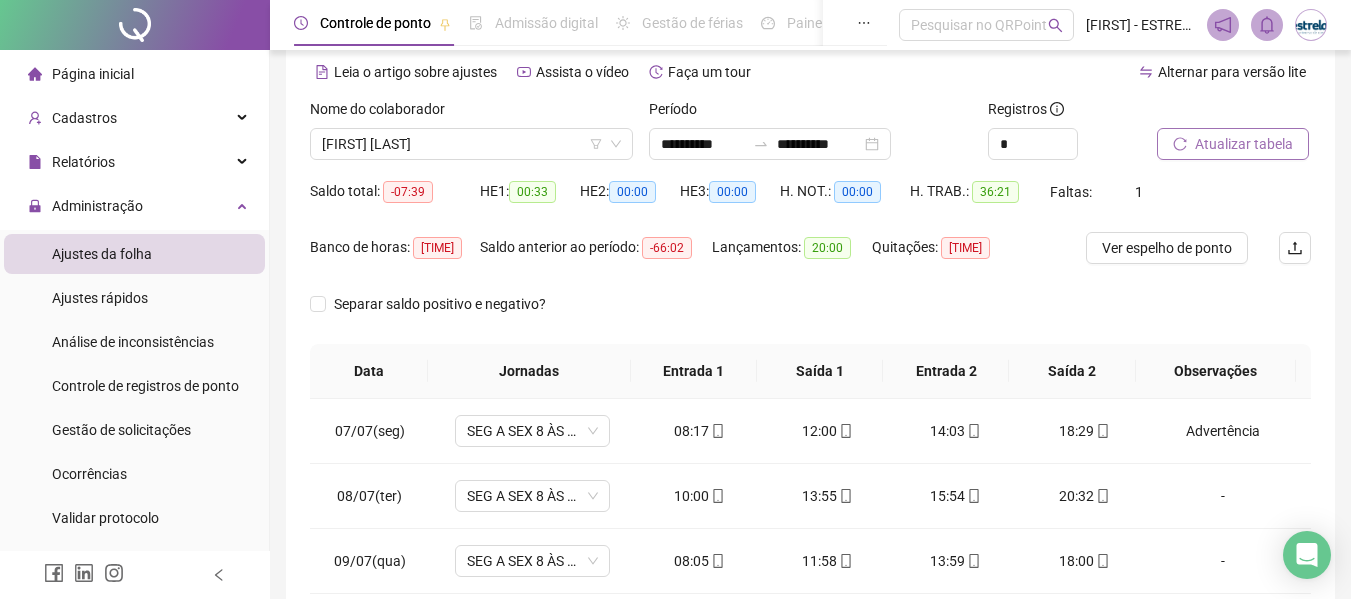 click on "Atualizar tabela" at bounding box center [1244, 144] 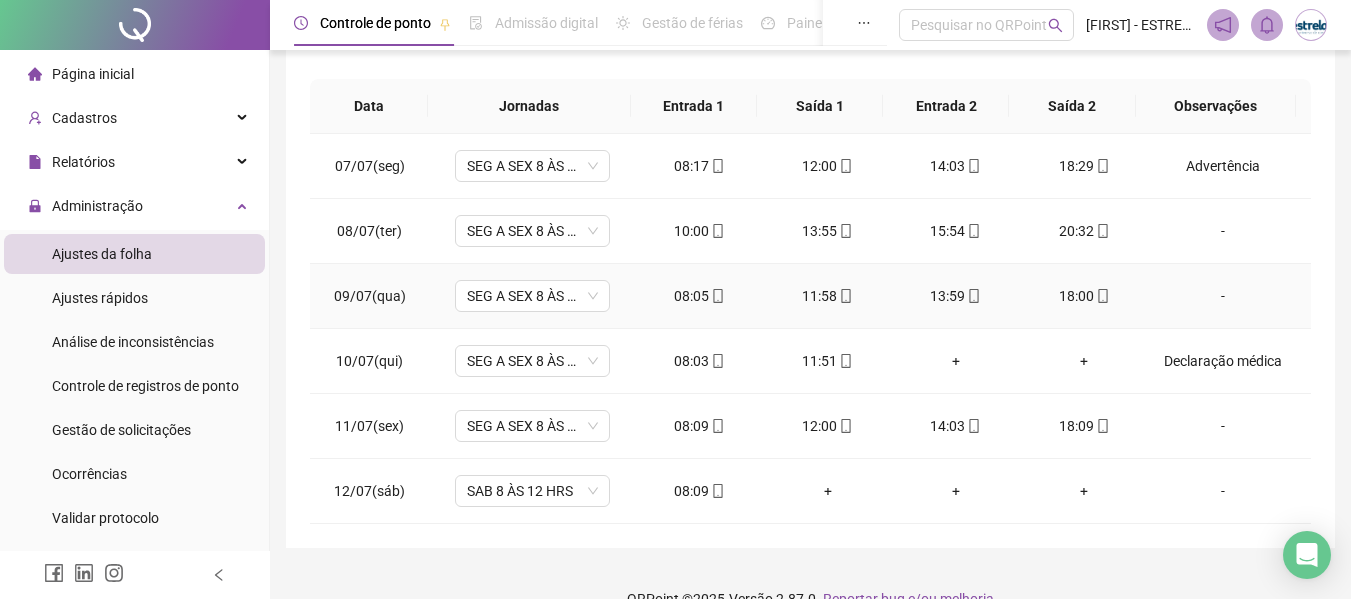 scroll, scrollTop: 386, scrollLeft: 0, axis: vertical 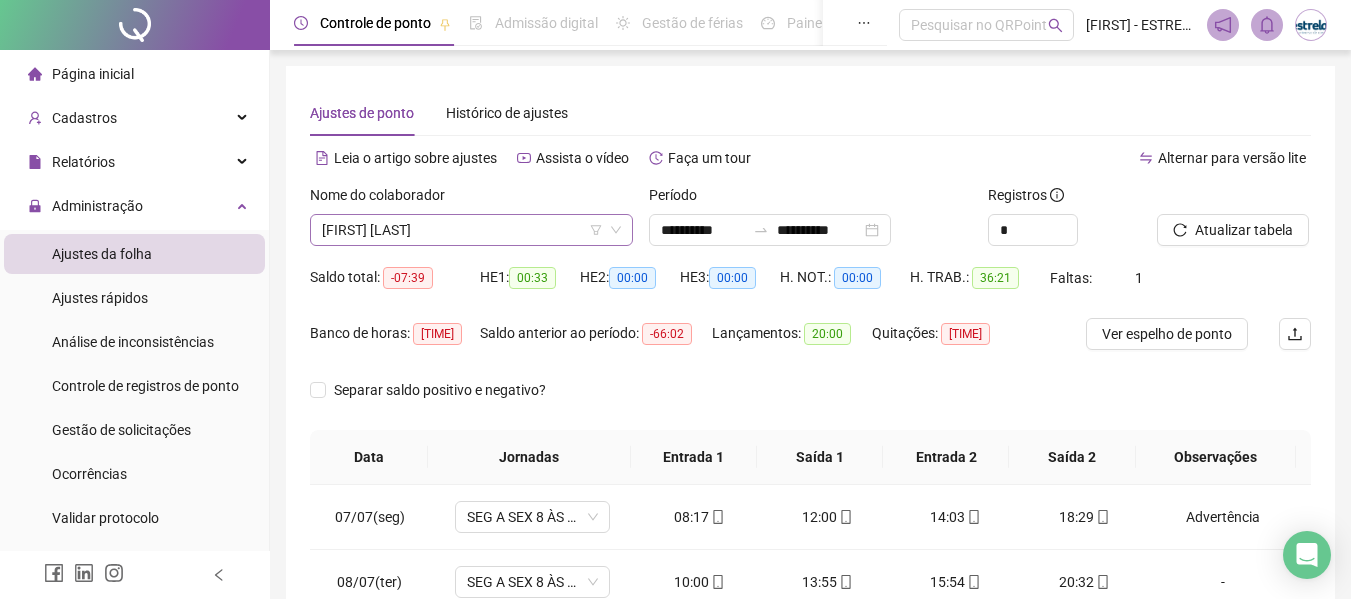 click on "[FIRST] [LAST]" at bounding box center [471, 230] 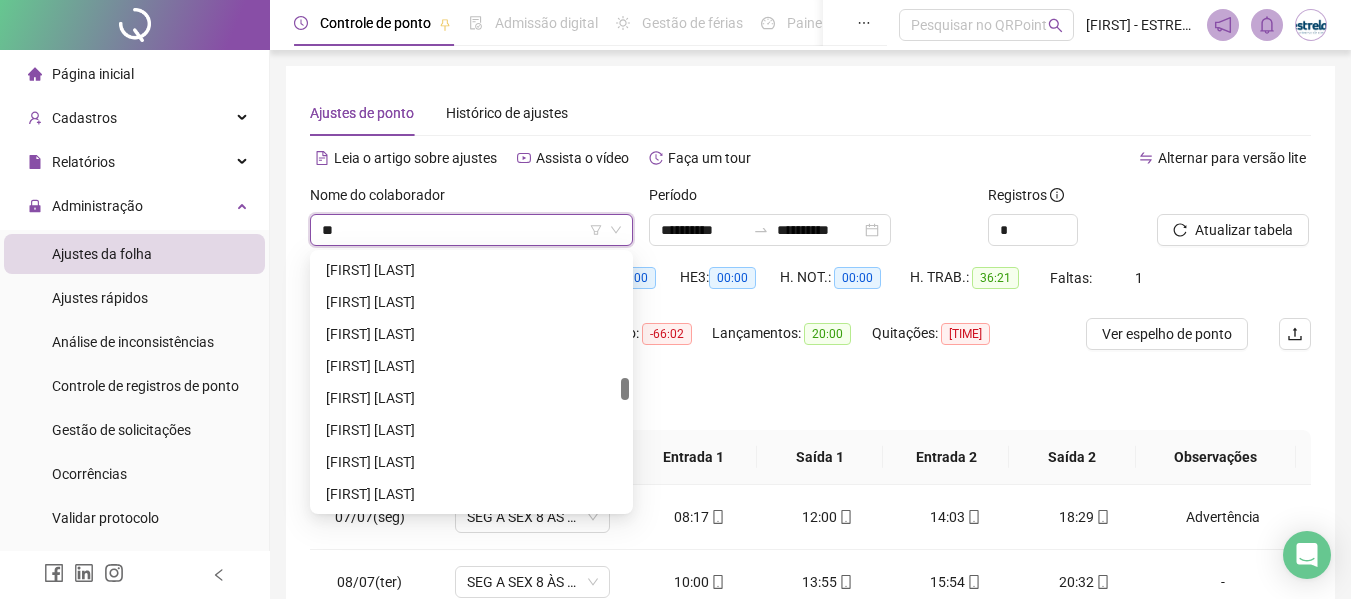 scroll, scrollTop: 0, scrollLeft: 0, axis: both 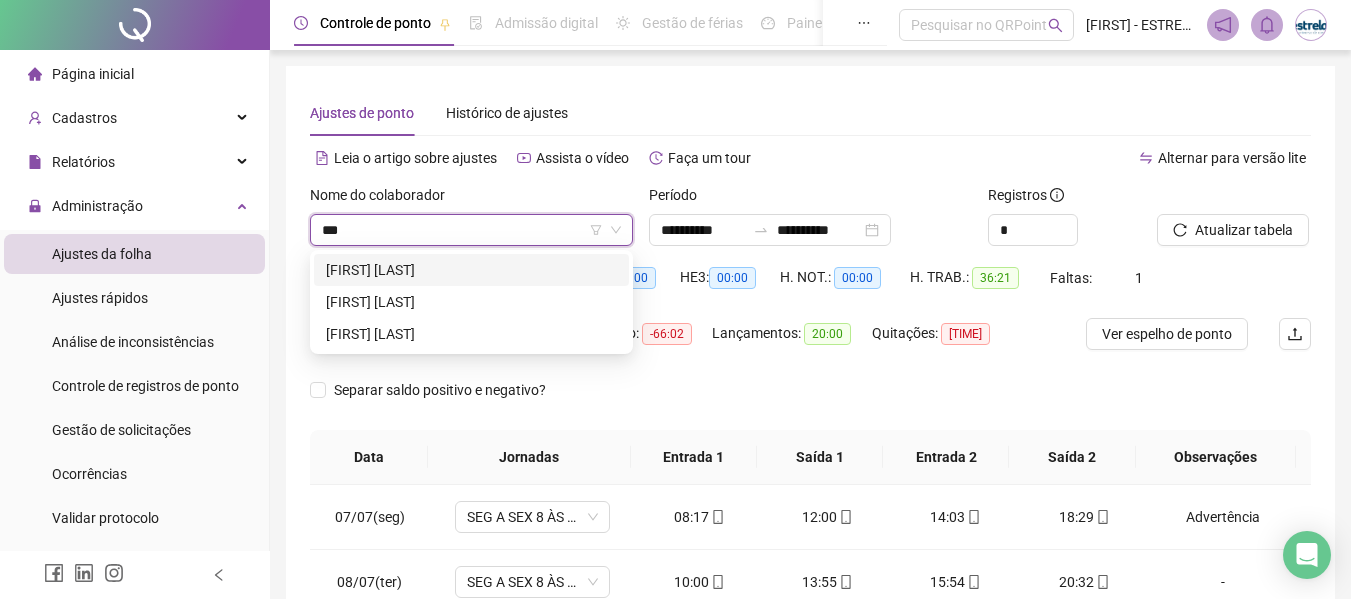 type on "****" 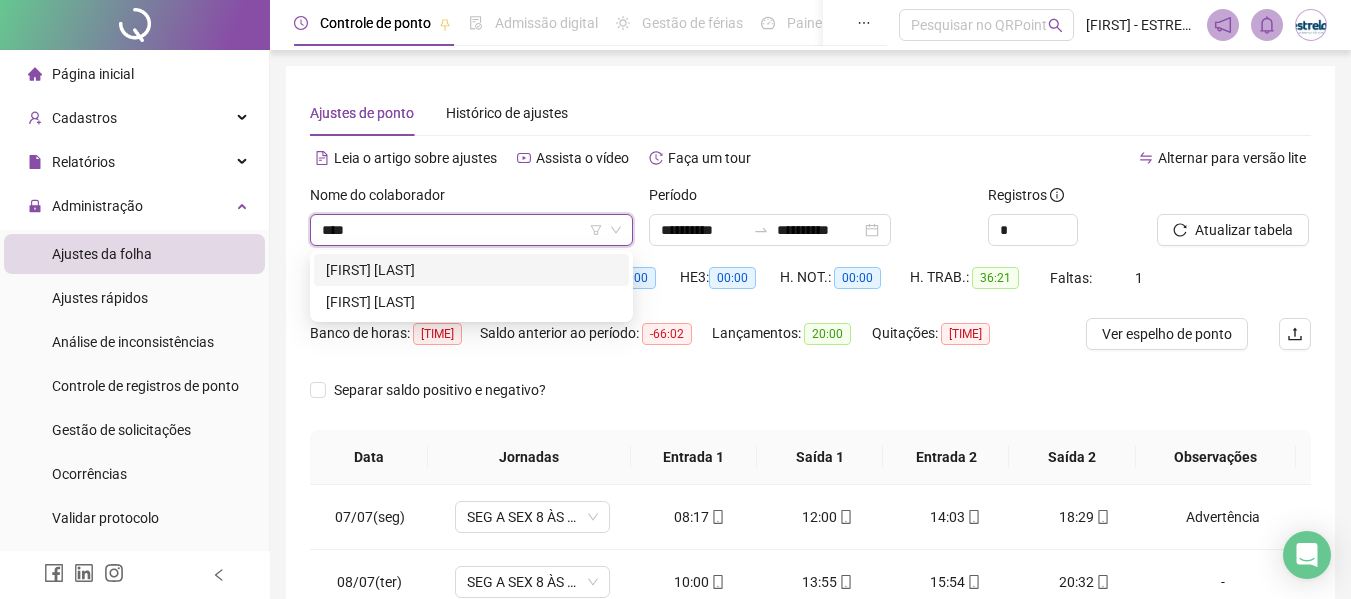 click on "[FIRST] [LAST]" at bounding box center [471, 270] 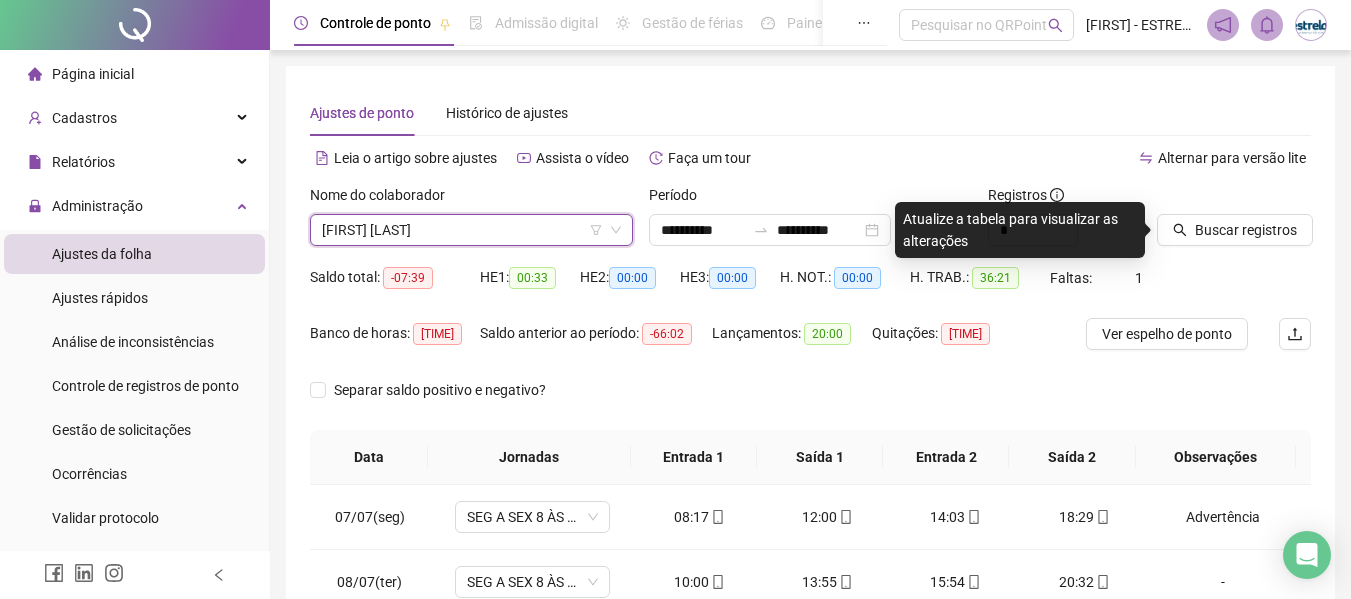 click on "Buscar registros" at bounding box center (1234, 223) 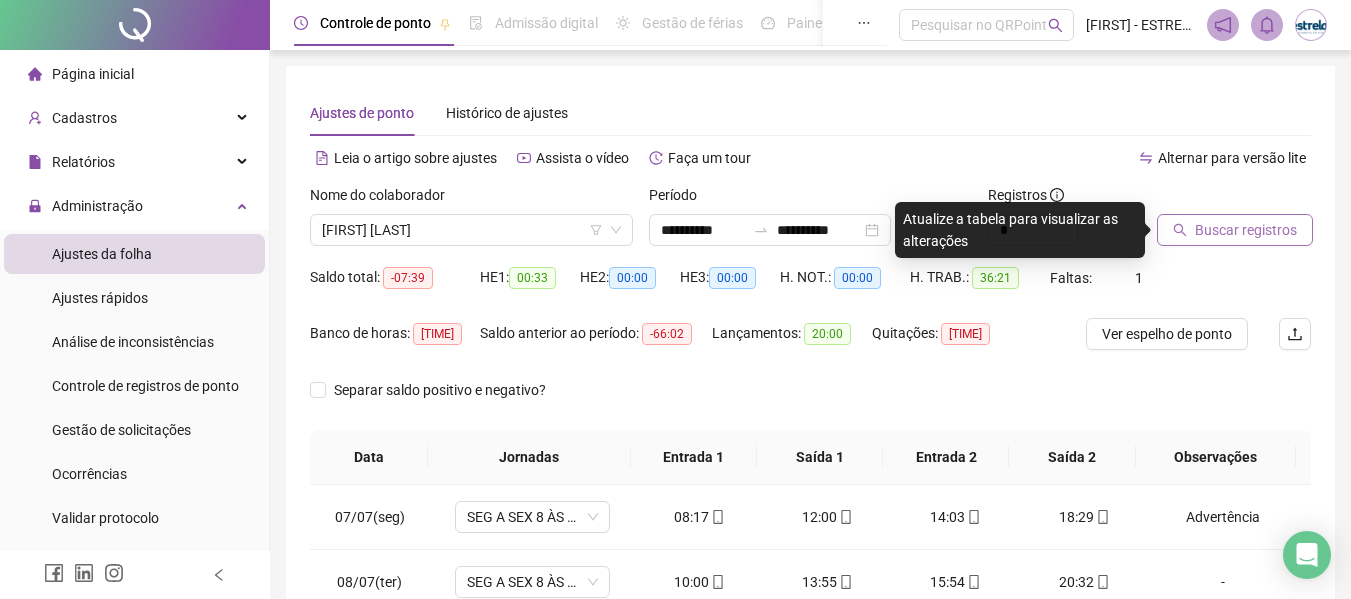 click on "Buscar registros" at bounding box center (1246, 230) 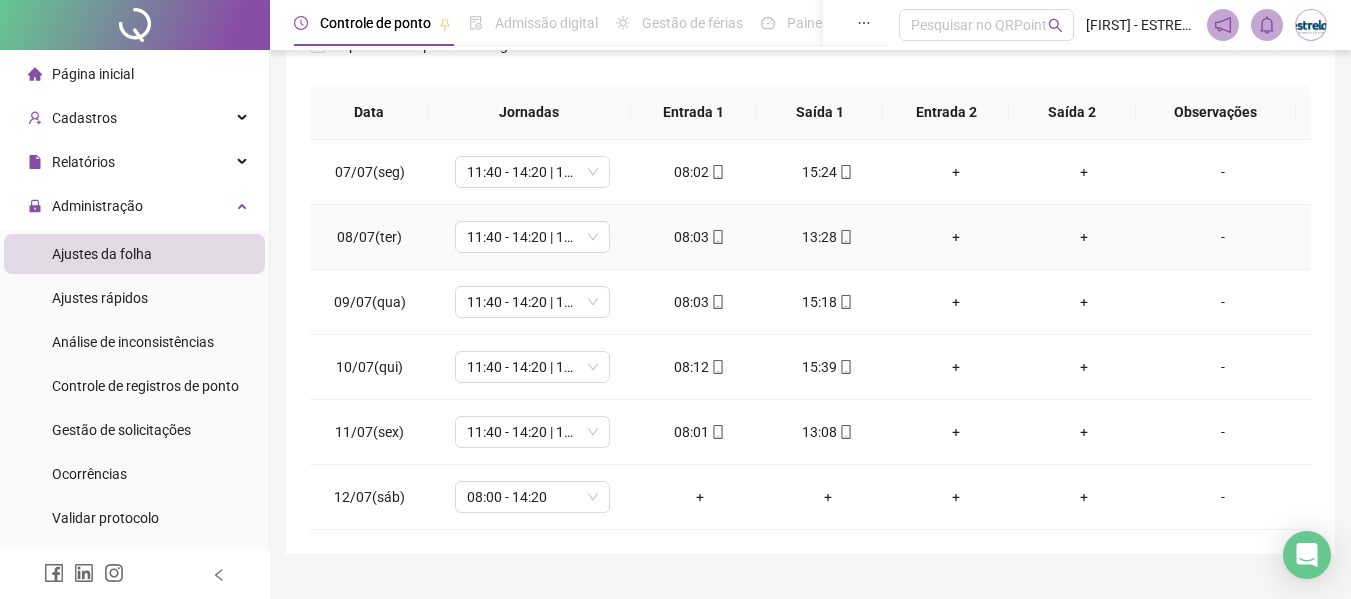 scroll, scrollTop: 386, scrollLeft: 0, axis: vertical 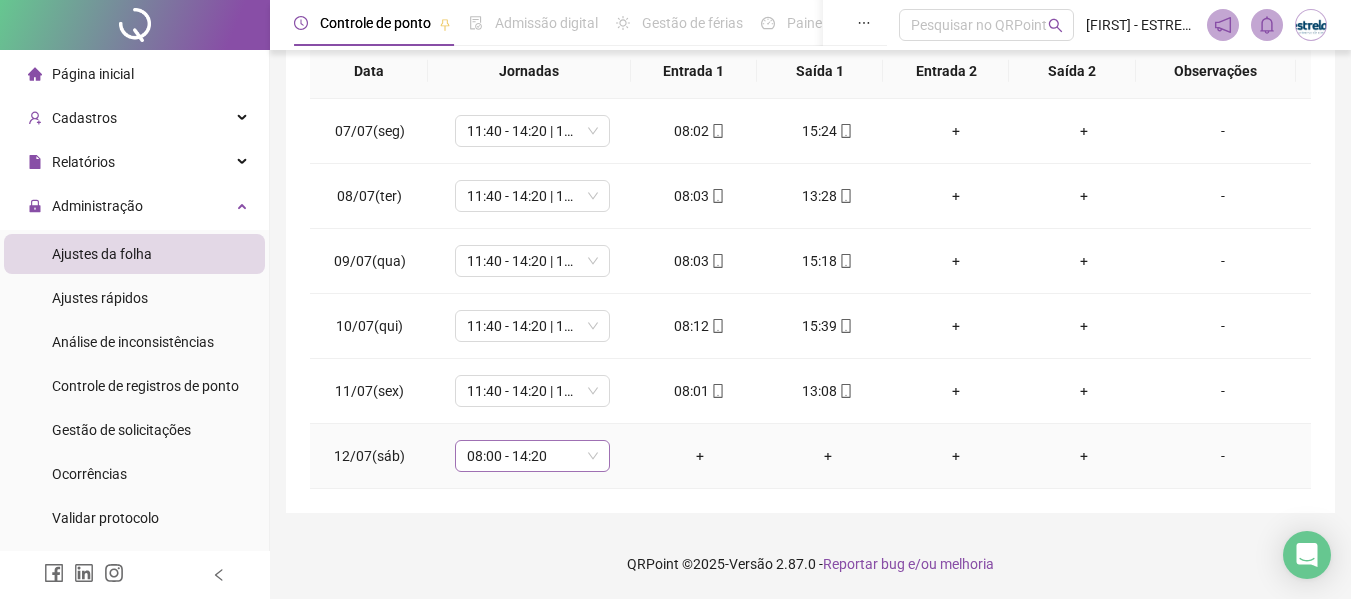 click on "08:00 - 14:20" at bounding box center [532, 456] 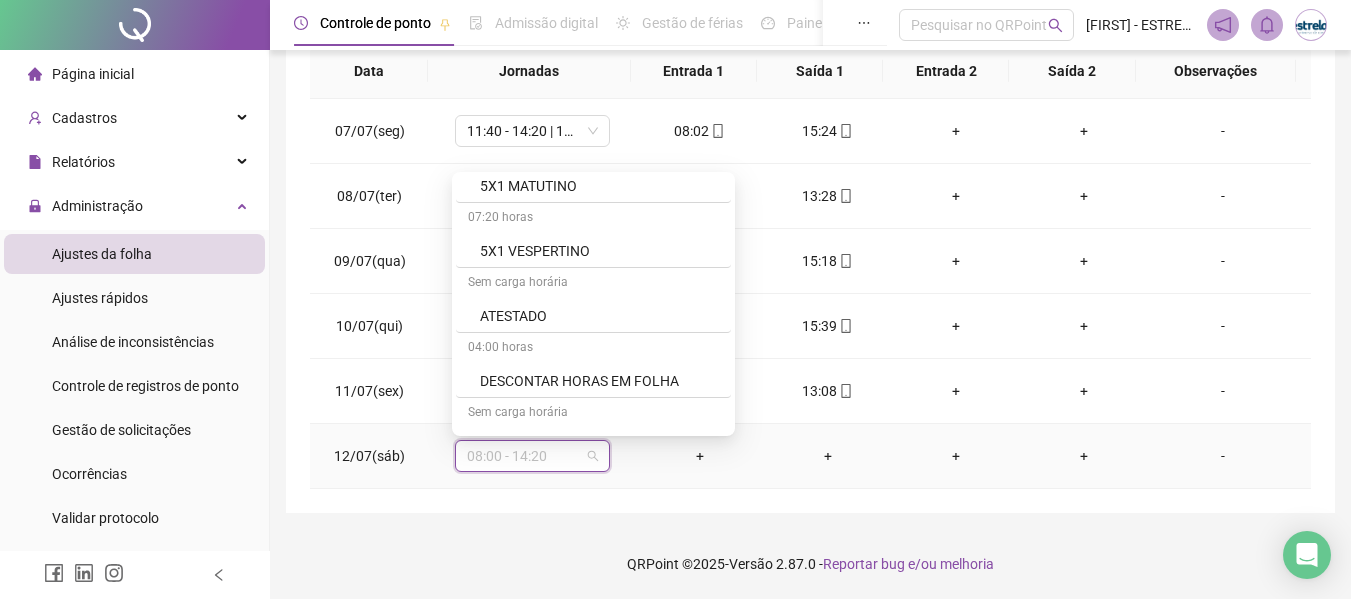 scroll, scrollTop: 700, scrollLeft: 0, axis: vertical 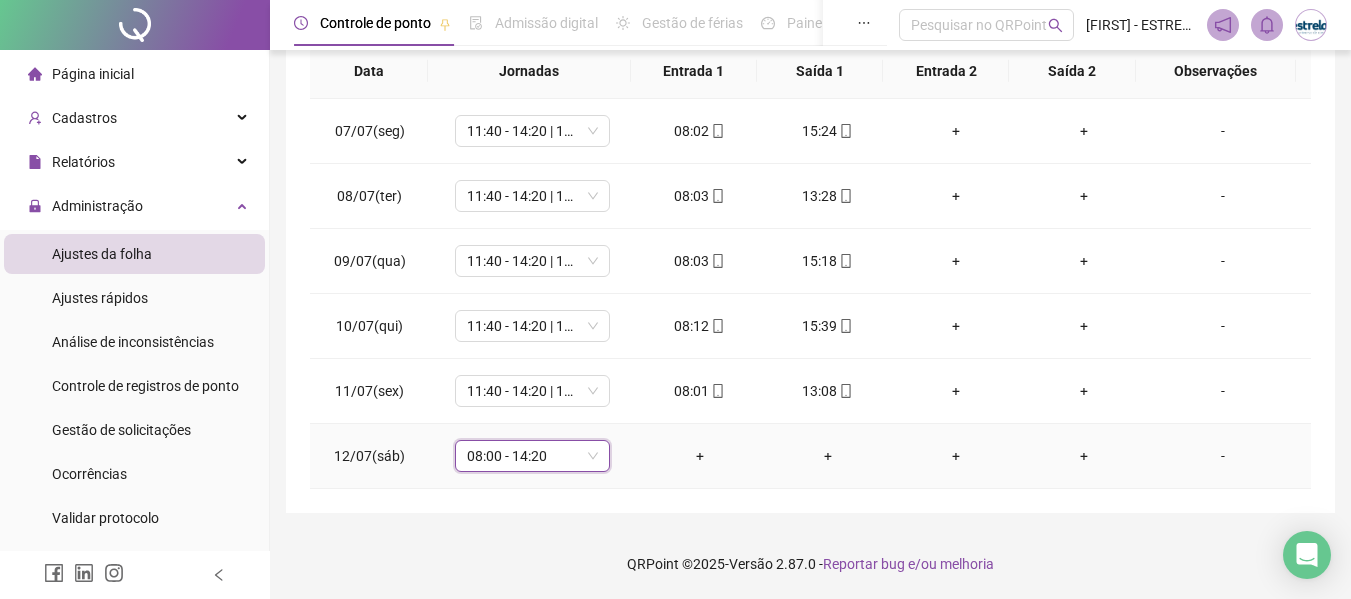 click on "08:00 - 14:20" at bounding box center (532, 456) 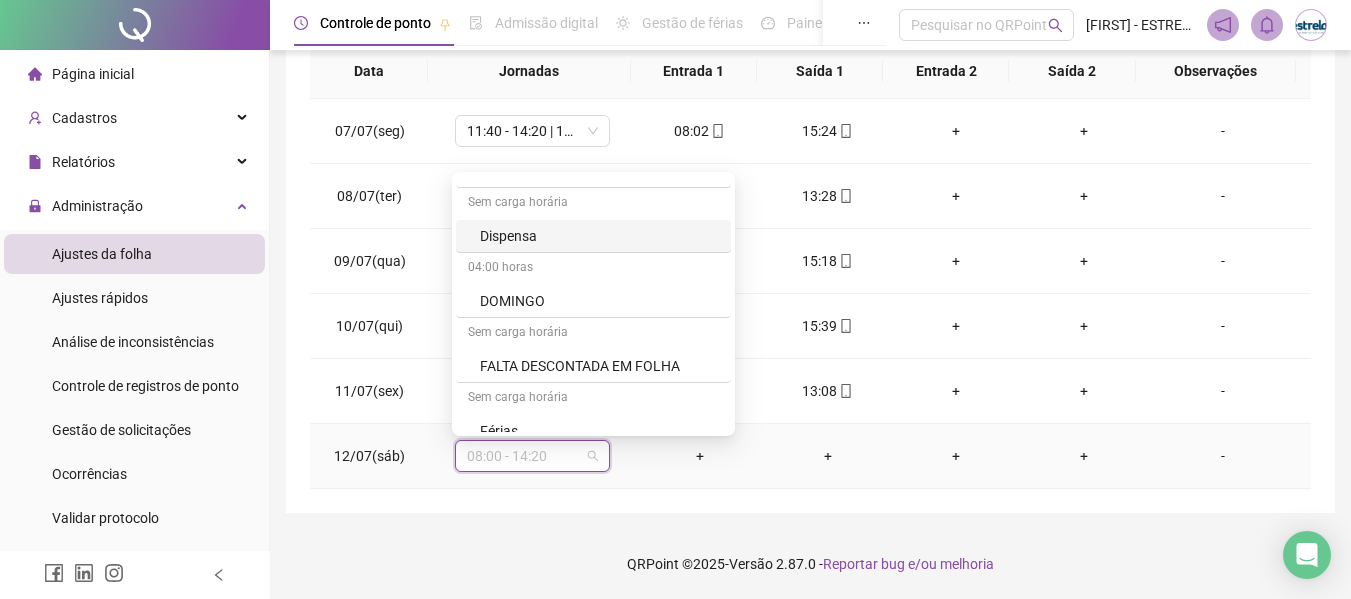 scroll, scrollTop: 700, scrollLeft: 0, axis: vertical 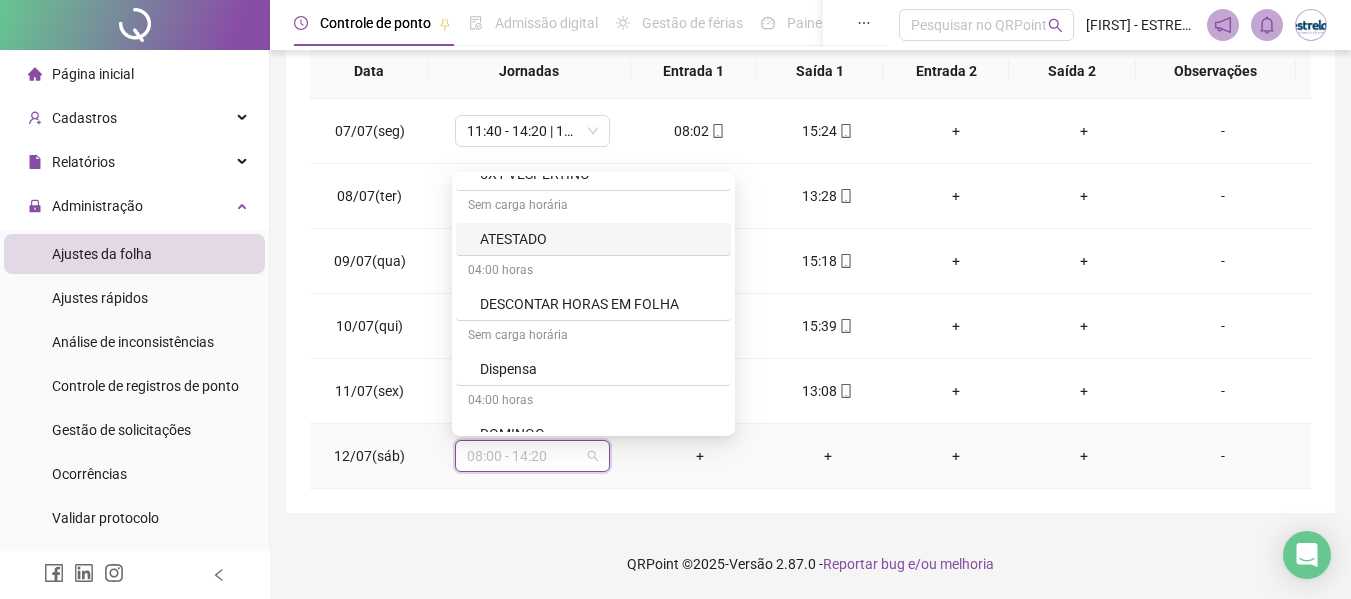 drag, startPoint x: 517, startPoint y: 241, endPoint x: 526, endPoint y: 253, distance: 15 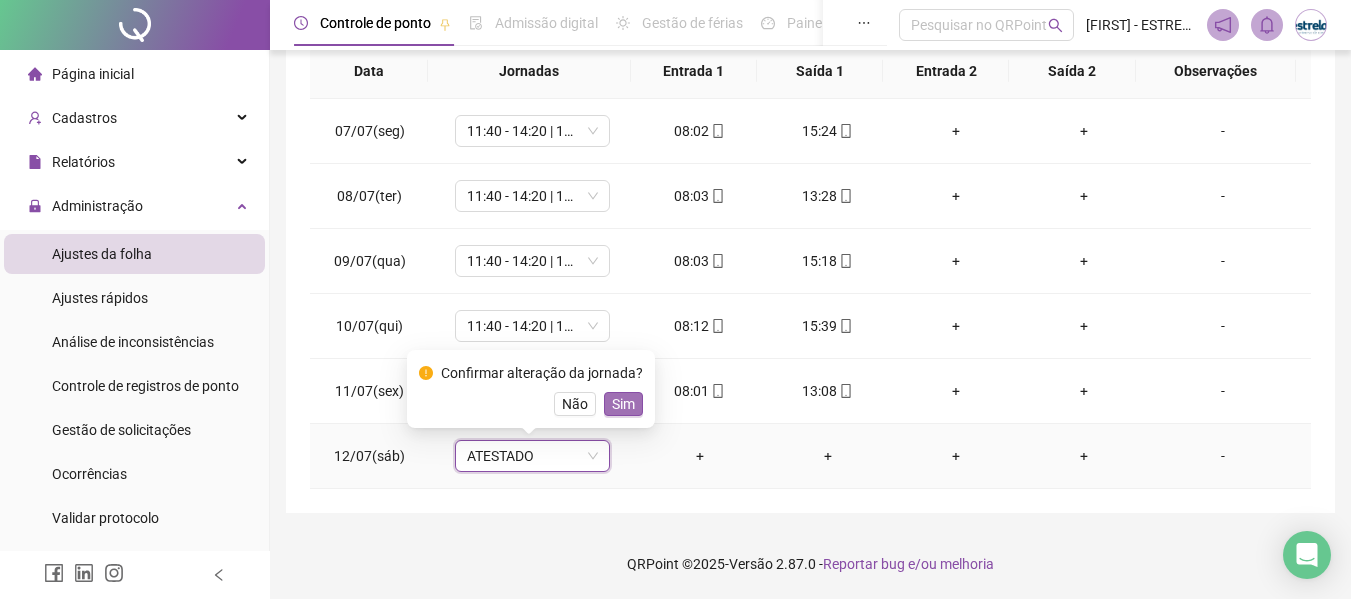 click on "Sim" at bounding box center [623, 404] 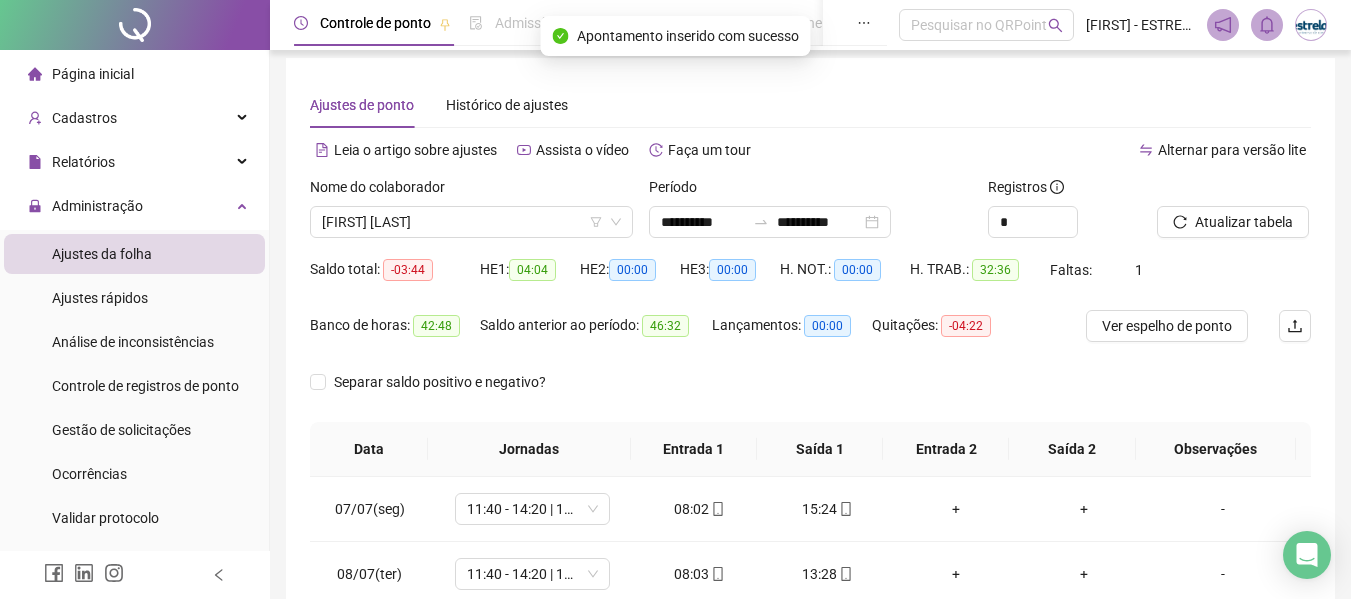 scroll, scrollTop: 0, scrollLeft: 0, axis: both 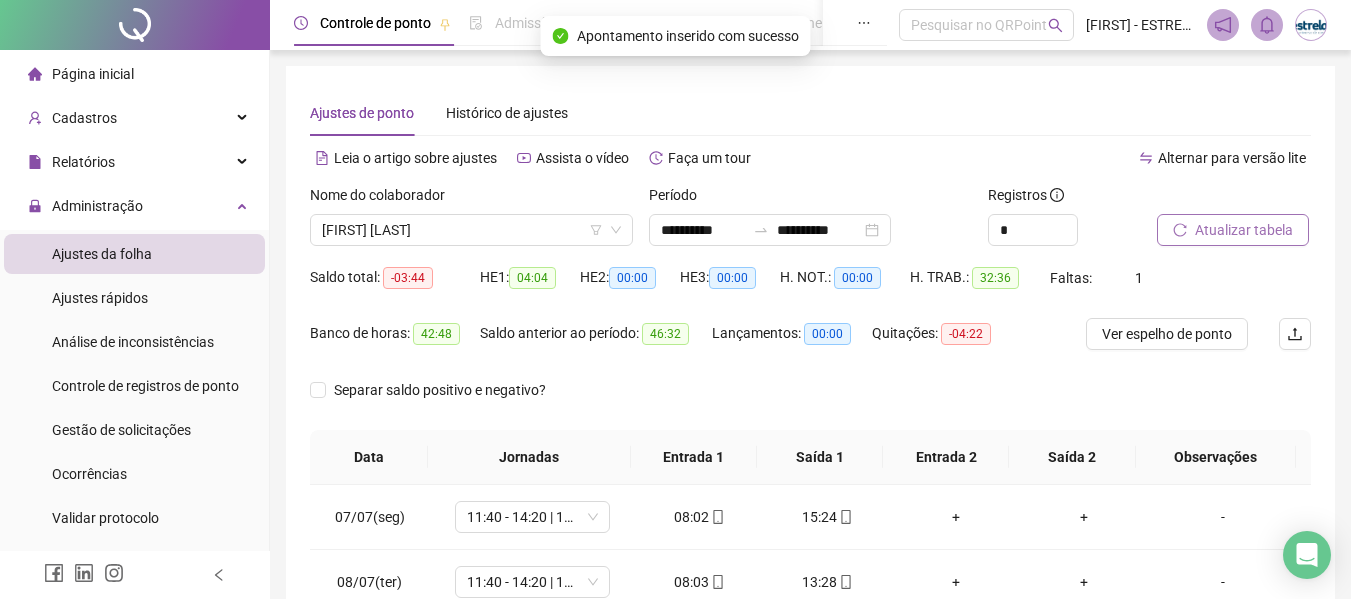 click on "Atualizar tabela" at bounding box center [1233, 230] 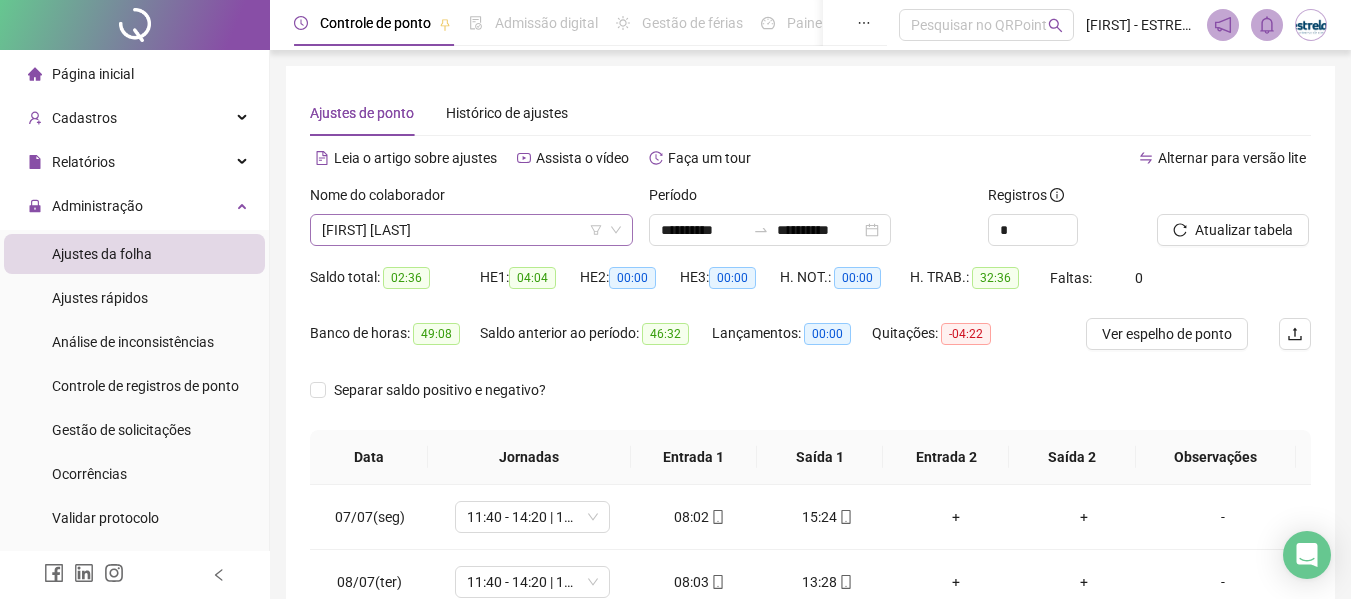 click on "[FIRST] [LAST]" at bounding box center [471, 230] 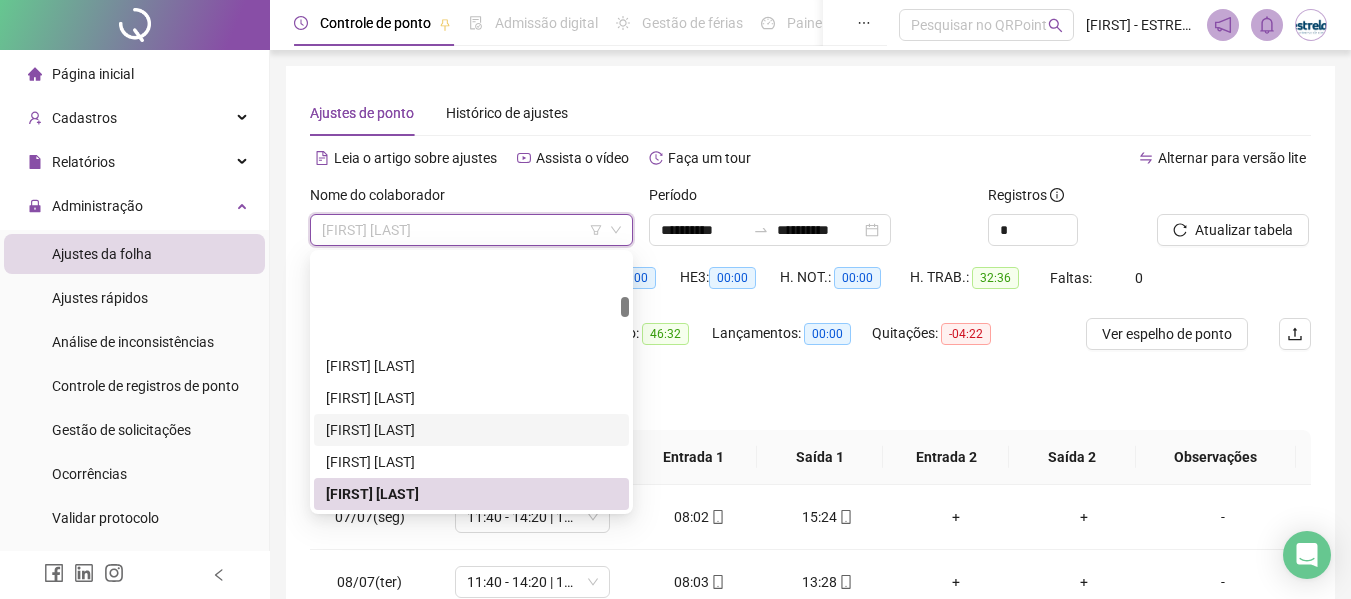 scroll, scrollTop: 1192, scrollLeft: 0, axis: vertical 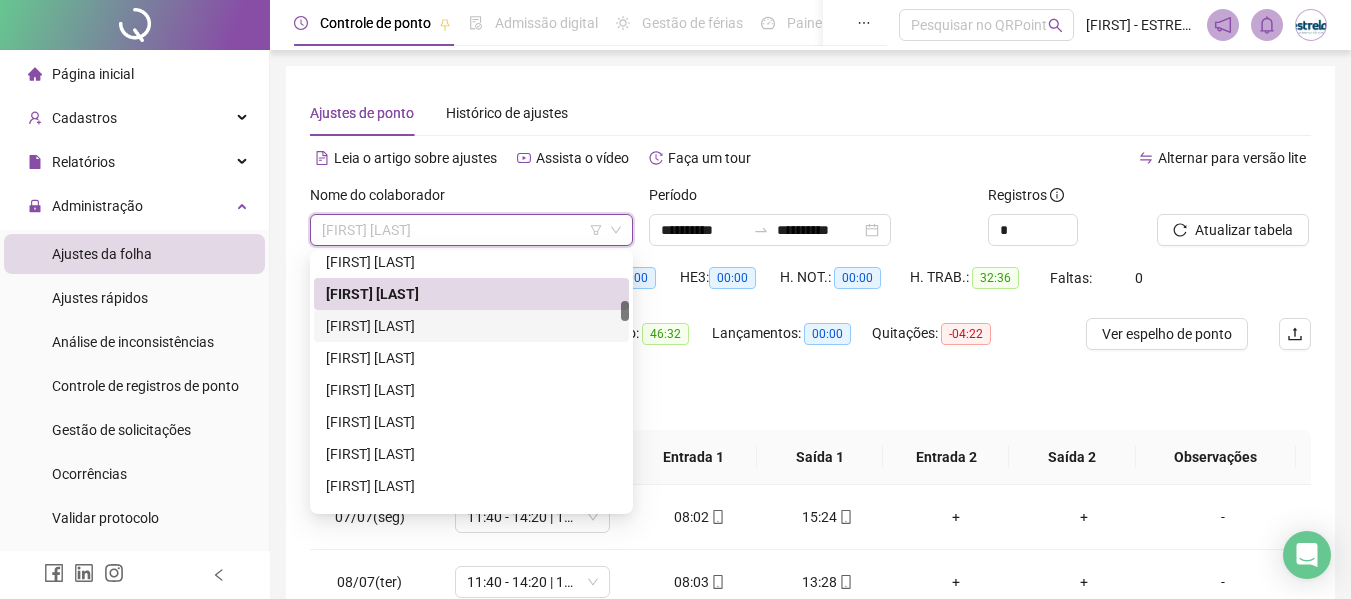 drag, startPoint x: 363, startPoint y: 332, endPoint x: 583, endPoint y: 333, distance: 220.00227 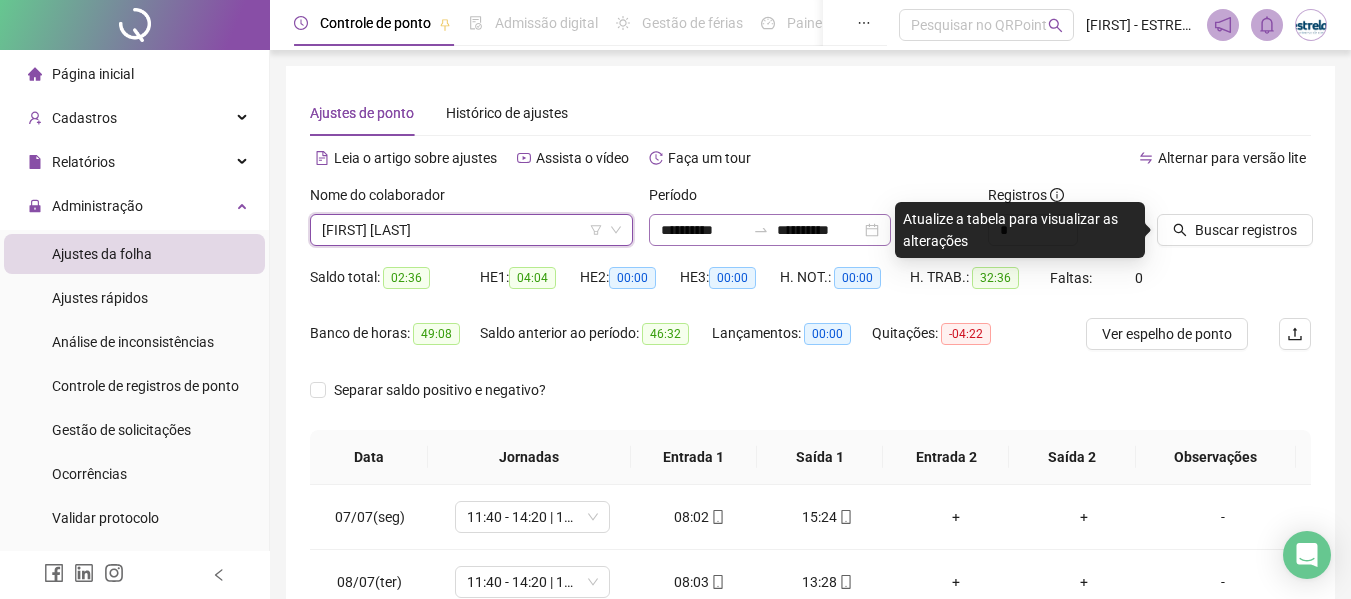 drag, startPoint x: 764, startPoint y: 217, endPoint x: 755, endPoint y: 222, distance: 10.29563 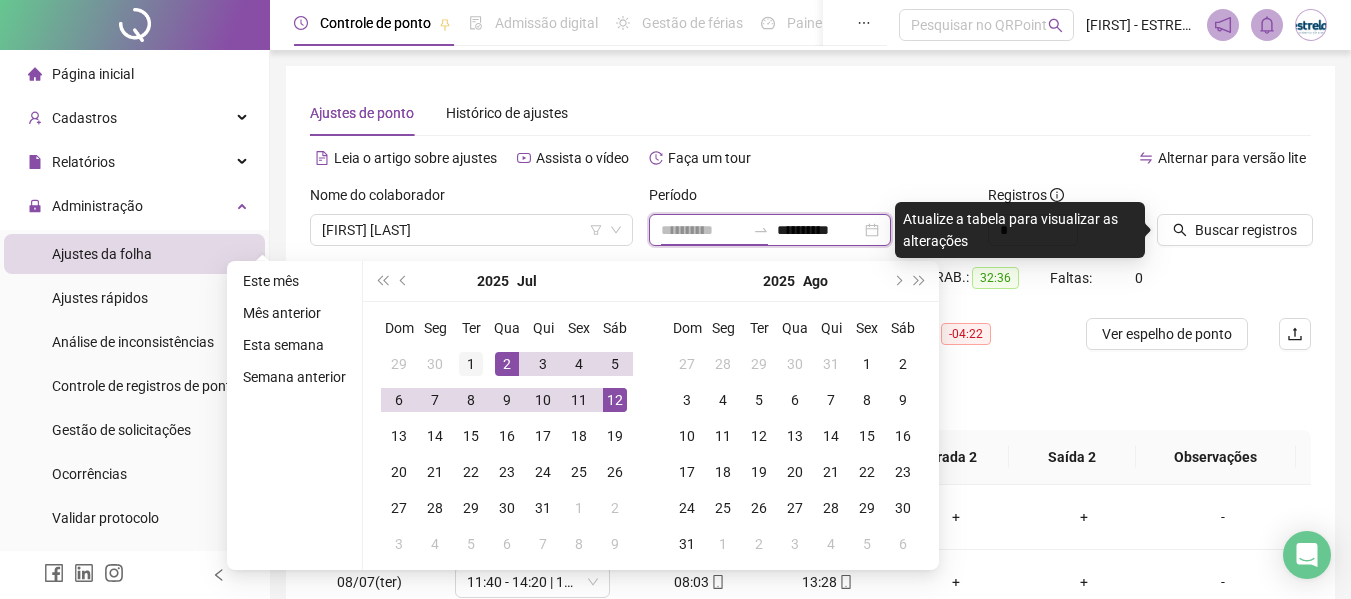 type on "**********" 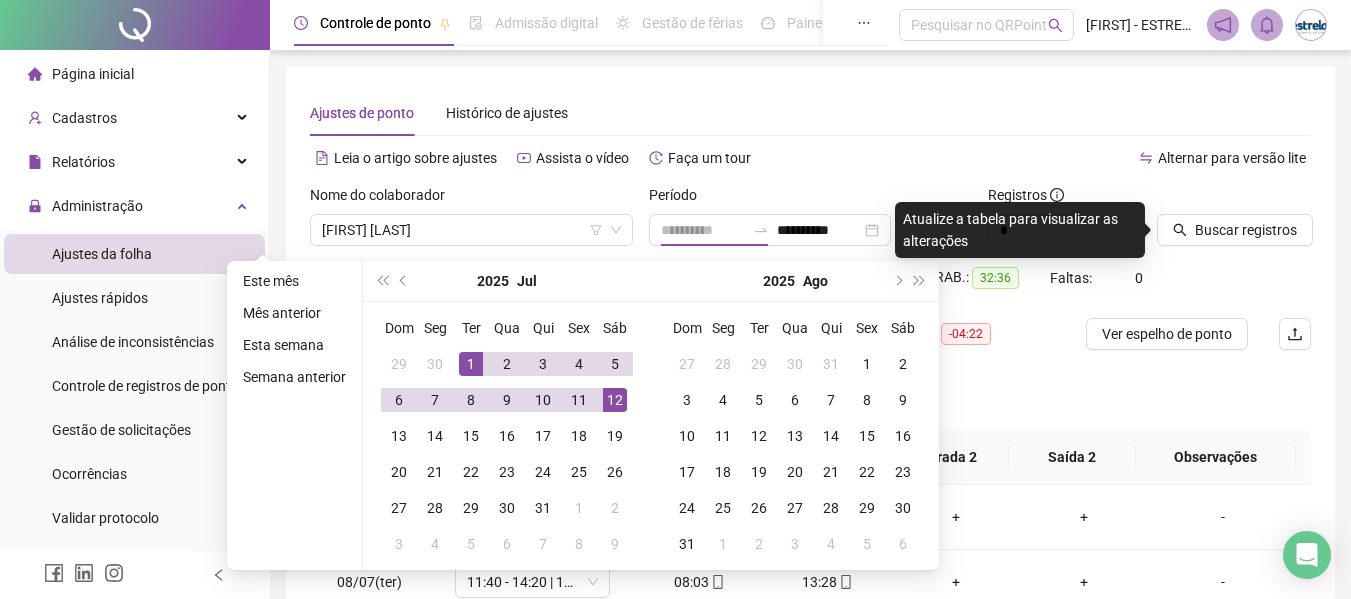 click on "1" at bounding box center [471, 364] 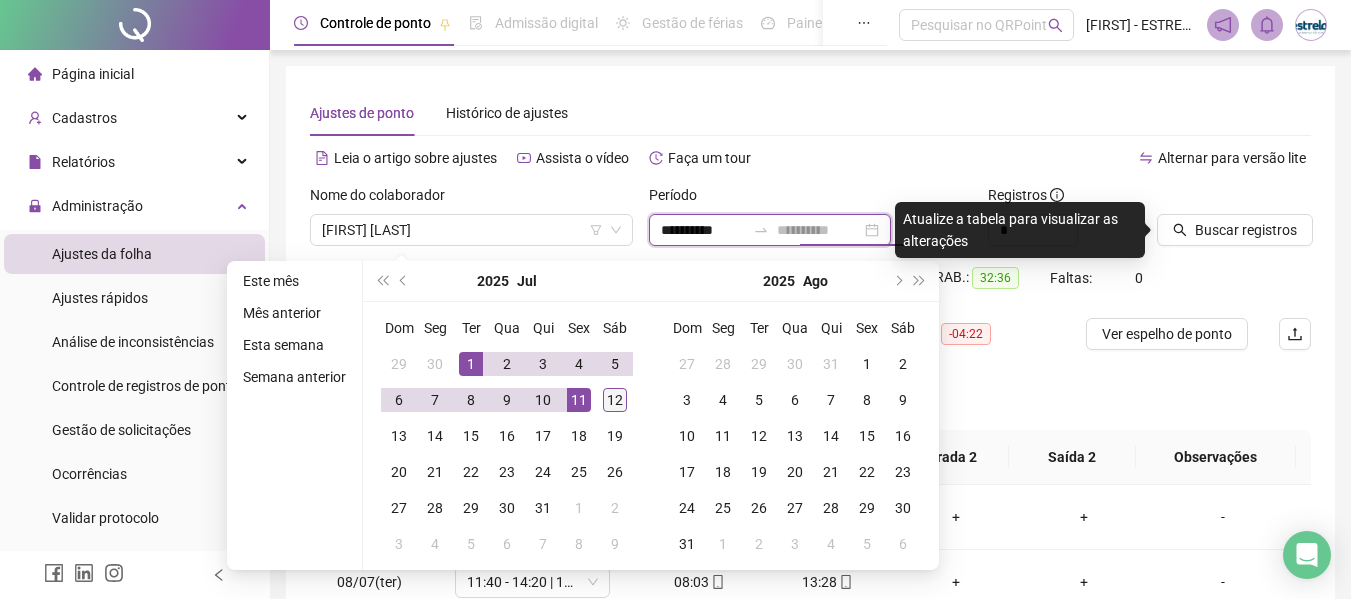 type on "**********" 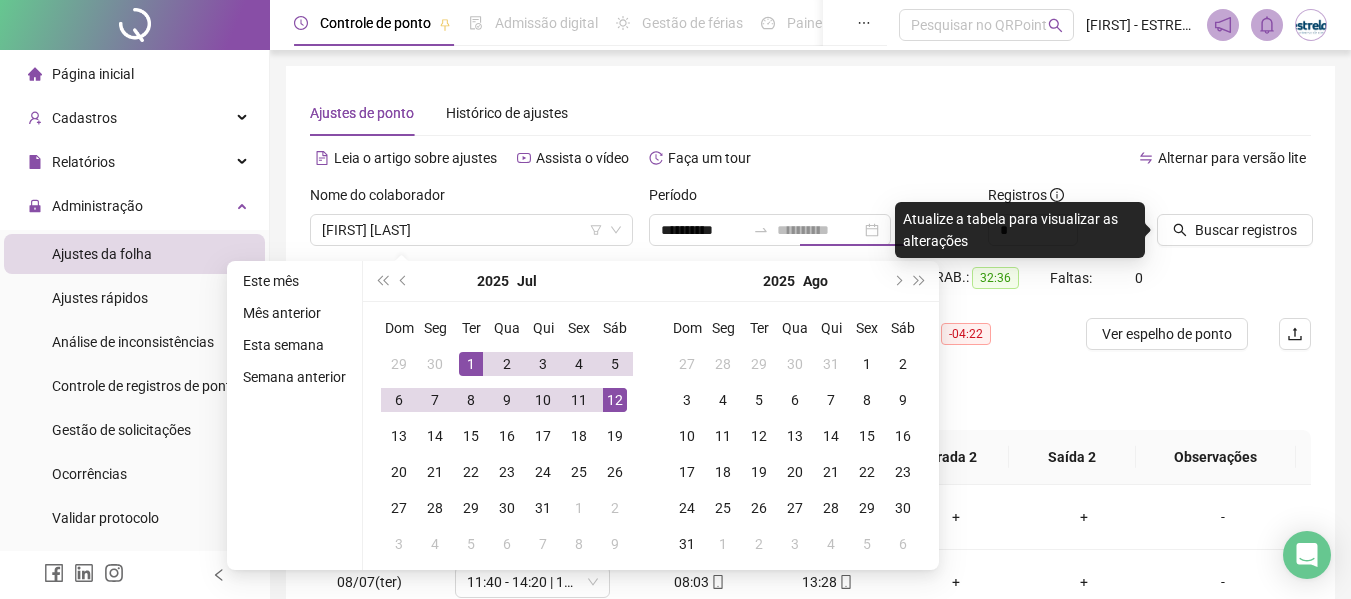 drag, startPoint x: 610, startPoint y: 402, endPoint x: 829, endPoint y: 368, distance: 221.62355 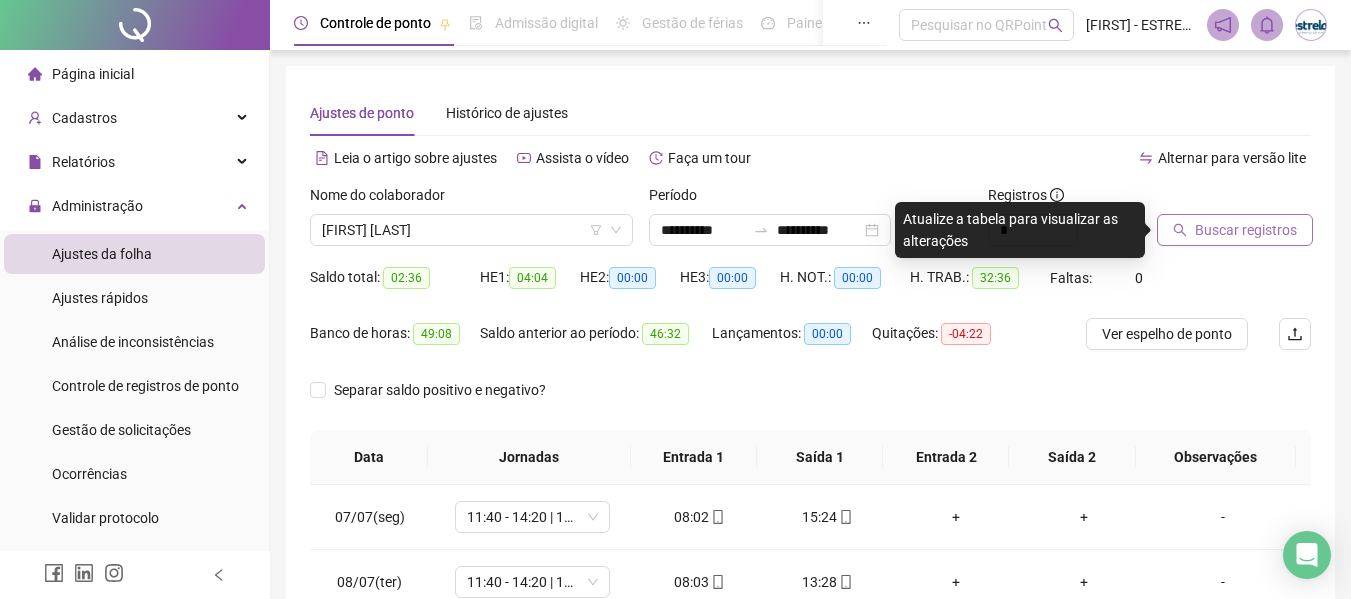 click 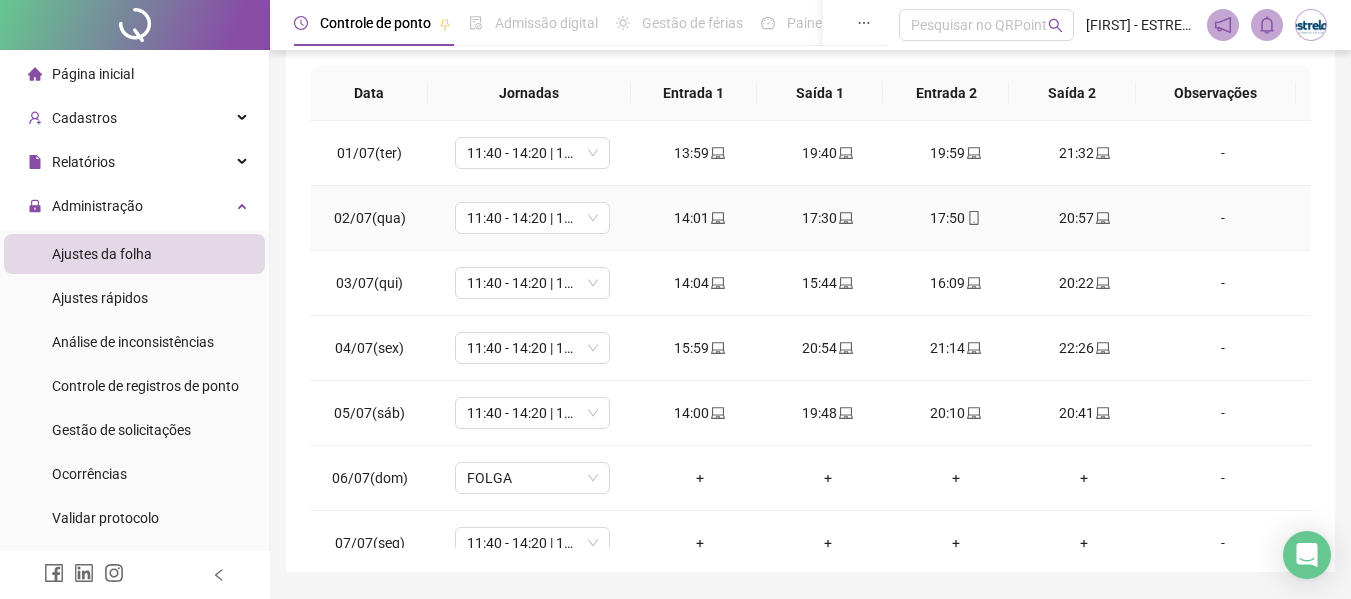 scroll, scrollTop: 423, scrollLeft: 0, axis: vertical 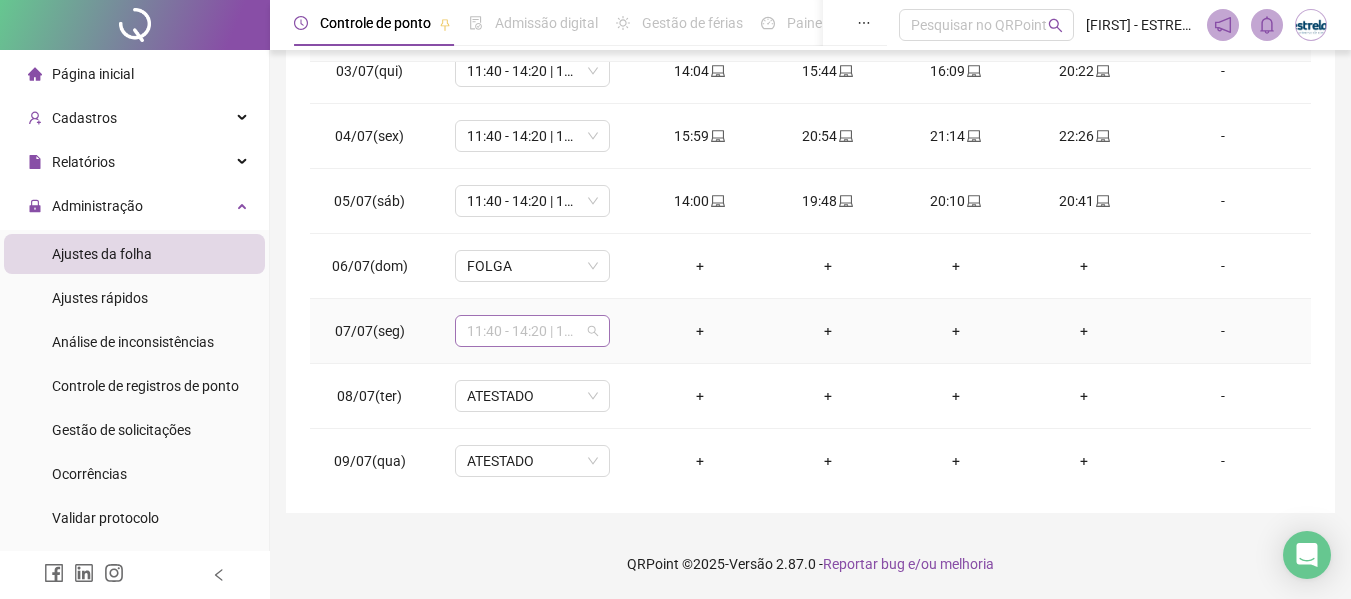 click on "11:40 - 14:20 | 14:40 - 18:00" at bounding box center (532, 331) 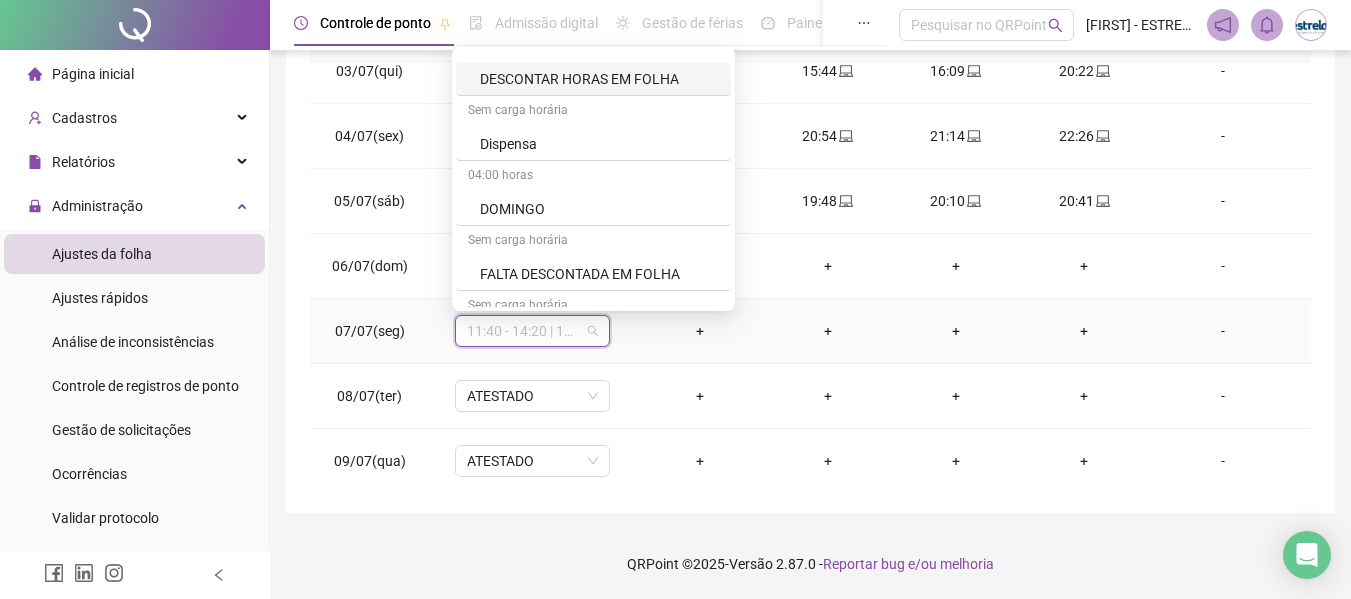 scroll, scrollTop: 900, scrollLeft: 0, axis: vertical 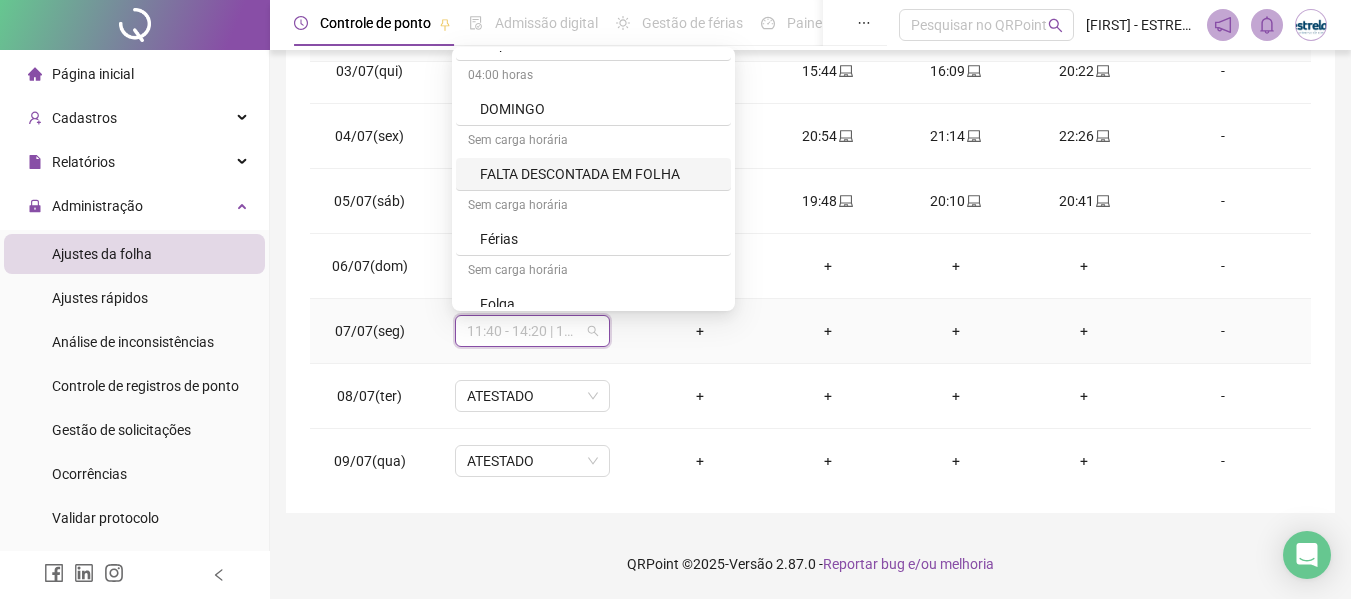 click on "FALTA DESCONTADA EM FOLHA" at bounding box center [599, 174] 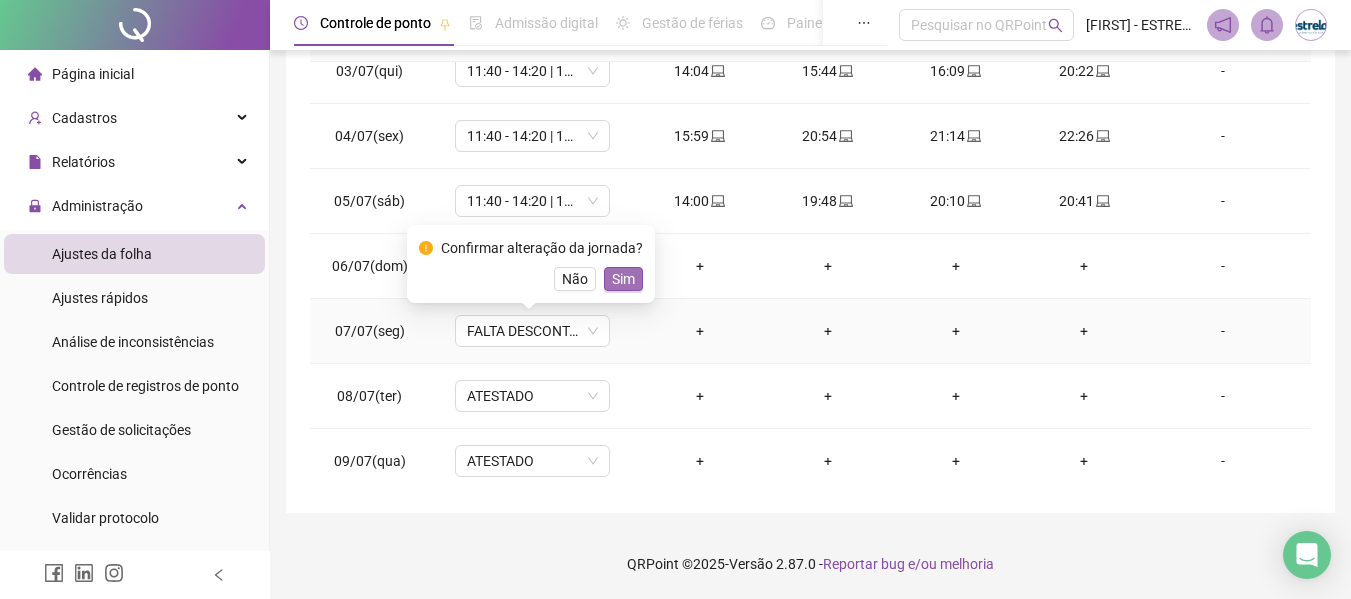 click on "Sim" at bounding box center [623, 279] 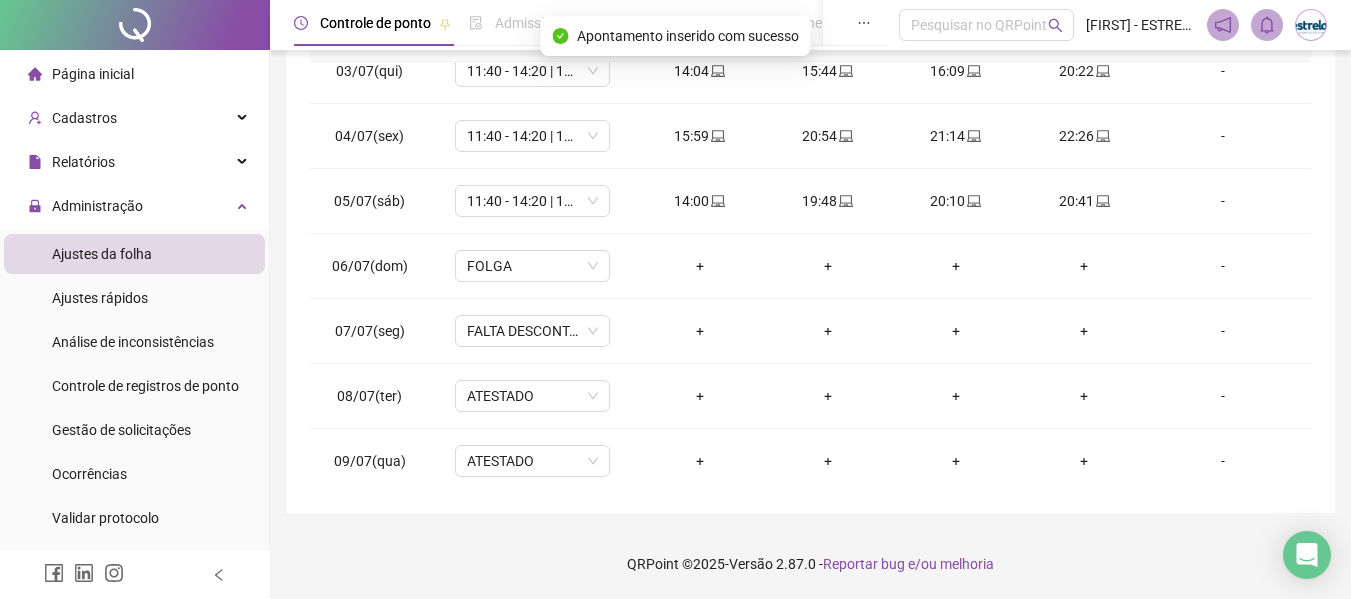 scroll, scrollTop: 0, scrollLeft: 0, axis: both 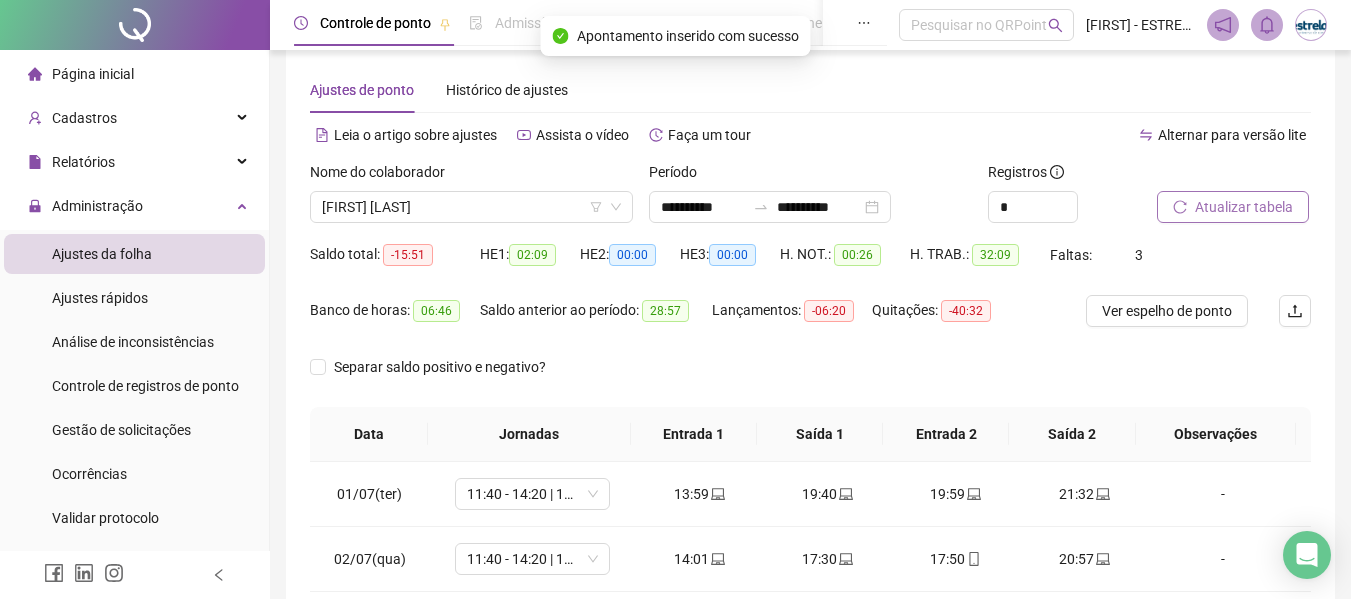 click on "Atualizar tabela" at bounding box center (1244, 207) 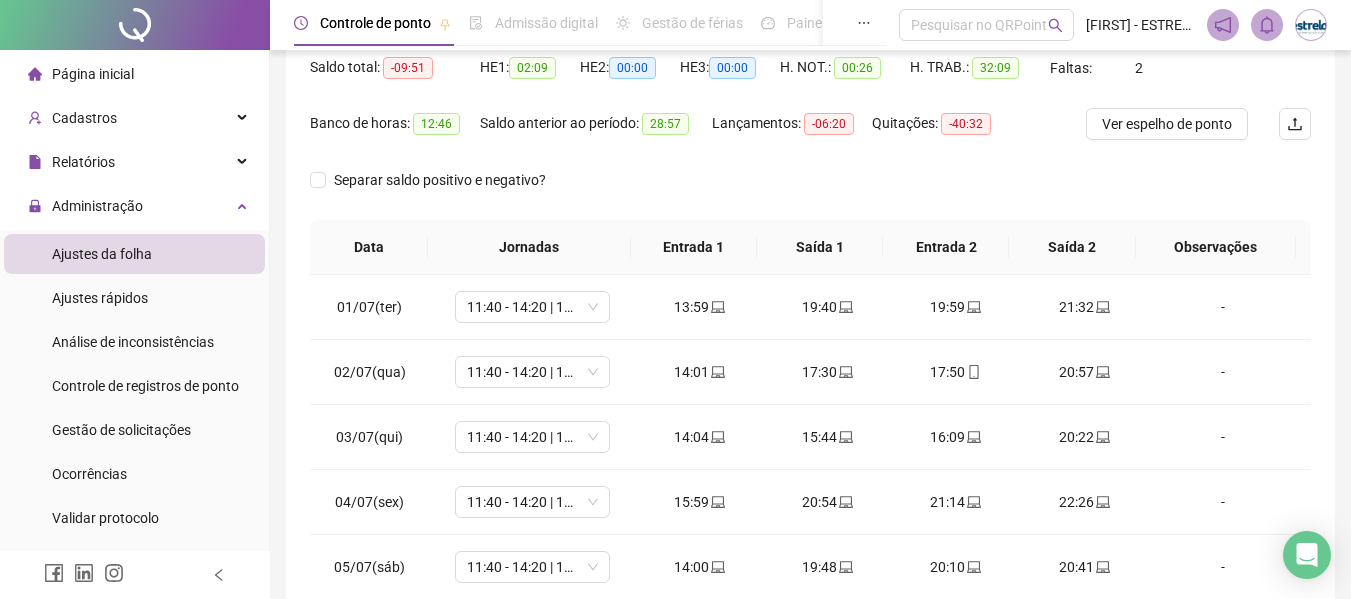 scroll, scrollTop: 423, scrollLeft: 0, axis: vertical 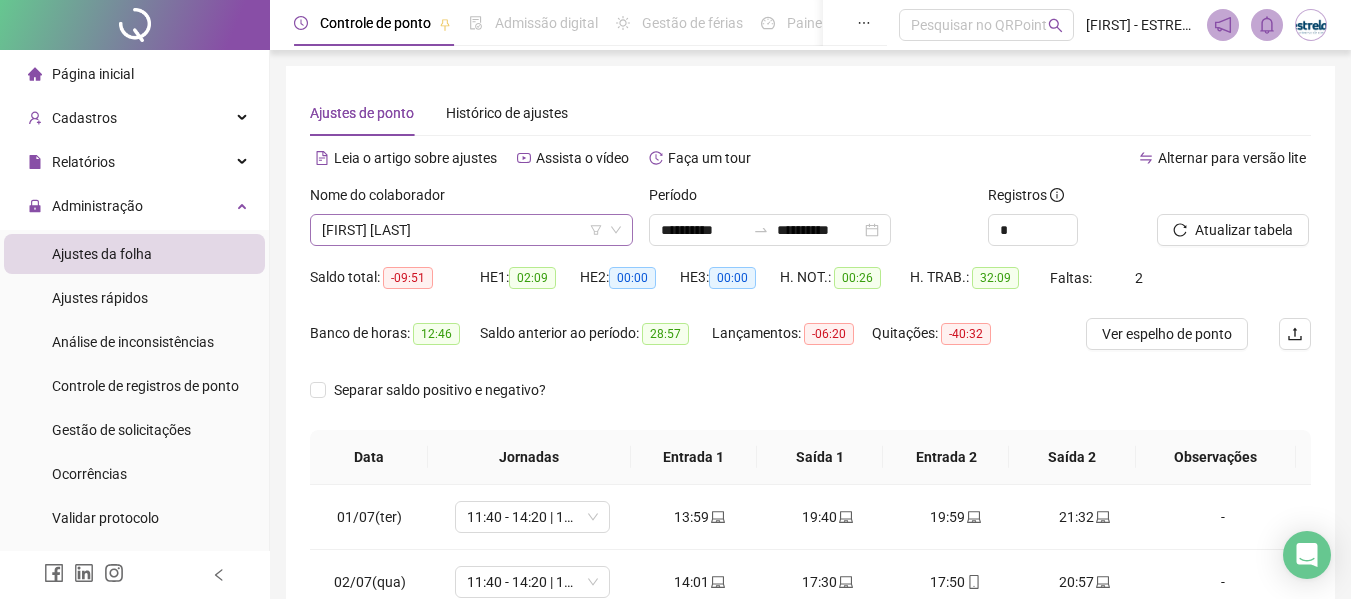 click on "[FIRST] [LAST]" at bounding box center (471, 230) 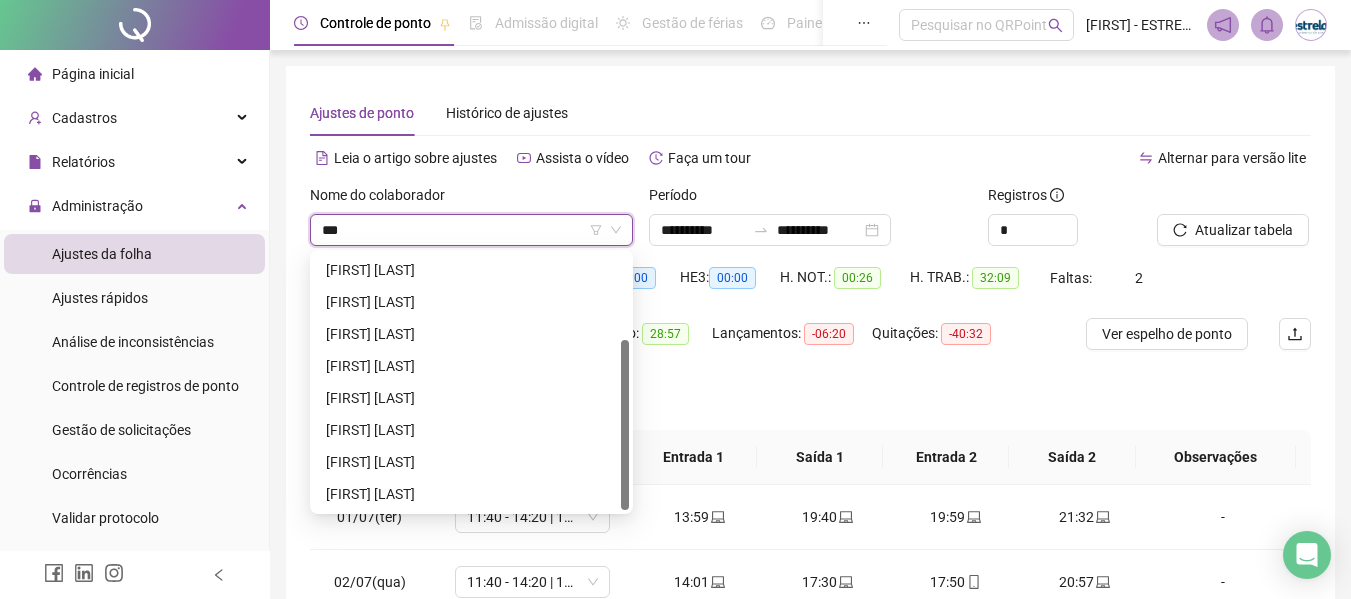 scroll, scrollTop: 0, scrollLeft: 0, axis: both 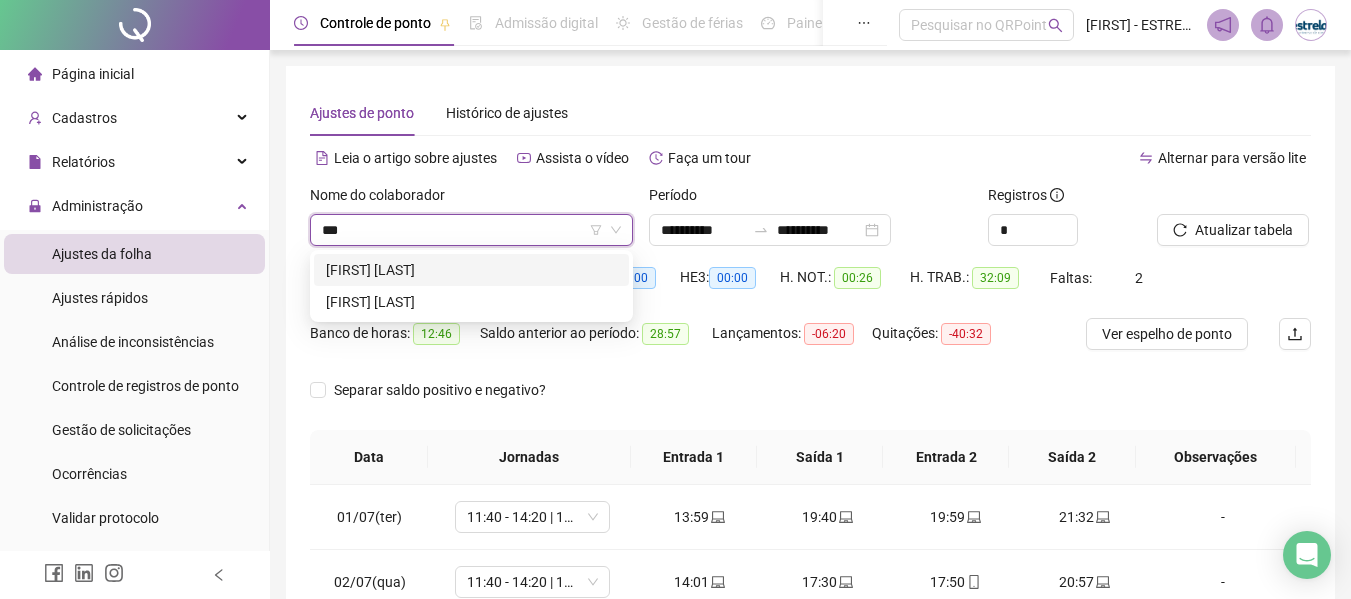 type on "****" 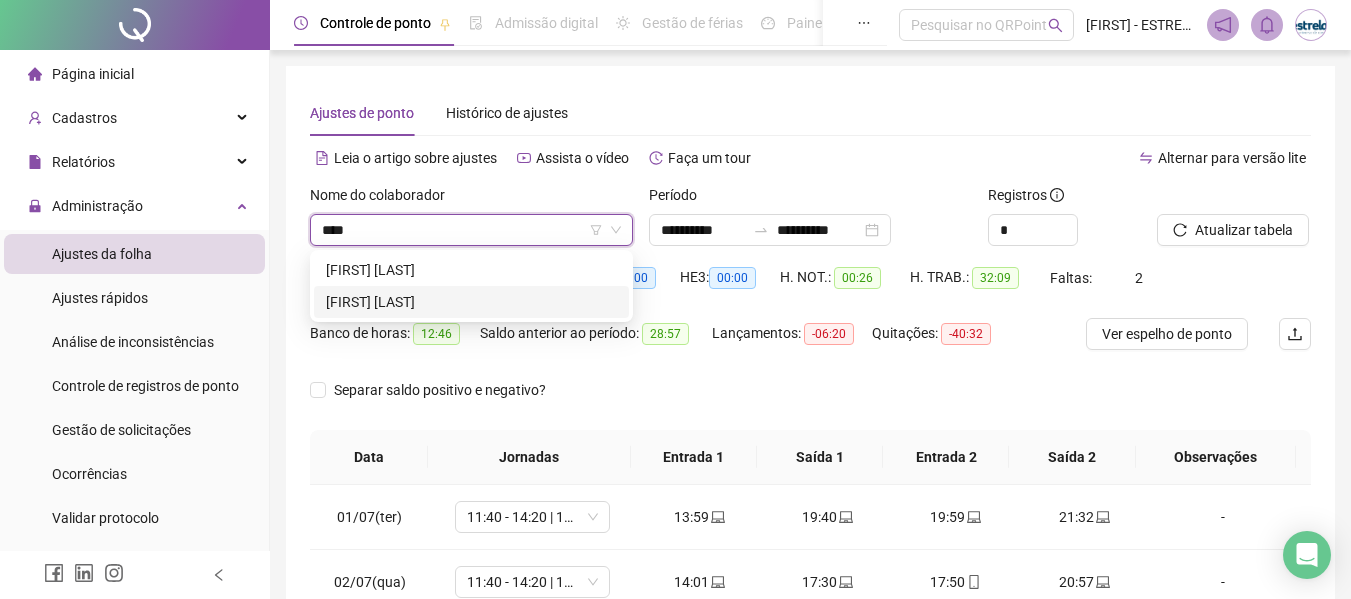 drag, startPoint x: 384, startPoint y: 299, endPoint x: 396, endPoint y: 302, distance: 12.369317 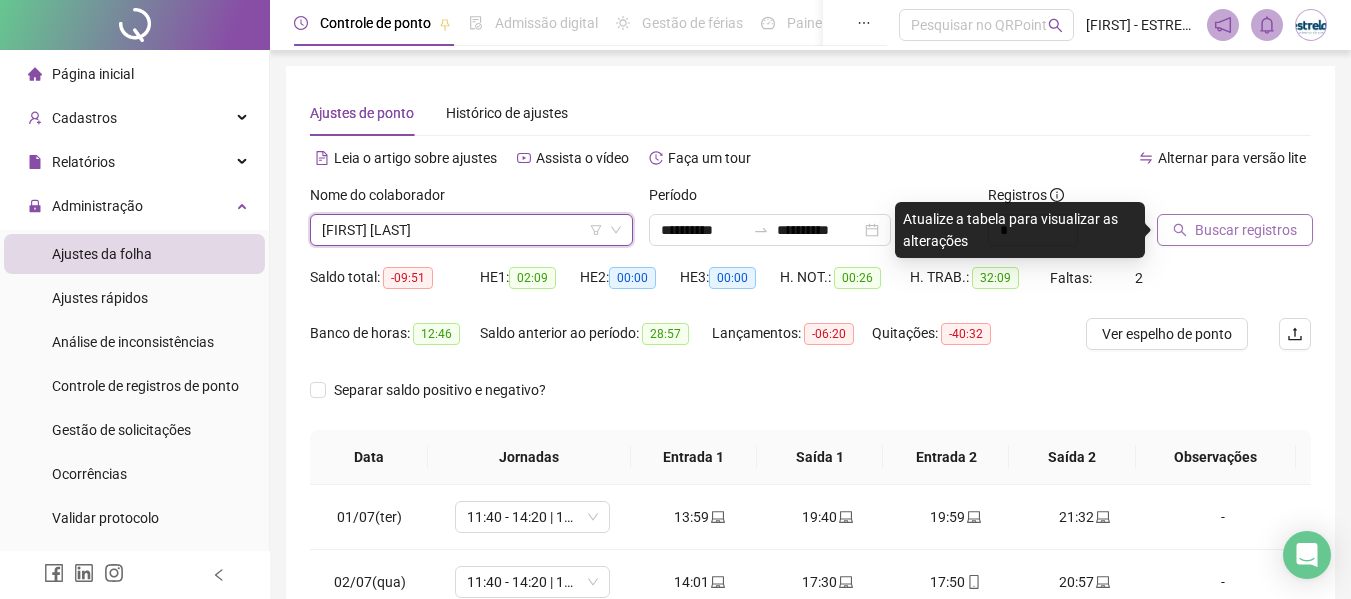 click on "Buscar registros" at bounding box center (1246, 230) 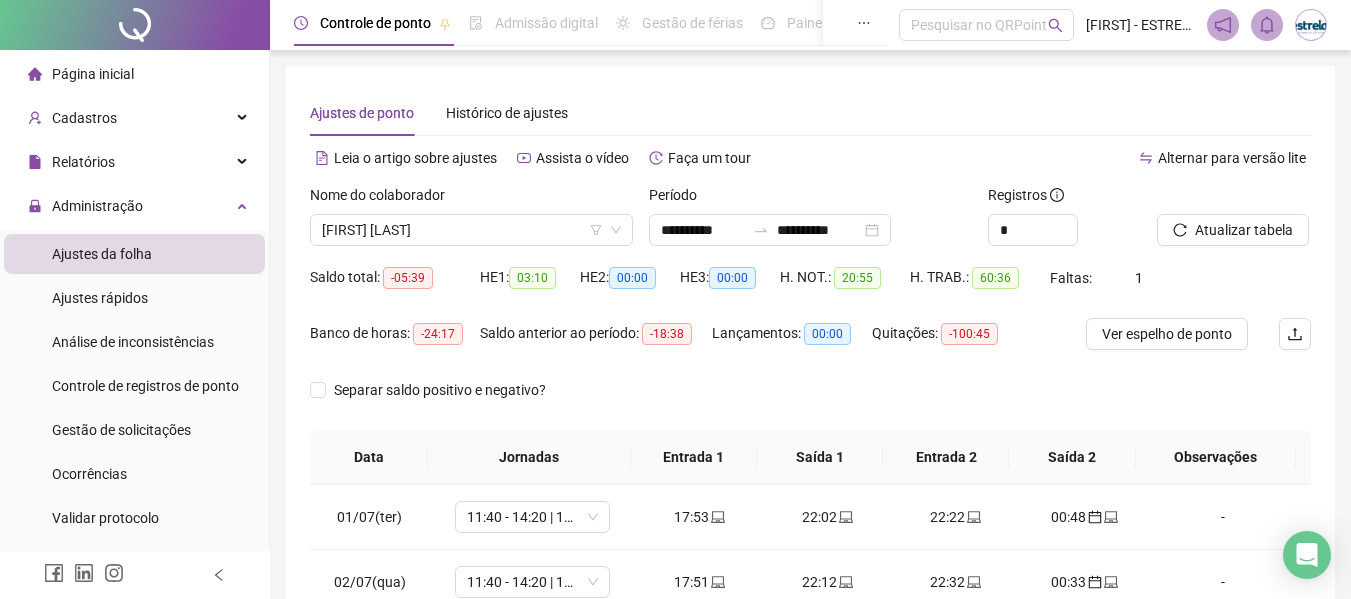 scroll, scrollTop: 300, scrollLeft: 0, axis: vertical 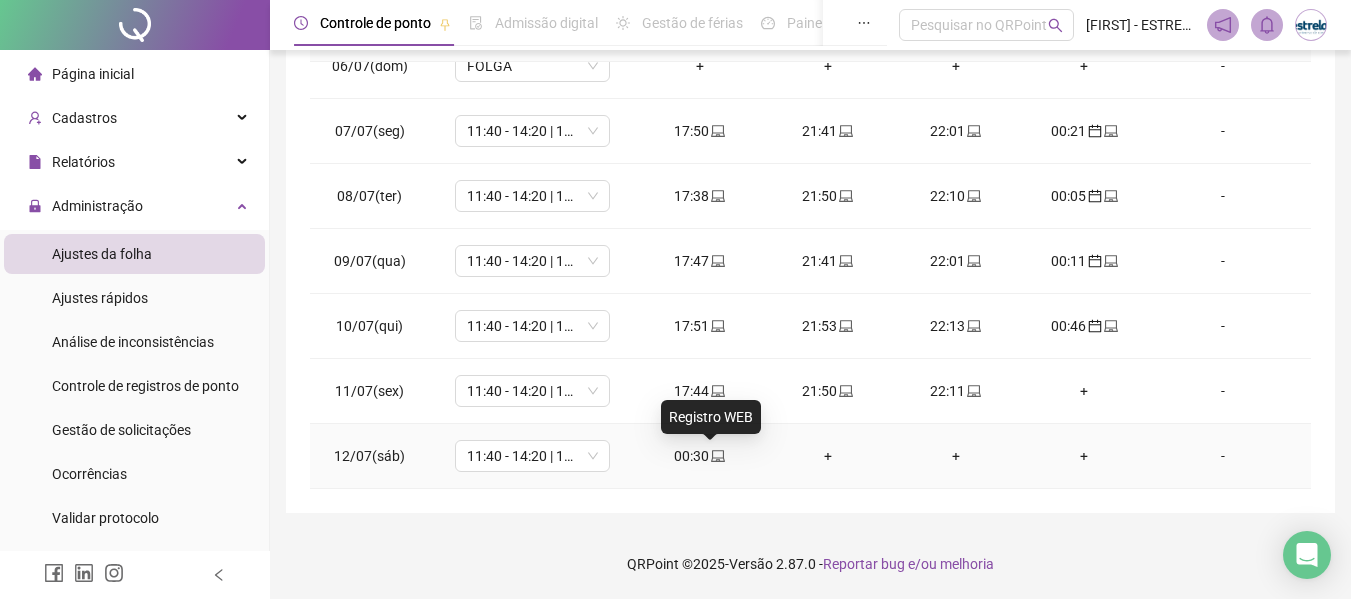 click 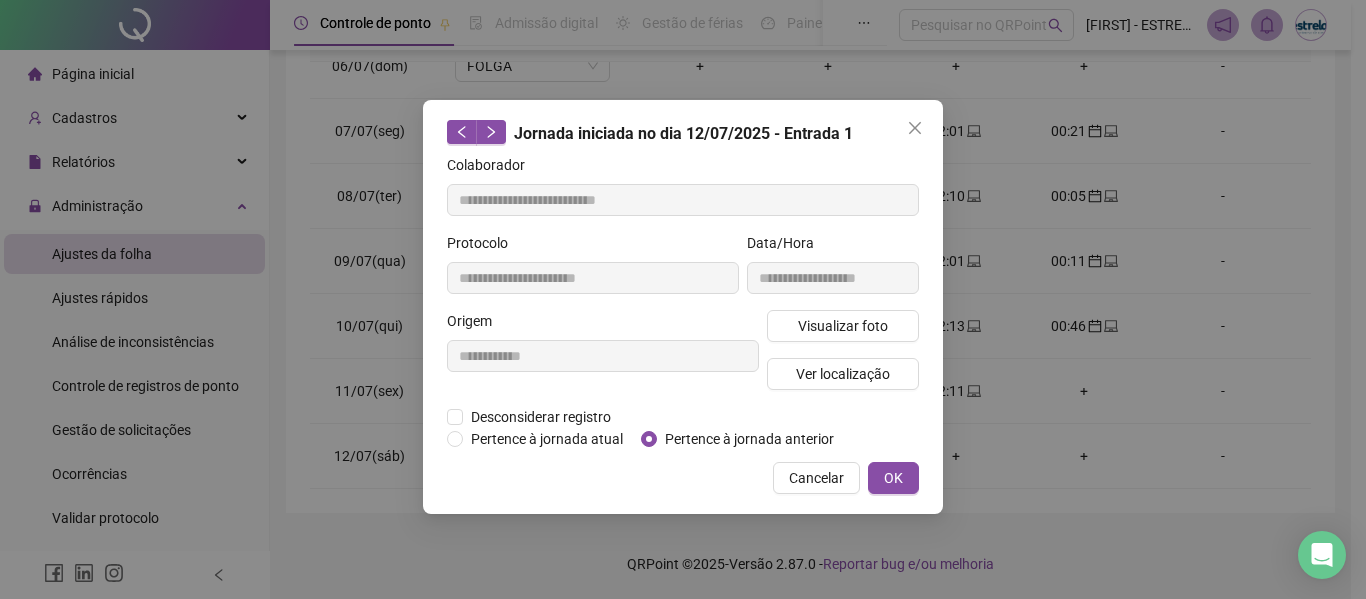 type on "**********" 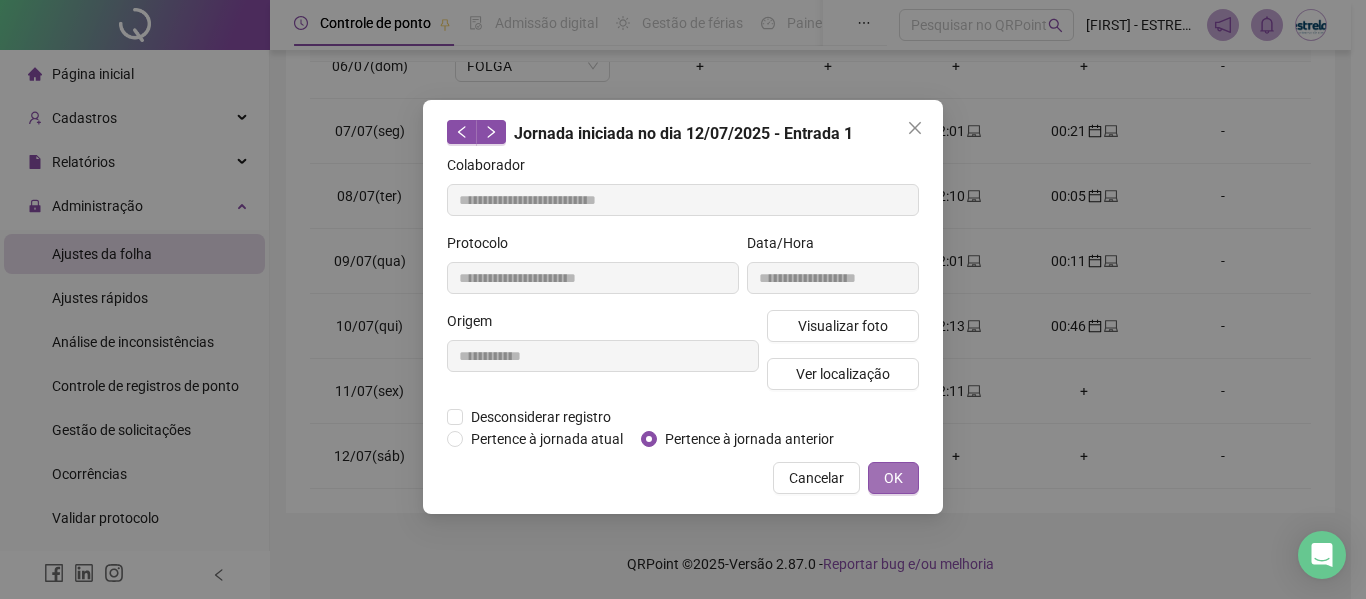 click on "OK" at bounding box center (893, 478) 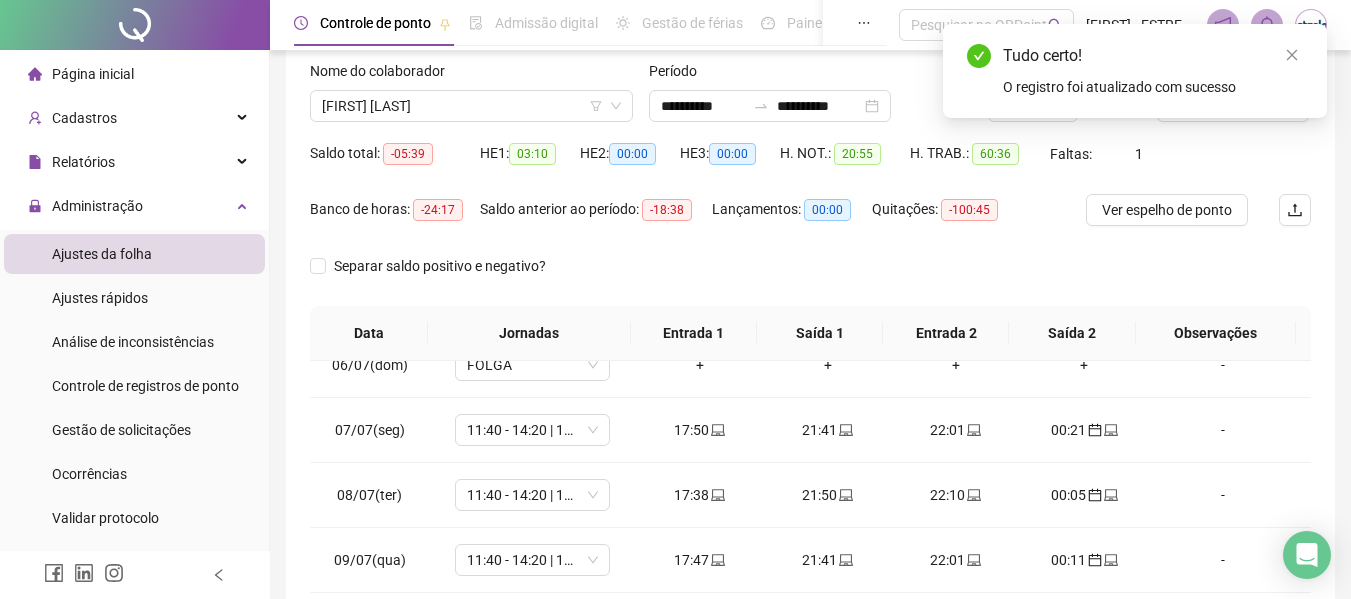 scroll, scrollTop: 0, scrollLeft: 0, axis: both 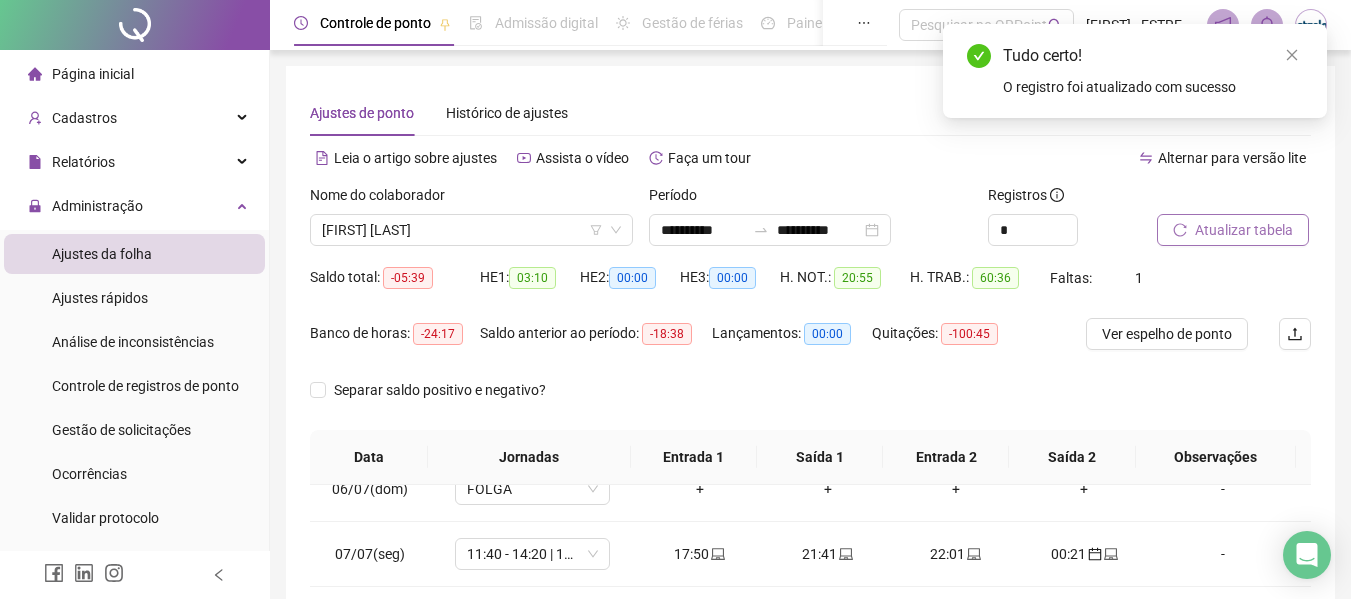 click on "Atualizar tabela" at bounding box center [1244, 230] 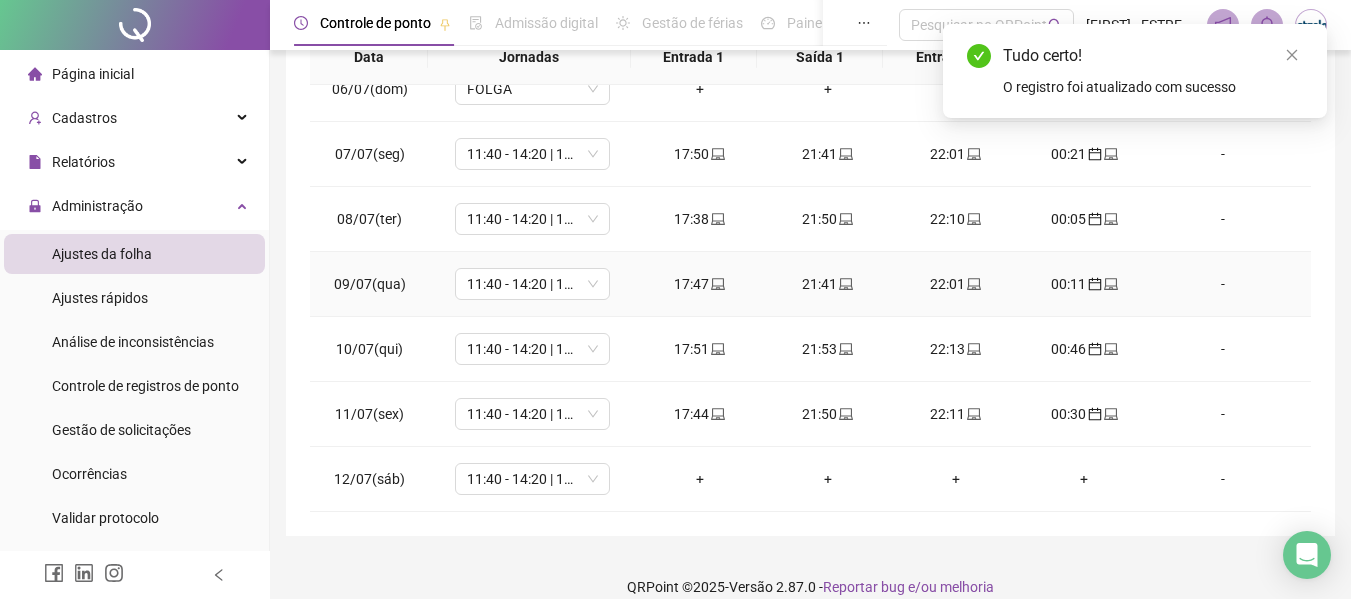 scroll, scrollTop: 423, scrollLeft: 0, axis: vertical 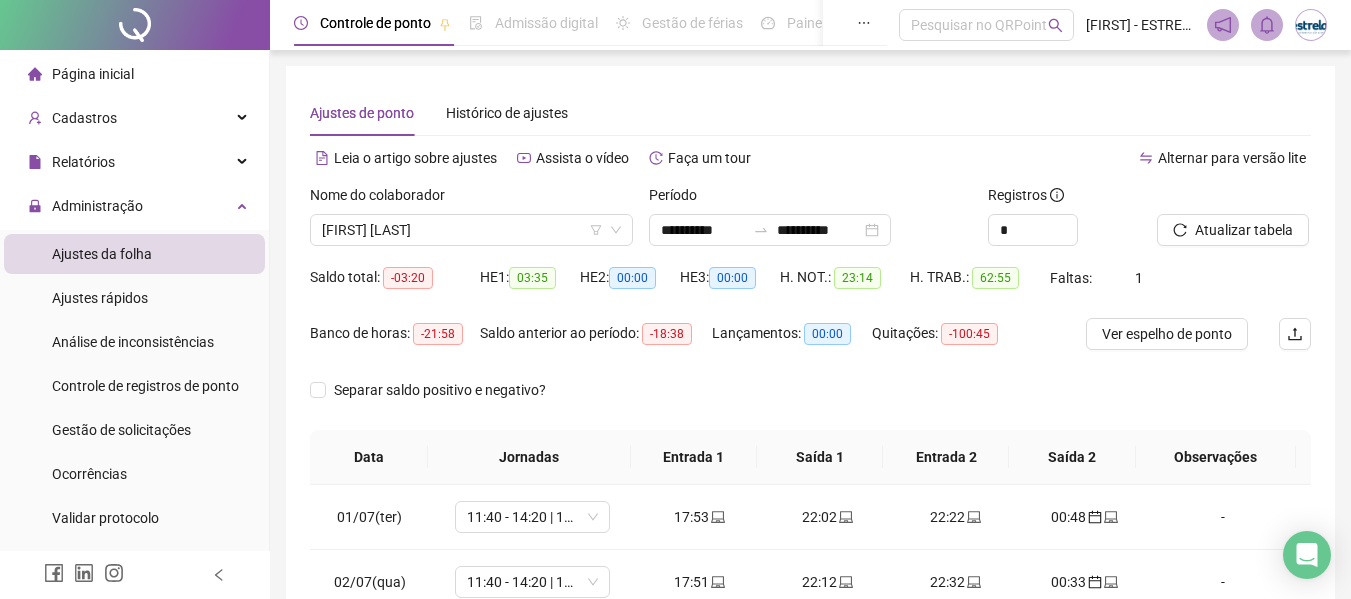 click on "Nome do colaborador [FIRST] [LAST]" at bounding box center (471, 223) 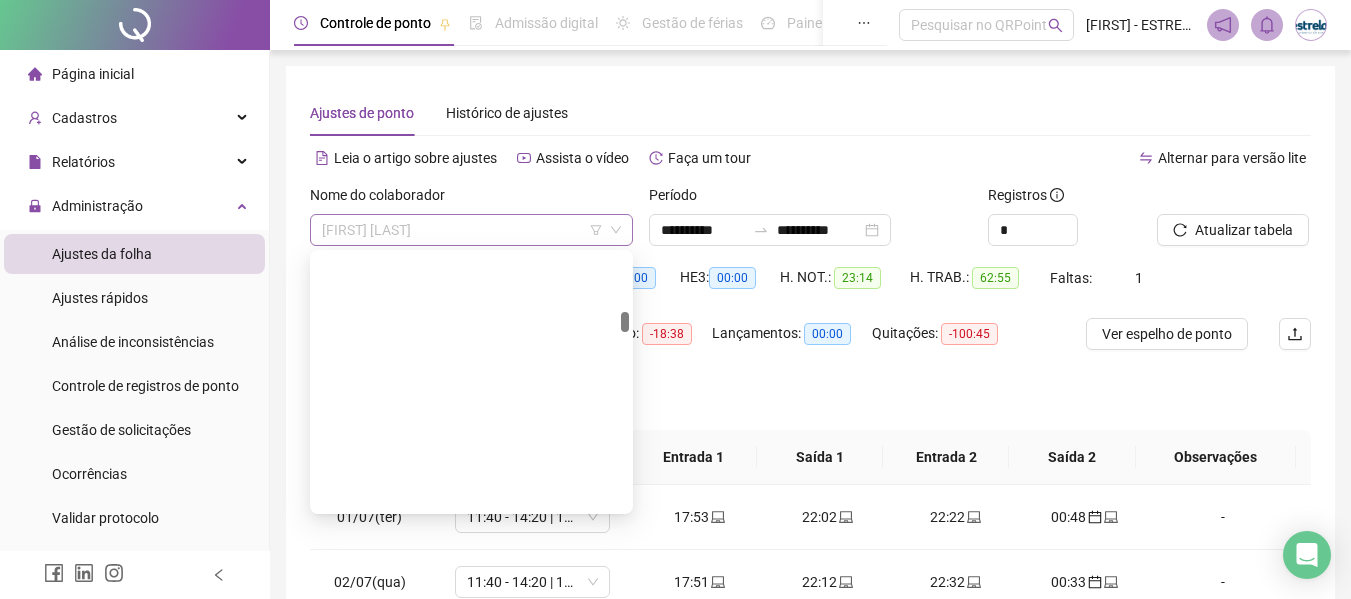 click on "[FIRST] [LAST]" at bounding box center (471, 230) 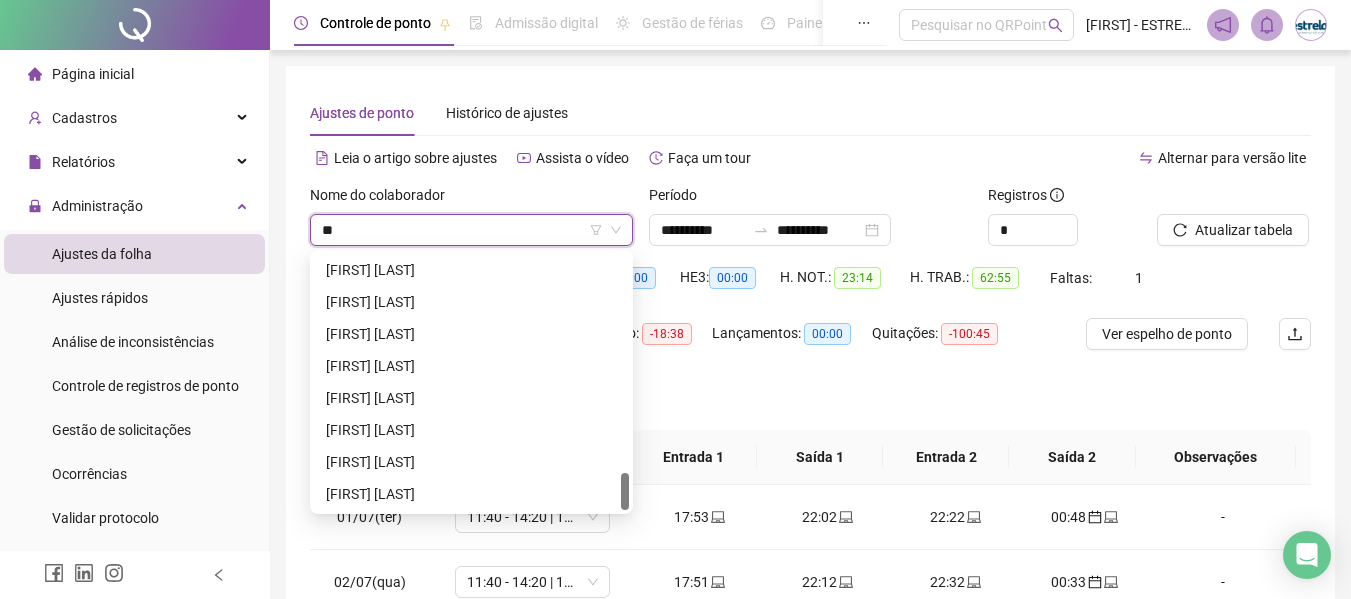 type on "***" 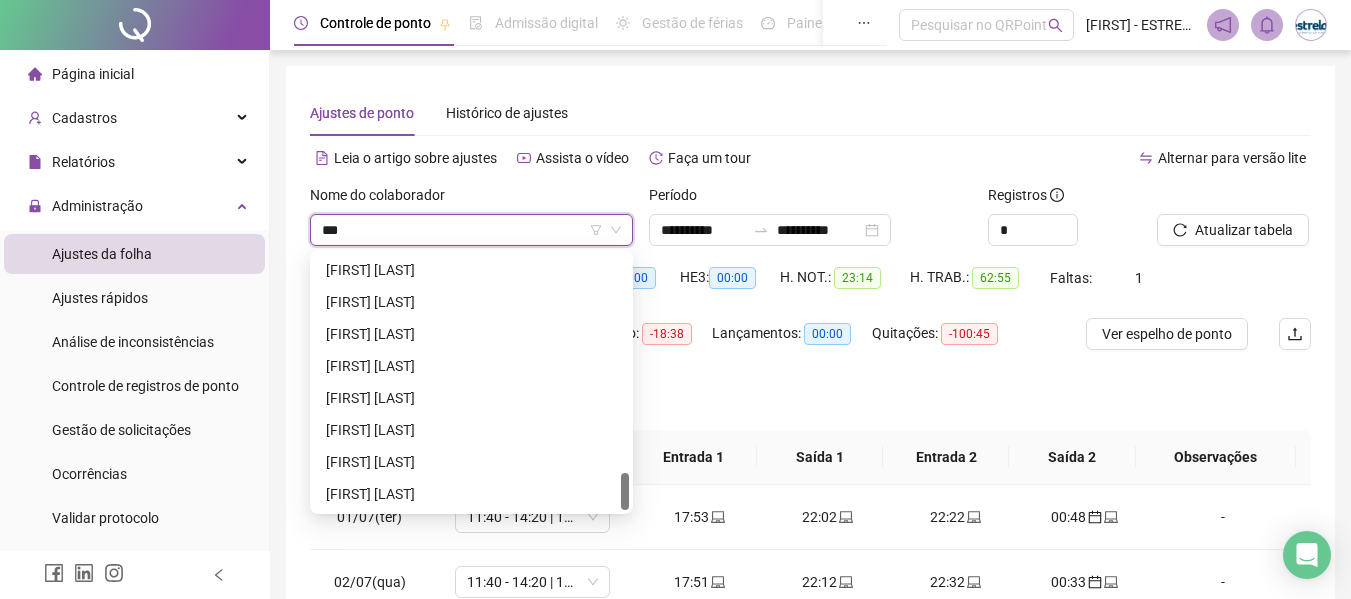 scroll, scrollTop: 0, scrollLeft: 0, axis: both 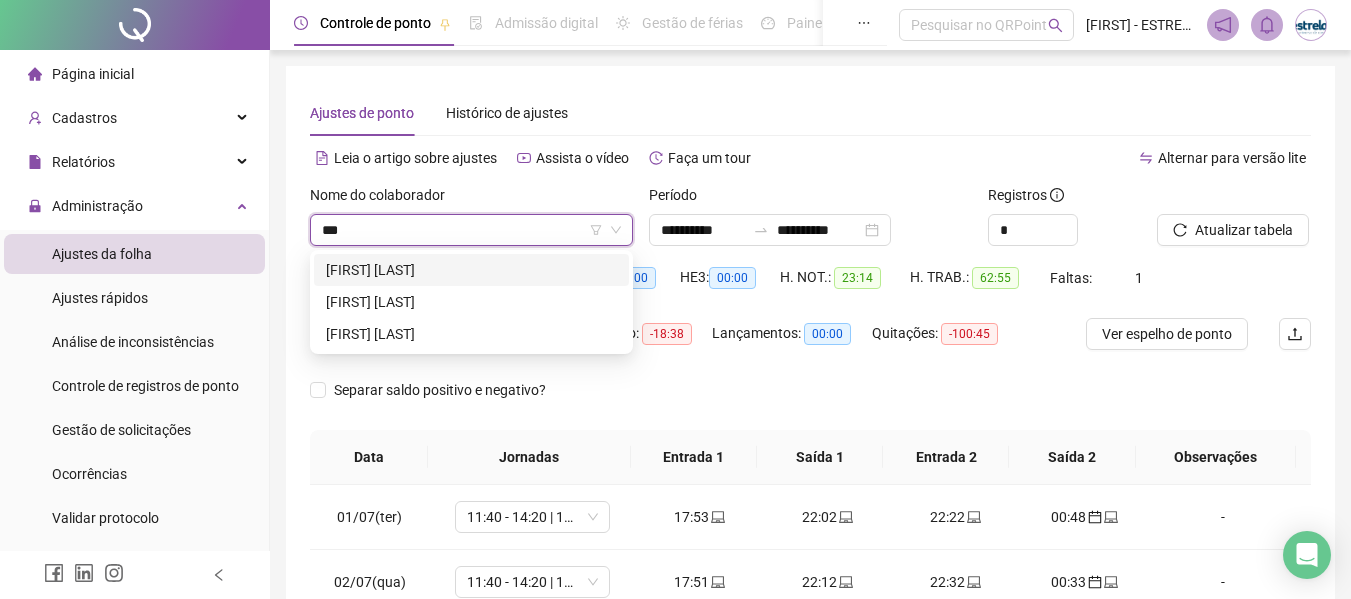 click on "[FIRST] [LAST] [FIRST] [LAST]" at bounding box center [471, 302] 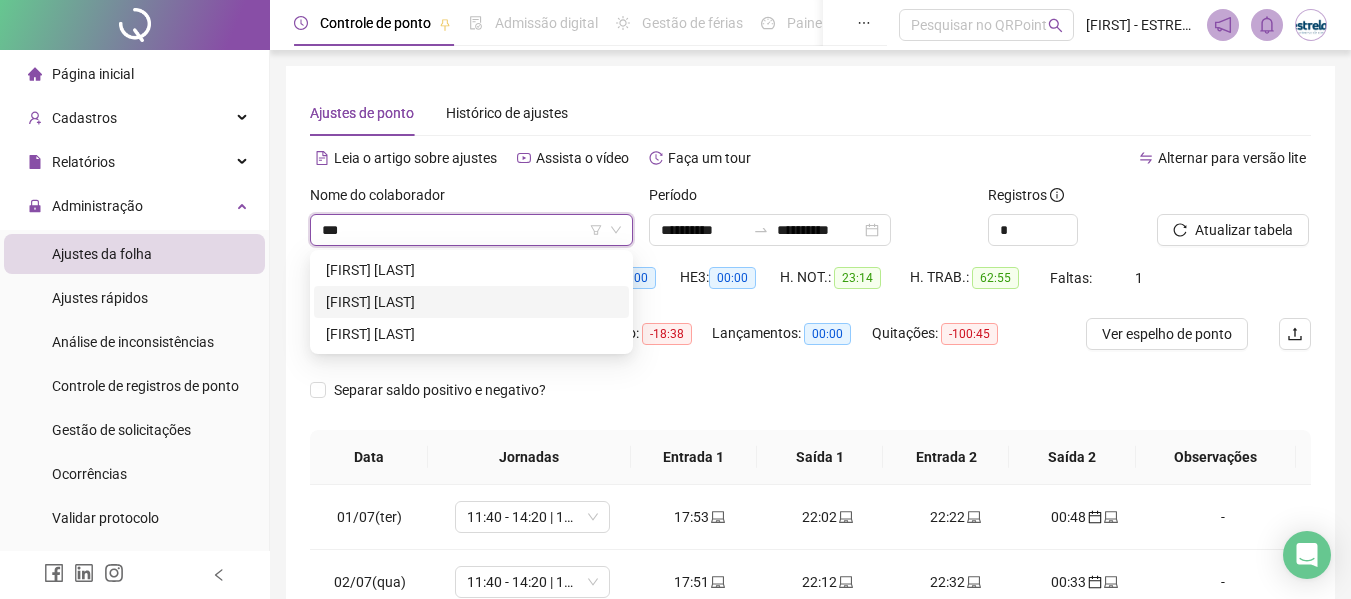 drag, startPoint x: 356, startPoint y: 293, endPoint x: 447, endPoint y: 294, distance: 91.00549 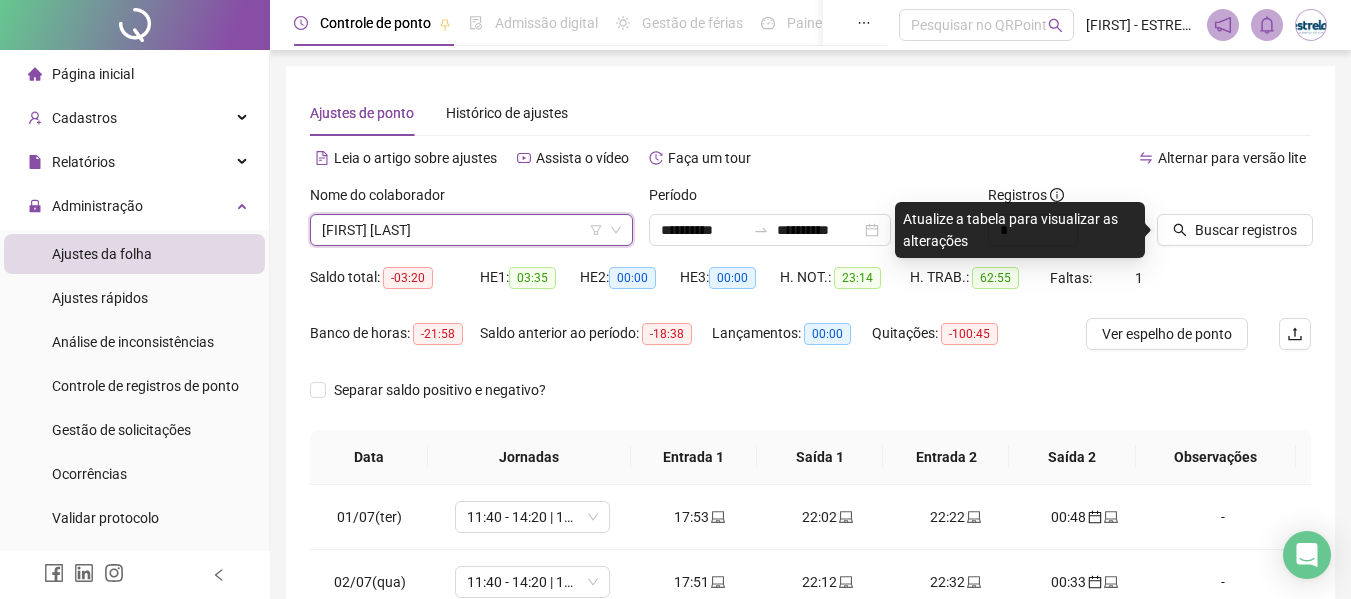 click 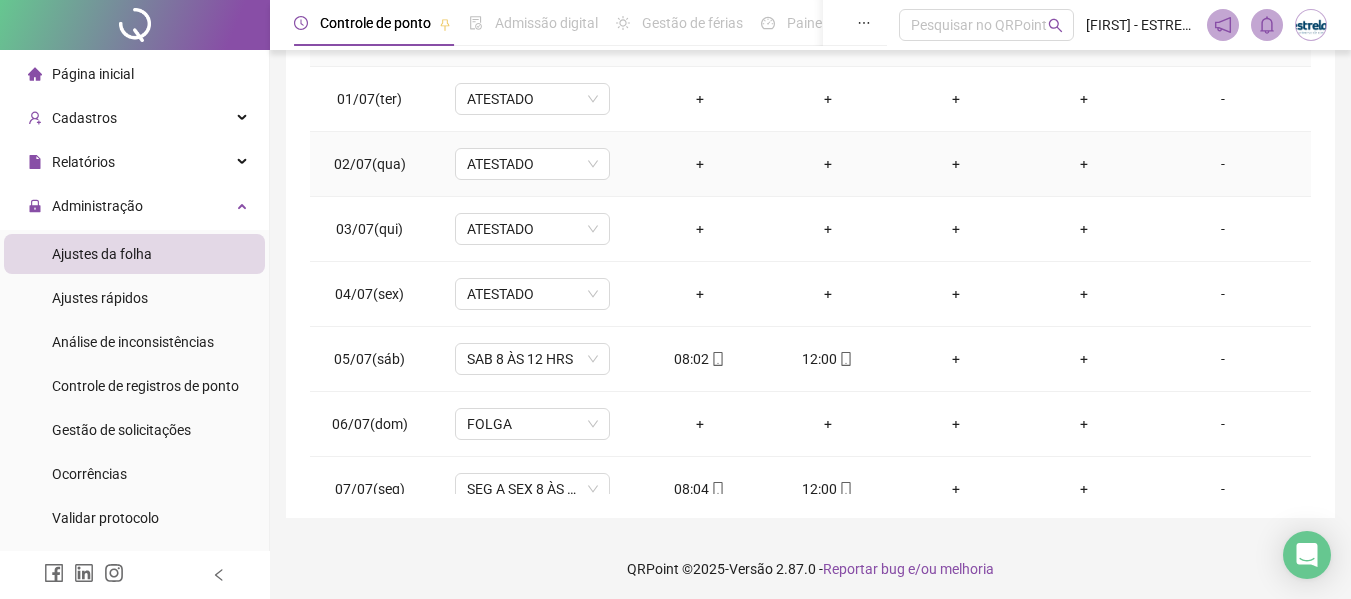 scroll, scrollTop: 423, scrollLeft: 0, axis: vertical 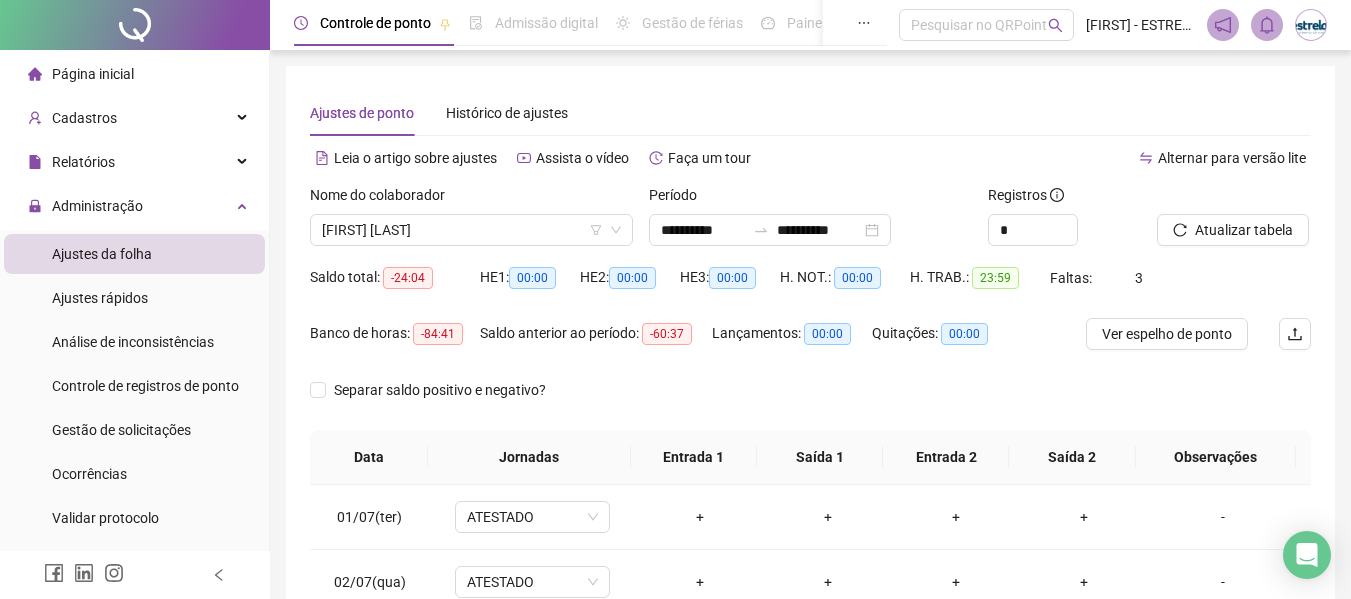 click on "Nome do colaborador" at bounding box center [471, 199] 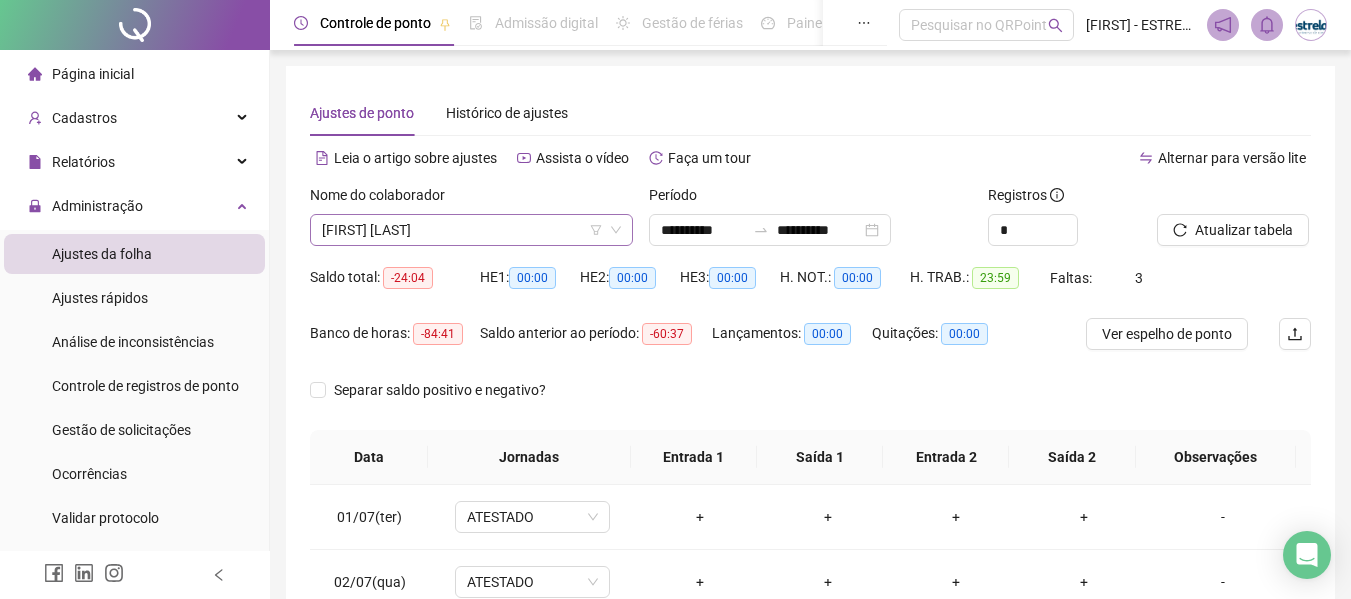 click on "[FIRST] [LAST]" at bounding box center [471, 230] 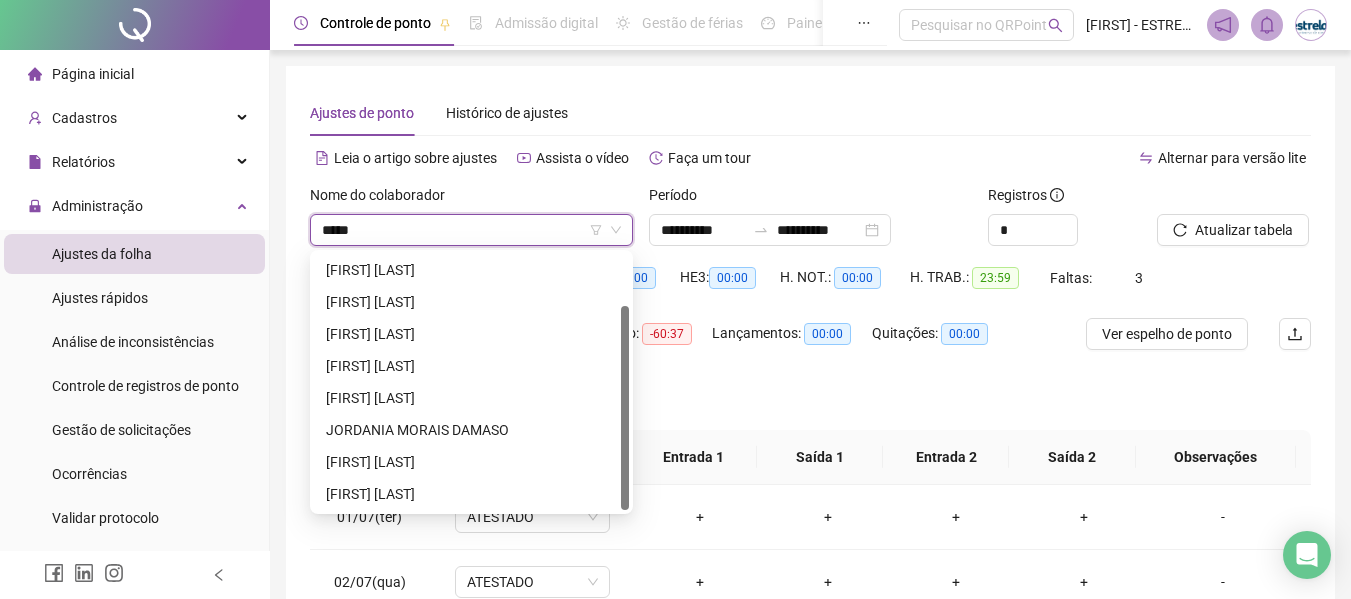 scroll, scrollTop: 0, scrollLeft: 0, axis: both 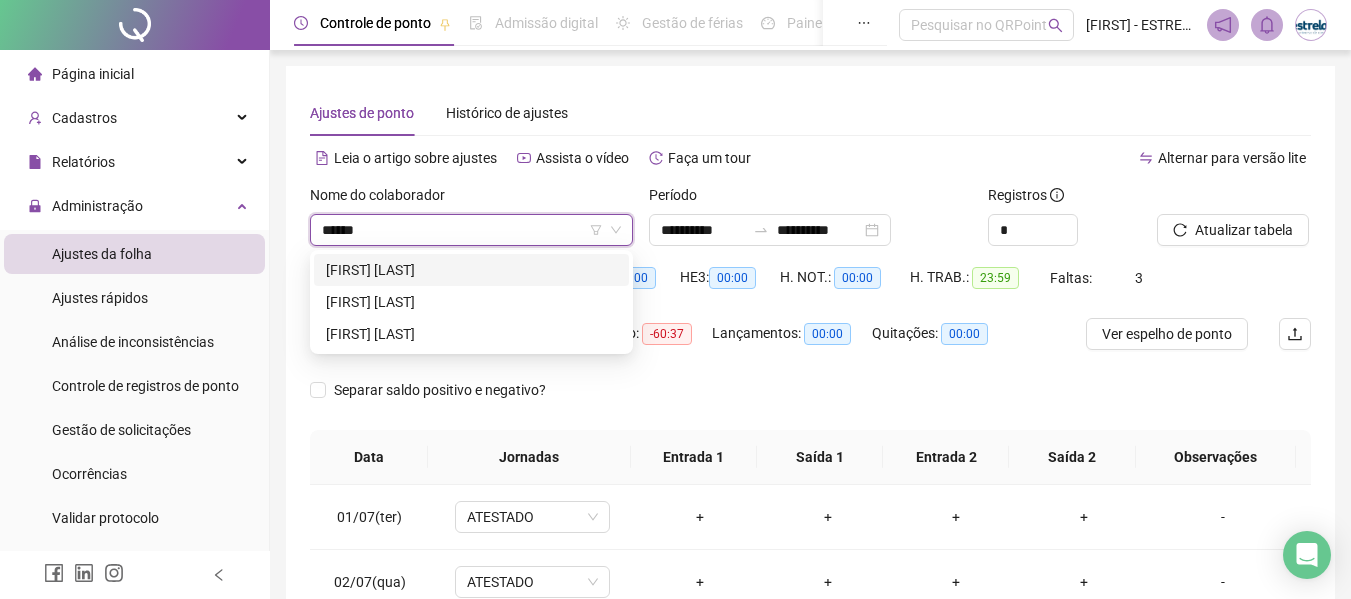 type on "*******" 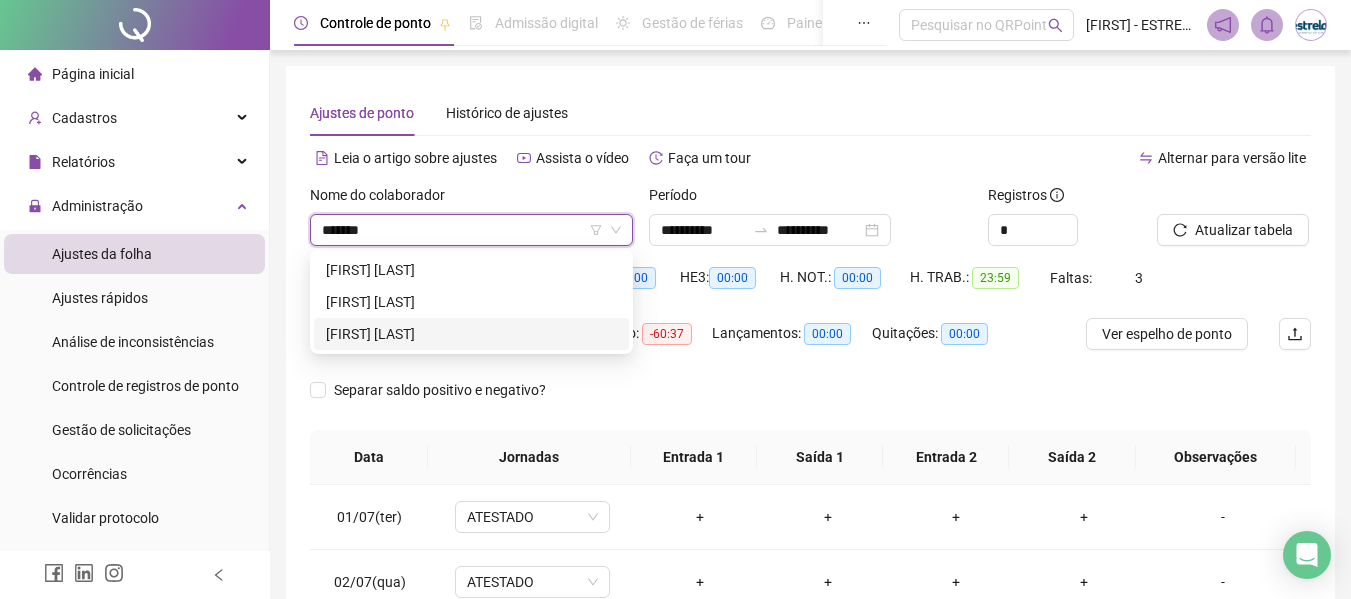 click on "[FIRST] [LAST]" at bounding box center (471, 334) 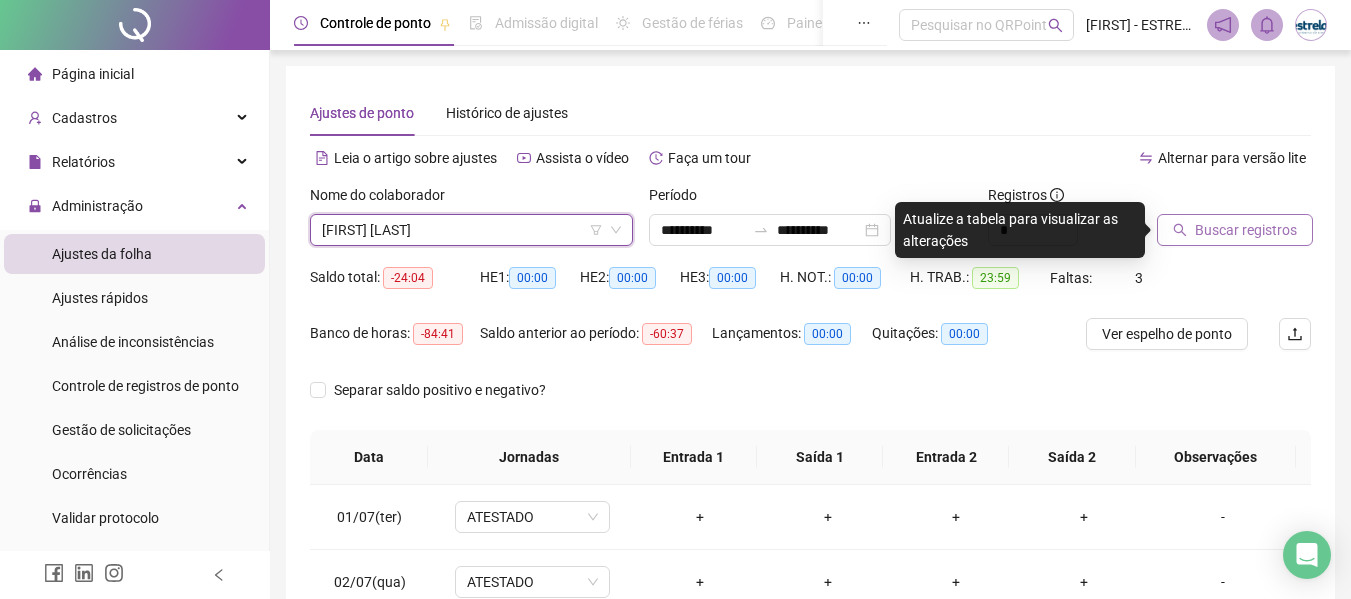 click on "Buscar registros" at bounding box center (1246, 230) 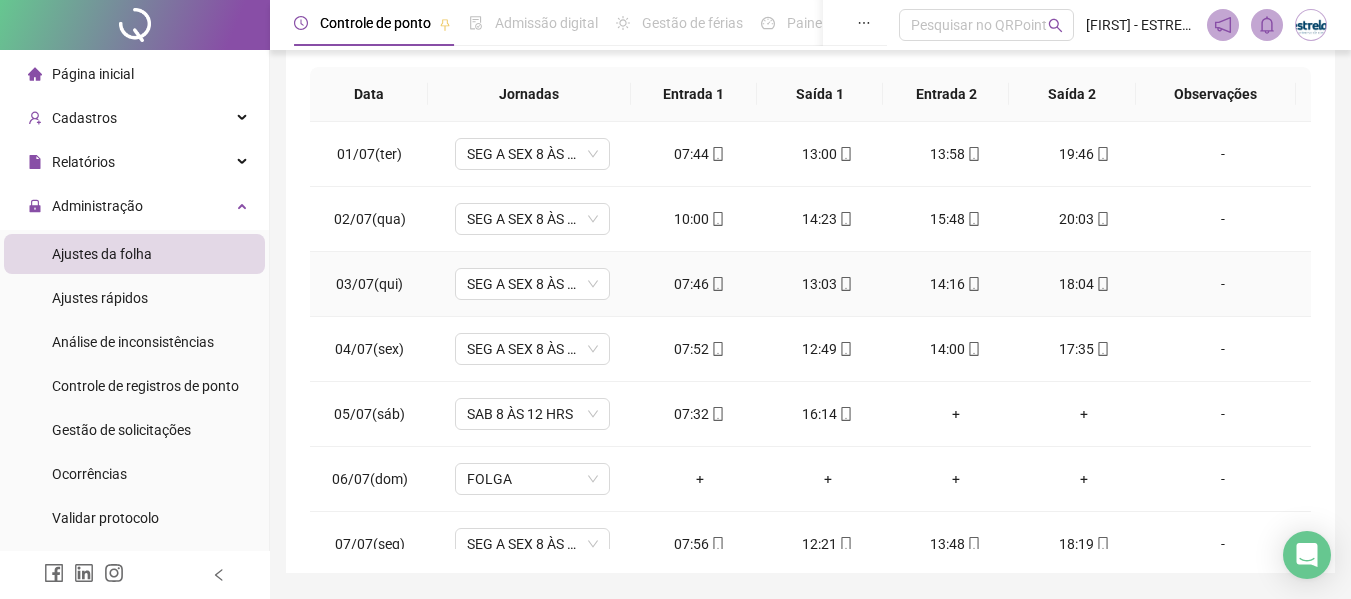 scroll, scrollTop: 423, scrollLeft: 0, axis: vertical 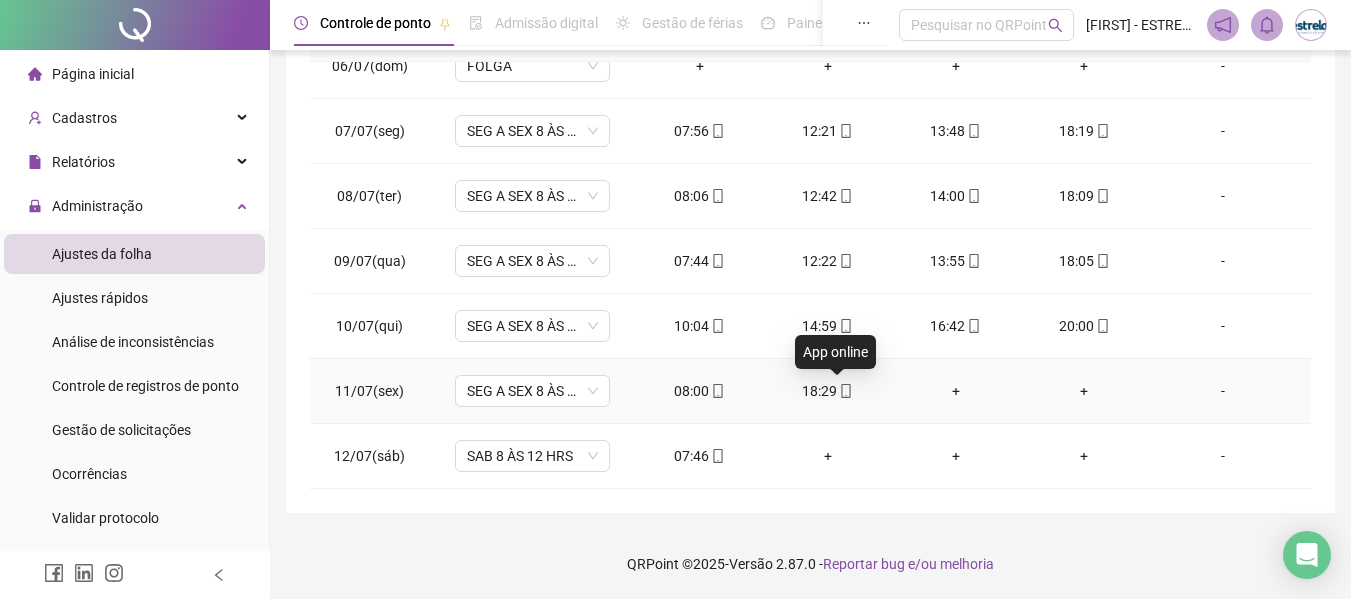 click 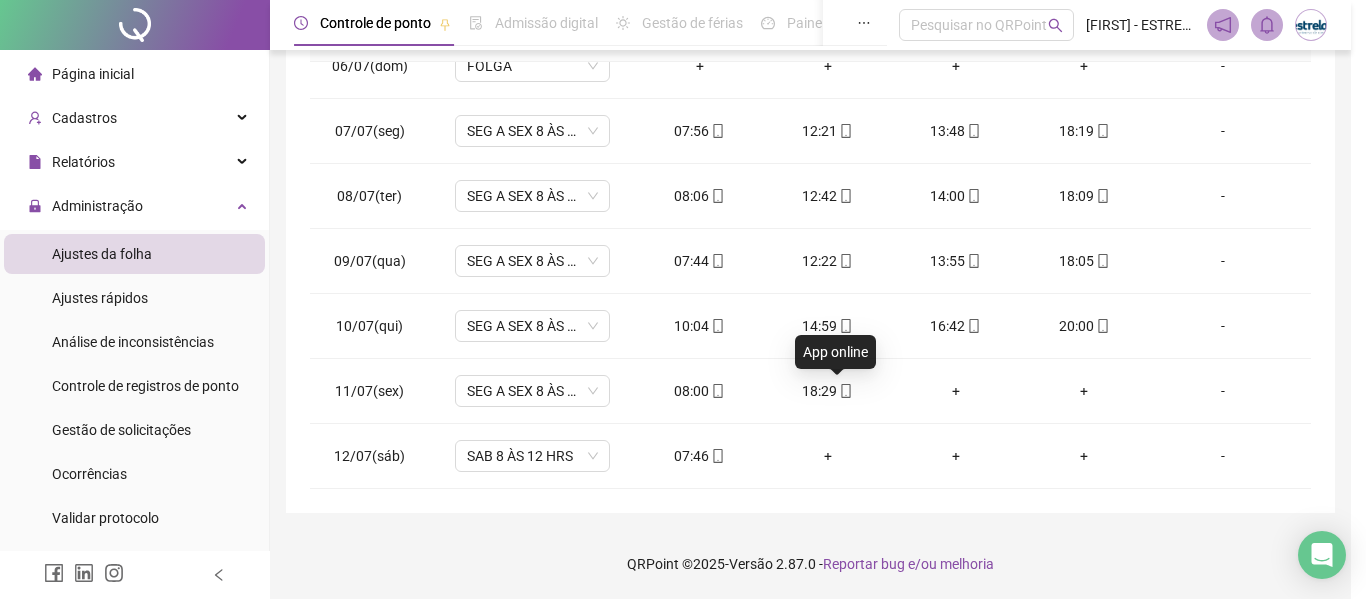 type on "**********" 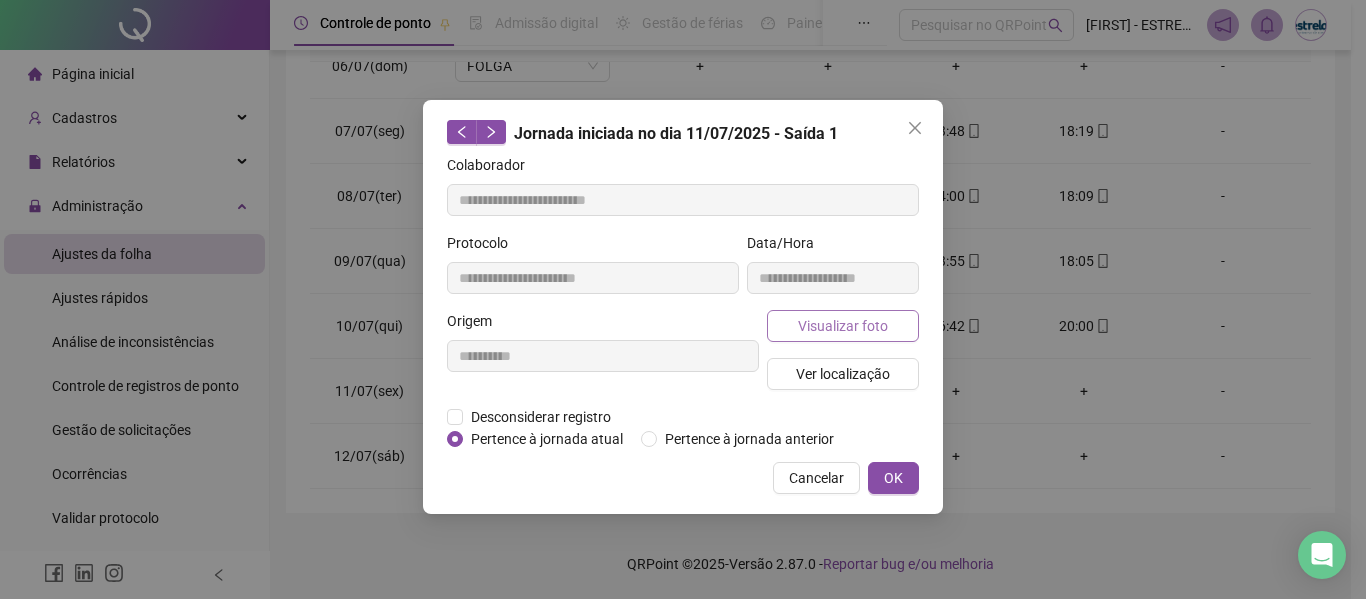 click on "Visualizar foto" at bounding box center [843, 326] 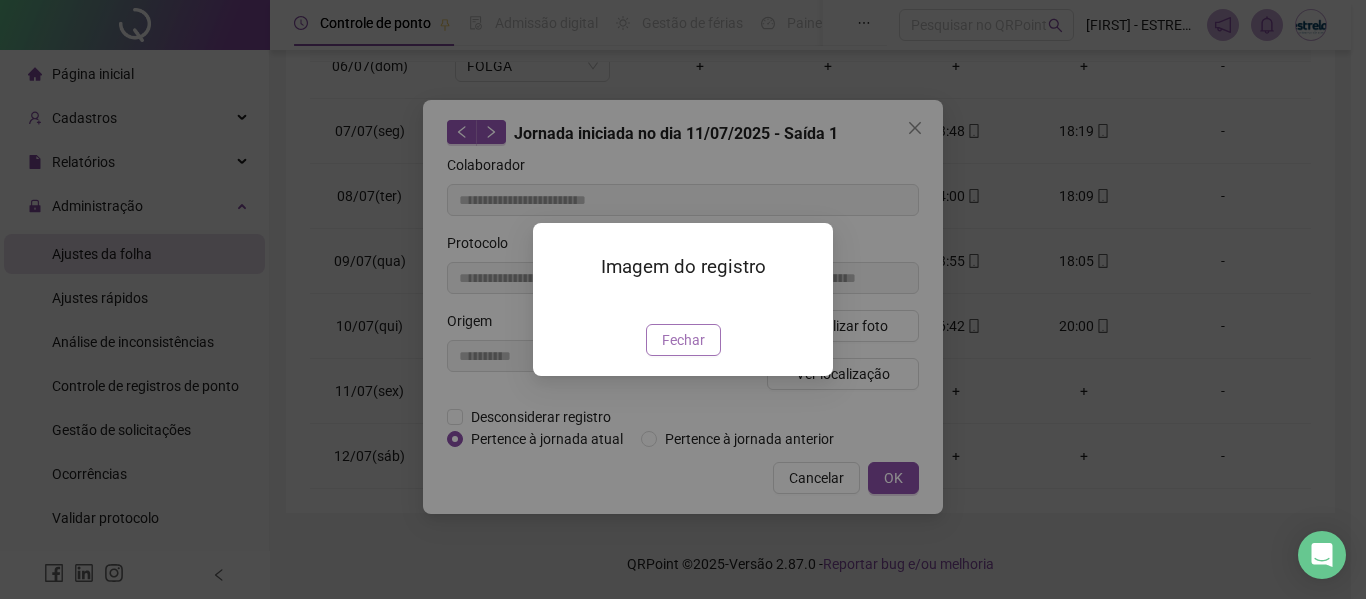 drag, startPoint x: 685, startPoint y: 452, endPoint x: 802, endPoint y: 339, distance: 162.65915 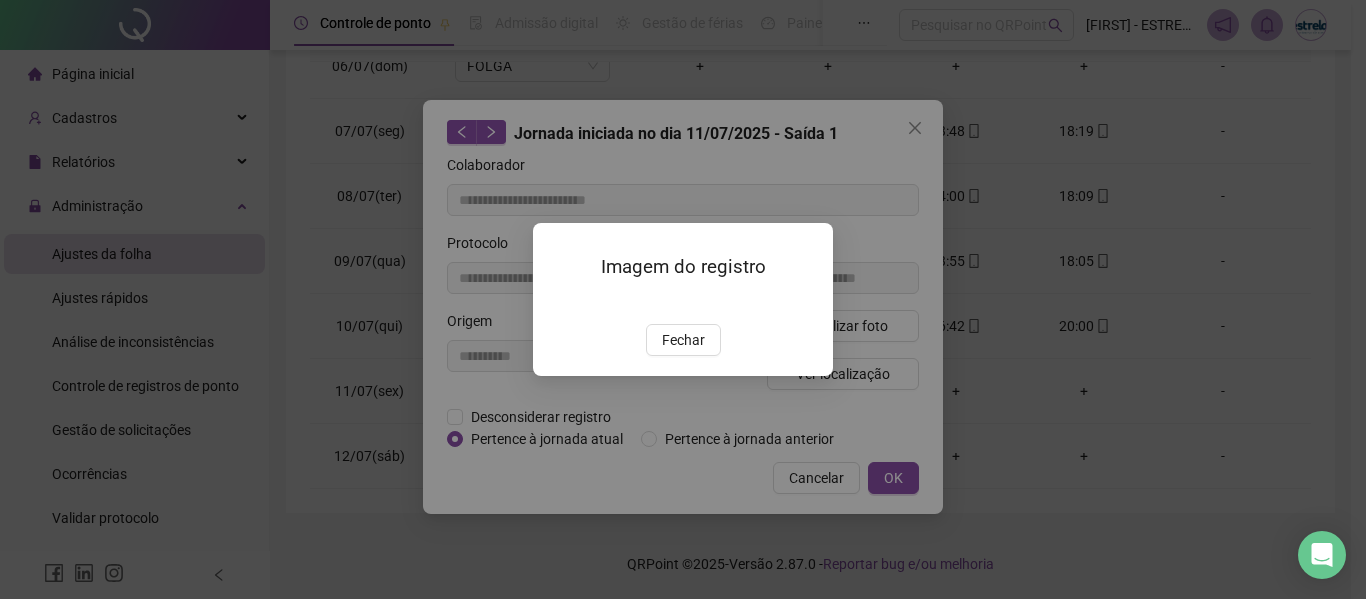 click on "Fechar" at bounding box center [683, 340] 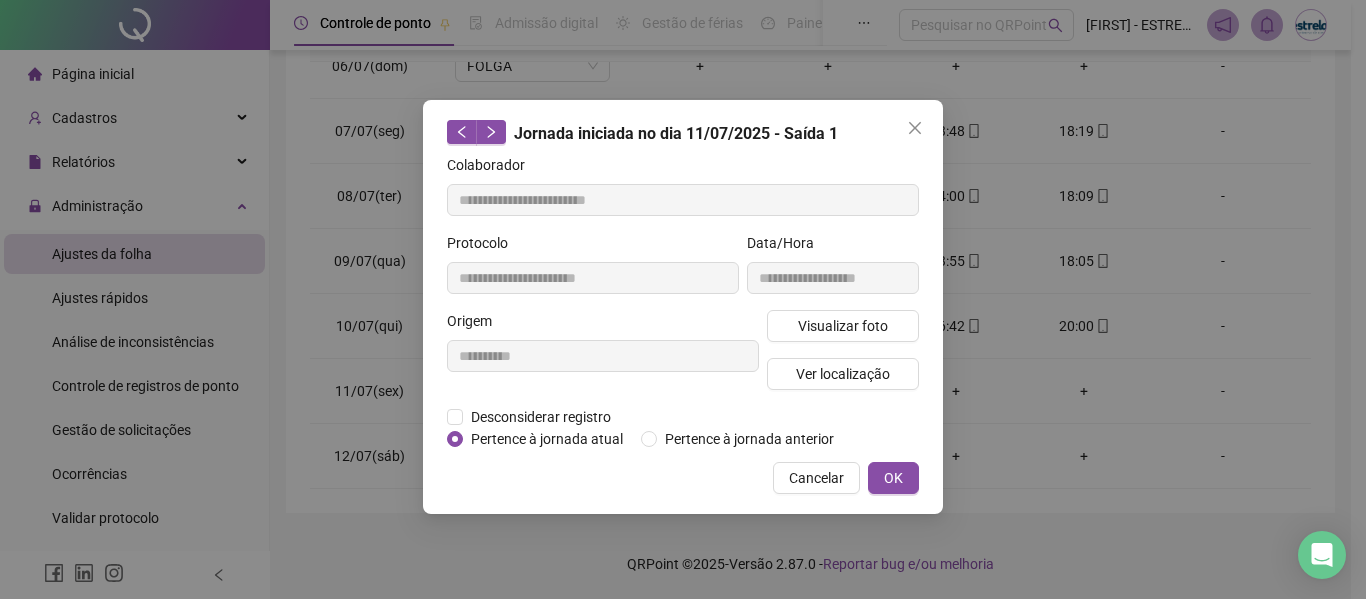 click 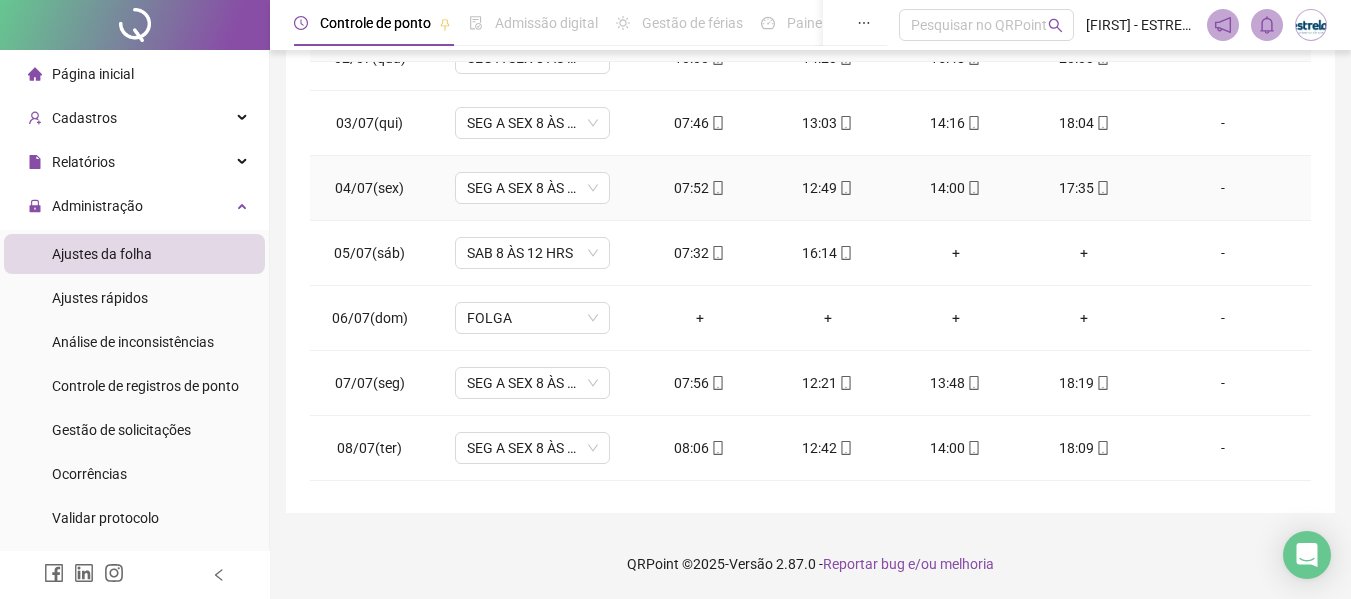 scroll, scrollTop: 0, scrollLeft: 0, axis: both 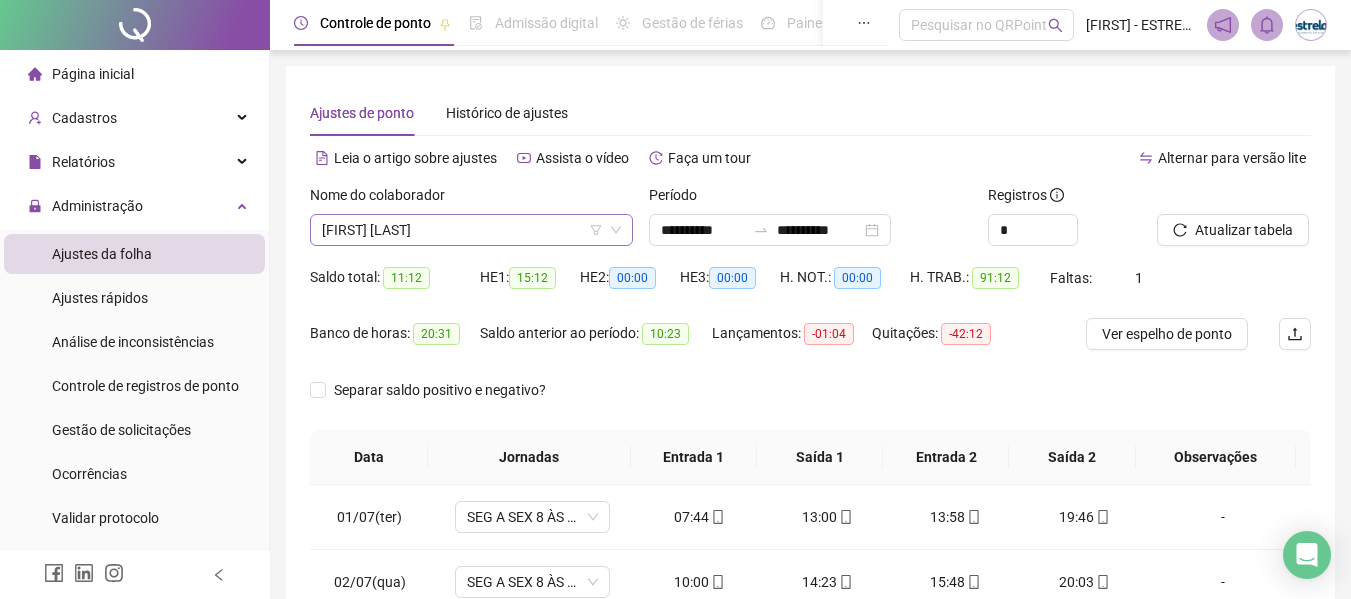 click on "[FIRST] [LAST]" at bounding box center [471, 230] 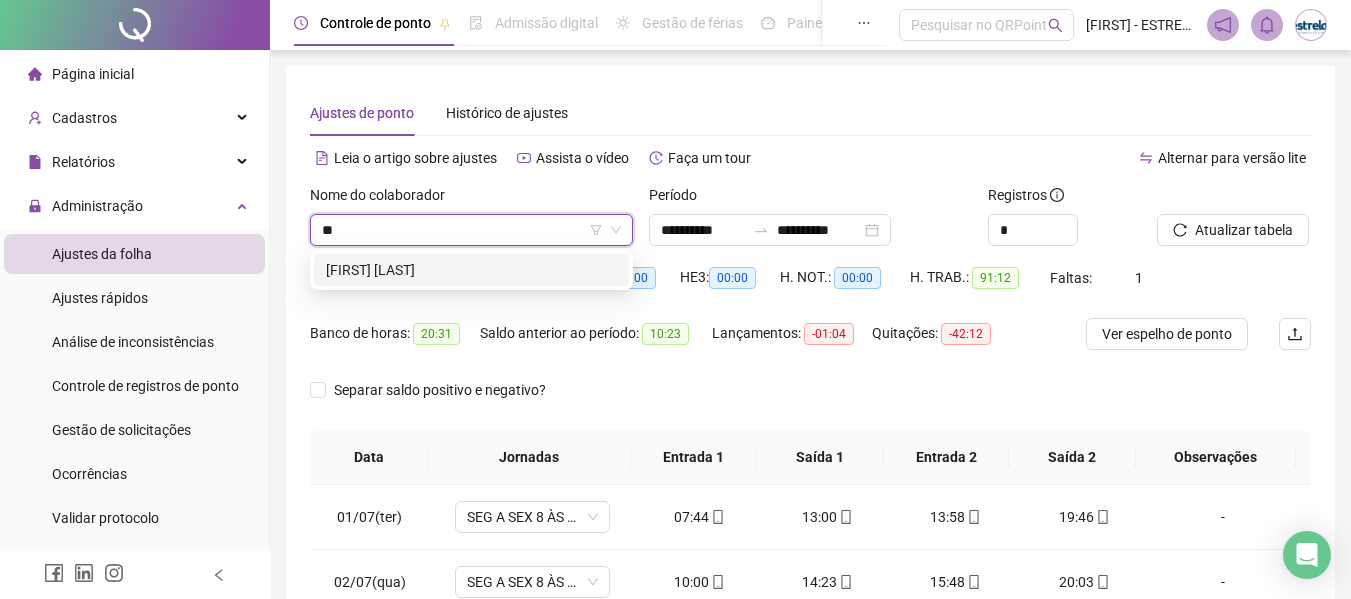 scroll, scrollTop: 0, scrollLeft: 0, axis: both 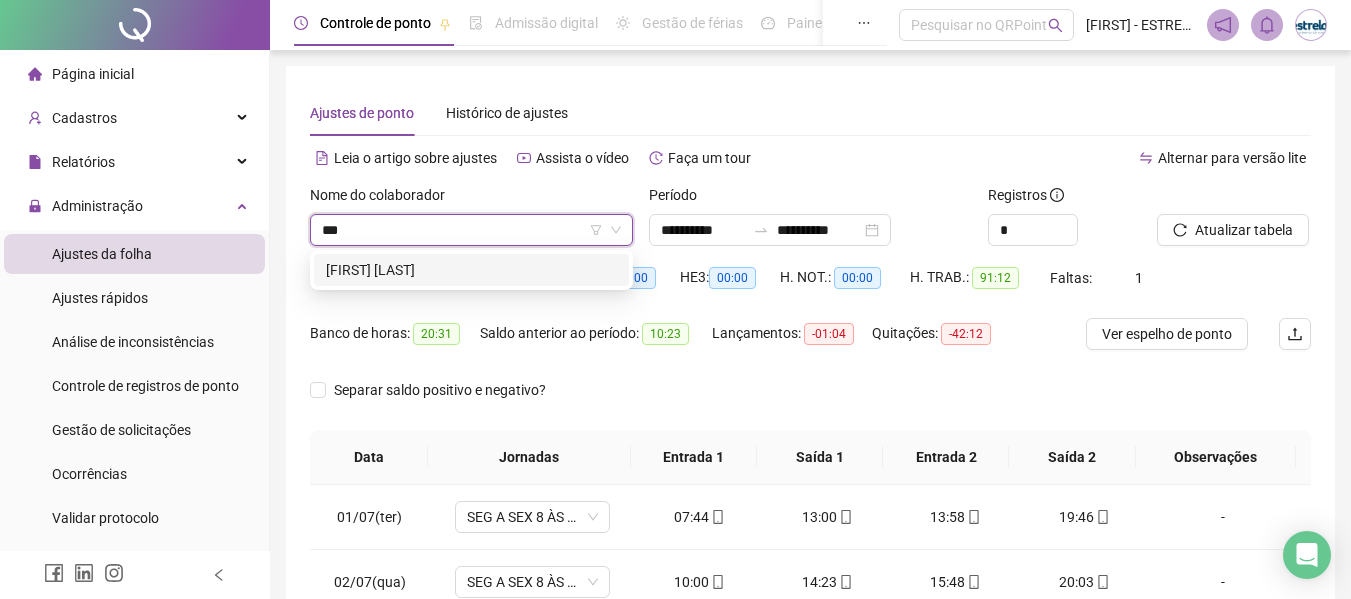 type on "****" 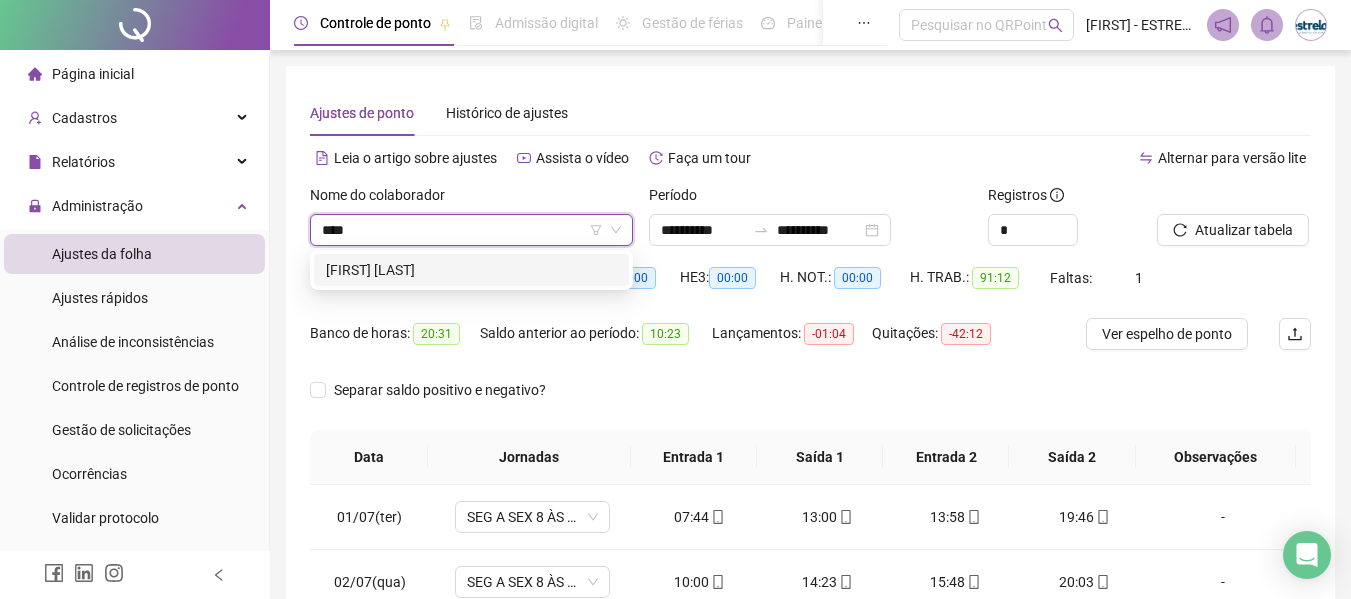 click on "[FIRST] [LAST]" at bounding box center [471, 270] 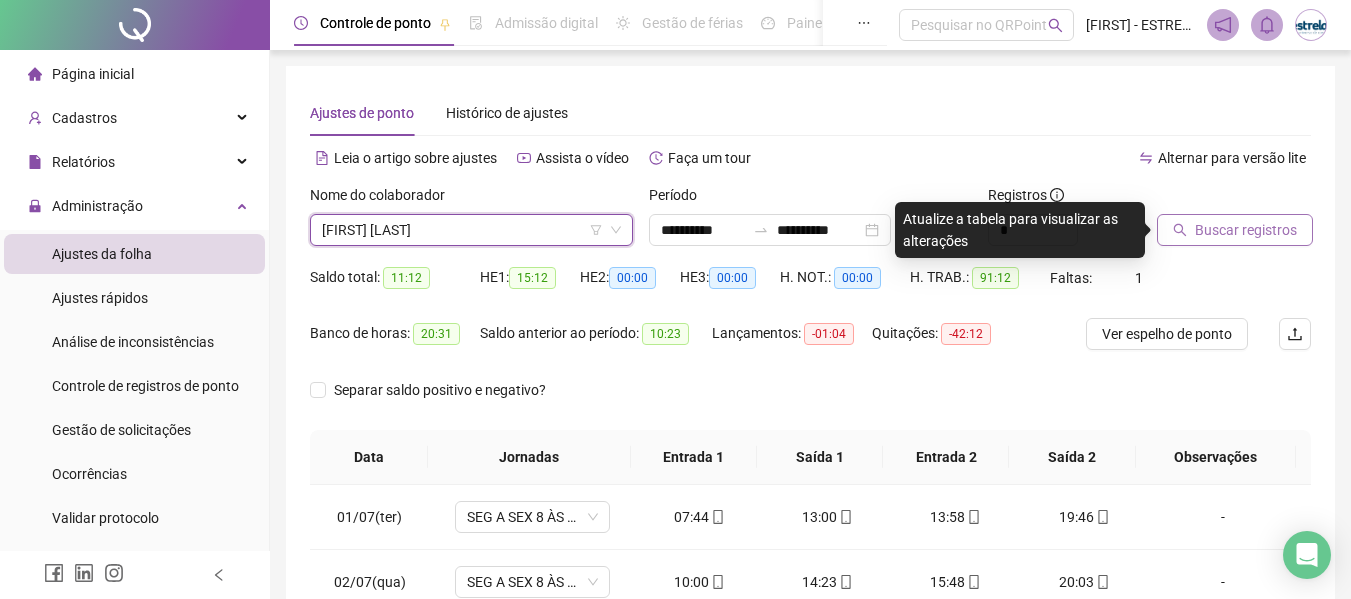 click on "Buscar registros" at bounding box center [1246, 230] 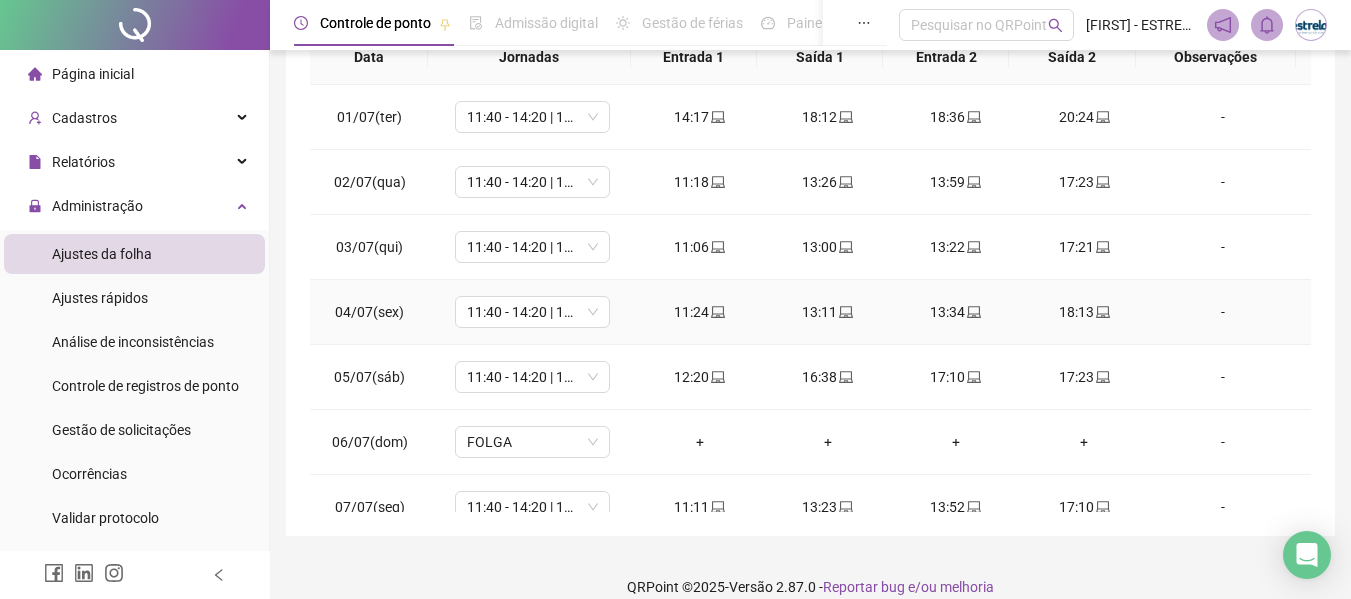 scroll, scrollTop: 423, scrollLeft: 0, axis: vertical 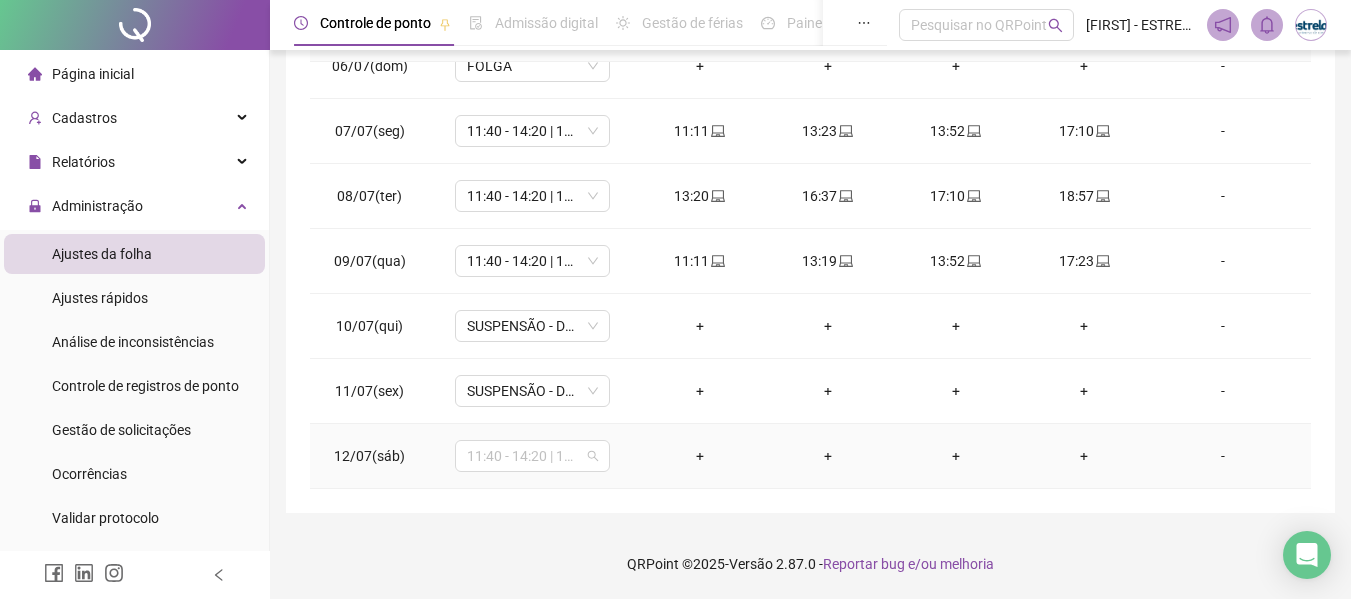 drag, startPoint x: 517, startPoint y: 455, endPoint x: 565, endPoint y: 368, distance: 99.36297 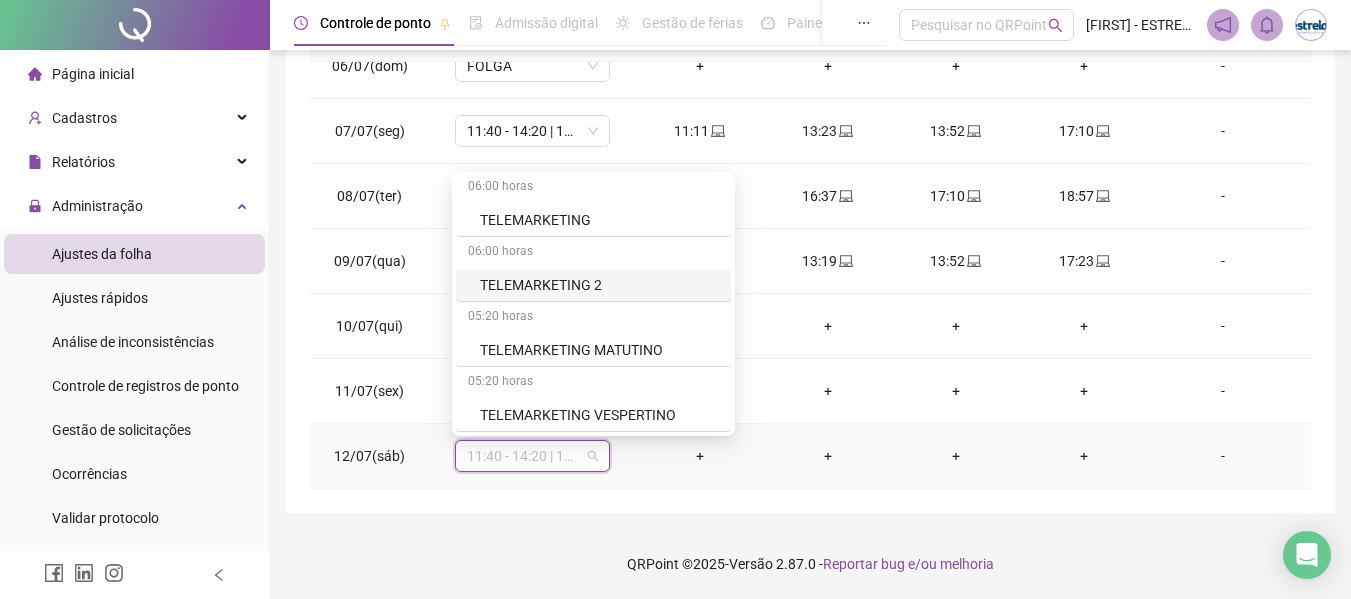 scroll, scrollTop: 1594, scrollLeft: 0, axis: vertical 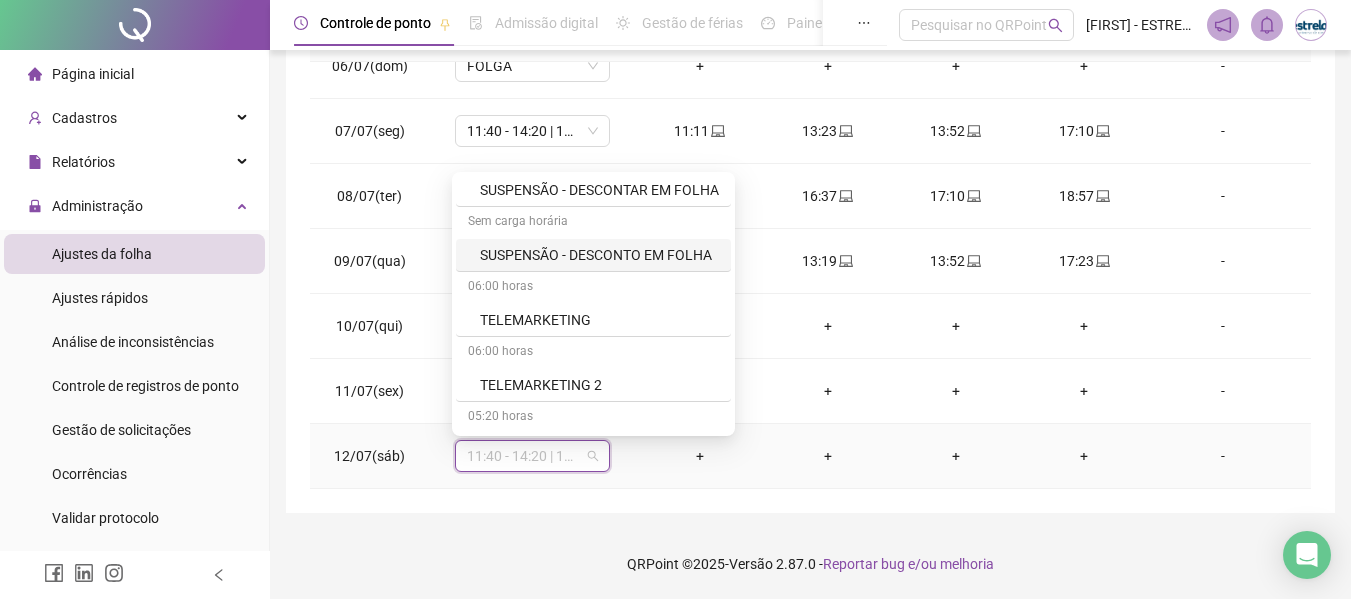 click on "SUSPENSÃO - DESCONTO EM FOLHA" at bounding box center [599, 255] 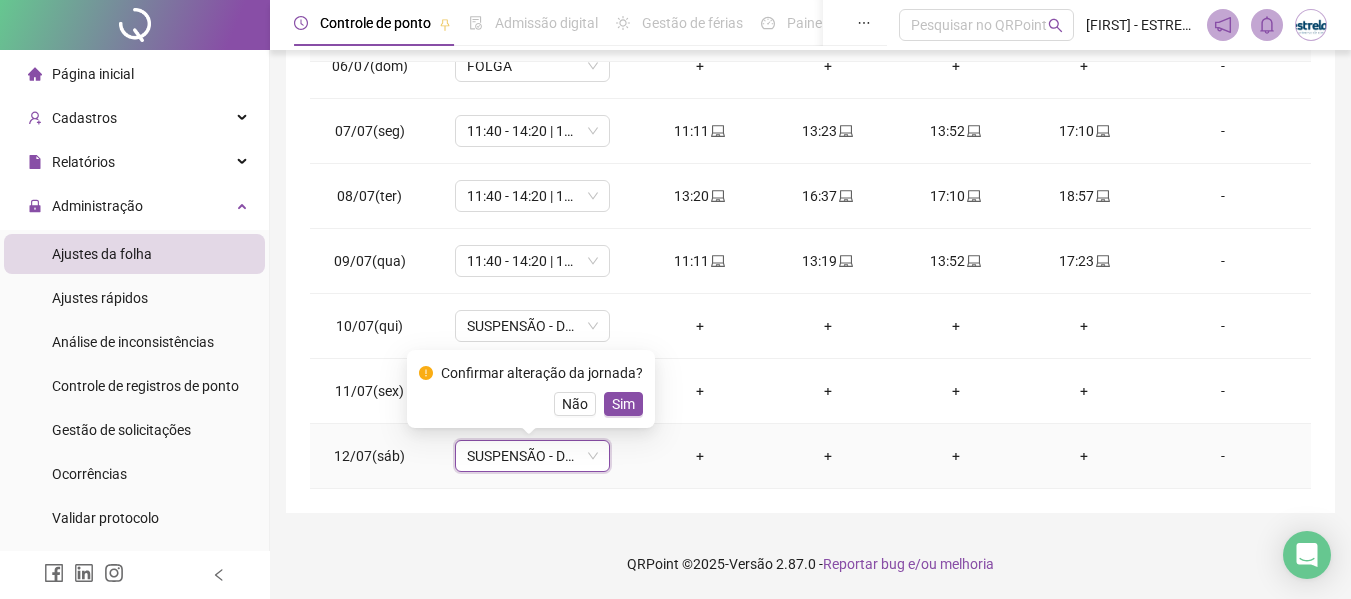 drag, startPoint x: 613, startPoint y: 398, endPoint x: 593, endPoint y: 376, distance: 29.732138 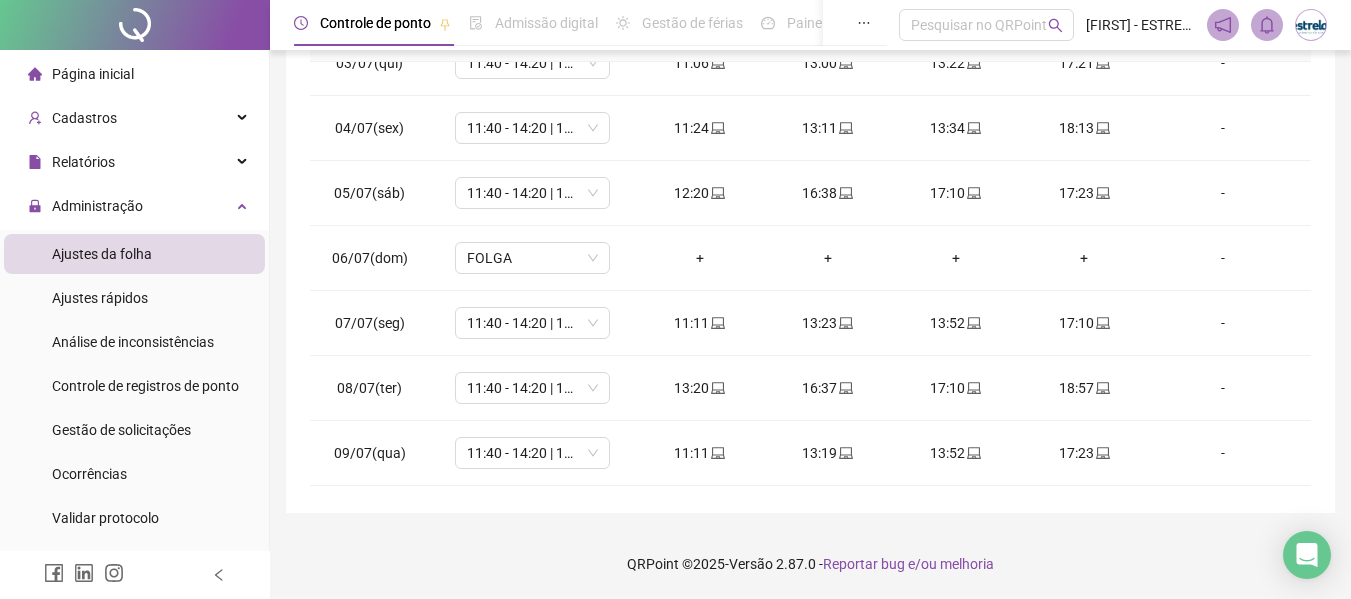scroll, scrollTop: 0, scrollLeft: 0, axis: both 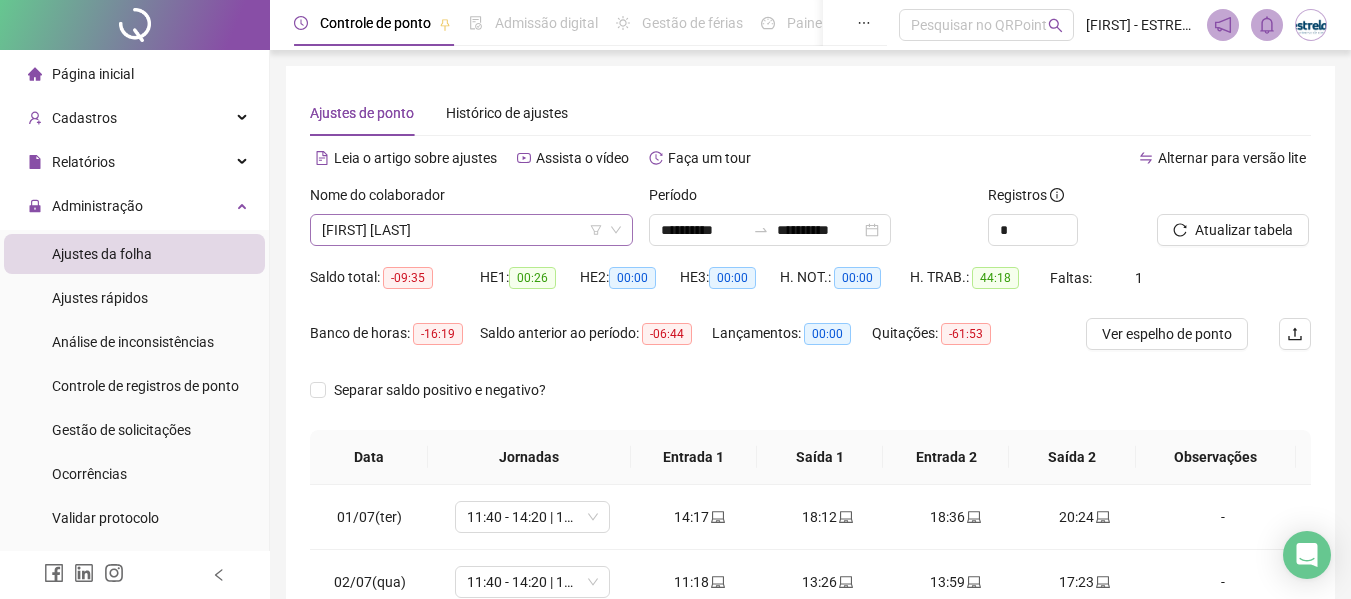 click on "[FIRST] [LAST]" at bounding box center (471, 230) 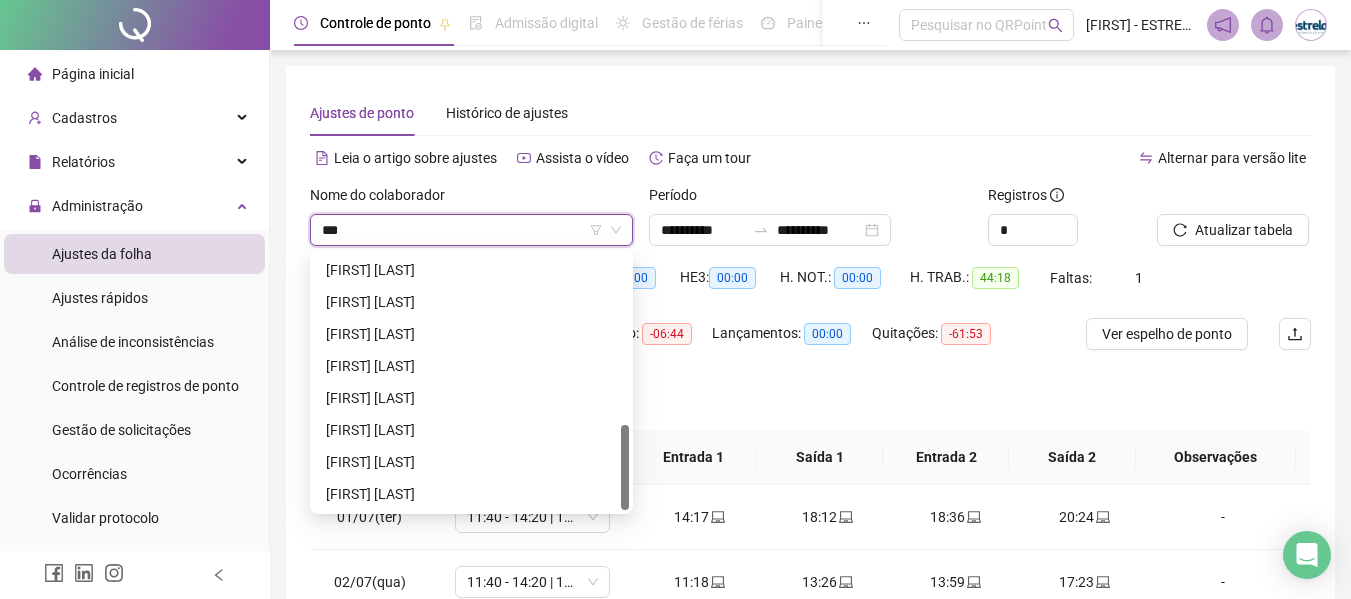 scroll, scrollTop: 0, scrollLeft: 0, axis: both 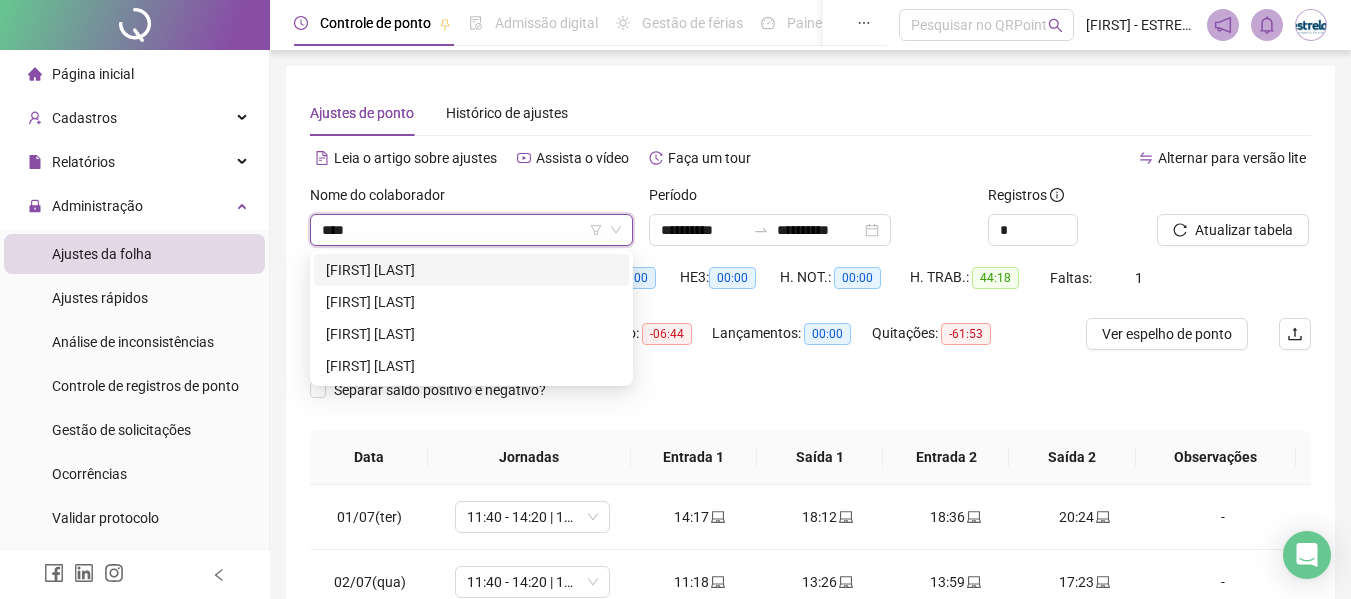 type on "*****" 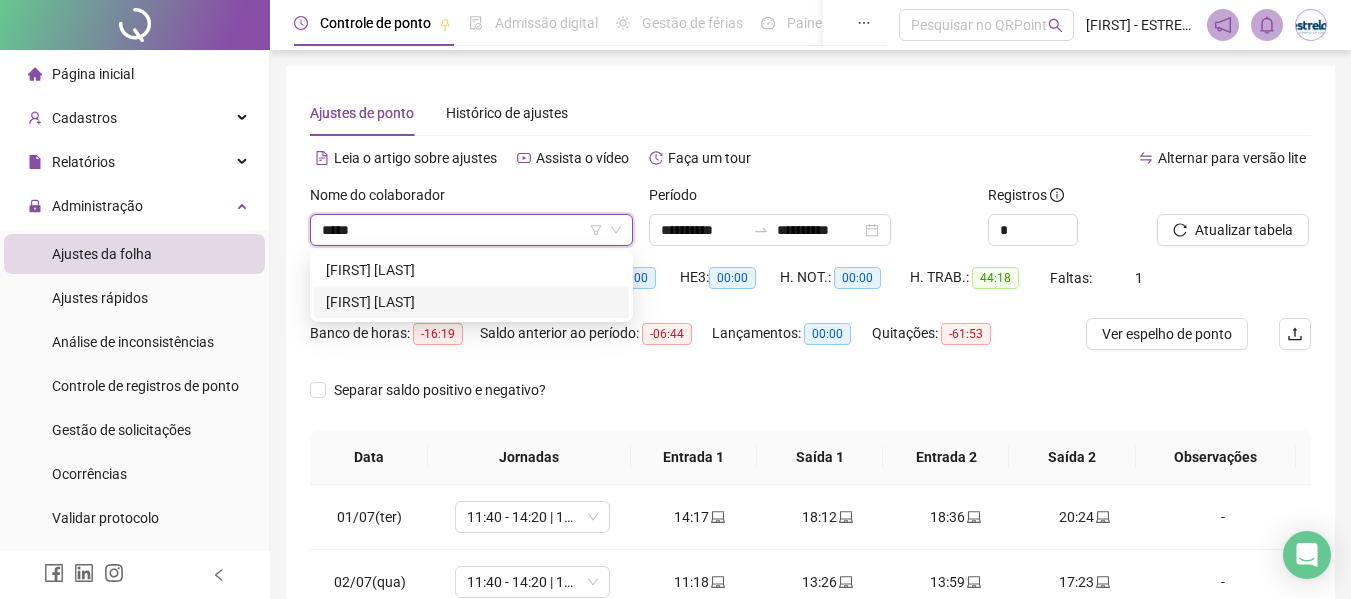 click on "[FIRST] [LAST]" at bounding box center [471, 302] 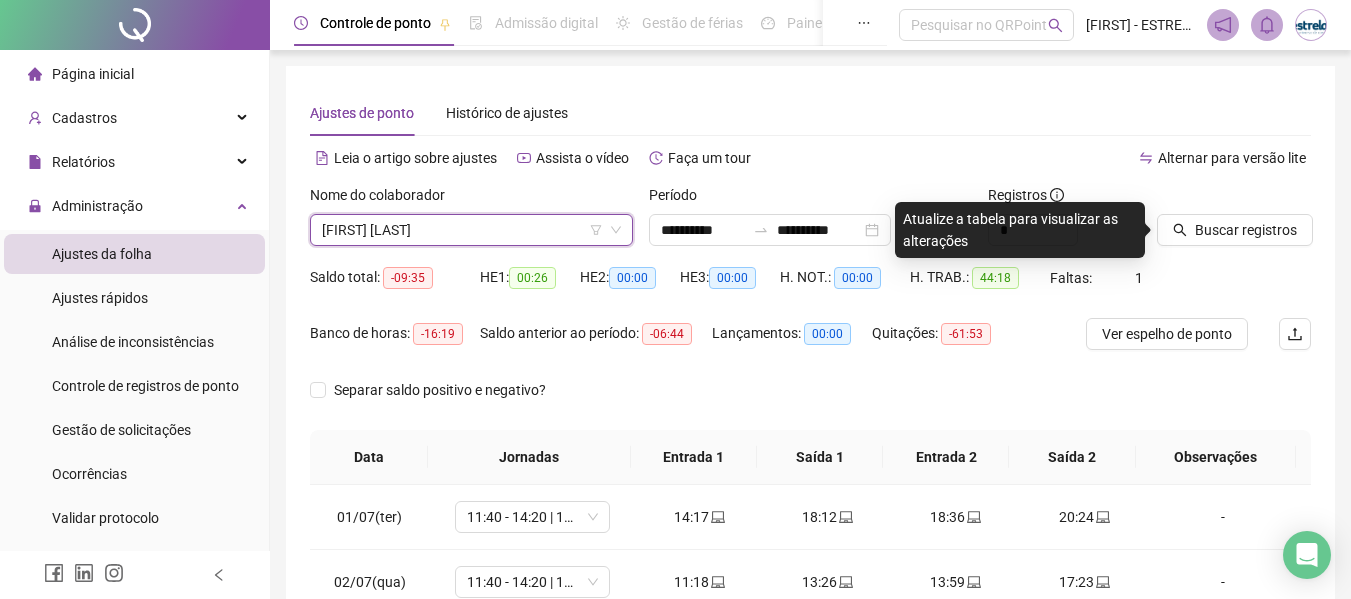 drag, startPoint x: 1175, startPoint y: 219, endPoint x: 1132, endPoint y: 199, distance: 47.423622 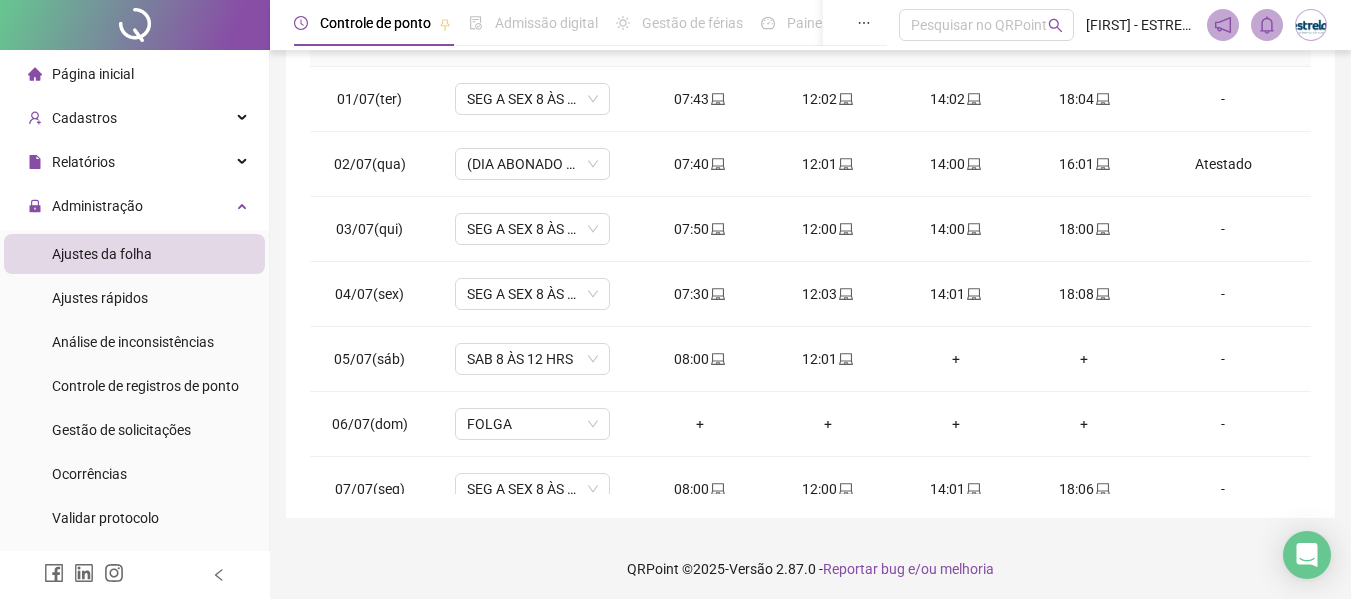scroll, scrollTop: 423, scrollLeft: 0, axis: vertical 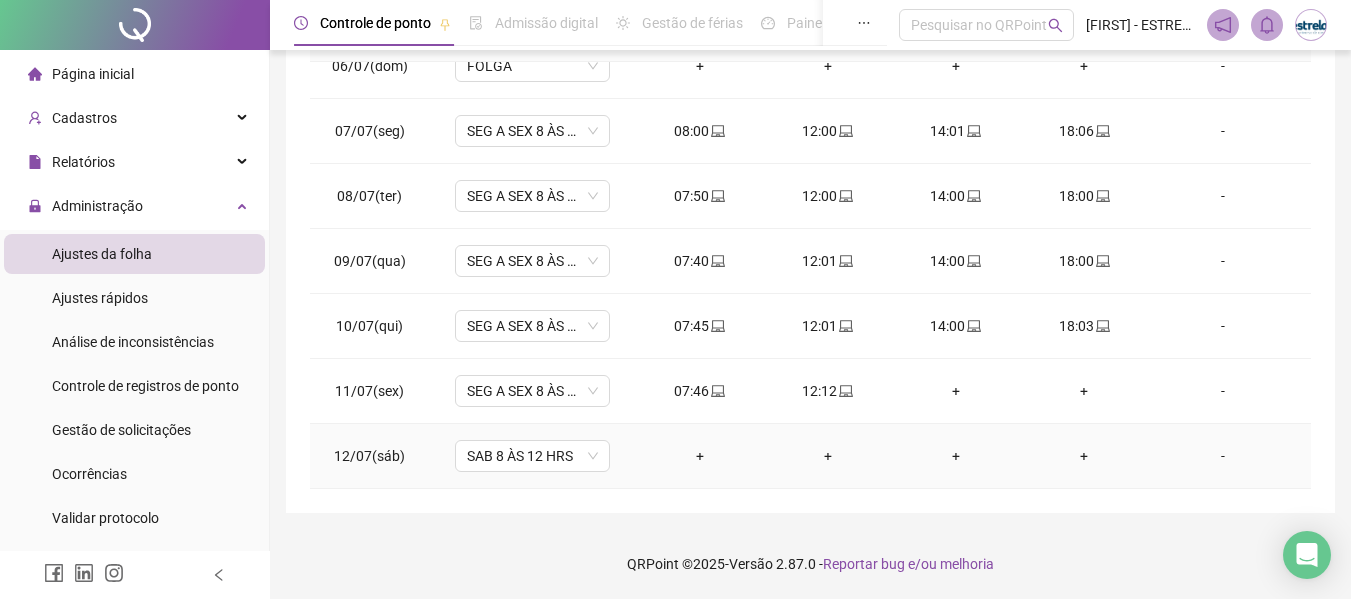 drag, startPoint x: 681, startPoint y: 461, endPoint x: 697, endPoint y: 461, distance: 16 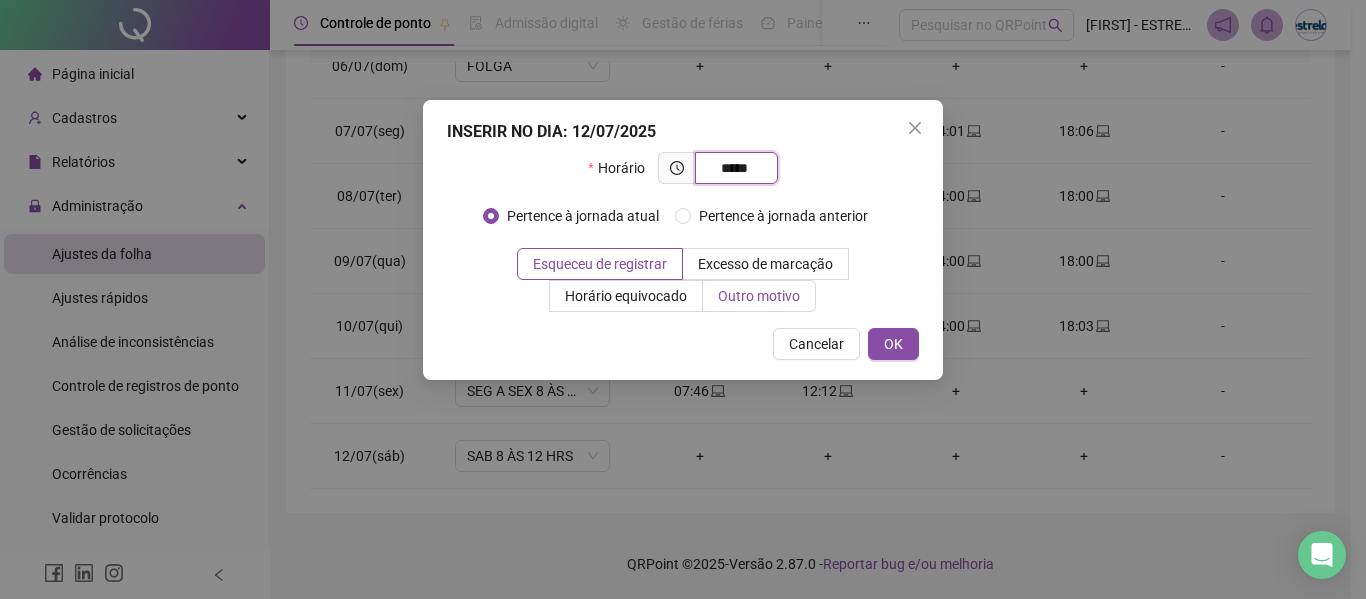 type on "*****" 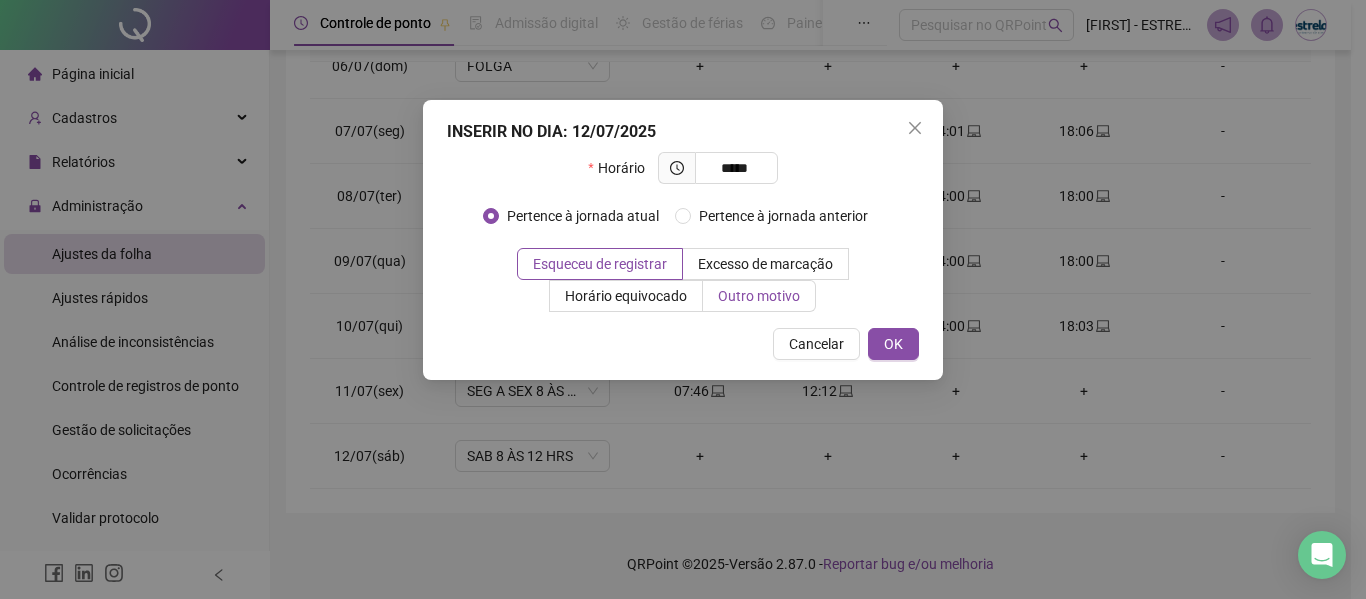 click on "Outro motivo" at bounding box center (759, 296) 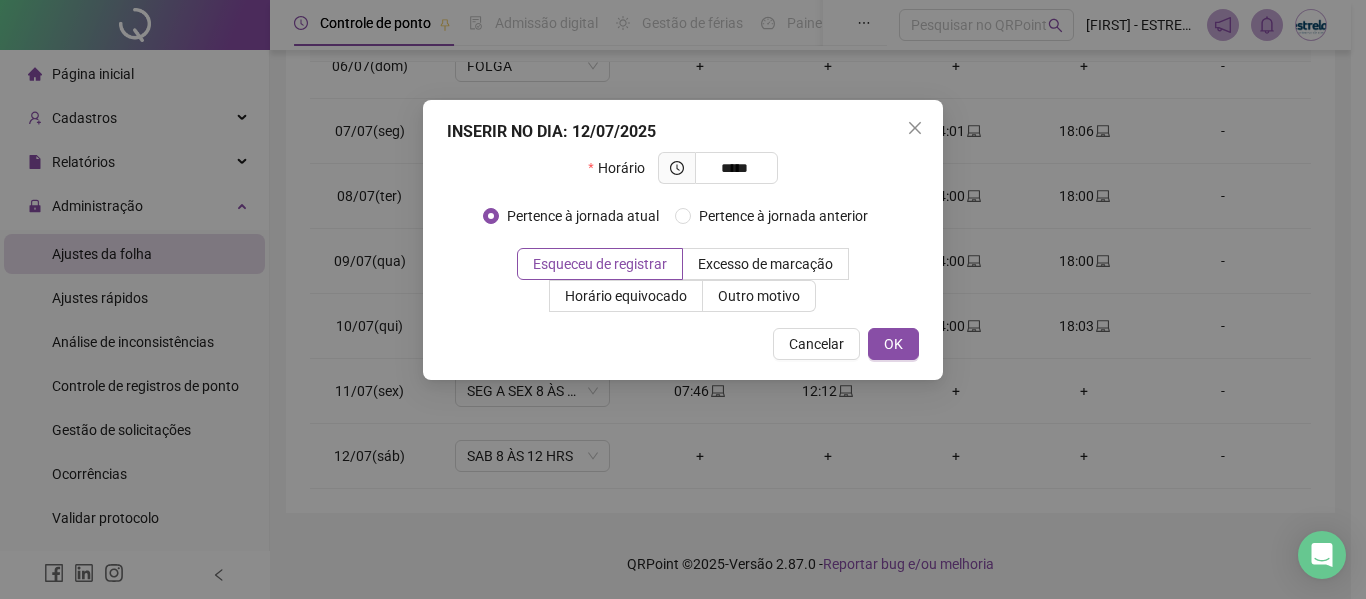 drag, startPoint x: 710, startPoint y: 302, endPoint x: 720, endPoint y: 328, distance: 27.856777 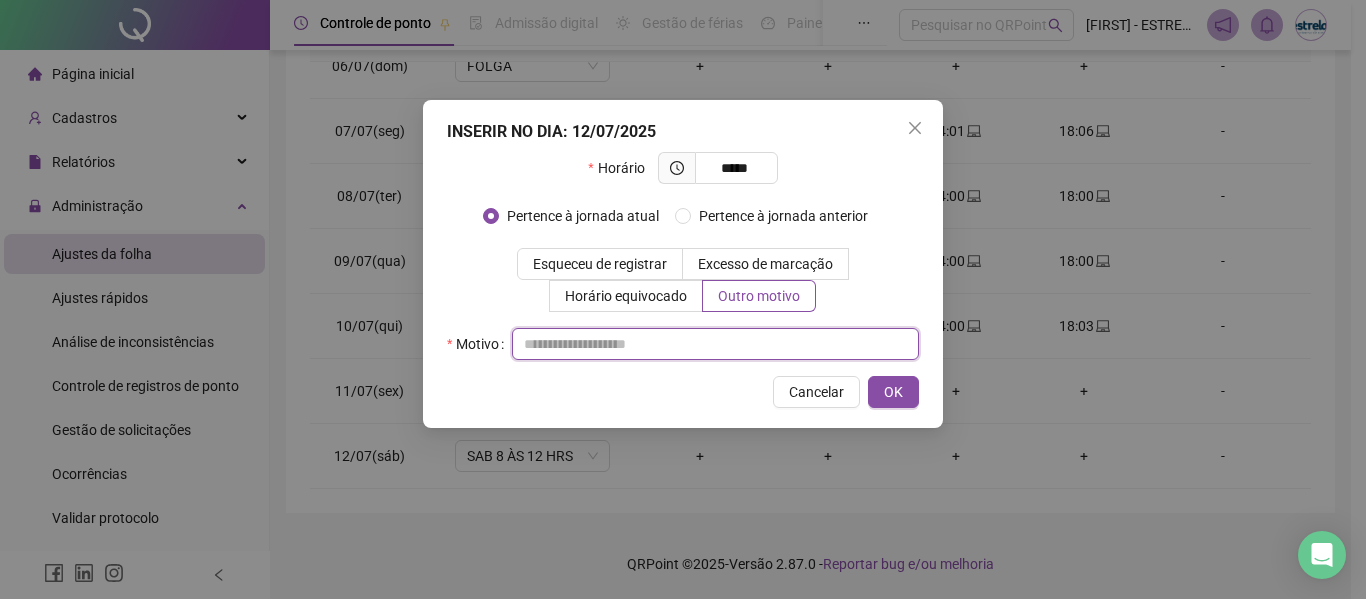 click at bounding box center (715, 344) 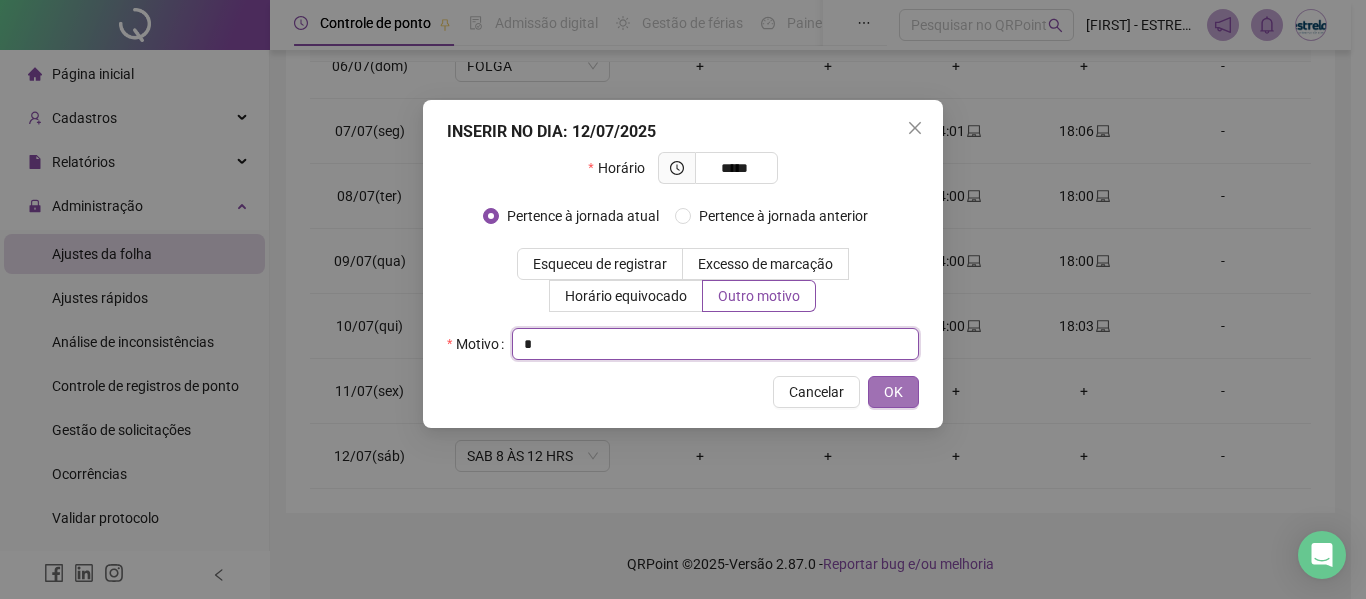 type 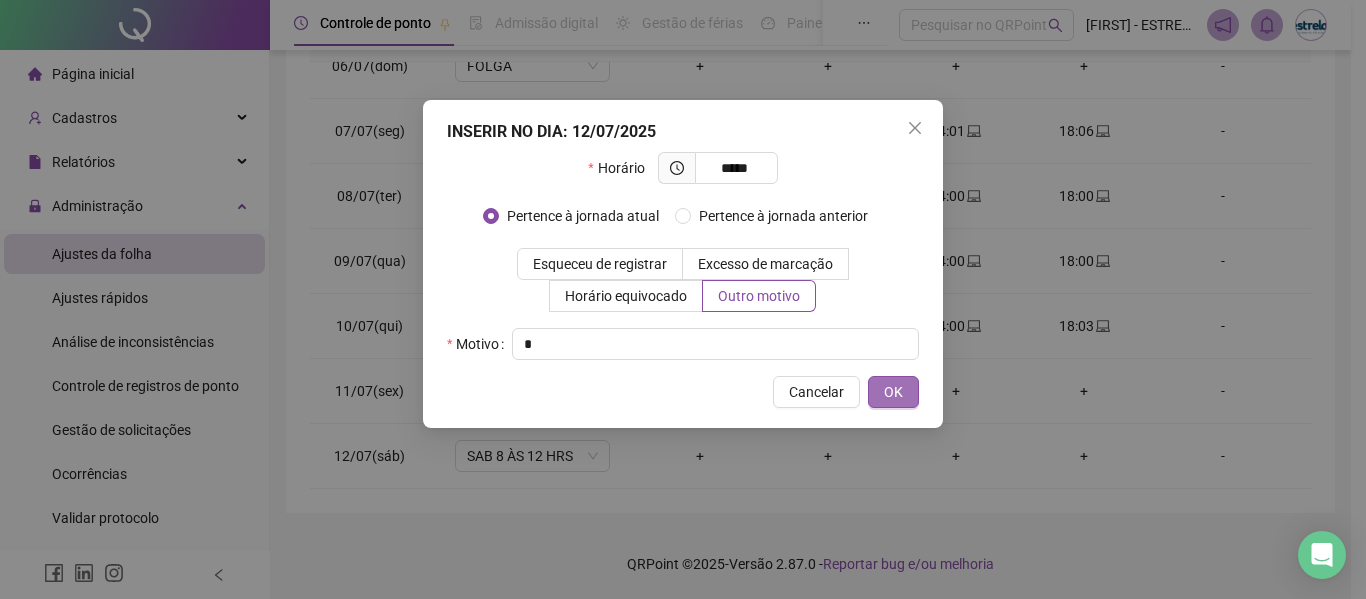 click on "OK" at bounding box center [893, 392] 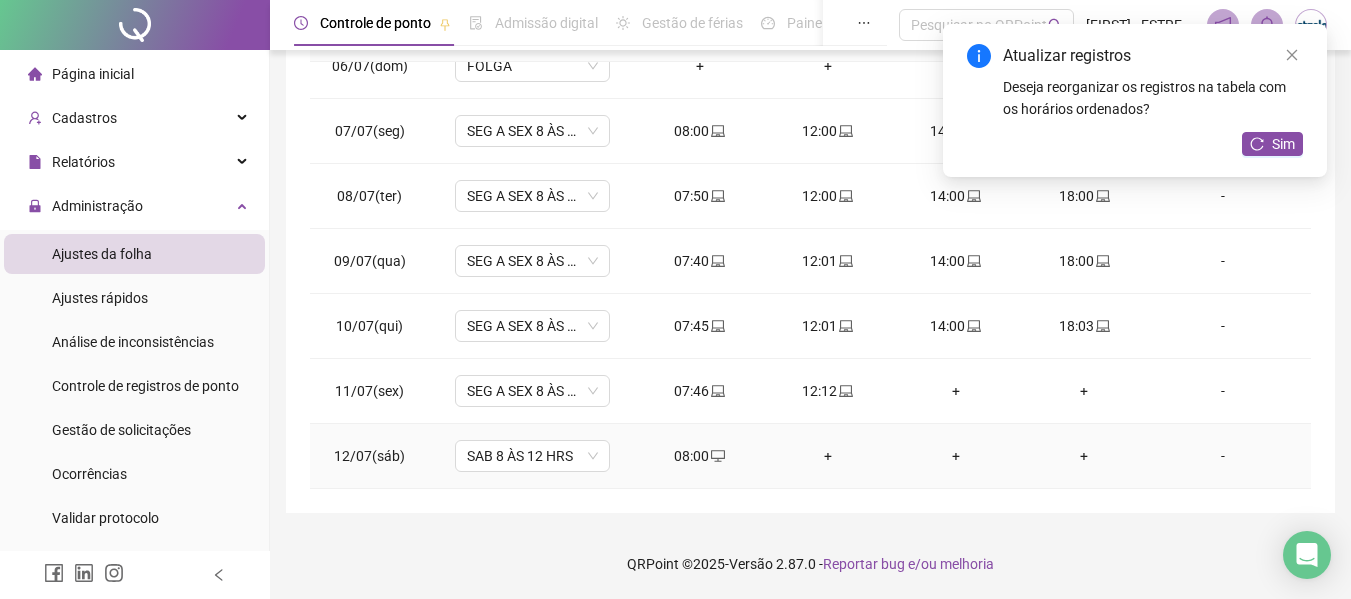 click on "+" at bounding box center (828, 456) 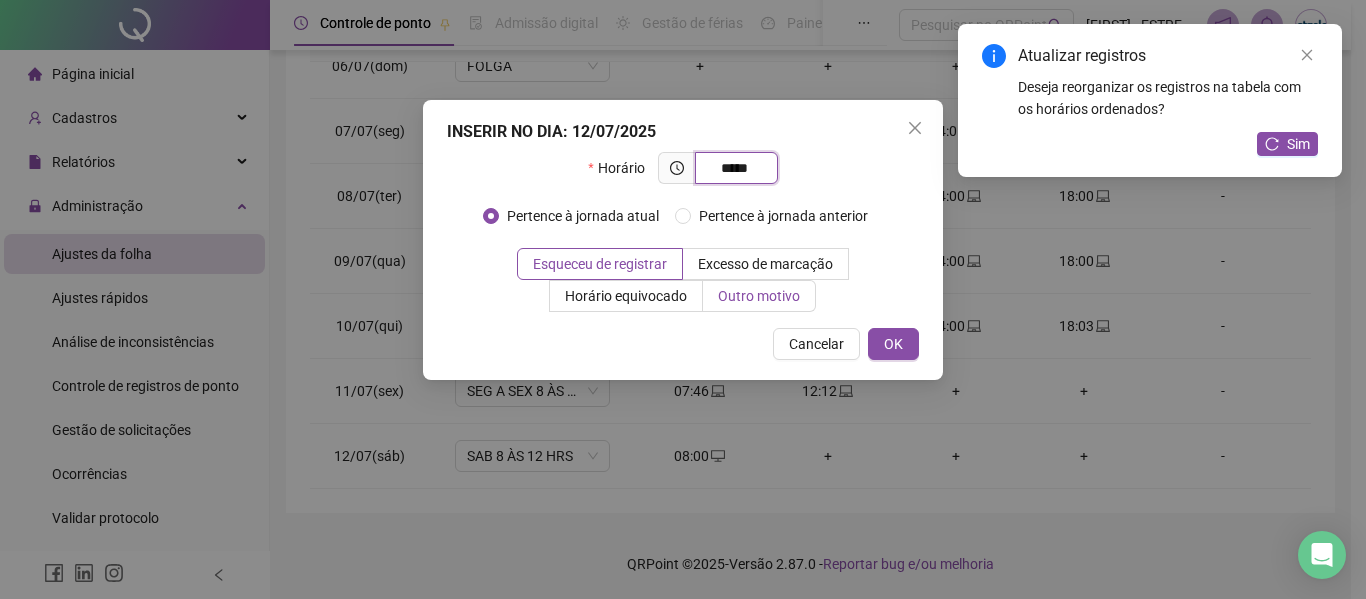 type on "*****" 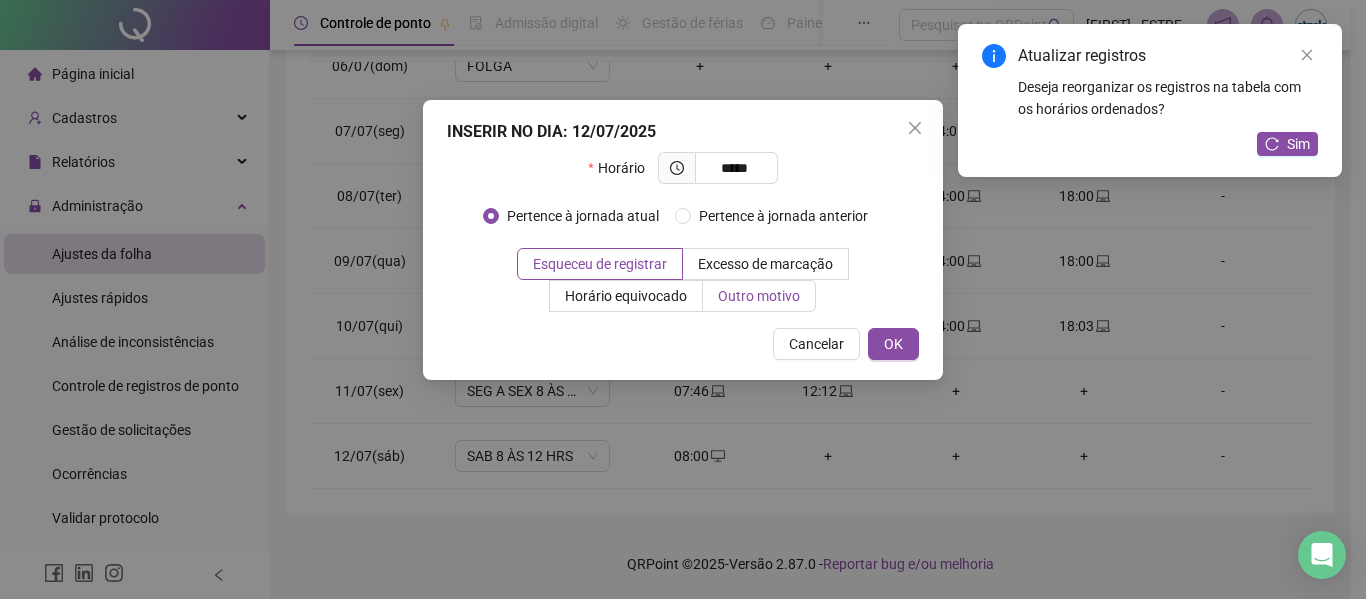 drag, startPoint x: 752, startPoint y: 291, endPoint x: 775, endPoint y: 314, distance: 32.526913 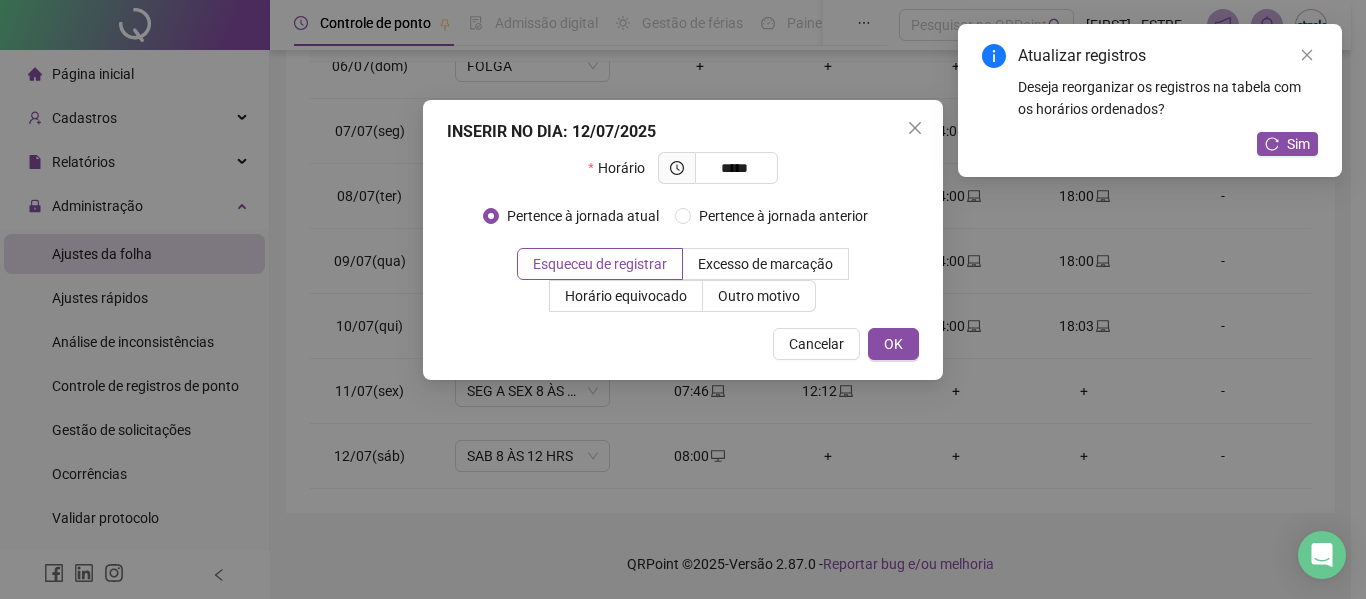 click on "Outro motivo" at bounding box center [759, 296] 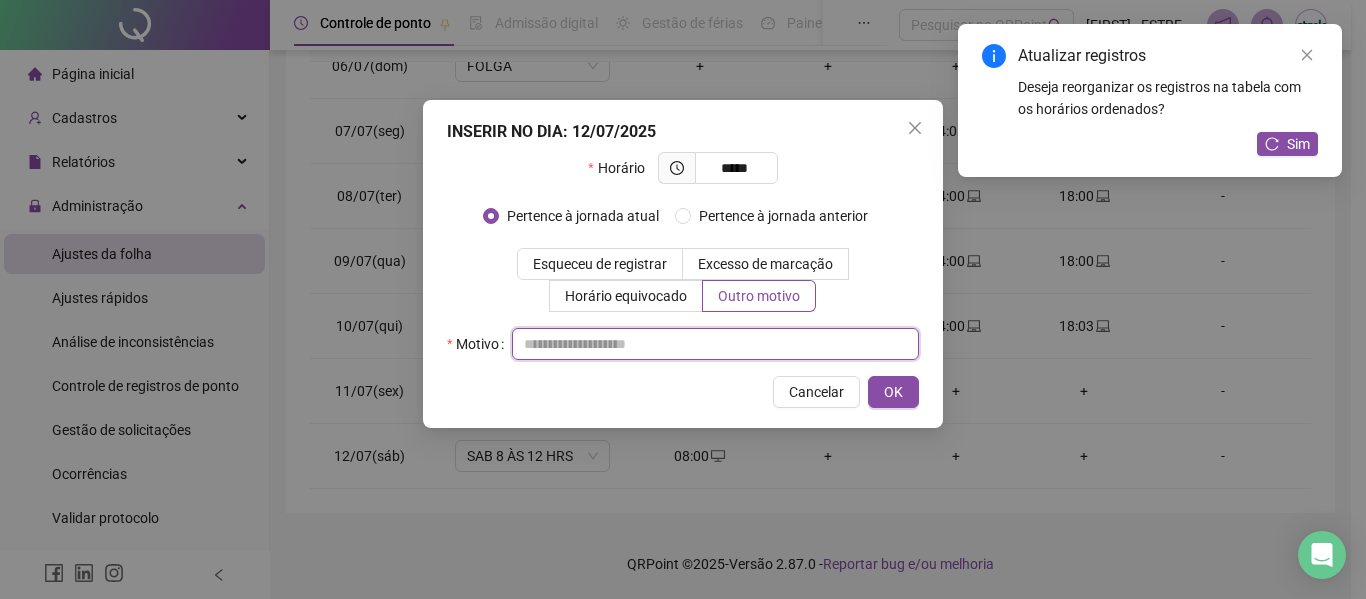 click at bounding box center [715, 344] 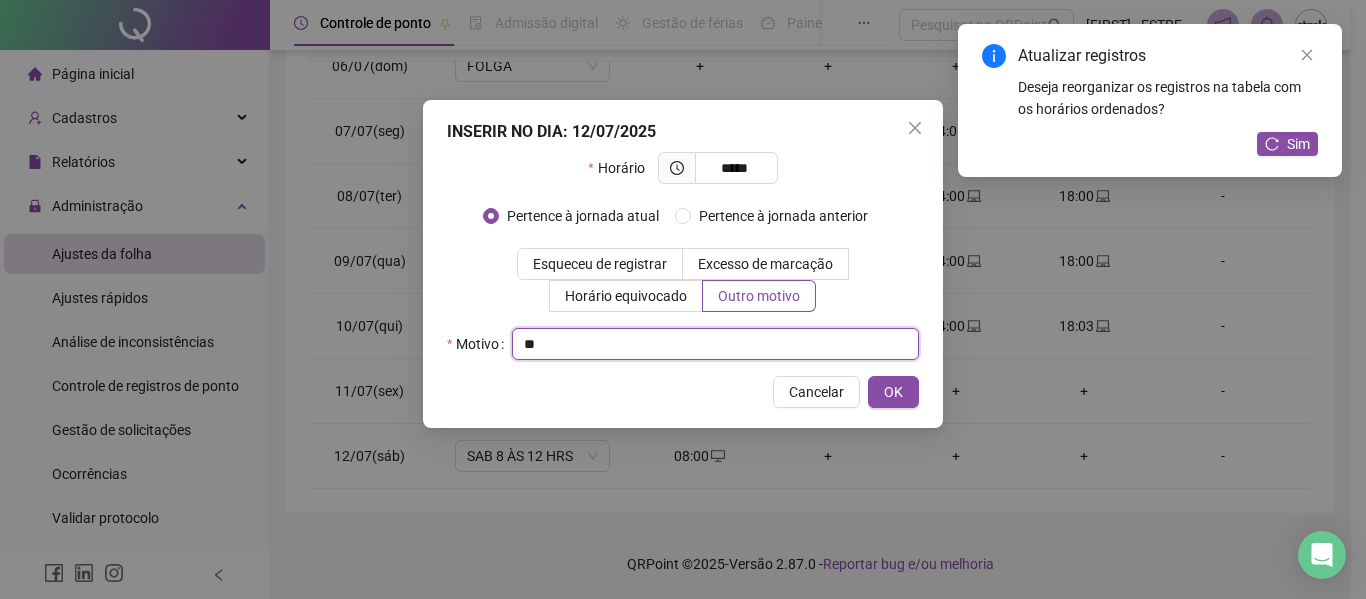 type on "*" 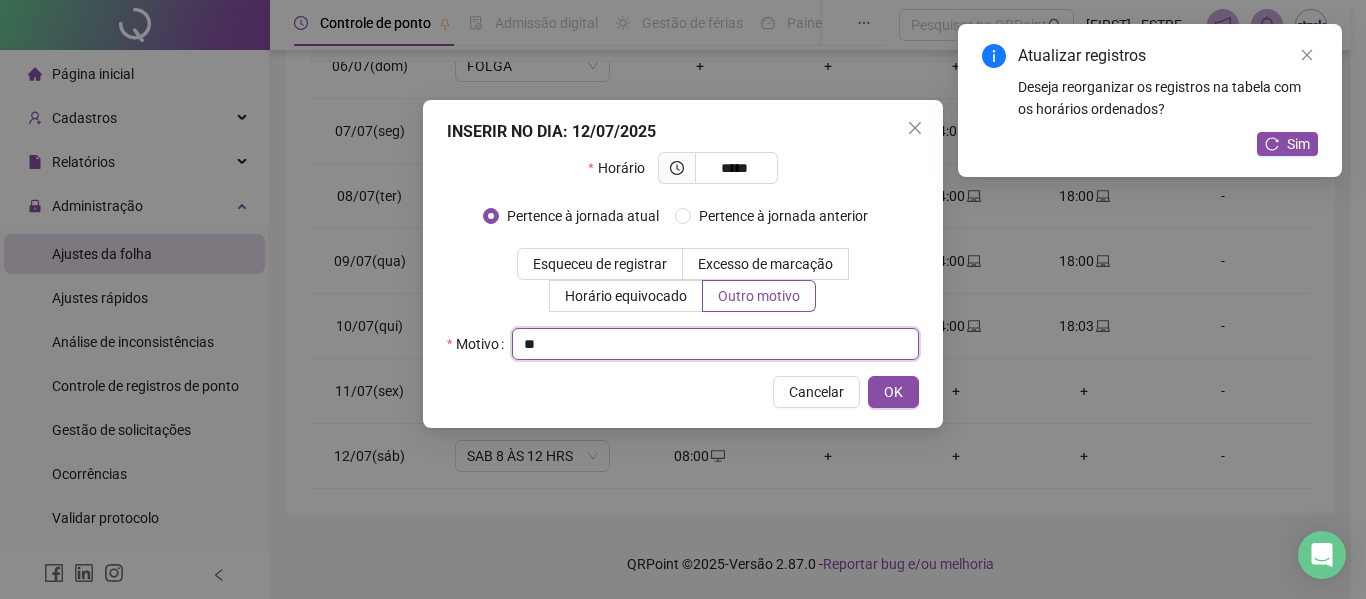 type on "*" 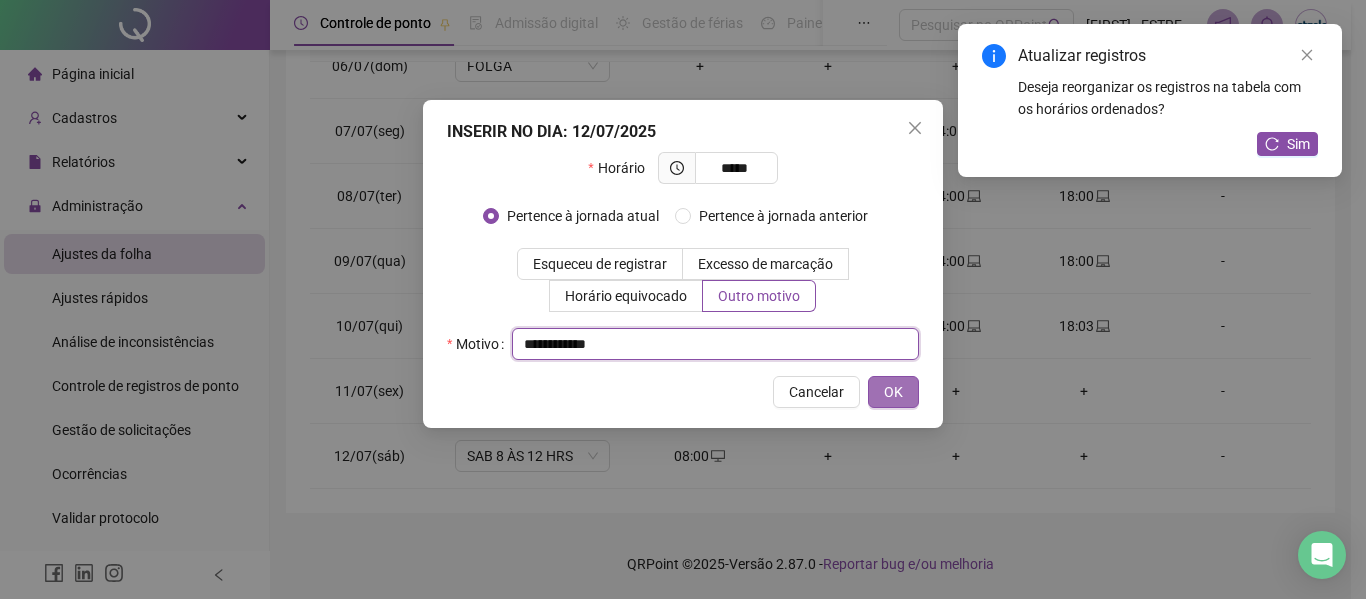 type on "**********" 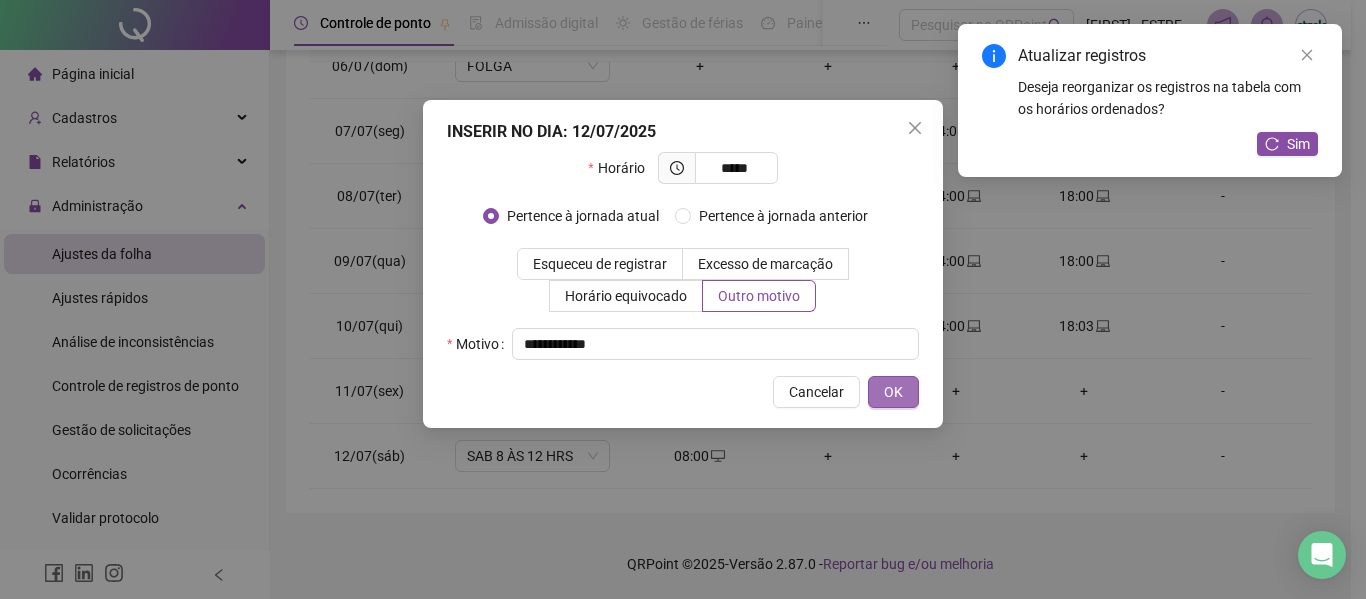 click on "OK" at bounding box center [893, 392] 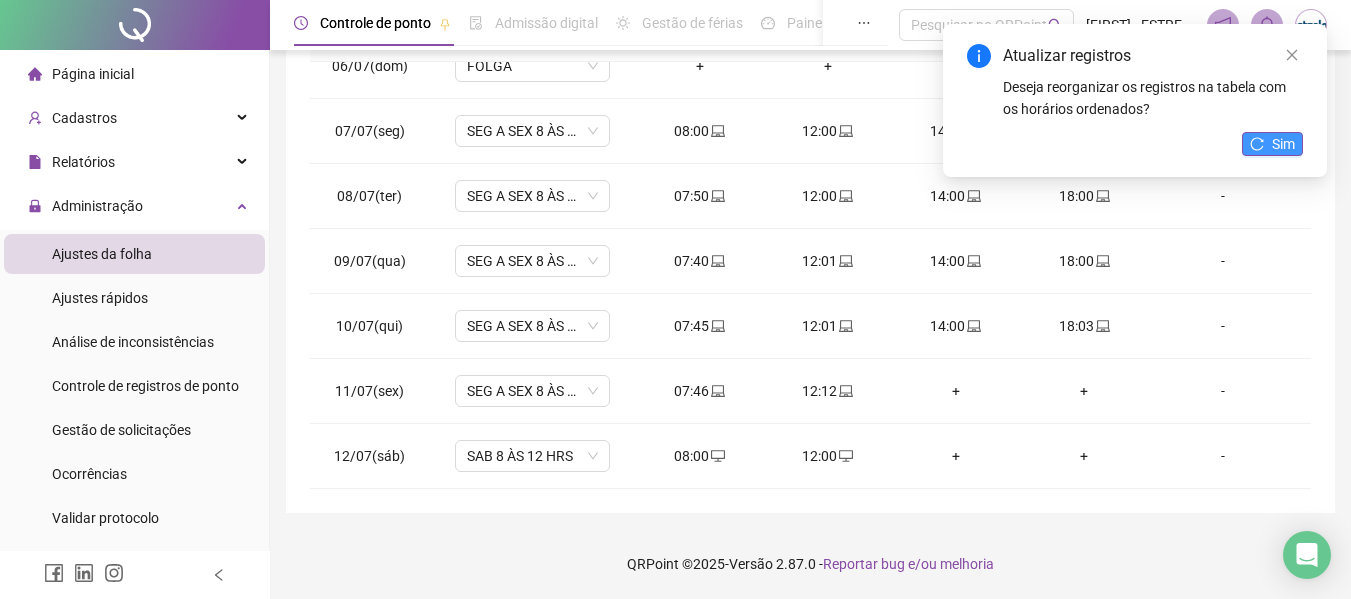 click 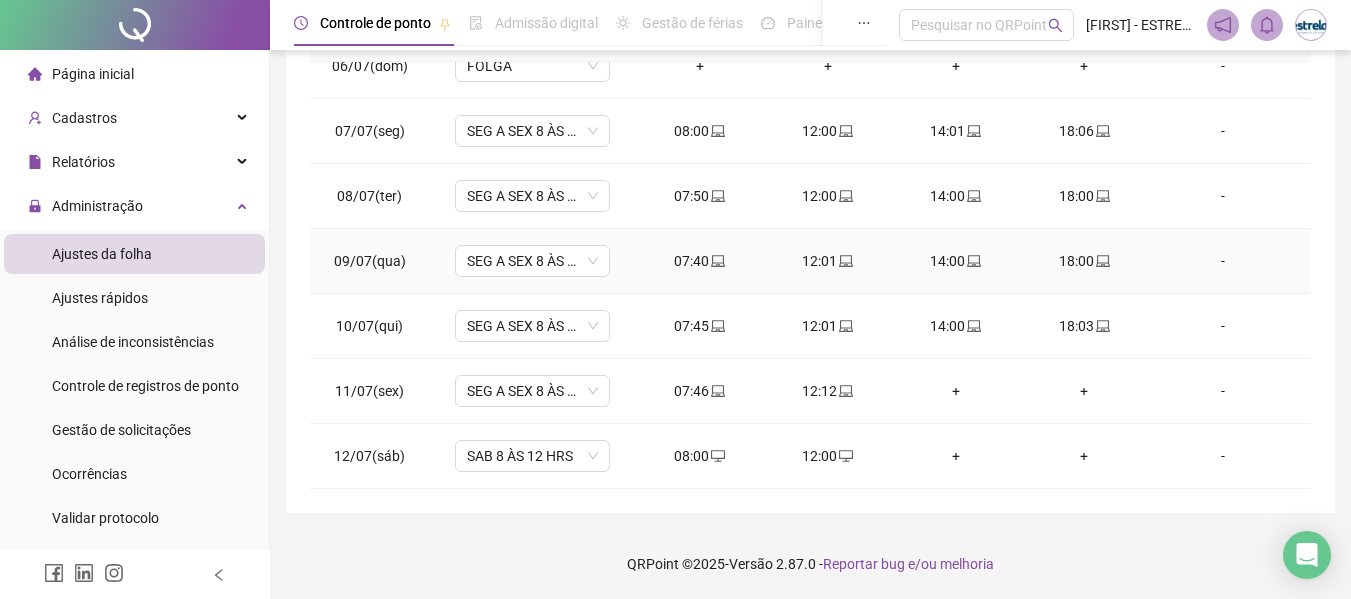 scroll, scrollTop: 0, scrollLeft: 0, axis: both 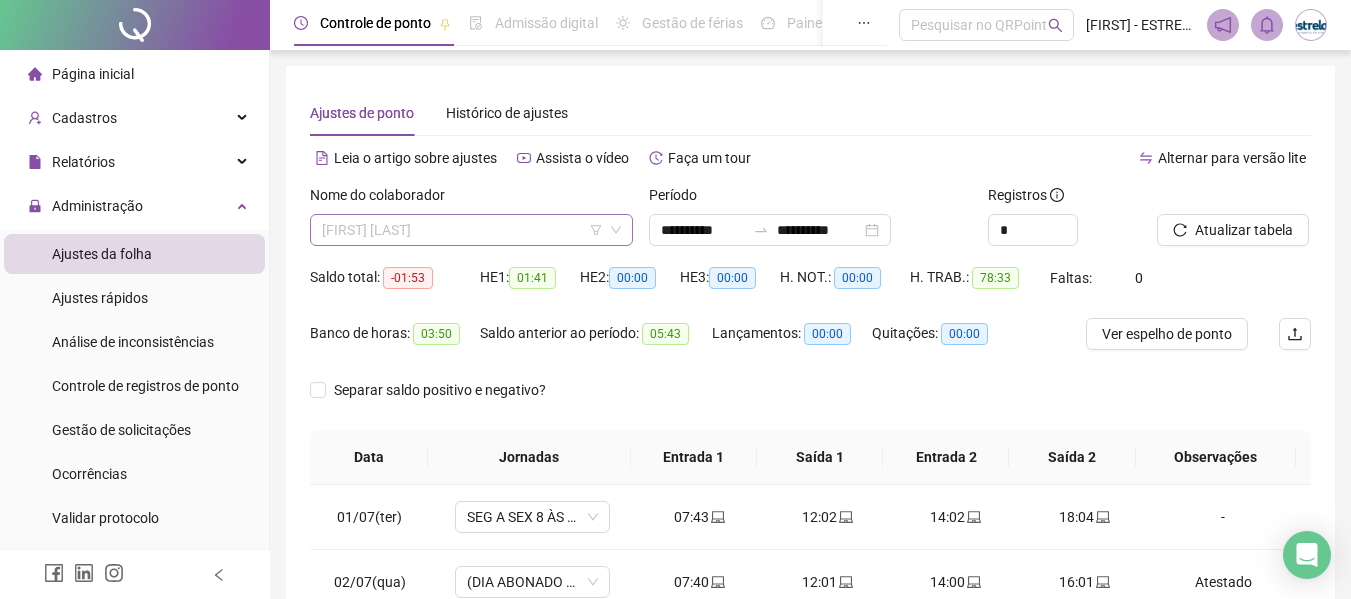 click on "[FIRST] [LAST]" at bounding box center [471, 230] 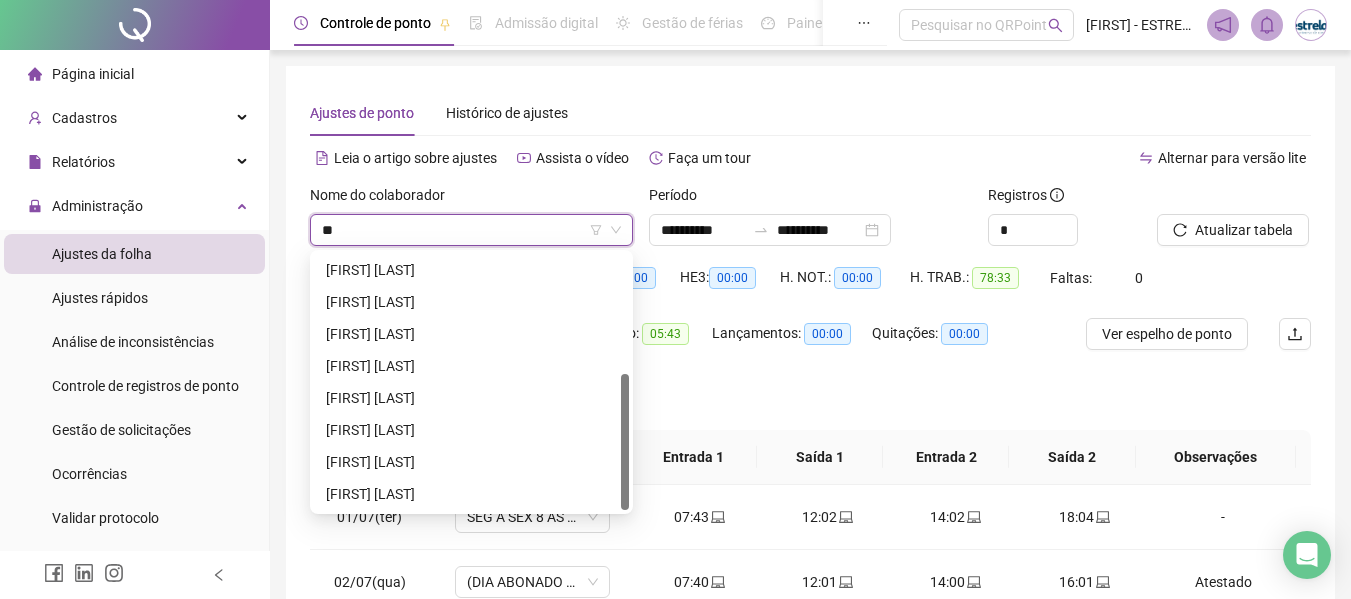 scroll, scrollTop: 0, scrollLeft: 0, axis: both 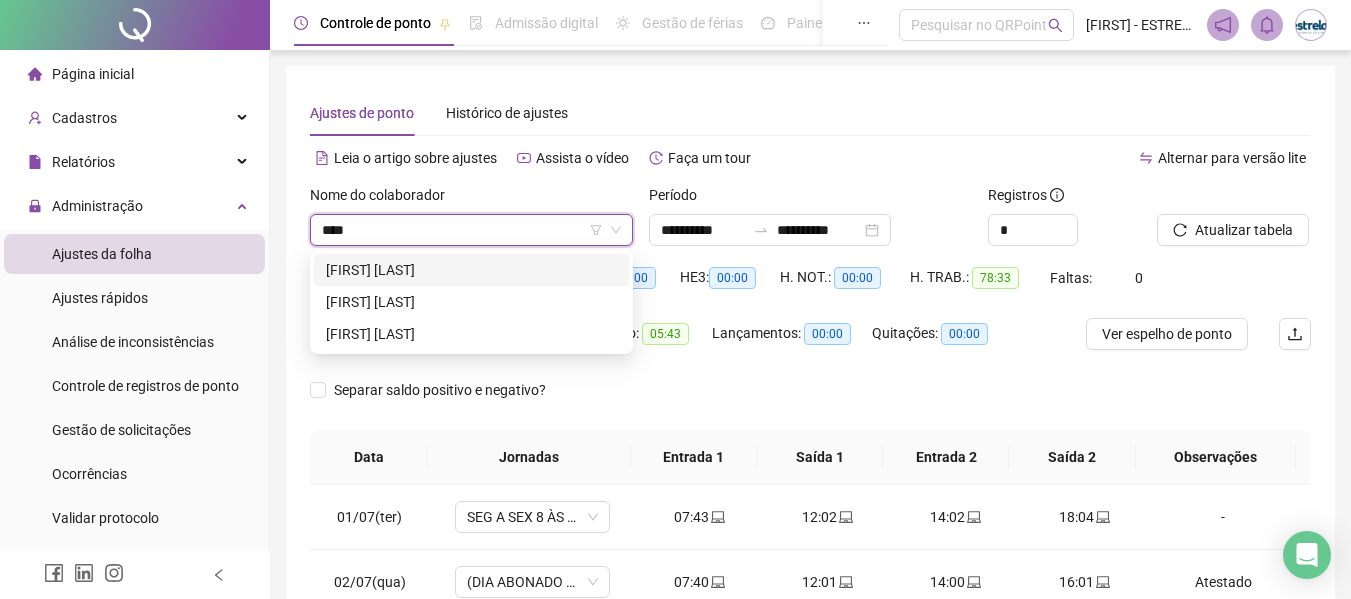 type on "*****" 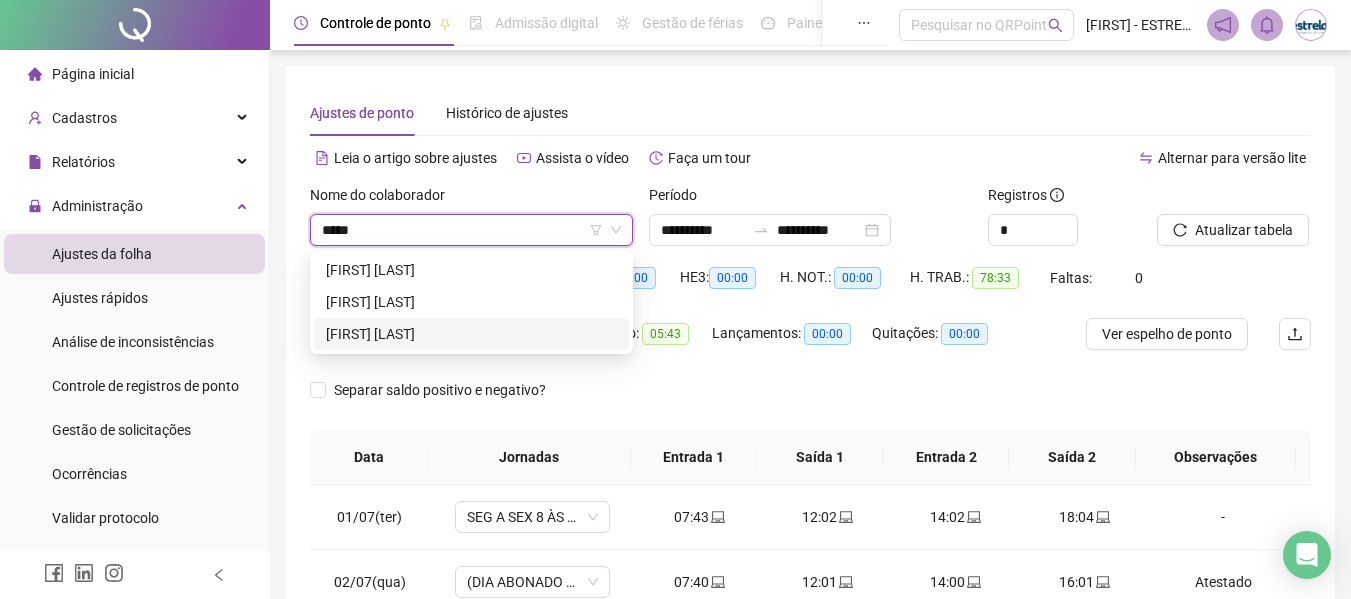 click on "[FIRST] [LAST]" at bounding box center [471, 334] 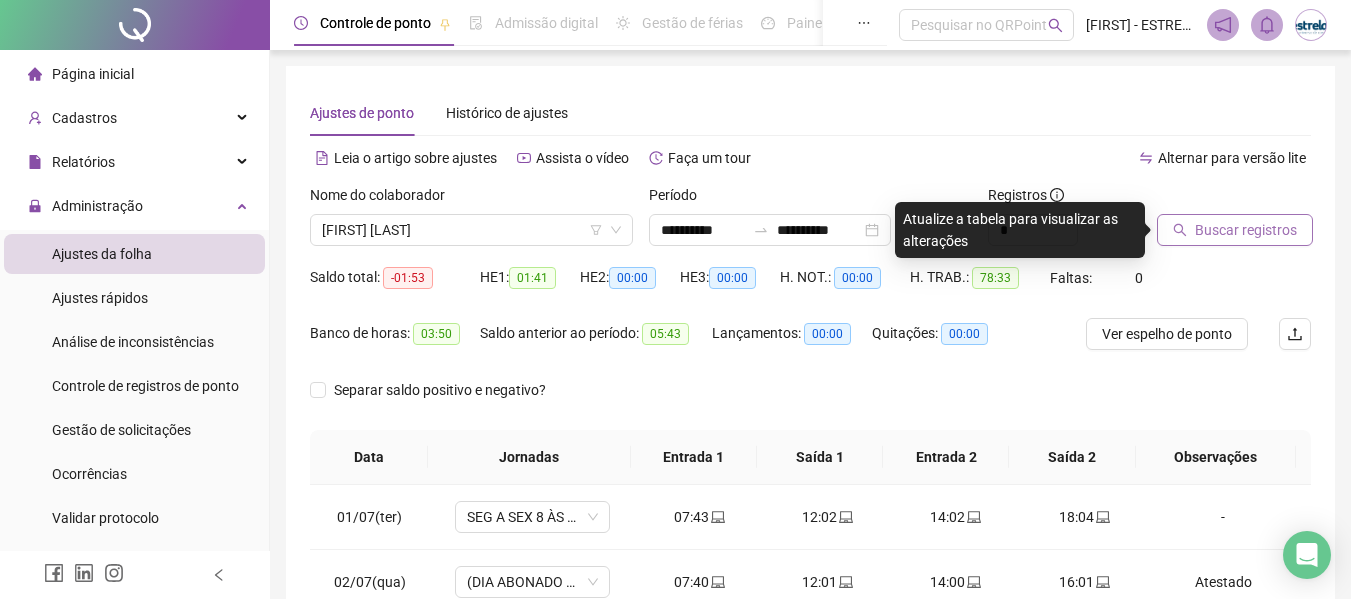 click on "Buscar registros" at bounding box center [1246, 230] 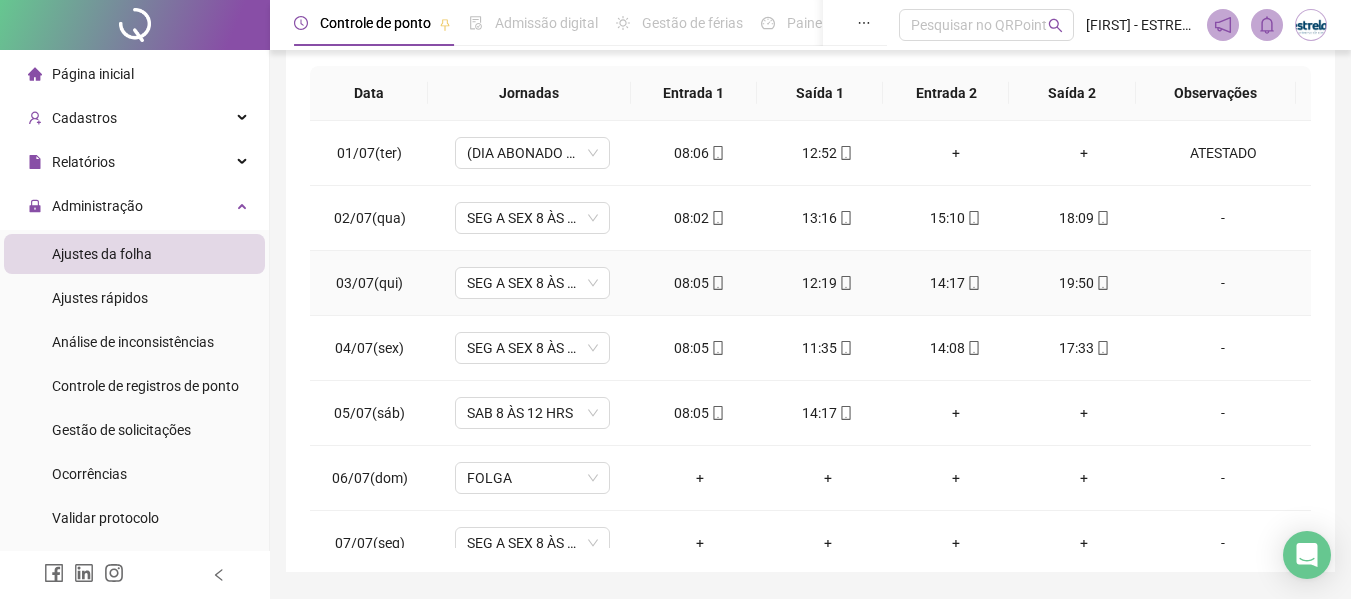 scroll, scrollTop: 423, scrollLeft: 0, axis: vertical 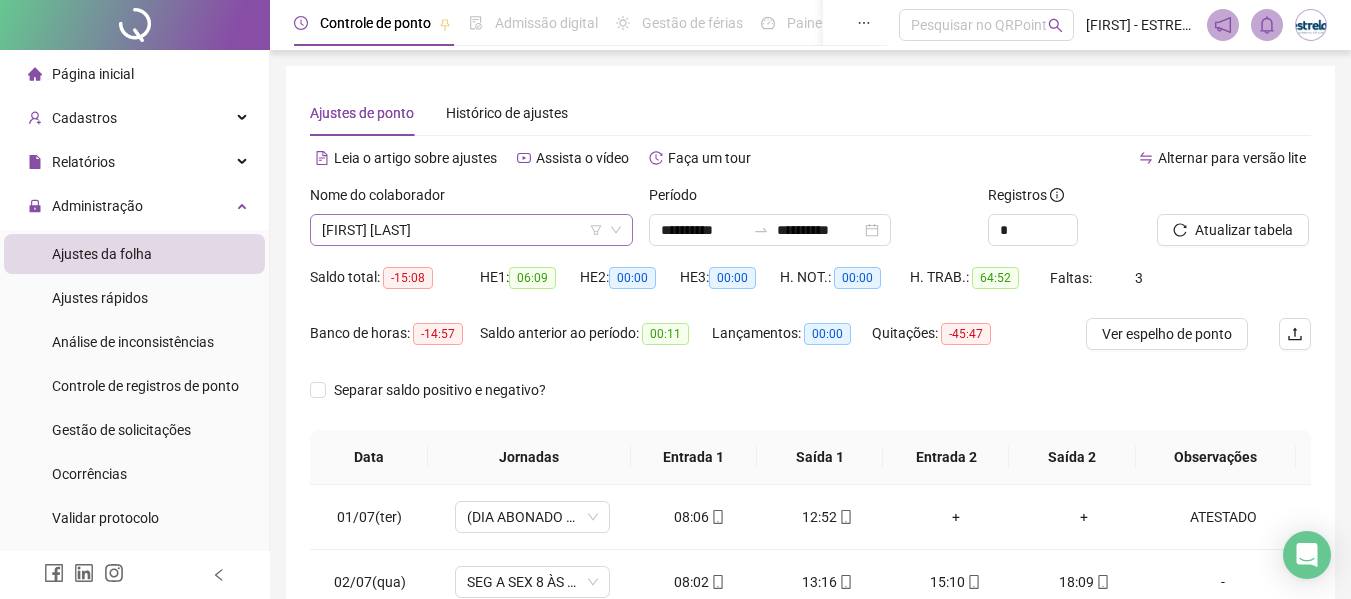 click on "[FIRST] [LAST]" at bounding box center (471, 230) 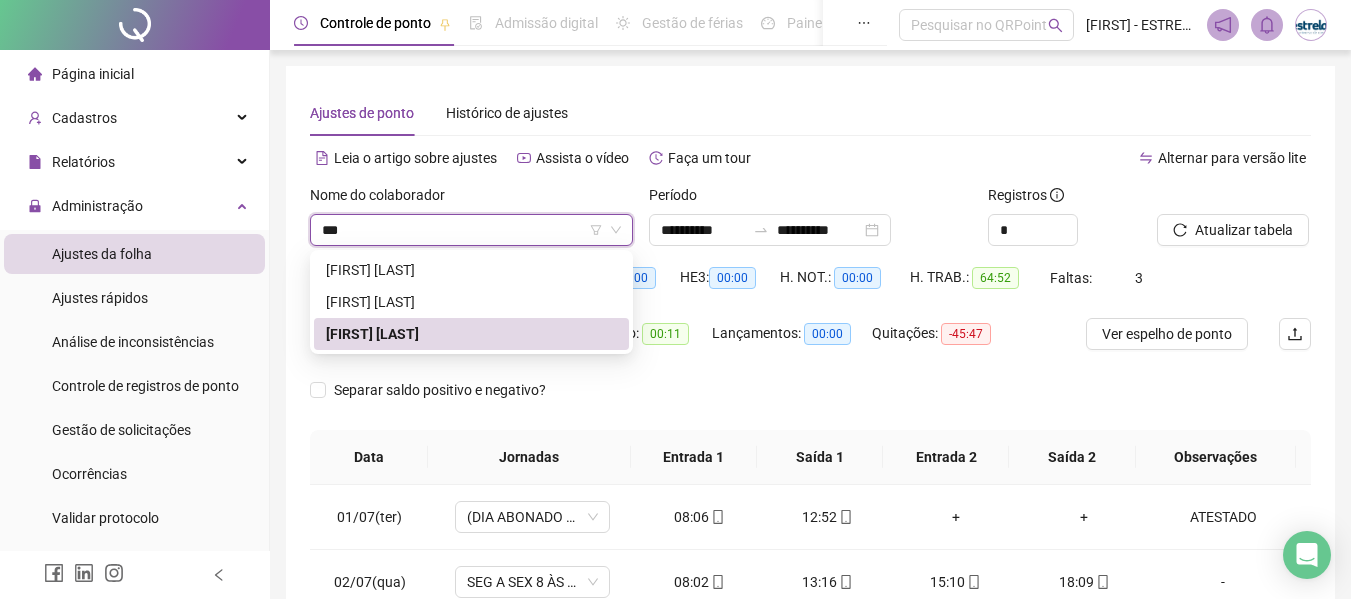 scroll, scrollTop: 0, scrollLeft: 0, axis: both 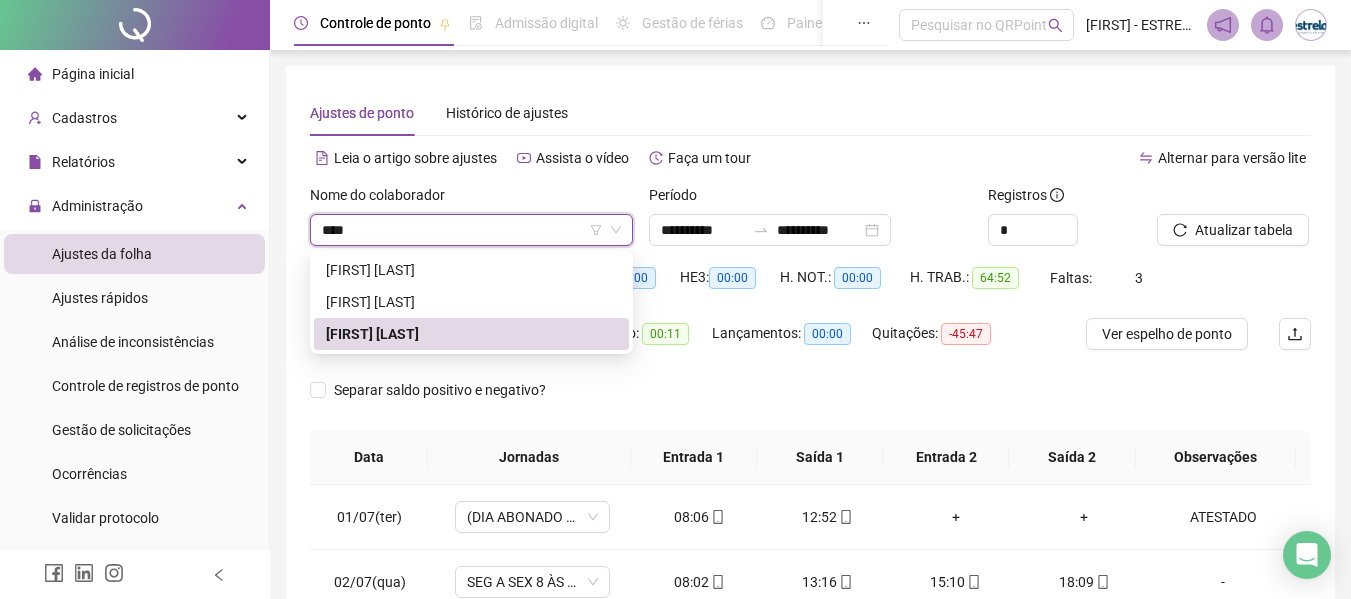 type on "*****" 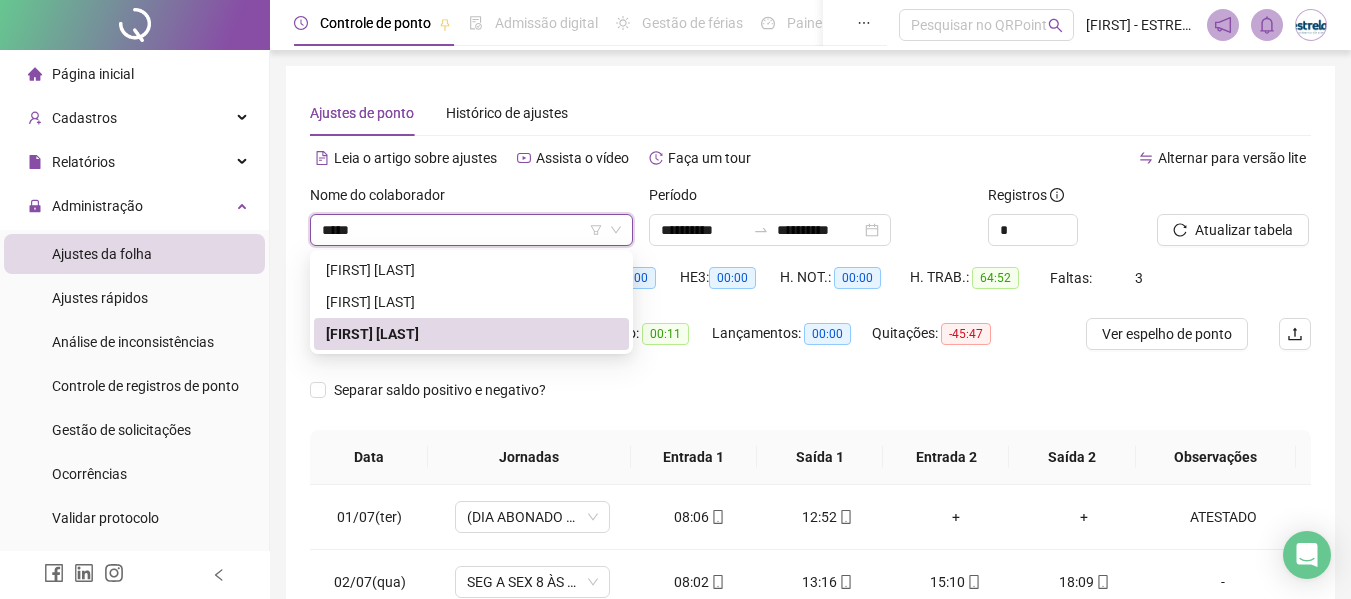 click on "[FIRST] [LAST]" at bounding box center [471, 334] 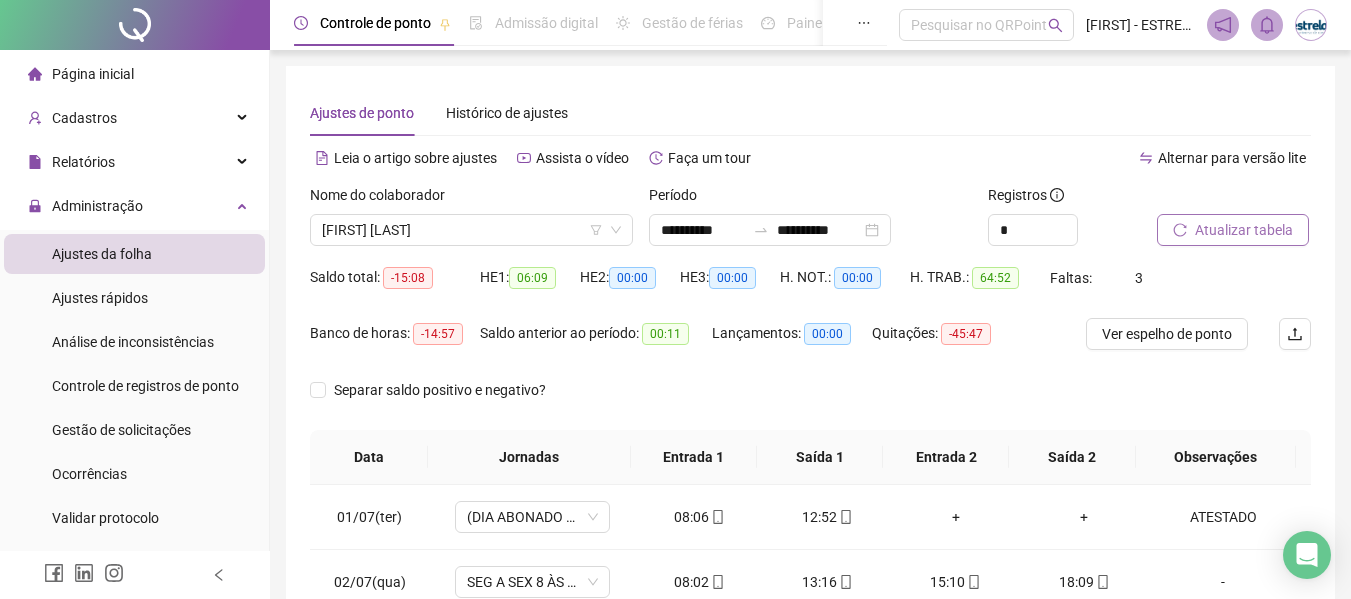 click on "Atualizar tabela" at bounding box center [1244, 230] 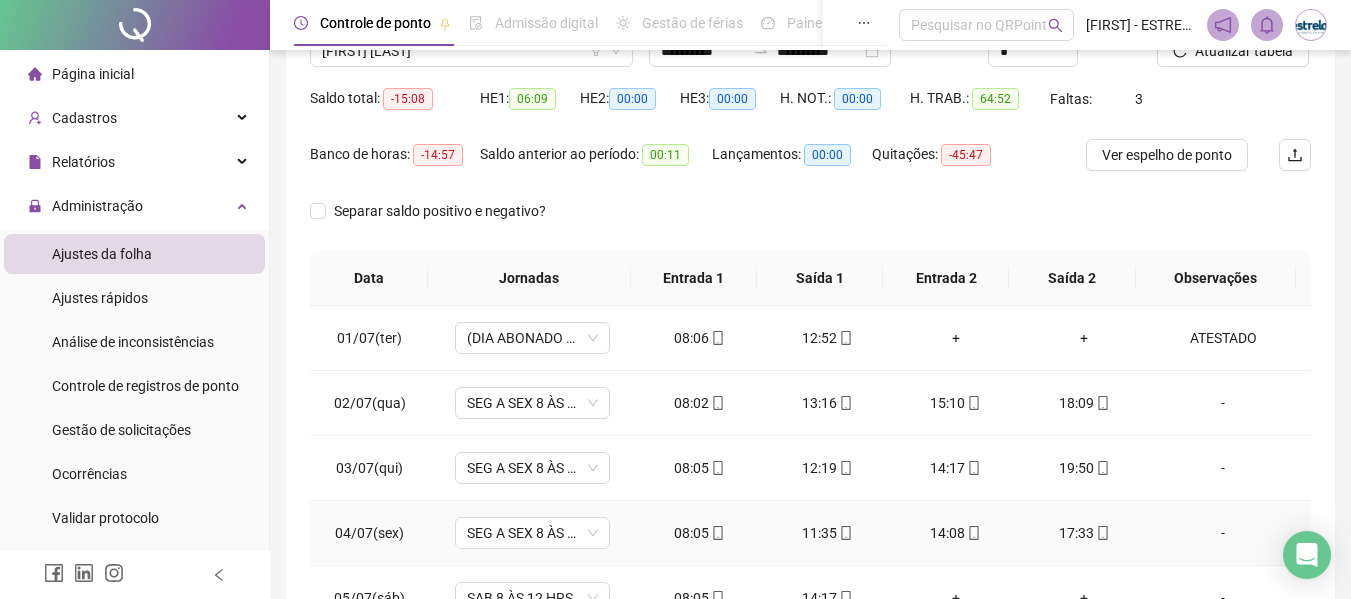 scroll, scrollTop: 400, scrollLeft: 0, axis: vertical 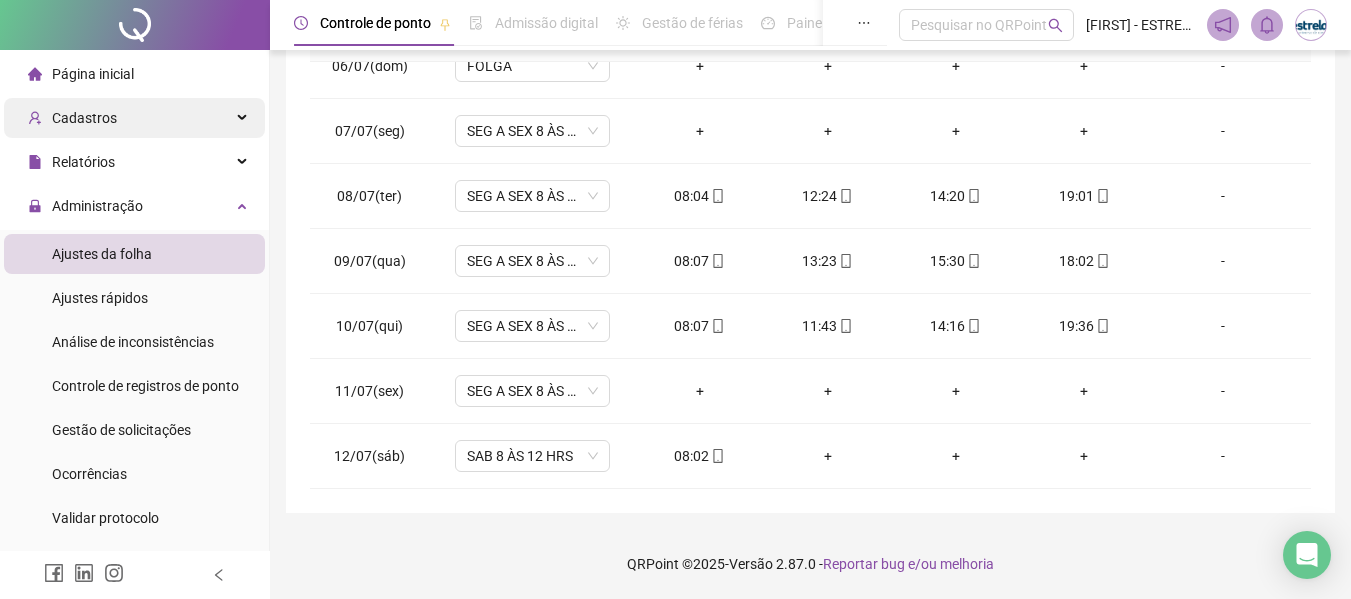 drag, startPoint x: 92, startPoint y: 124, endPoint x: 112, endPoint y: 131, distance: 21.189621 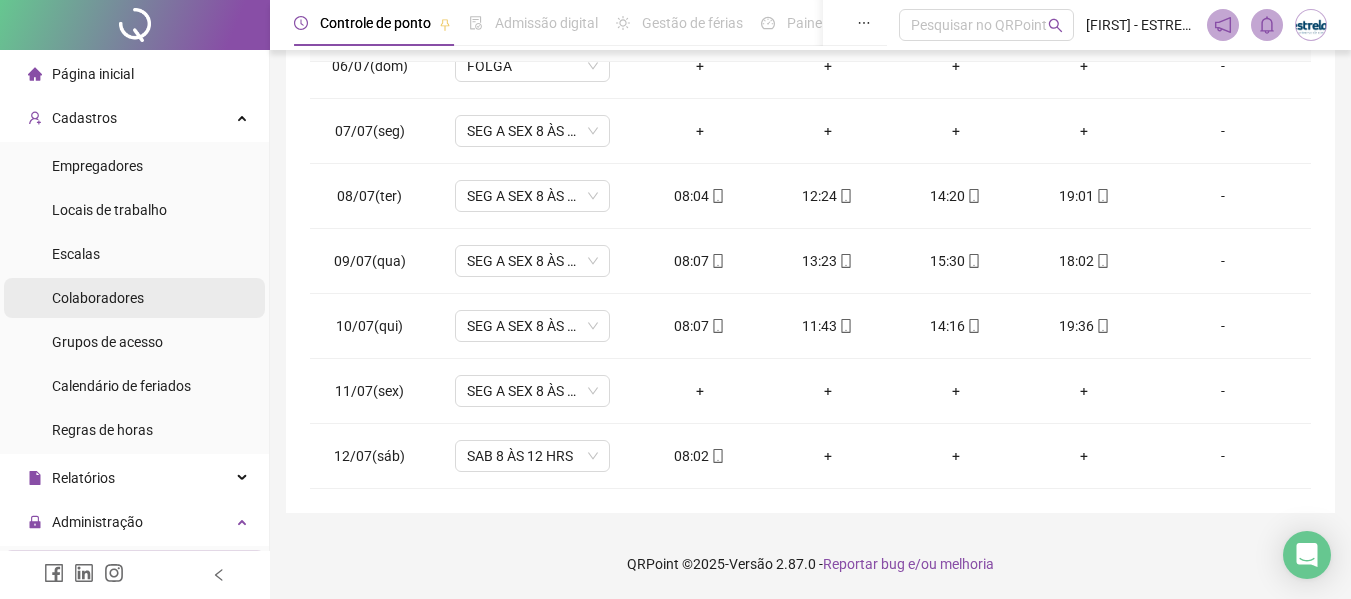 click on "Colaboradores" at bounding box center [98, 298] 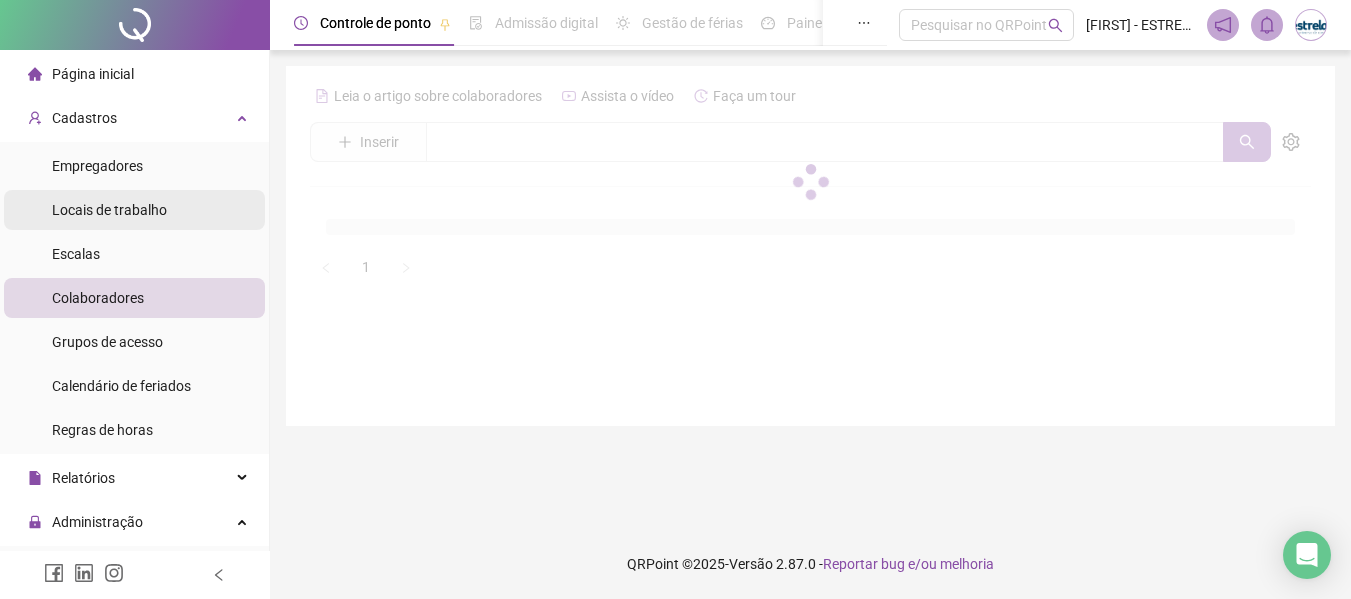 scroll, scrollTop: 0, scrollLeft: 0, axis: both 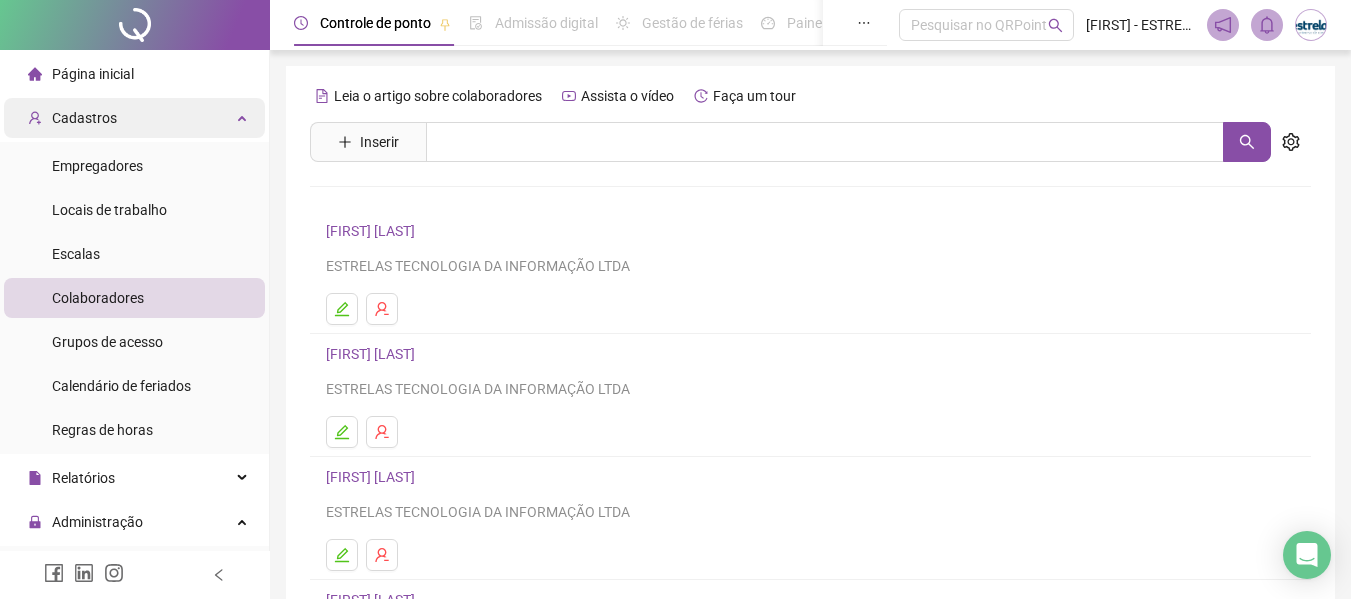 click on "Cadastros" at bounding box center [134, 118] 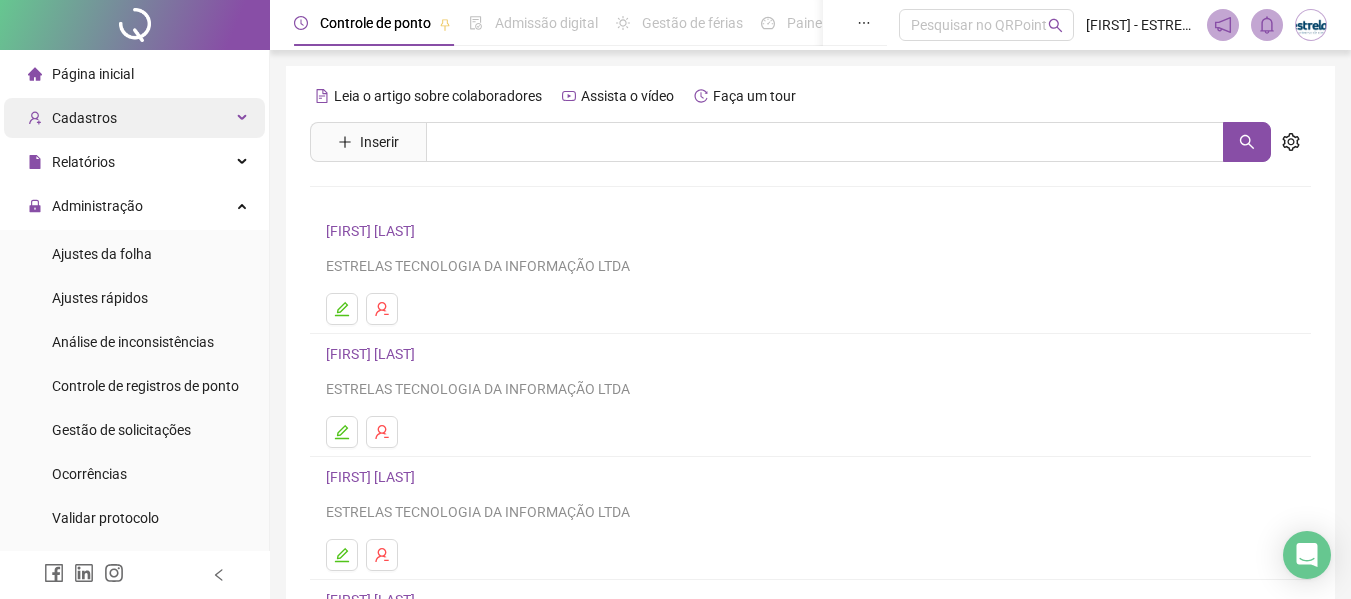 click on "Cadastros" at bounding box center (134, 118) 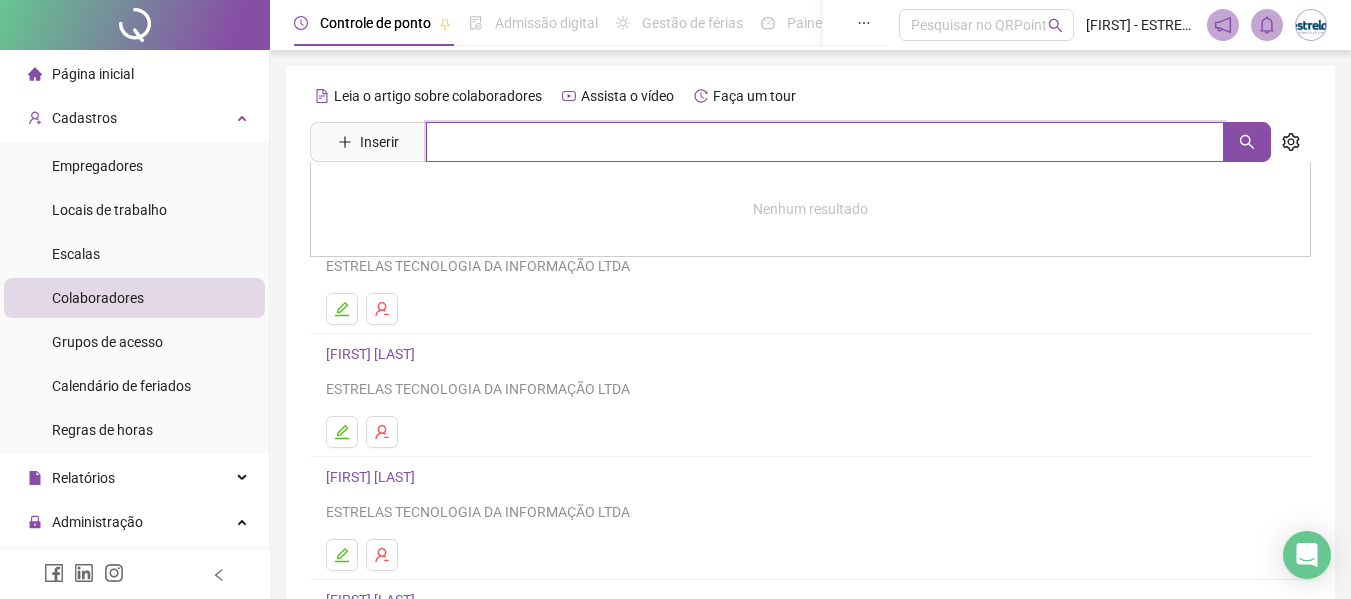 click at bounding box center [825, 142] 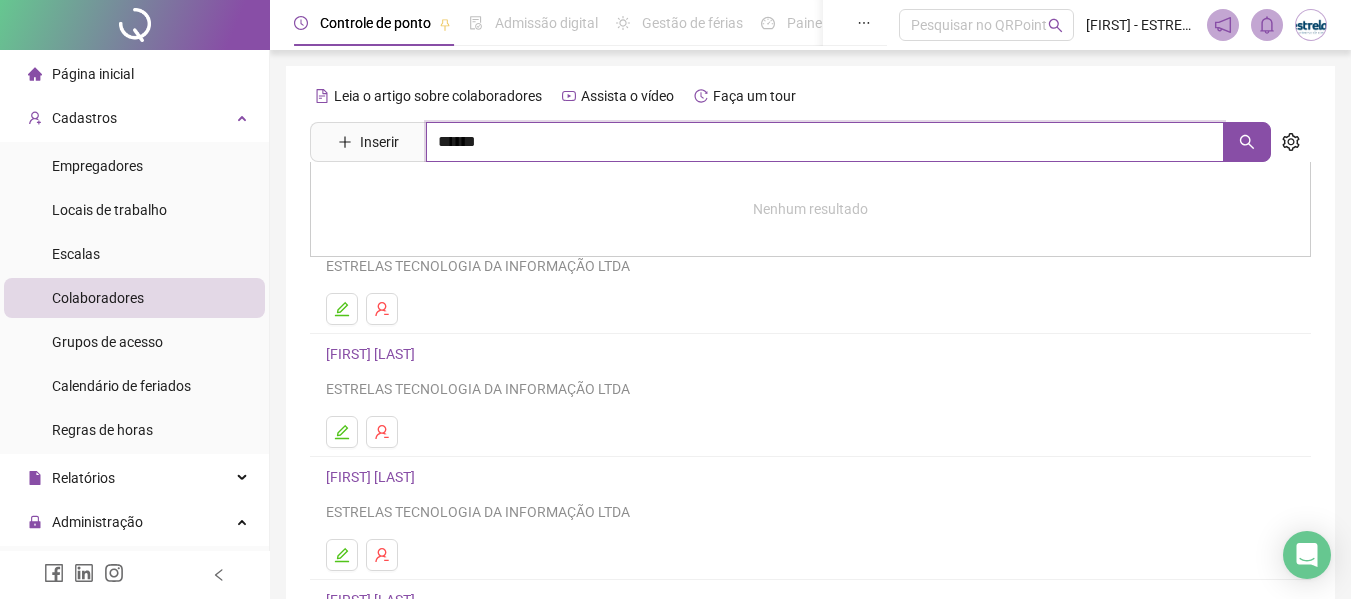 type on "******" 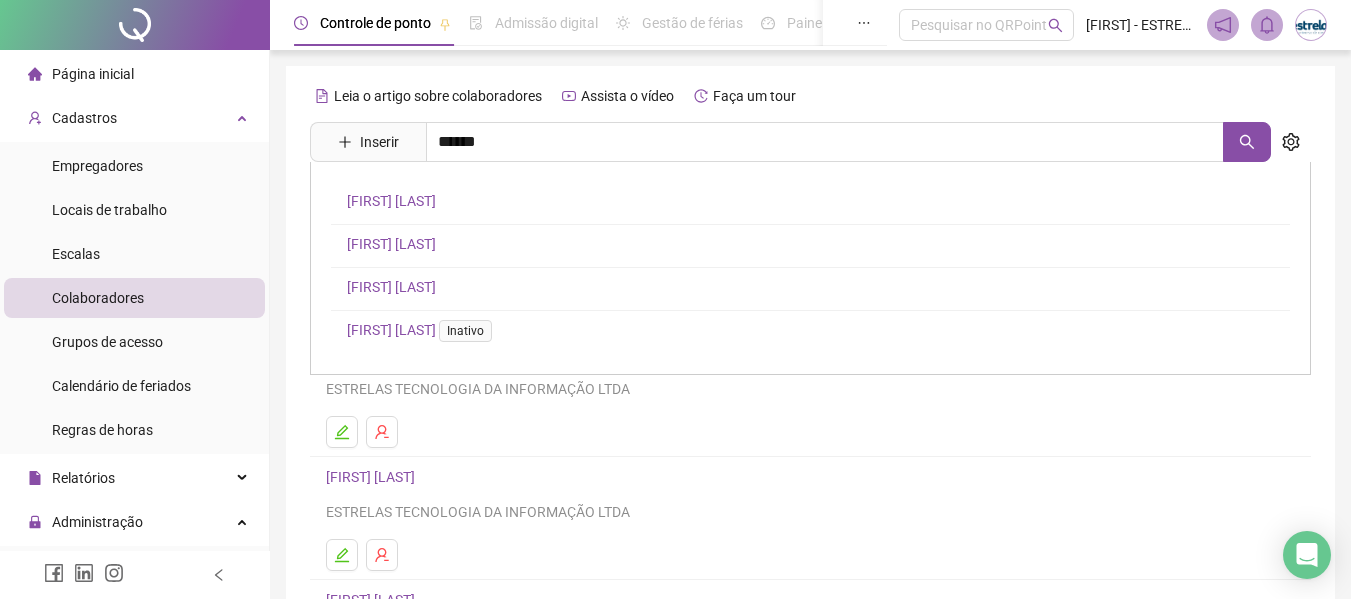 click on "[FIRST] [LAST]" at bounding box center [391, 287] 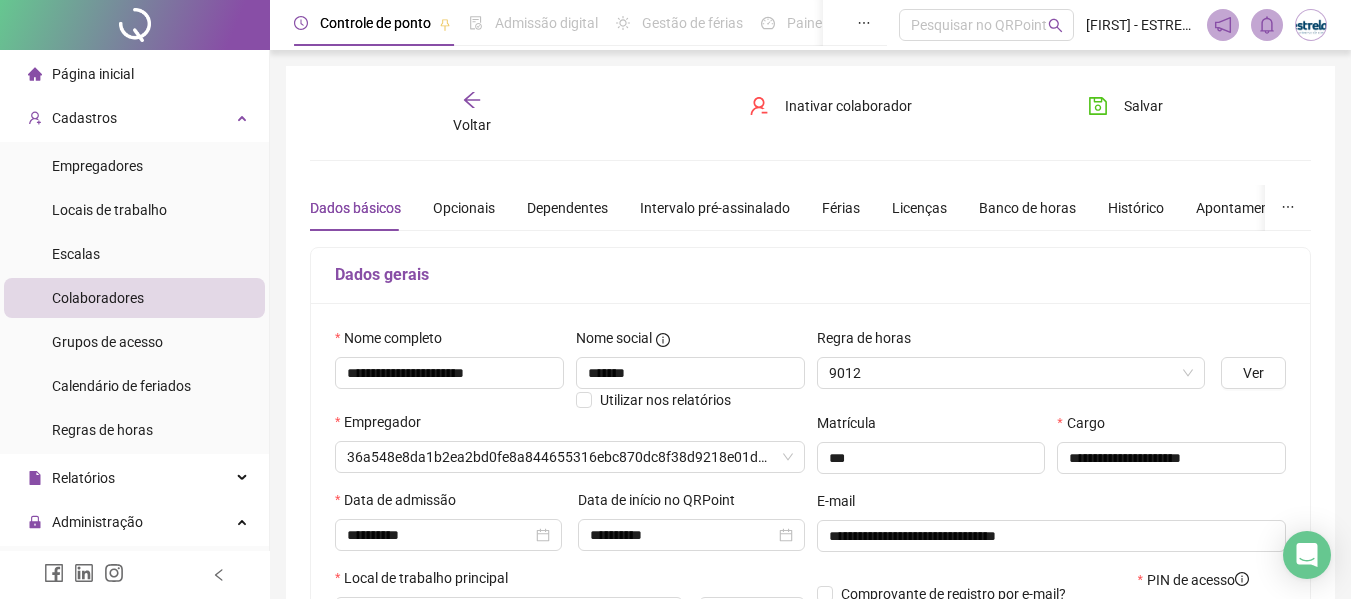 type on "****" 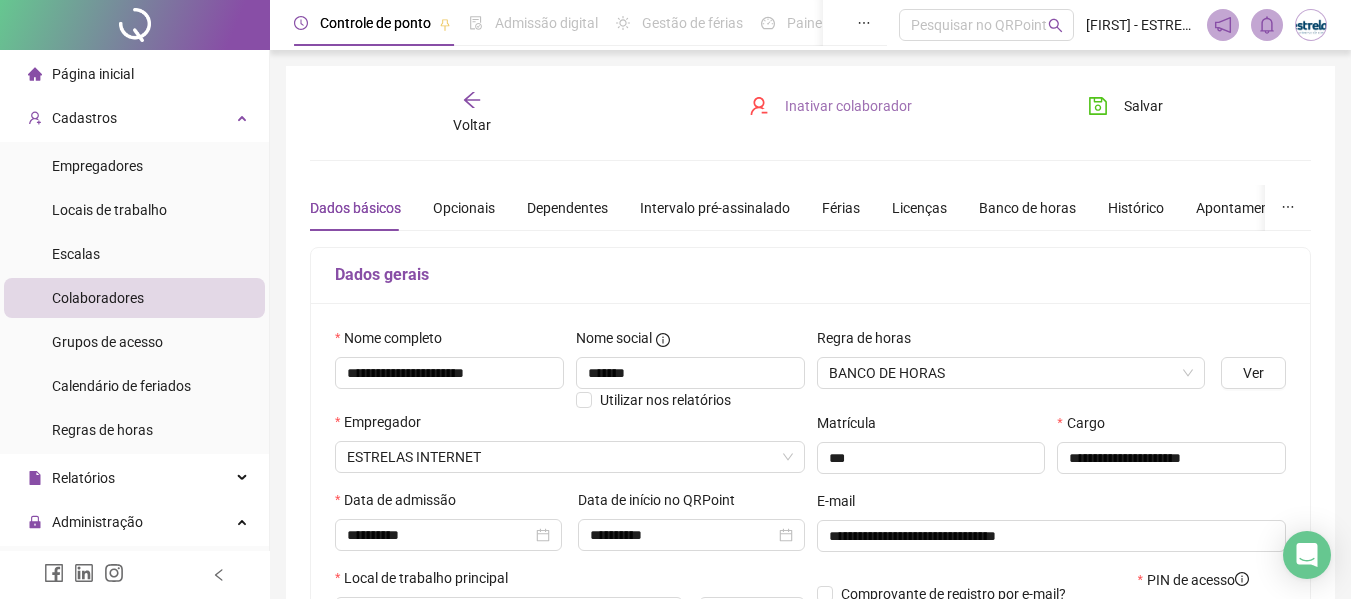 click on "Inativar colaborador" at bounding box center [848, 106] 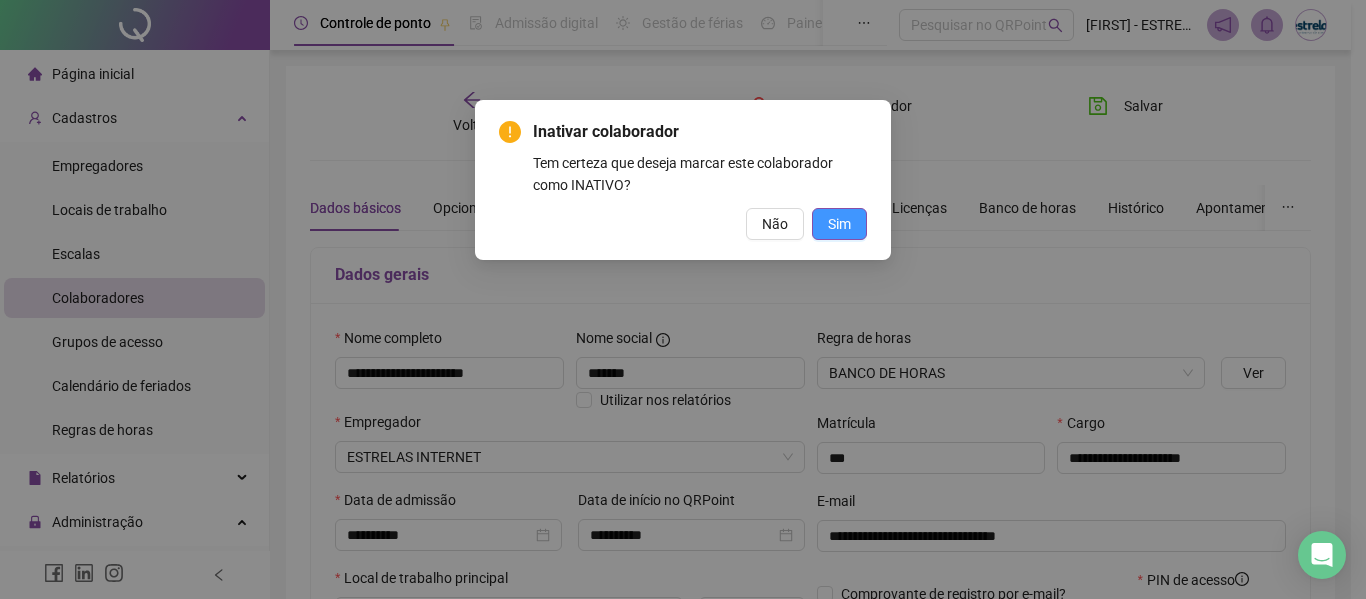 click on "Sim" at bounding box center [839, 224] 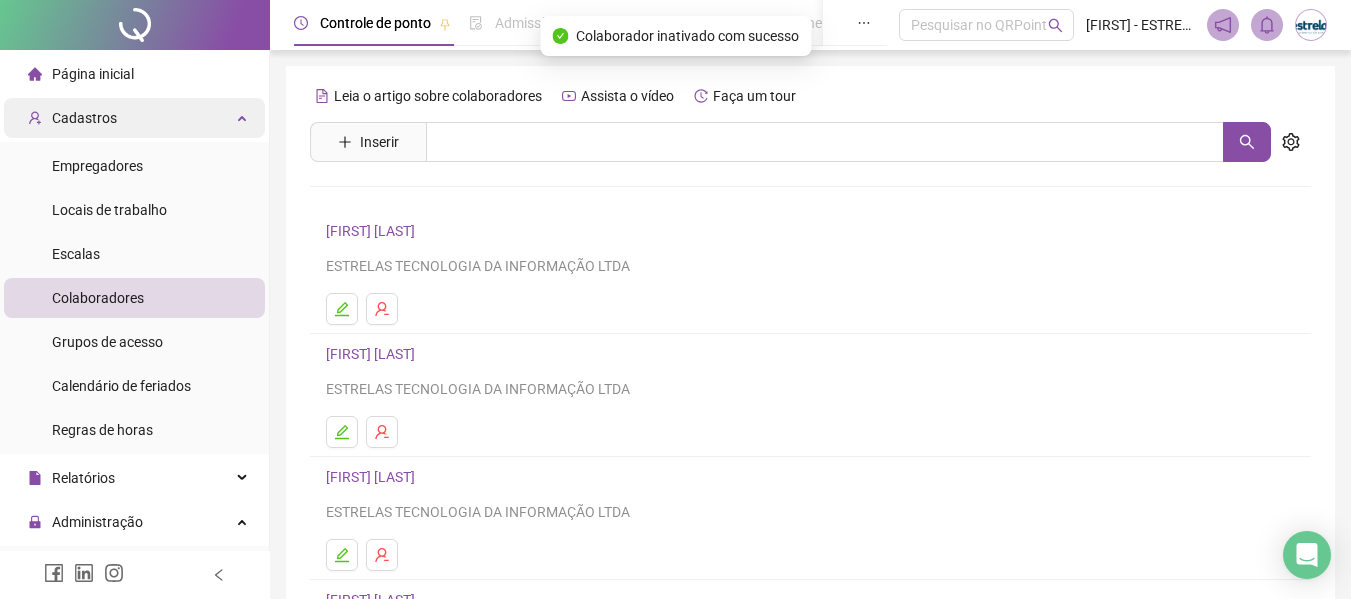 click on "Cadastros" at bounding box center [134, 118] 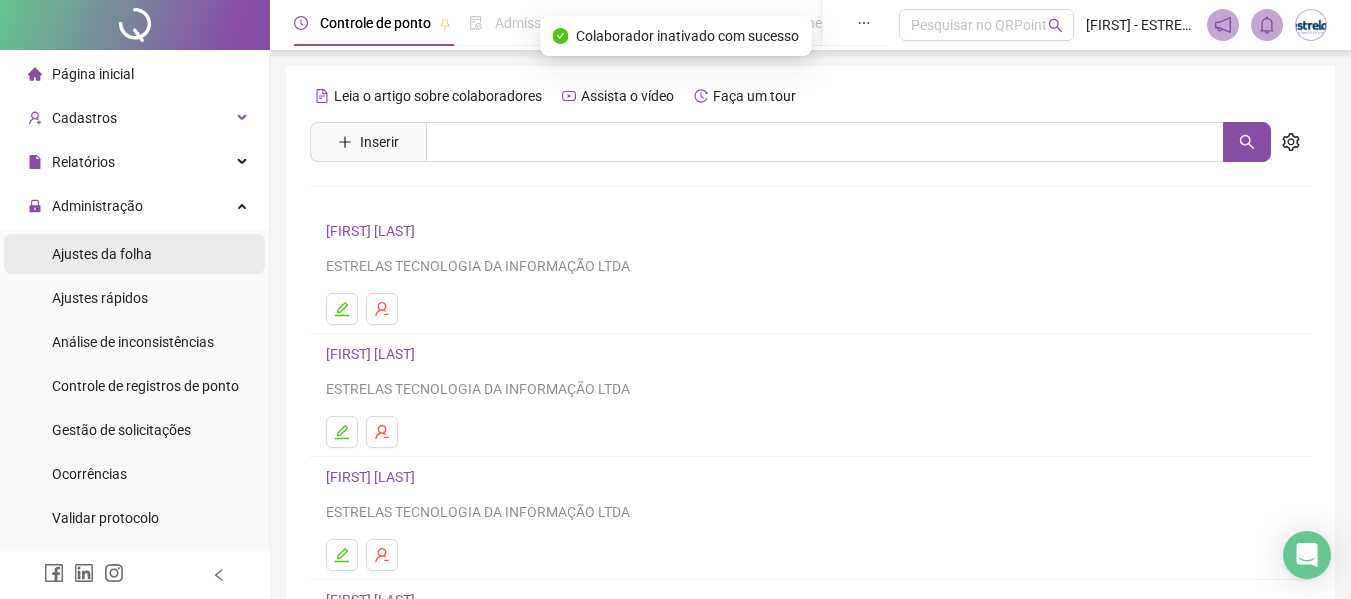 click on "Ajustes da folha" at bounding box center [102, 254] 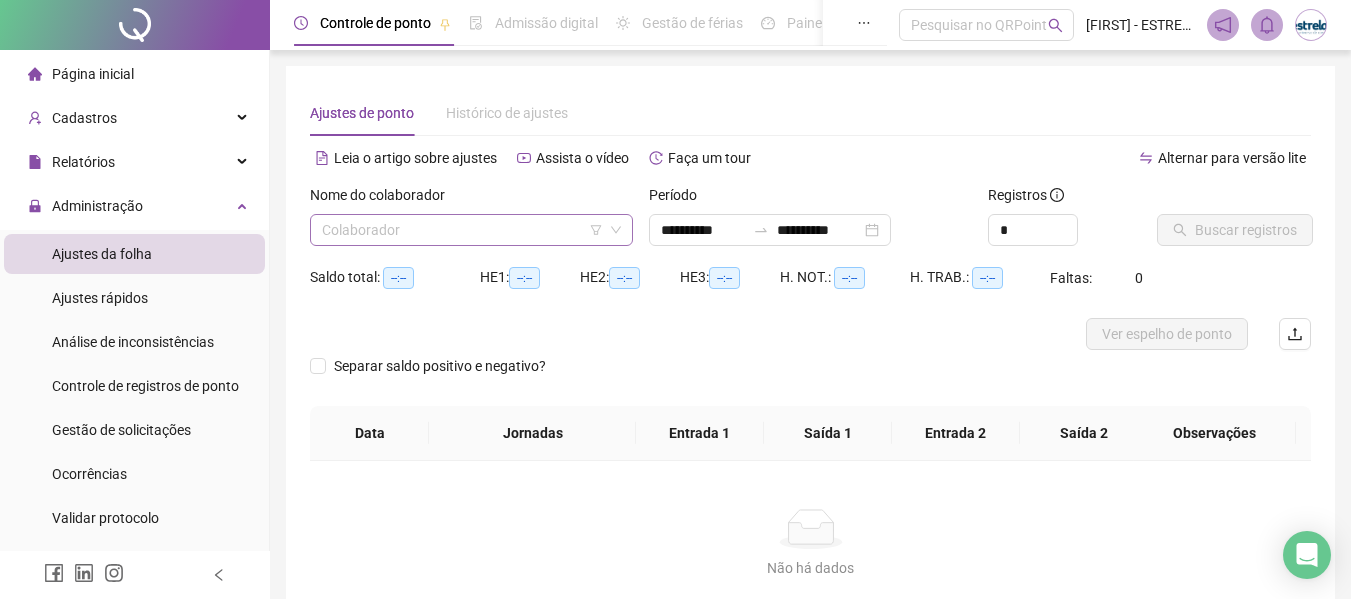 click at bounding box center [465, 230] 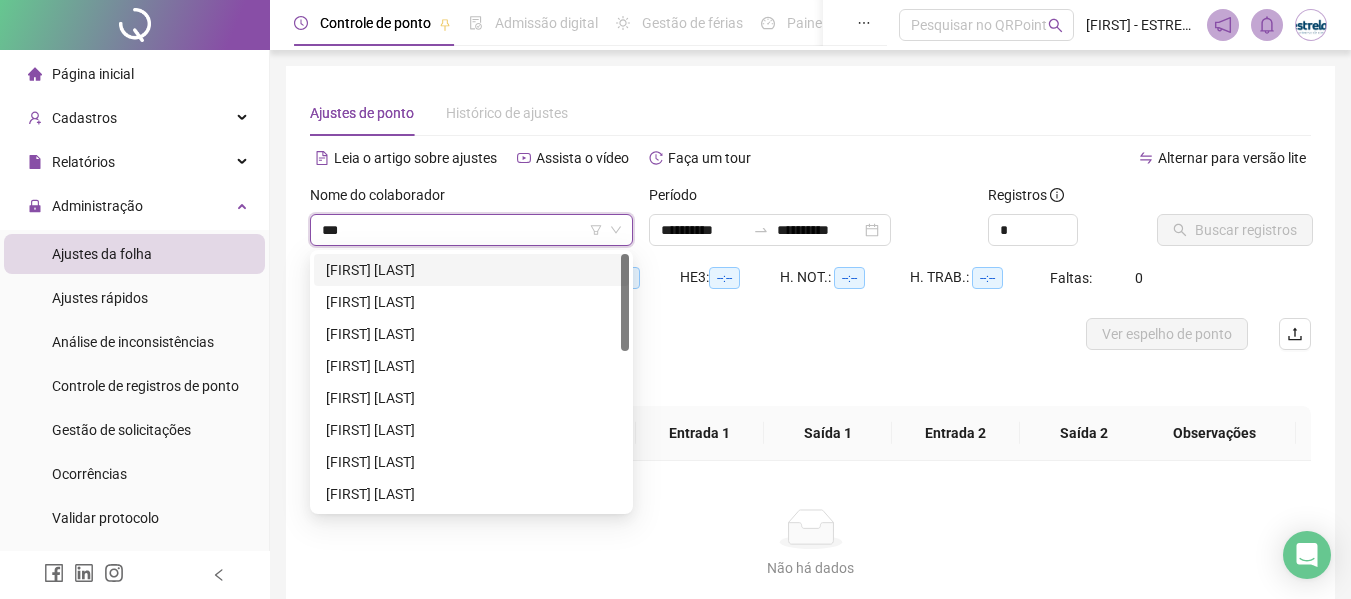 type on "****" 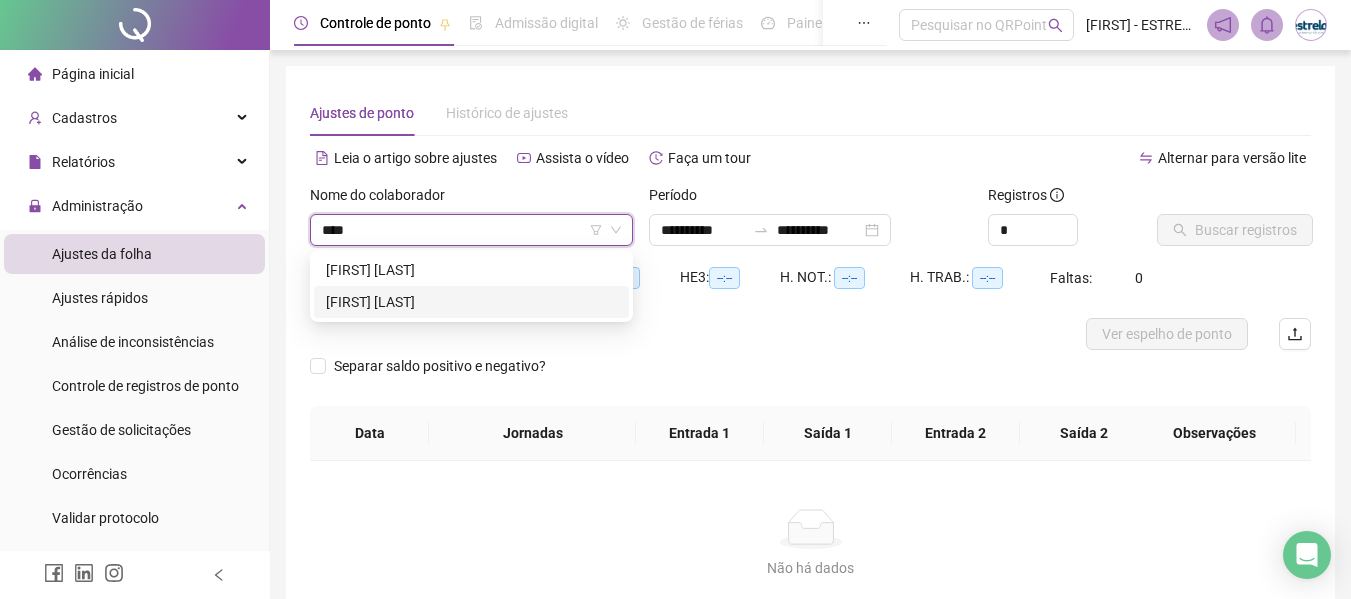 click on "[FIRST] [LAST]" at bounding box center [471, 302] 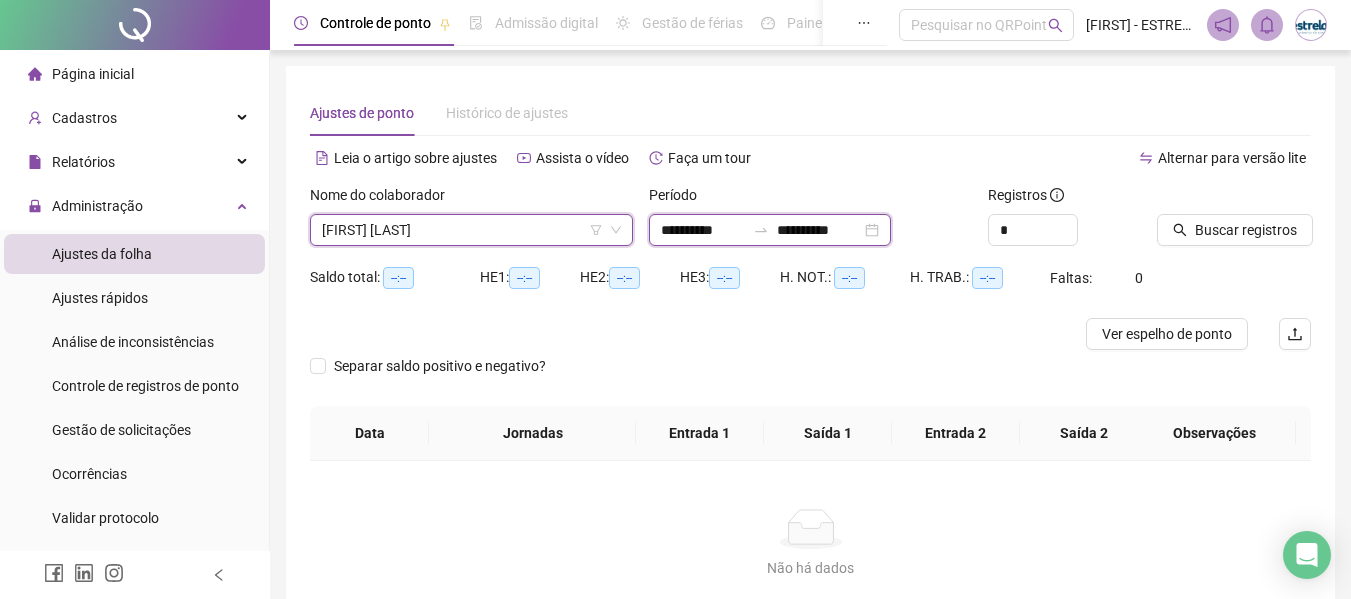 click on "**********" at bounding box center (703, 230) 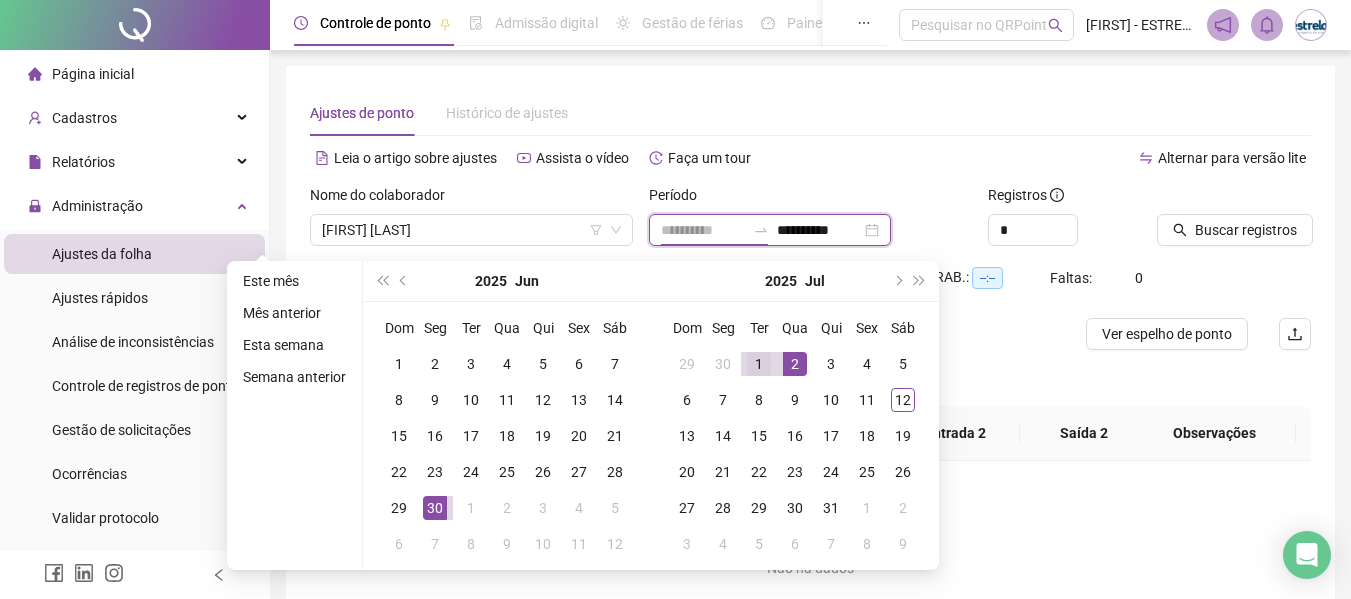 type on "**********" 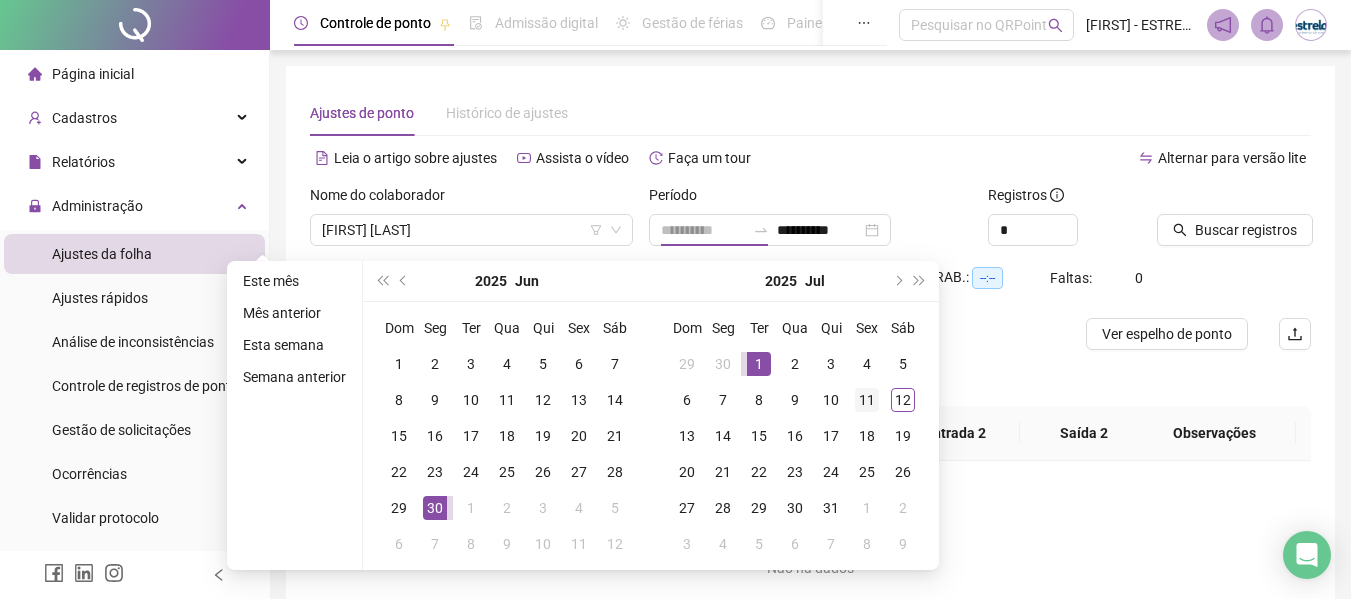 drag, startPoint x: 746, startPoint y: 366, endPoint x: 865, endPoint y: 397, distance: 122.97154 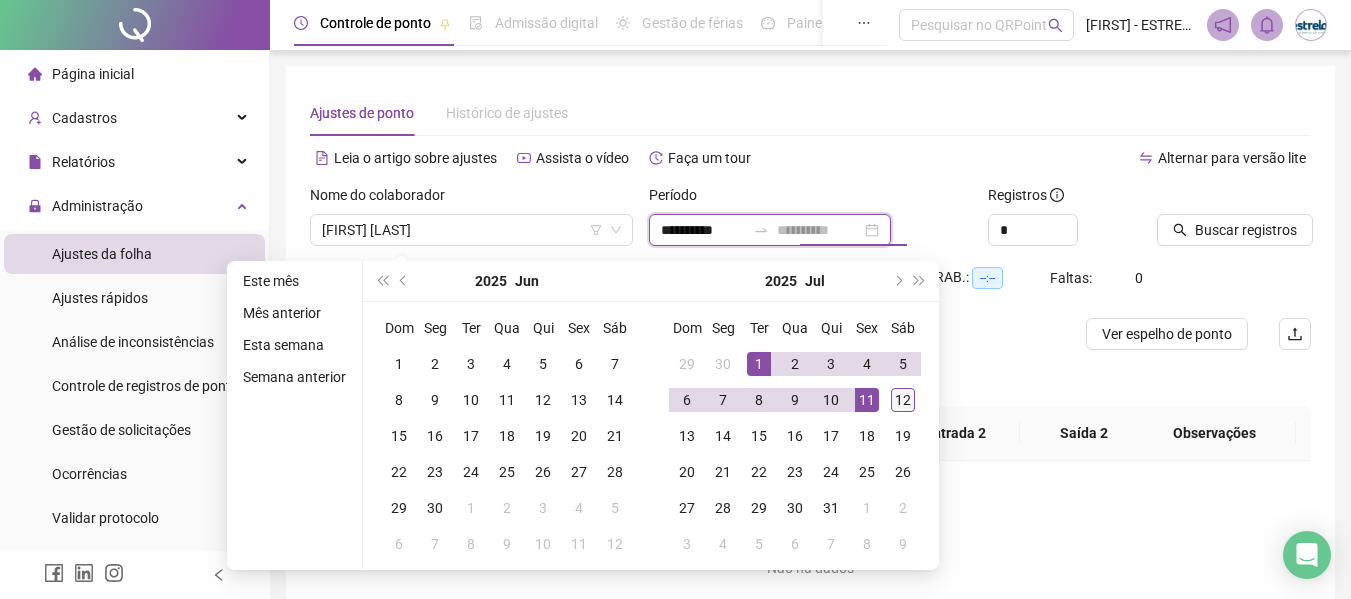 type on "**********" 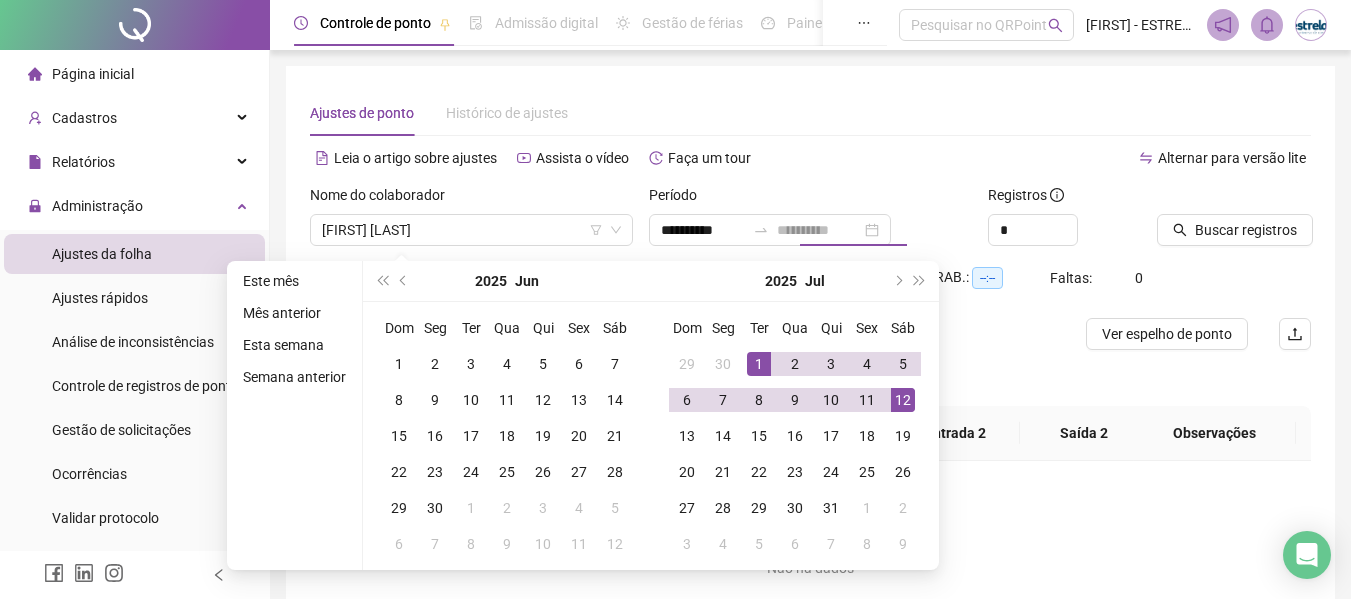 click on "12" at bounding box center (903, 400) 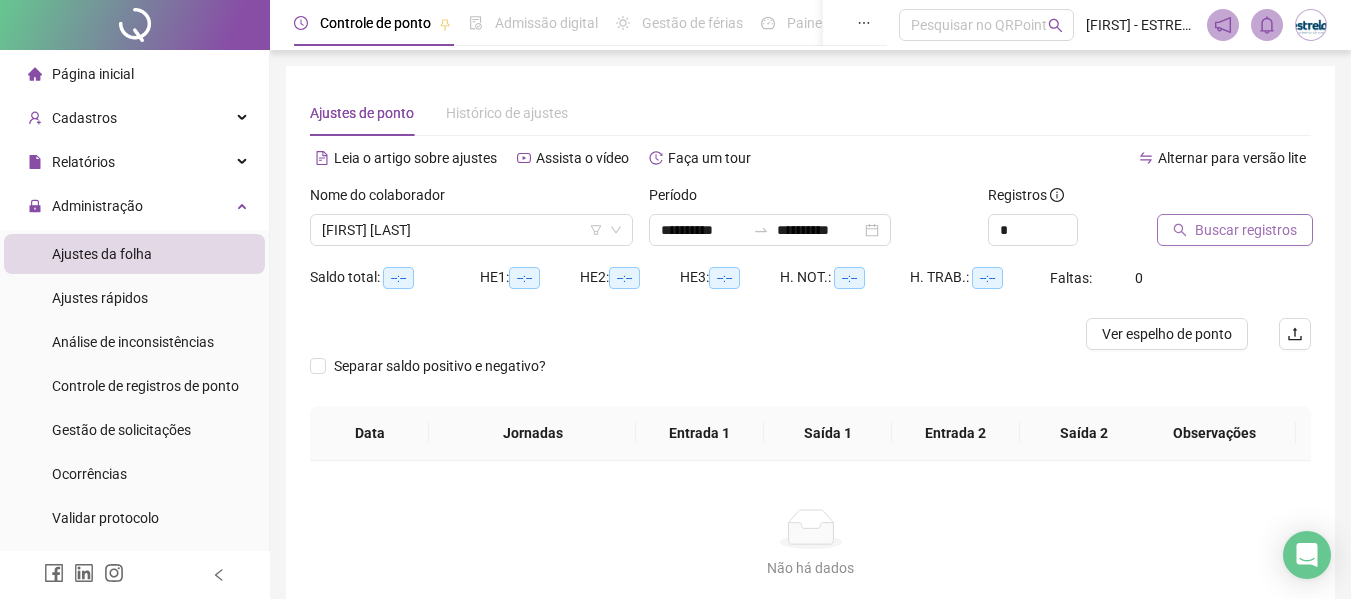 click on "Buscar registros" at bounding box center (1246, 230) 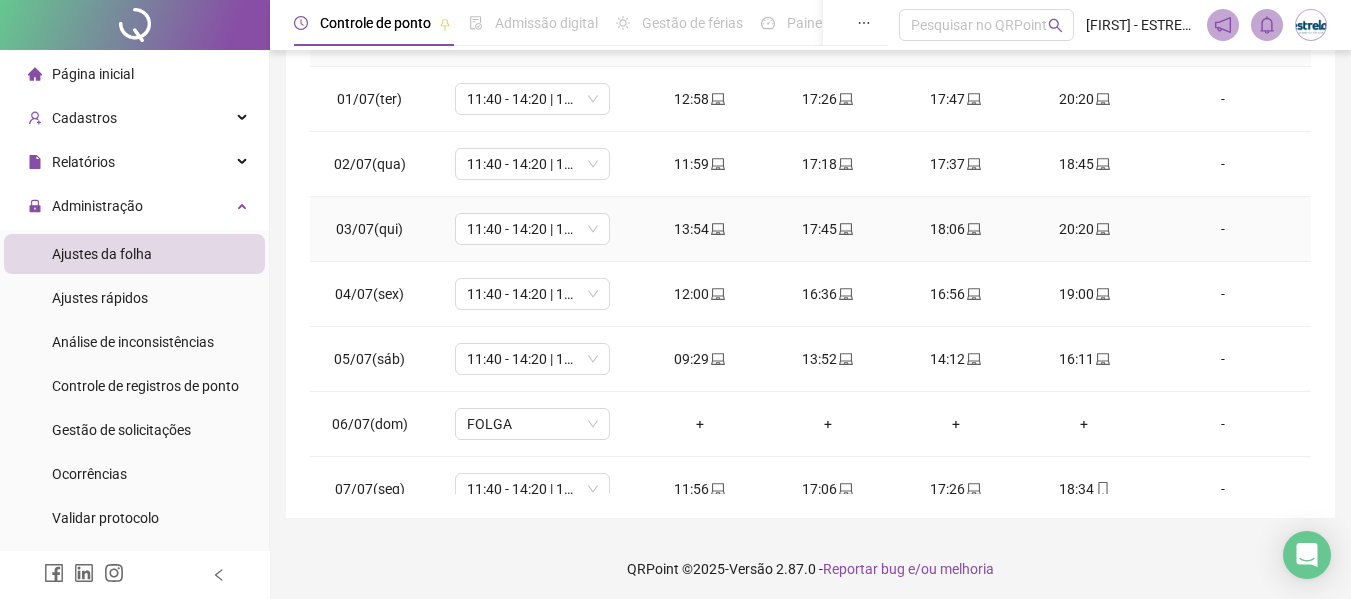 scroll, scrollTop: 423, scrollLeft: 0, axis: vertical 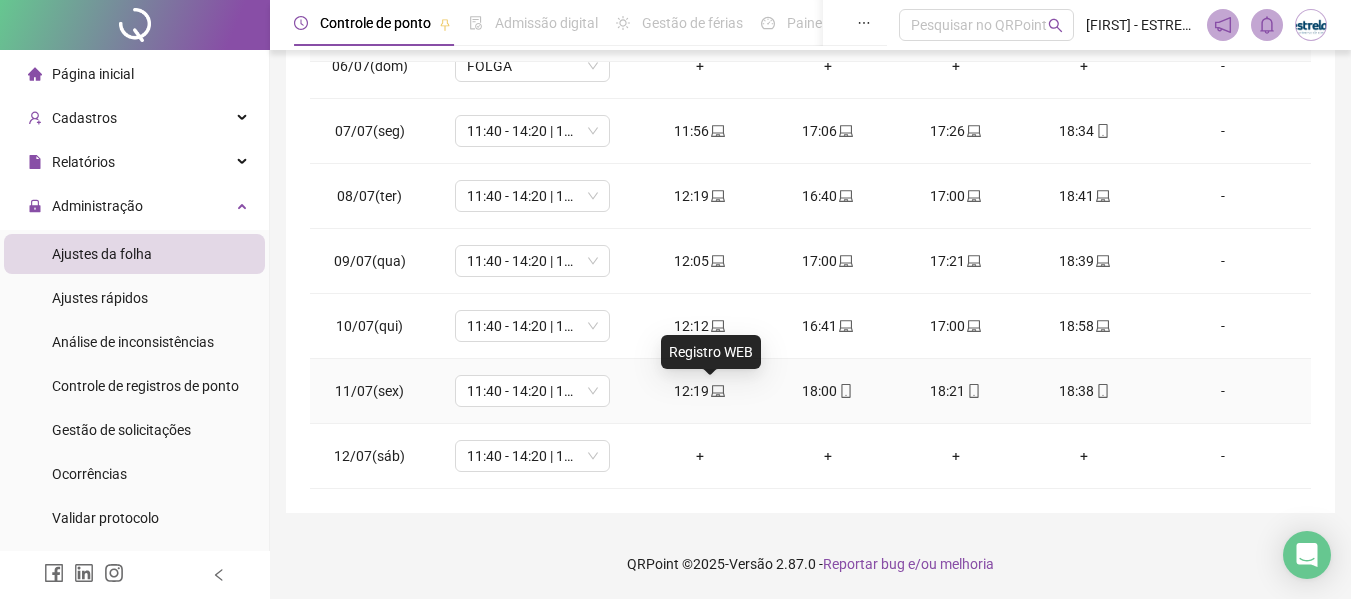 click 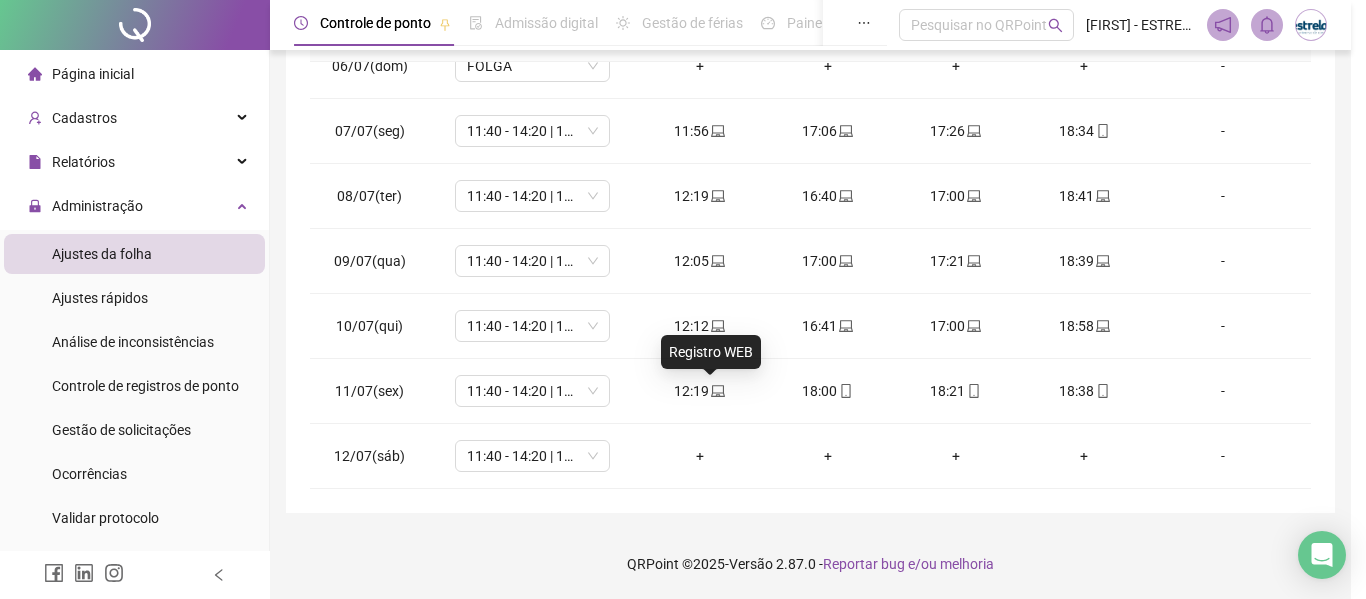 type on "**********" 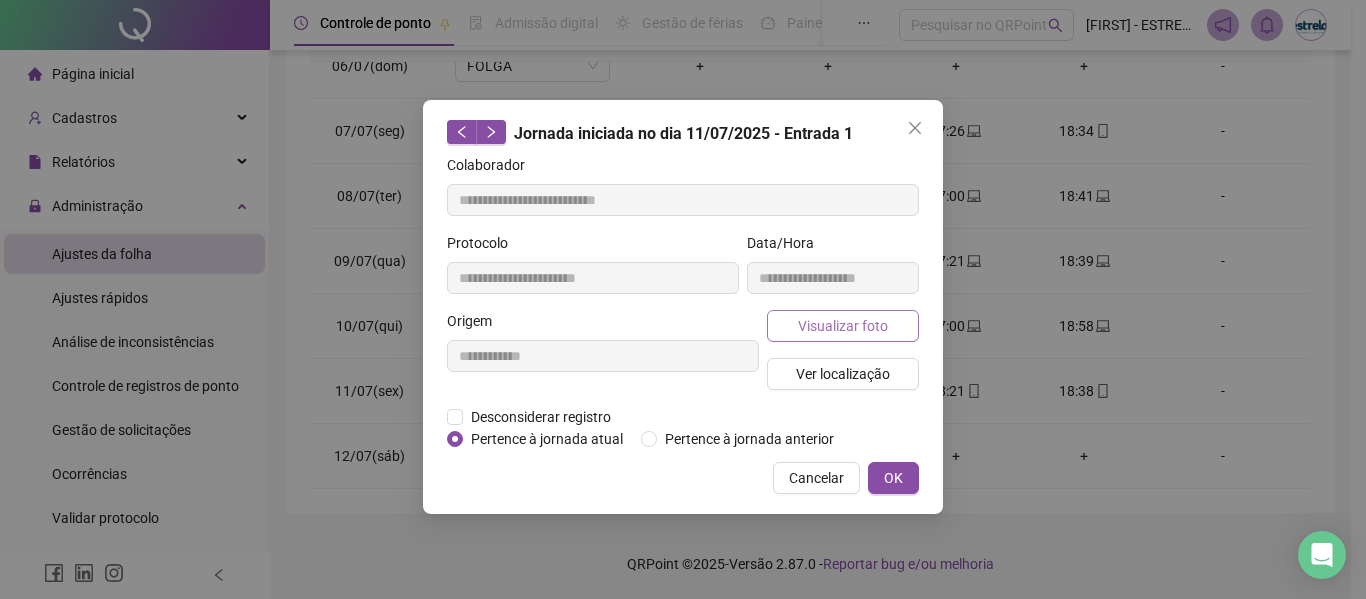 click on "Visualizar foto" at bounding box center [843, 326] 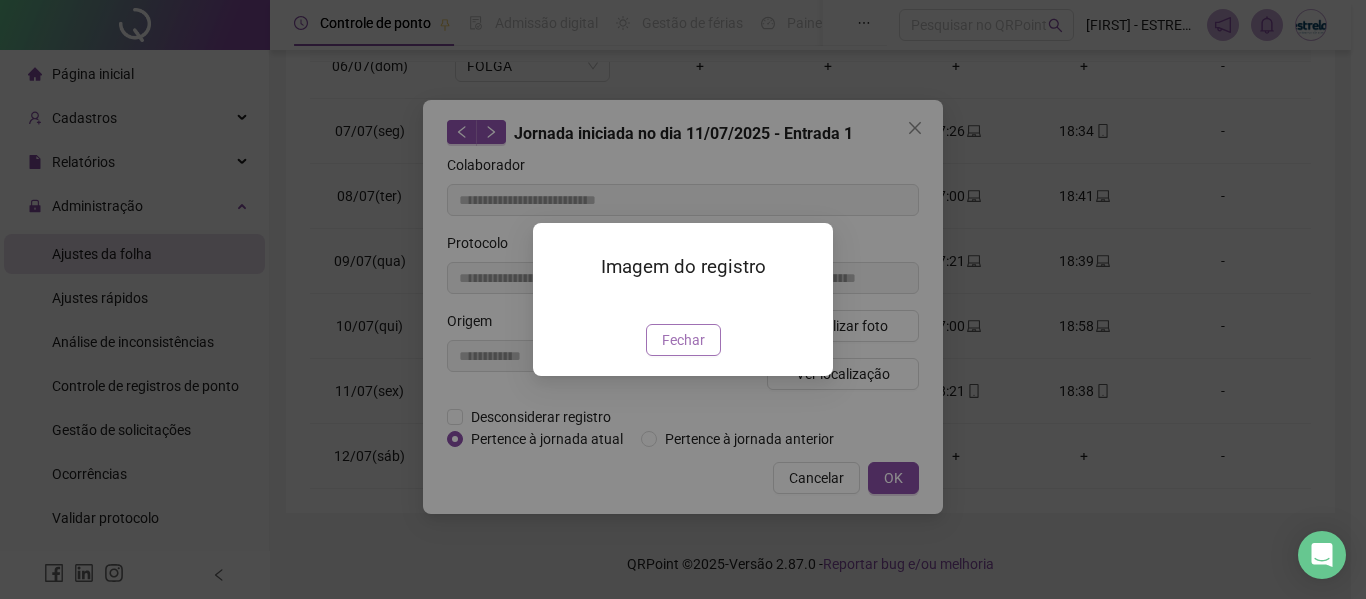 click on "Fechar" at bounding box center (683, 340) 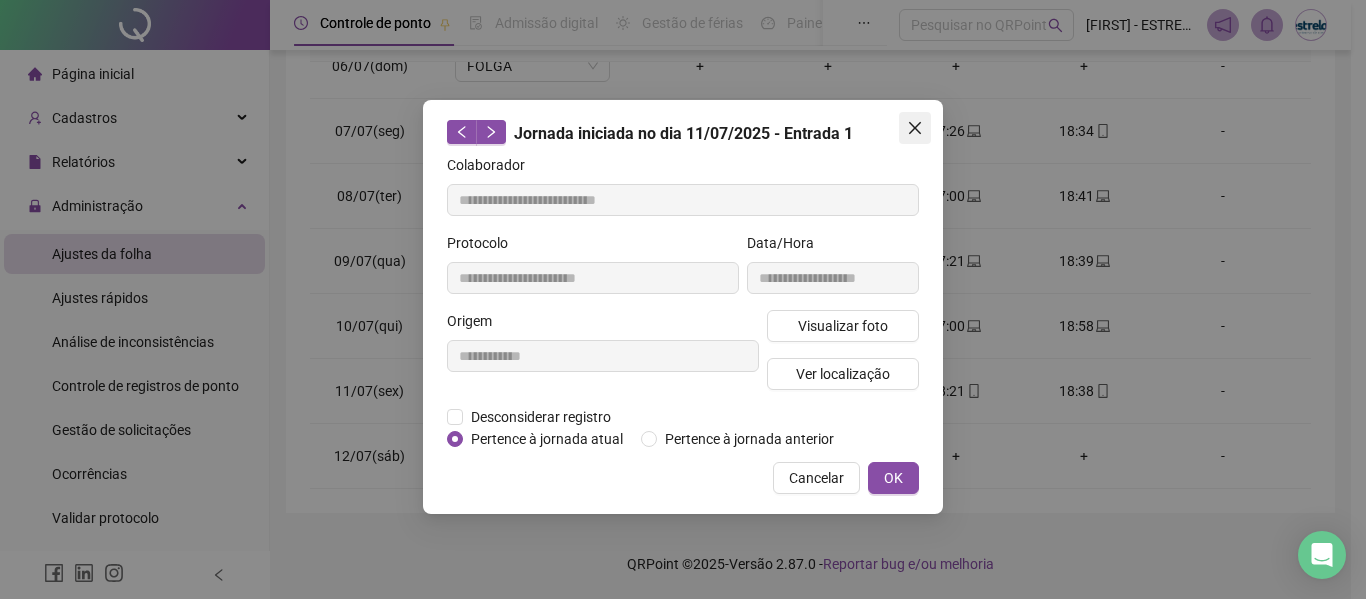 click at bounding box center [915, 128] 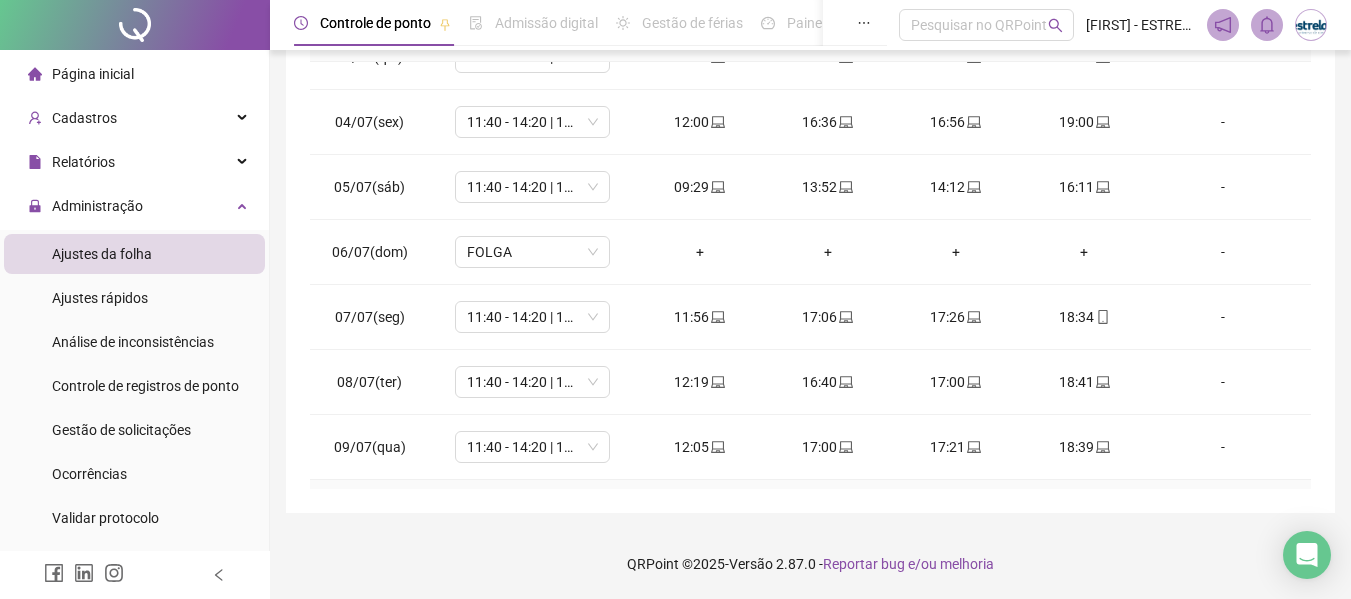 scroll, scrollTop: 0, scrollLeft: 0, axis: both 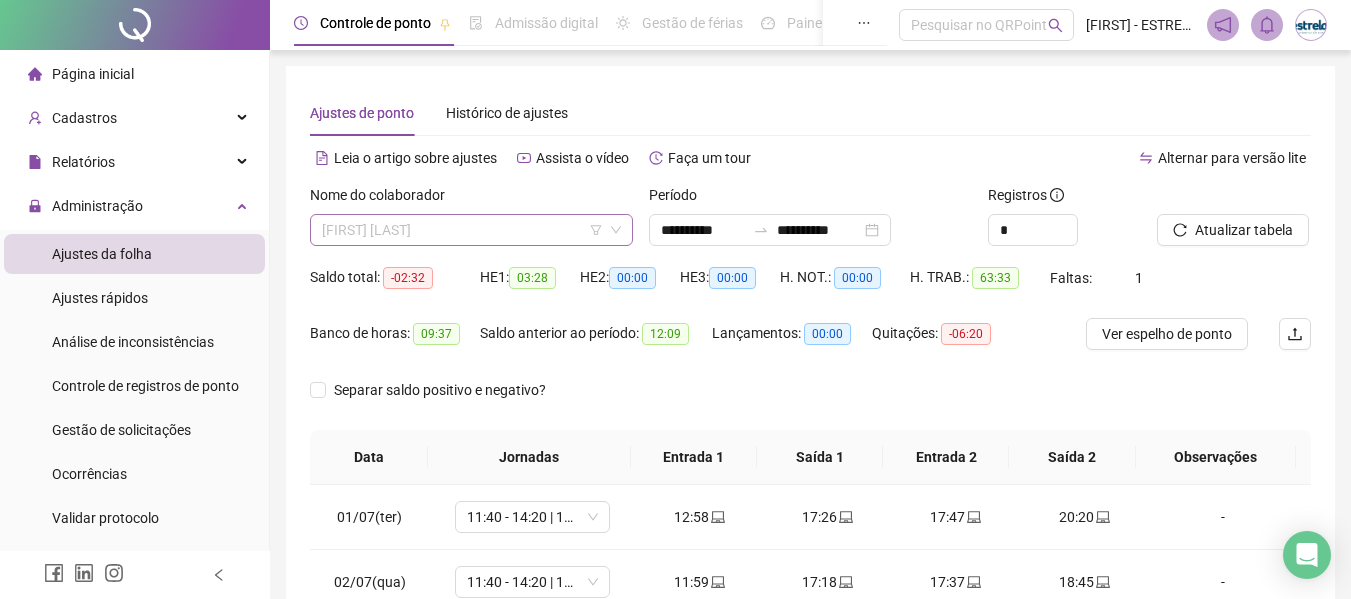 click on "[FIRST] [LAST]" at bounding box center (471, 230) 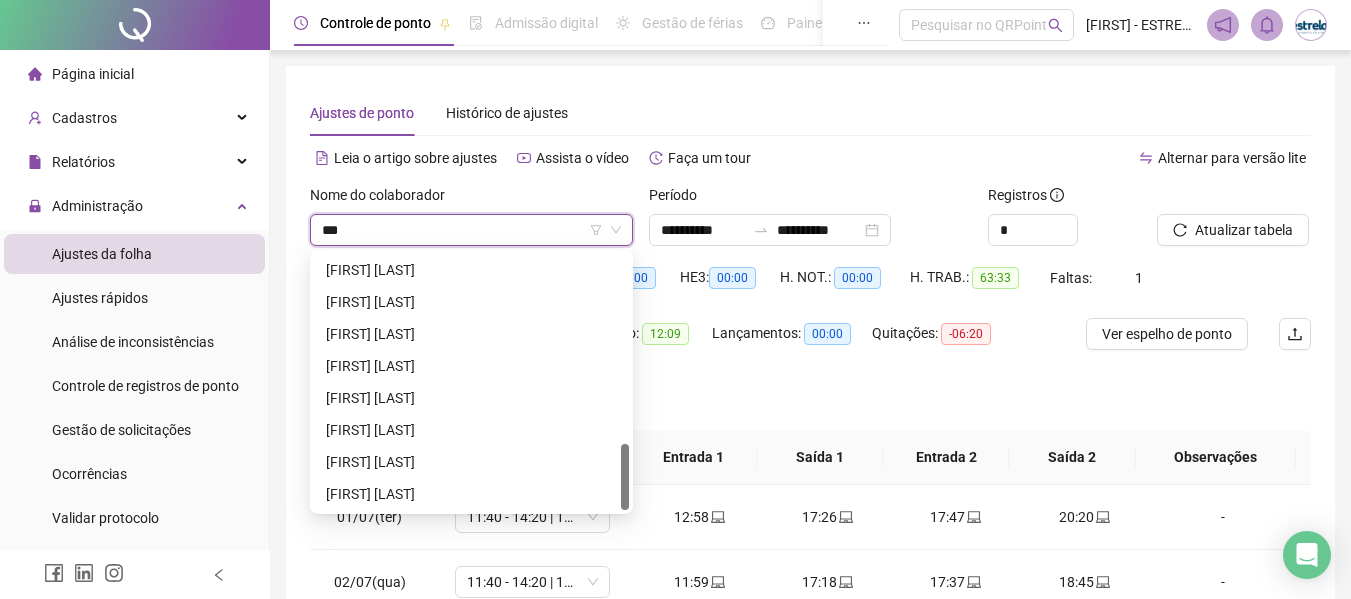 scroll, scrollTop: 0, scrollLeft: 0, axis: both 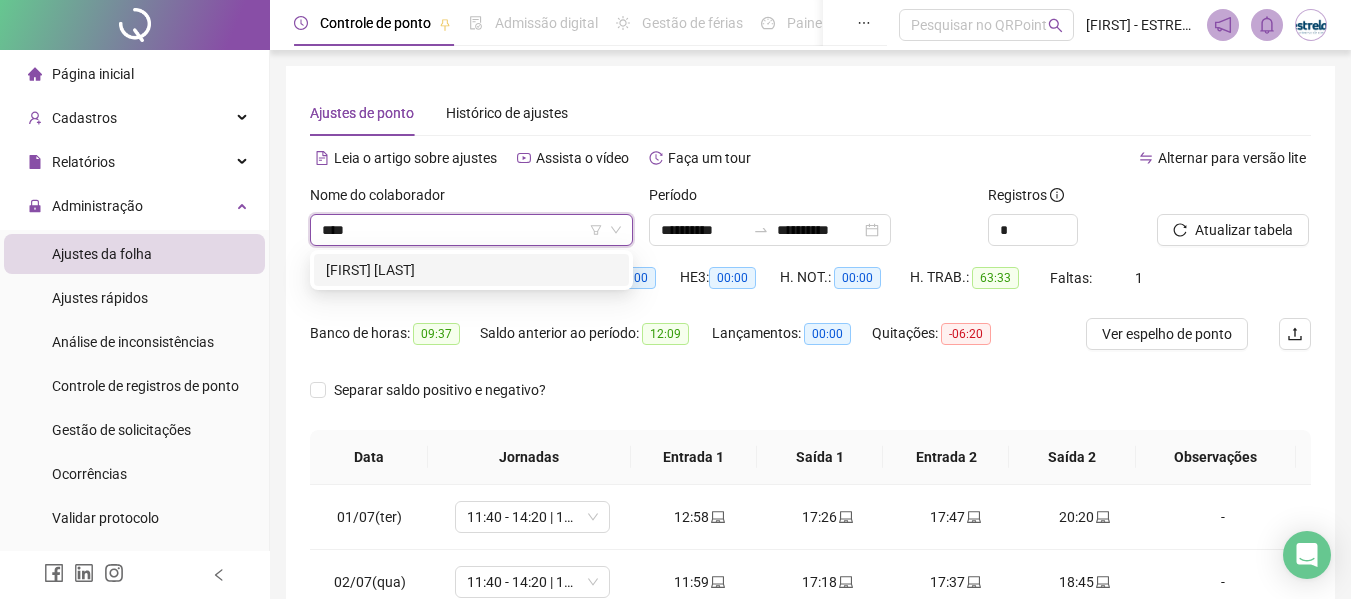 type on "*****" 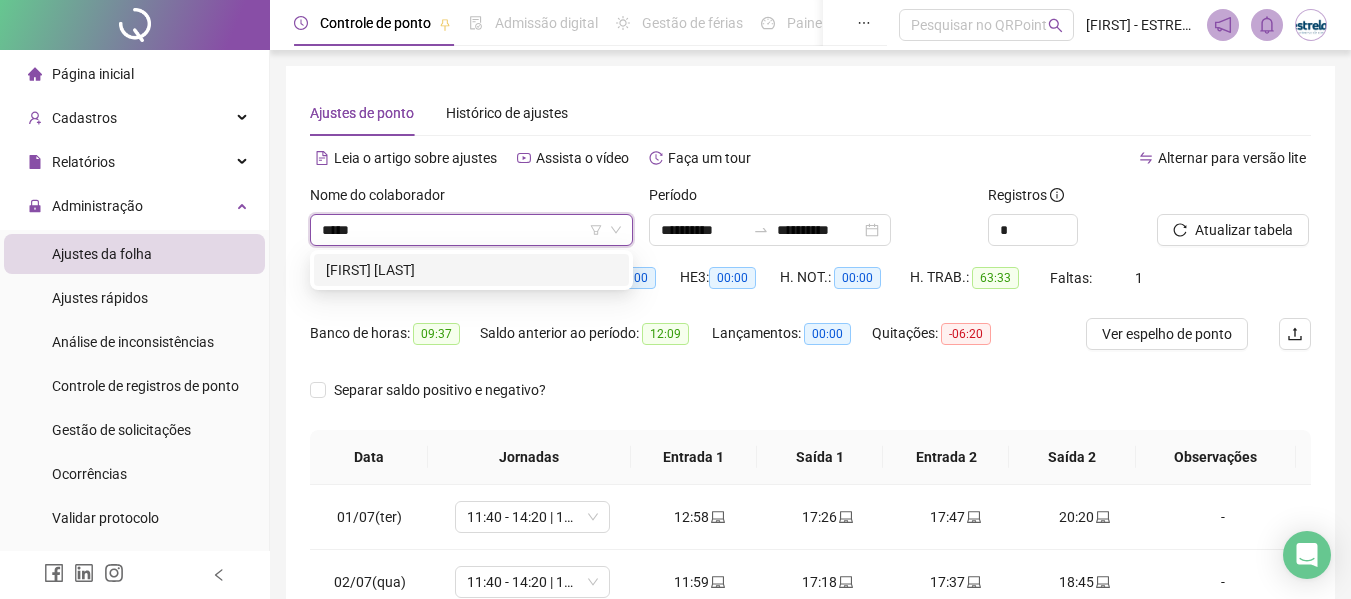 click on "[FIRST] [LAST]" at bounding box center [471, 270] 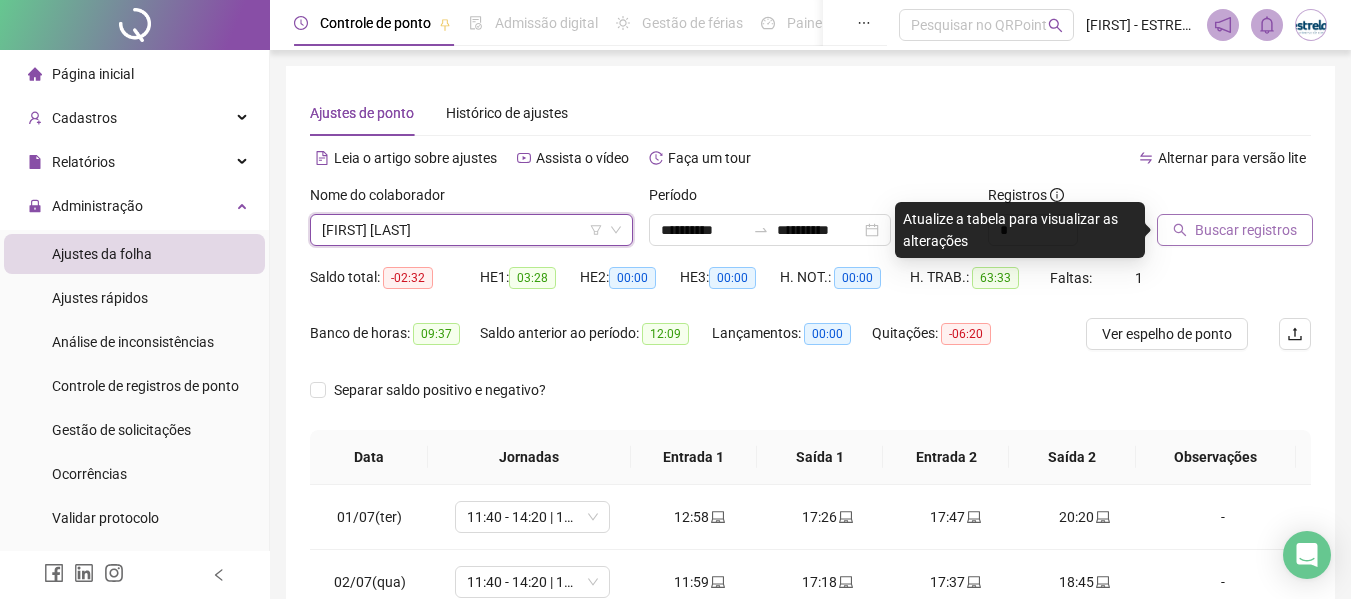 click on "Buscar registros" at bounding box center [1246, 230] 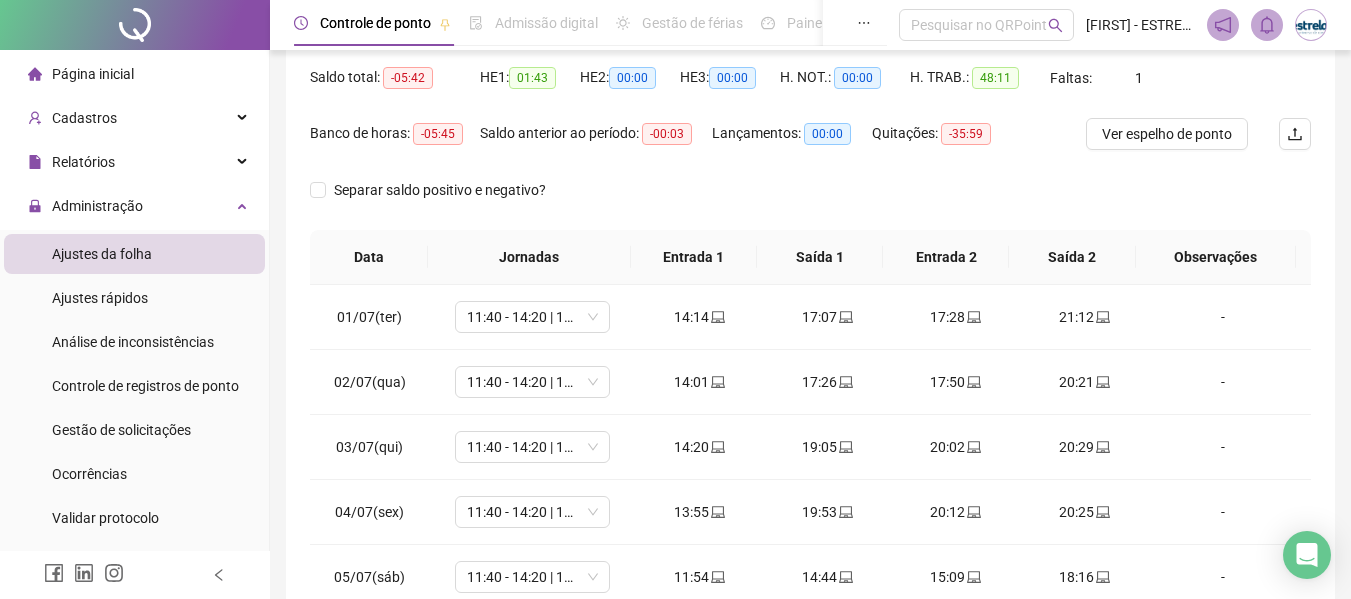 scroll, scrollTop: 300, scrollLeft: 0, axis: vertical 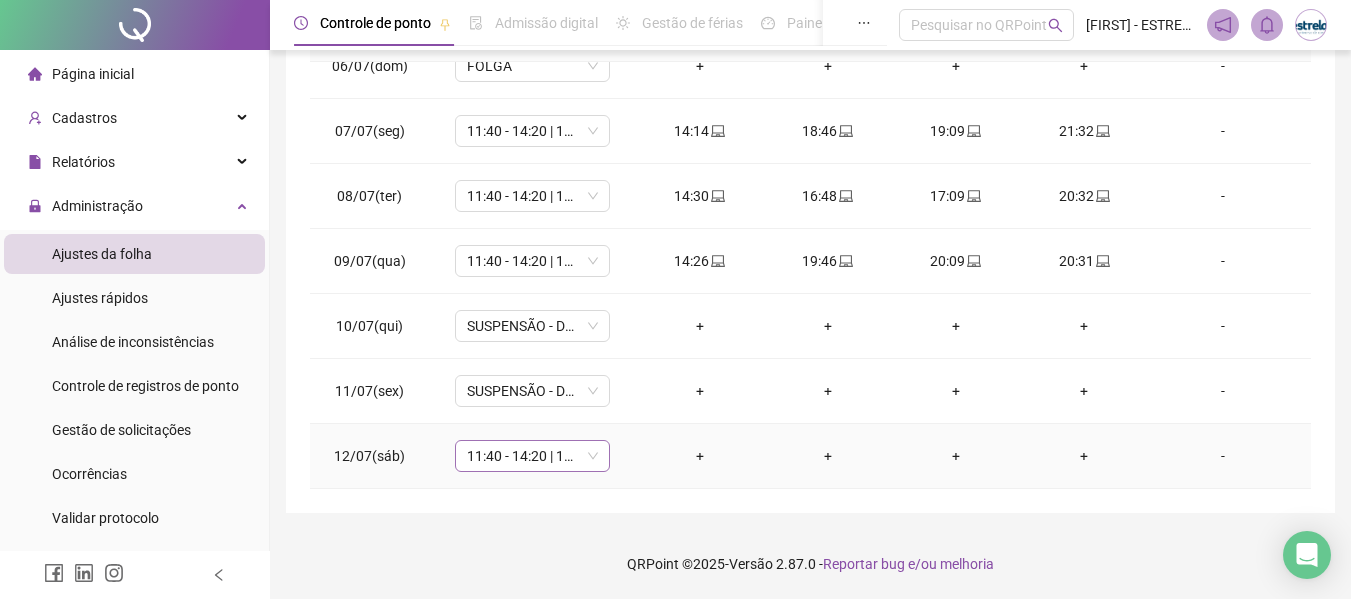 click on "11:40 - 14:20 | 14:40 - 18:00" at bounding box center [532, 456] 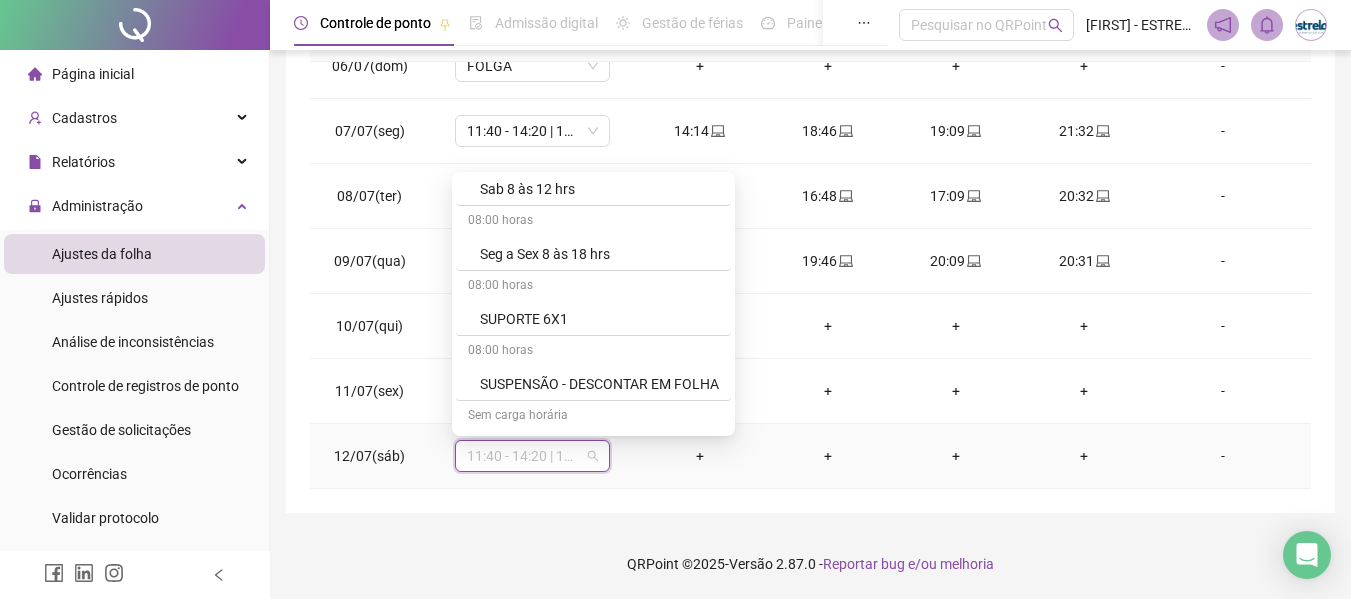 scroll, scrollTop: 1500, scrollLeft: 0, axis: vertical 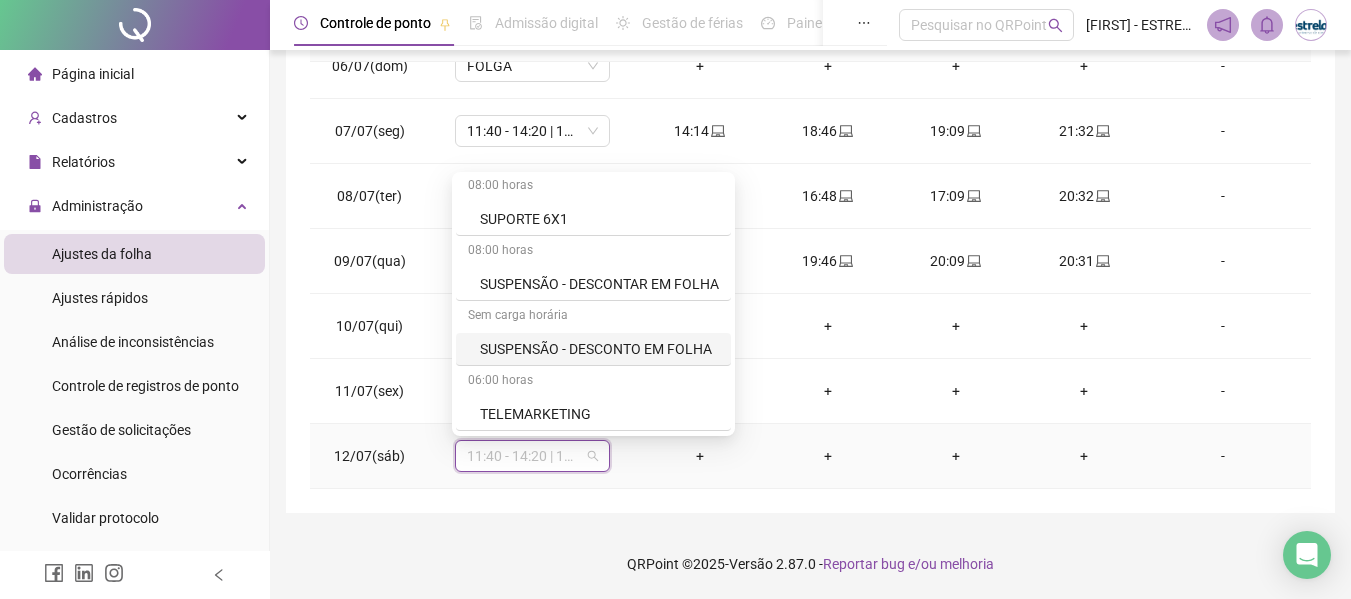 click on "SUSPENSÃO - DESCONTO EM FOLHA" at bounding box center [599, 349] 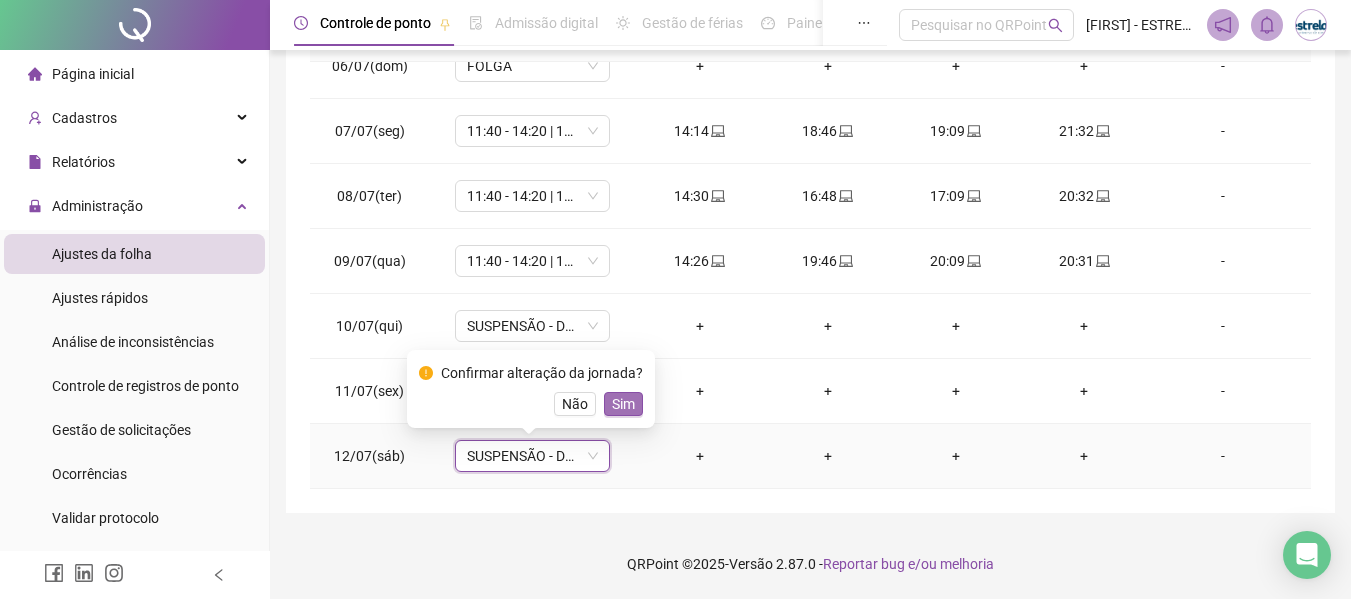 click on "Sim" at bounding box center [623, 404] 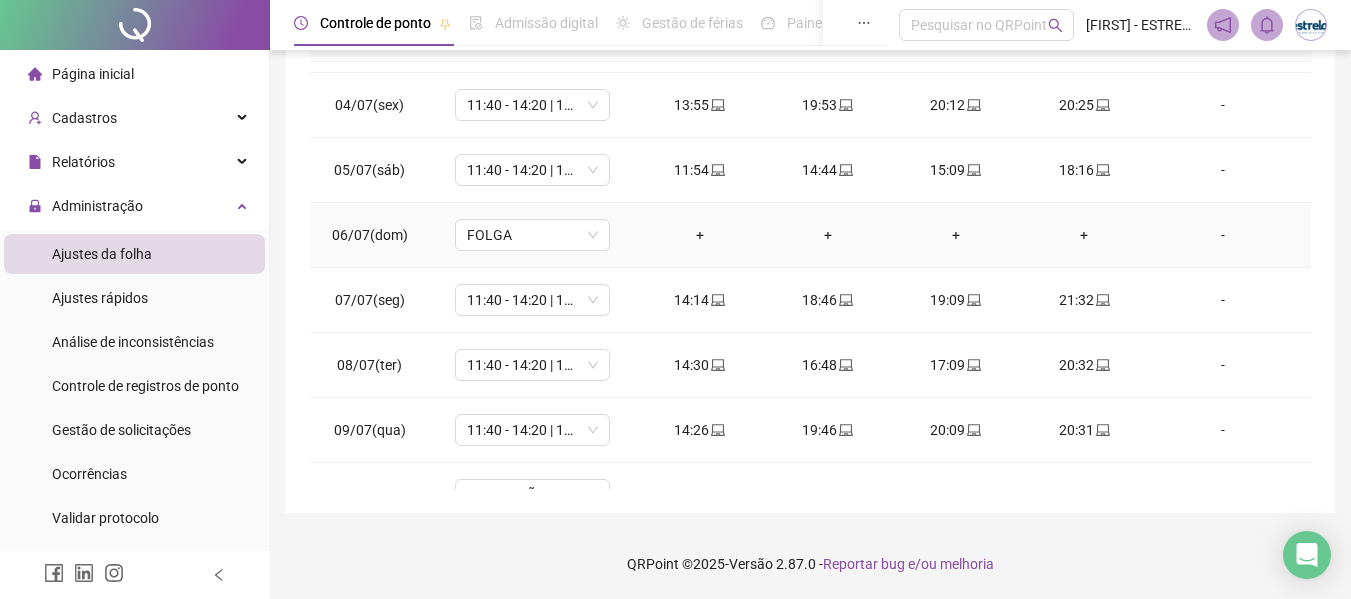 scroll, scrollTop: 0, scrollLeft: 0, axis: both 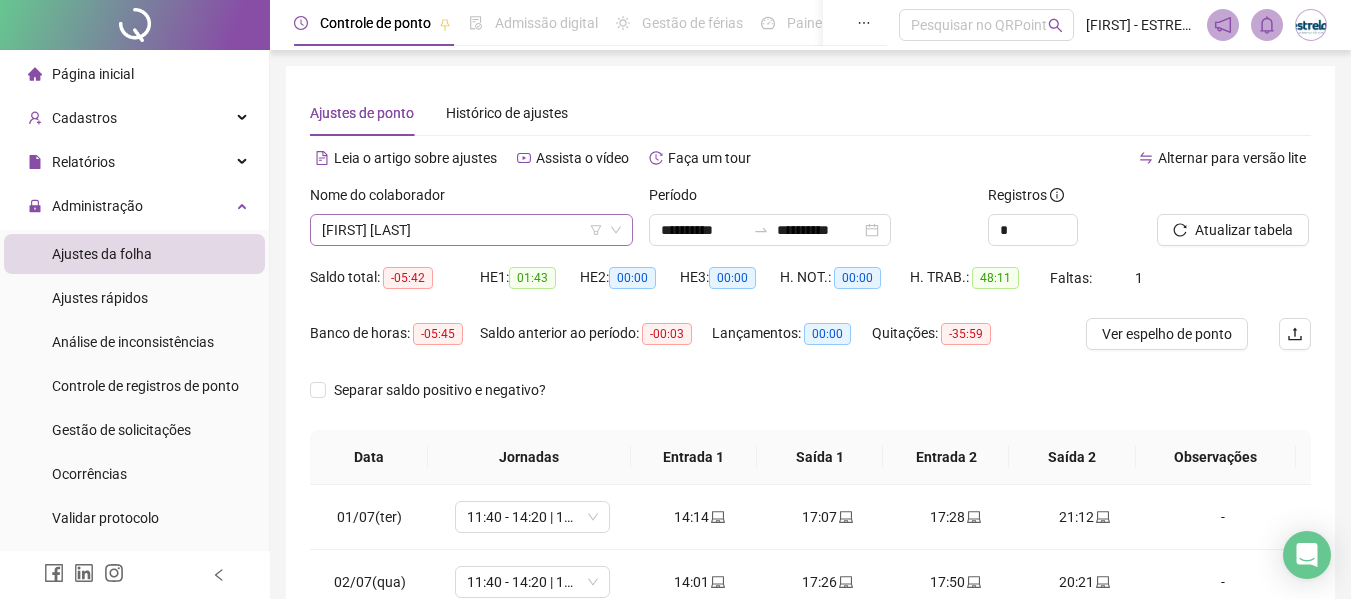 click on "[FIRST] [LAST]" at bounding box center [471, 230] 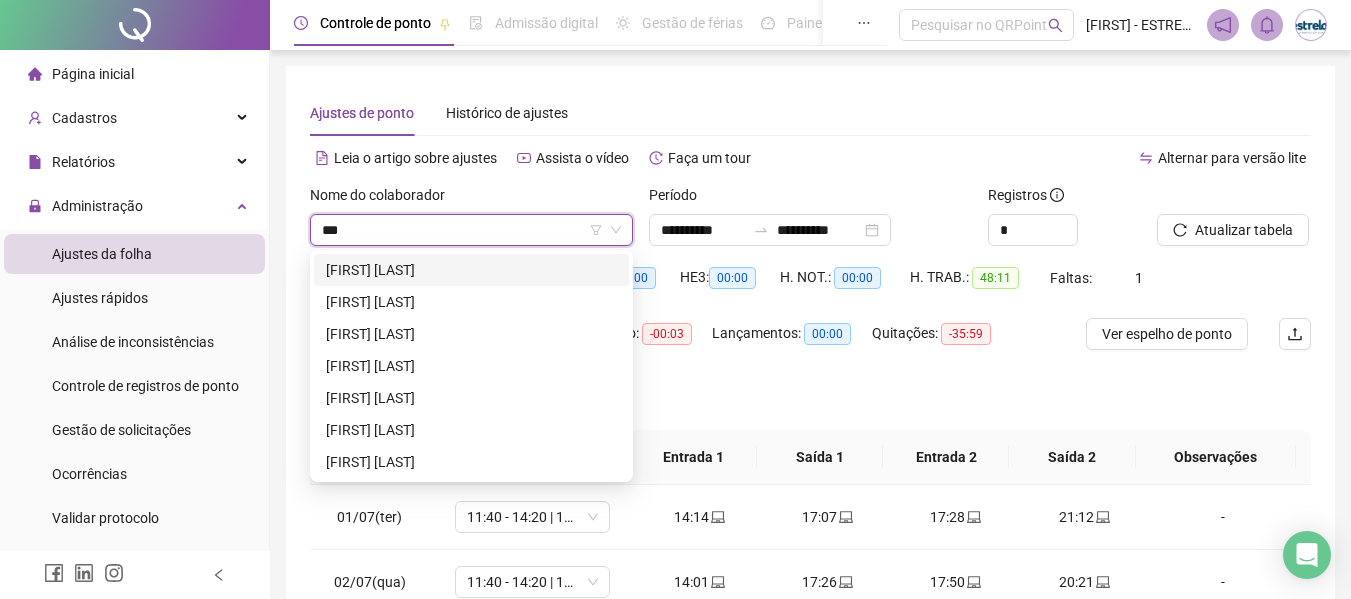 scroll, scrollTop: 0, scrollLeft: 0, axis: both 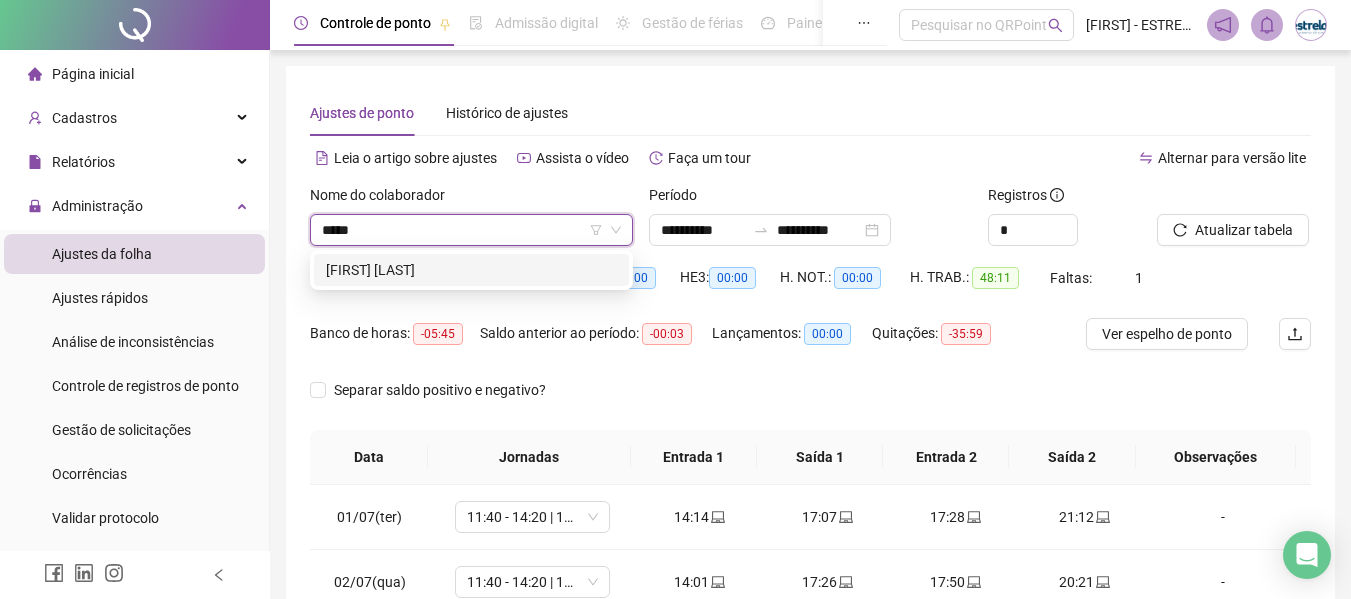 type on "******" 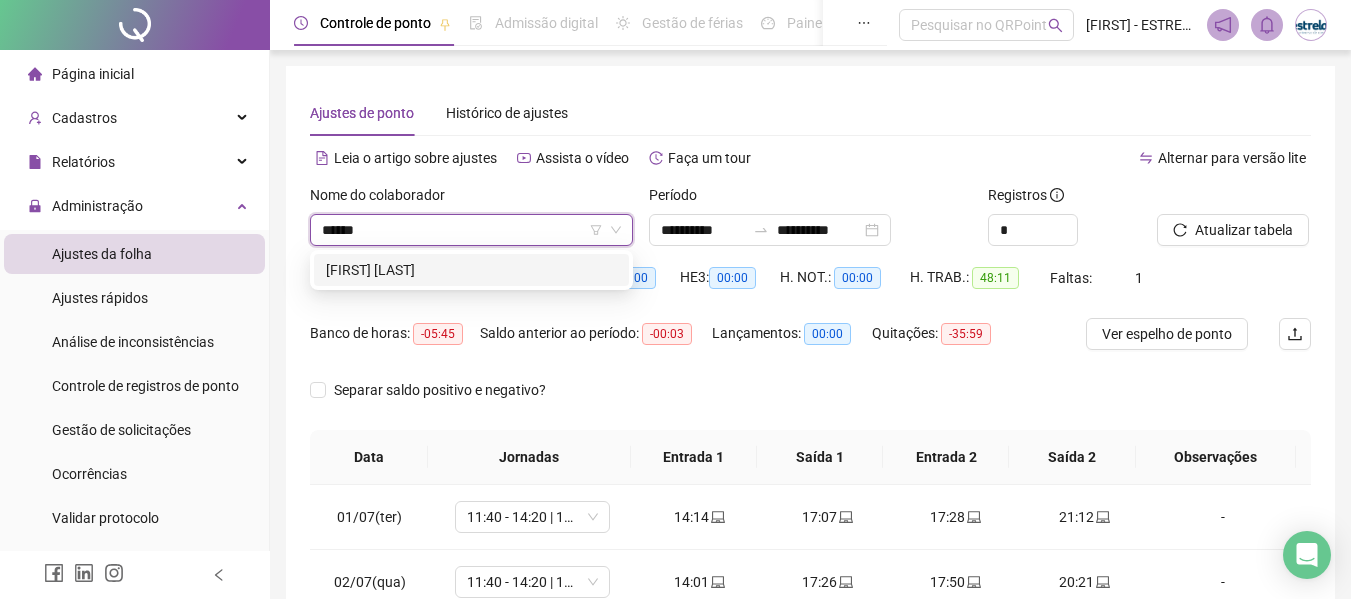 click on "[FIRST] [LAST]" at bounding box center (471, 270) 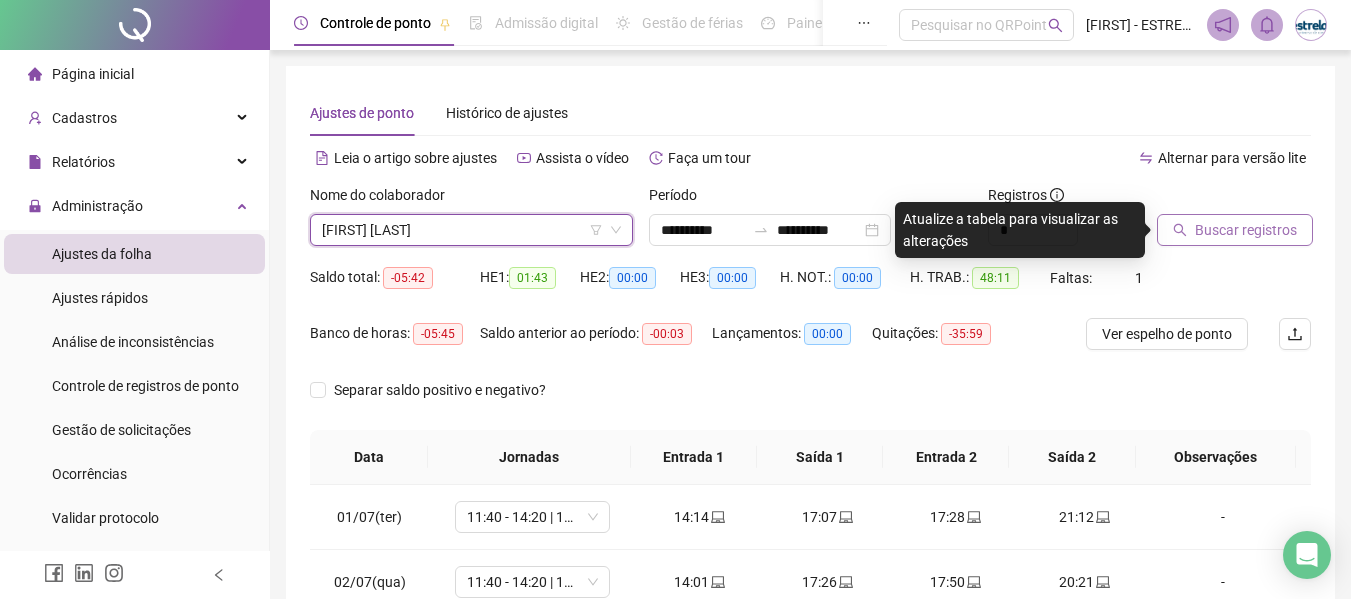 click on "Buscar registros" at bounding box center [1246, 230] 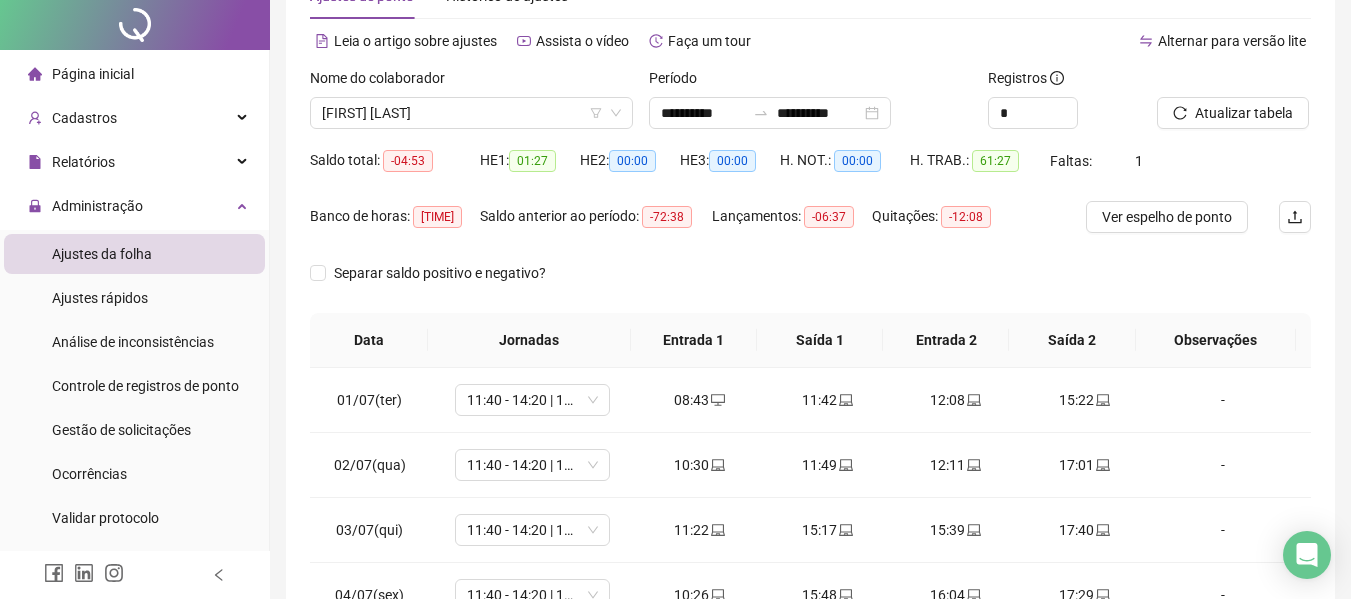 scroll, scrollTop: 300, scrollLeft: 0, axis: vertical 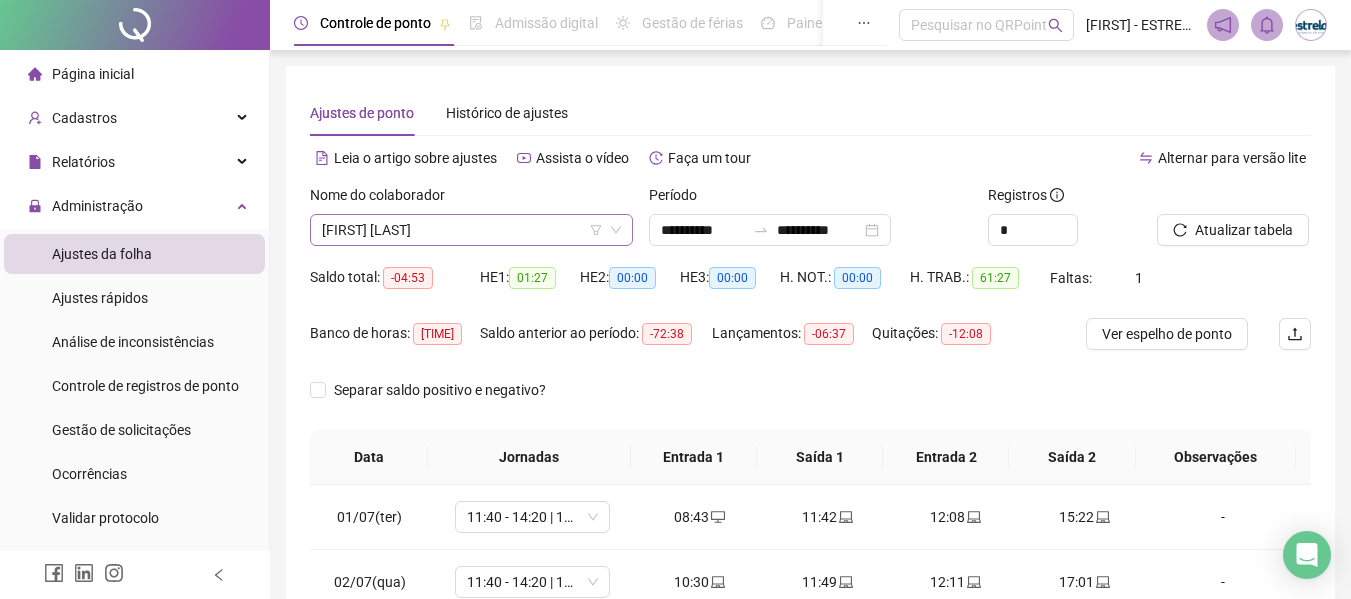 click on "[FIRST] [LAST]" at bounding box center (471, 230) 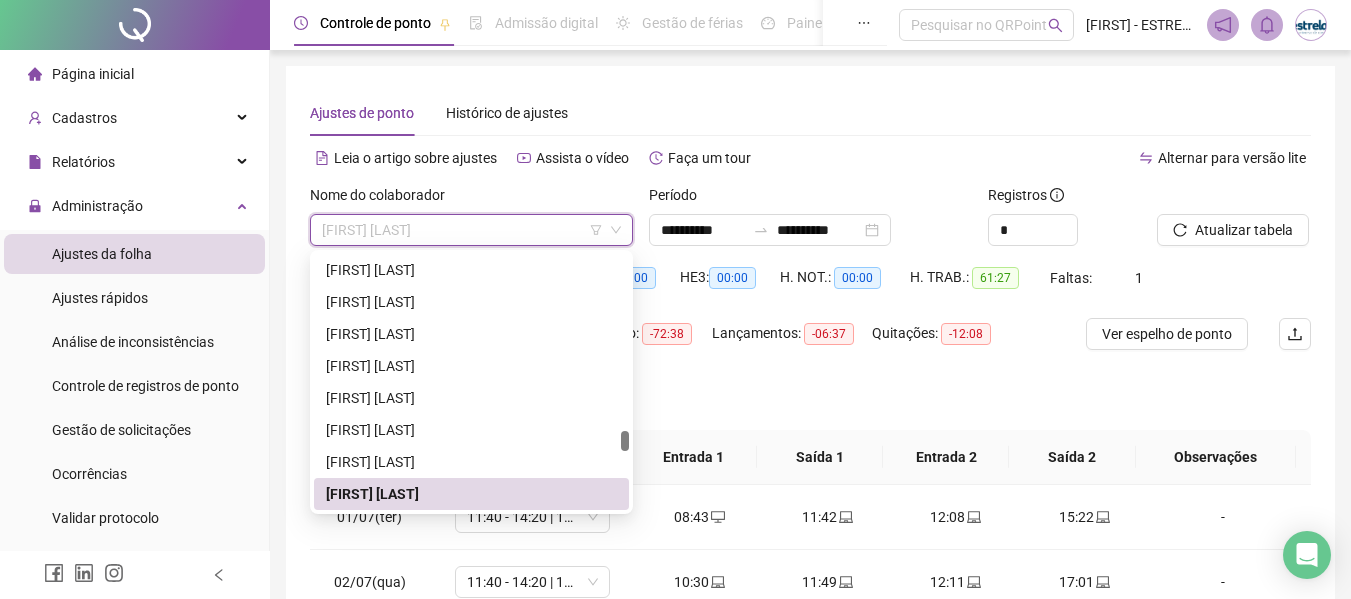 type on "*" 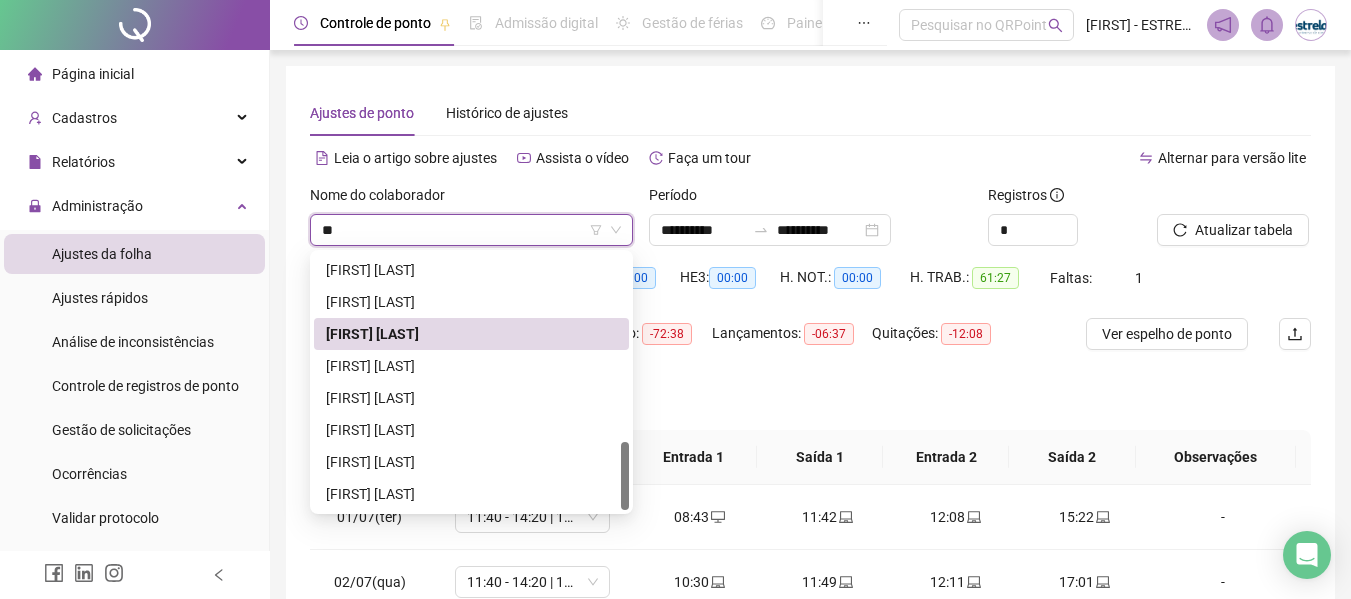 scroll, scrollTop: 704, scrollLeft: 0, axis: vertical 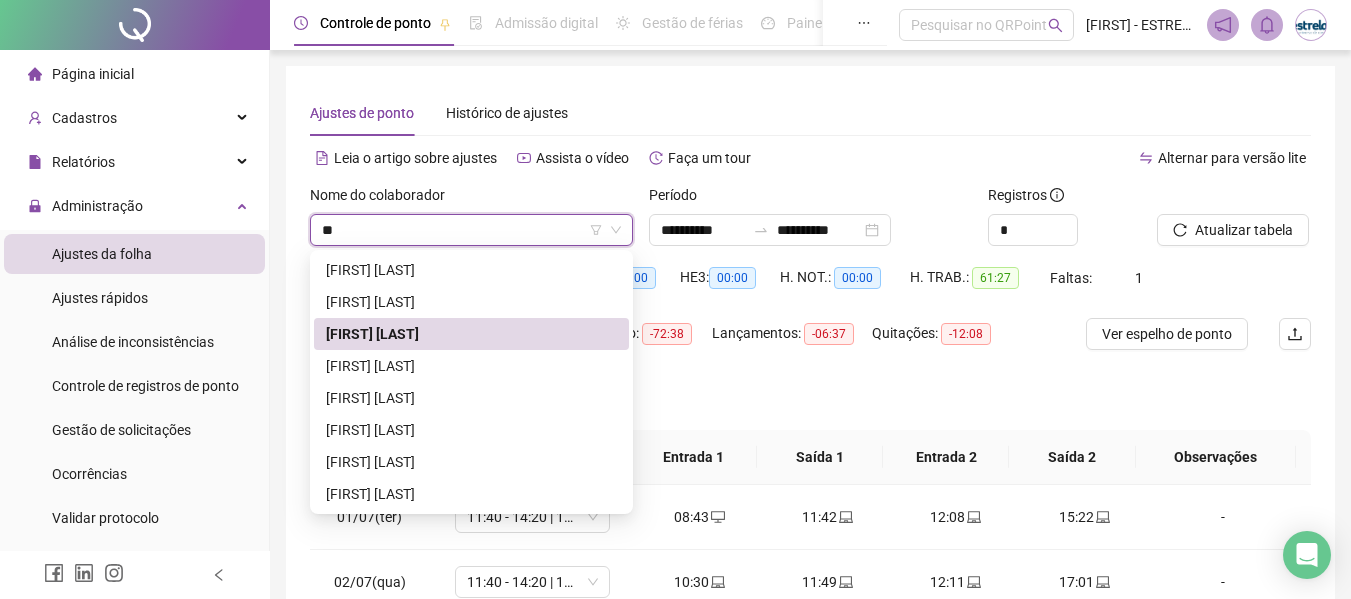 type on "*" 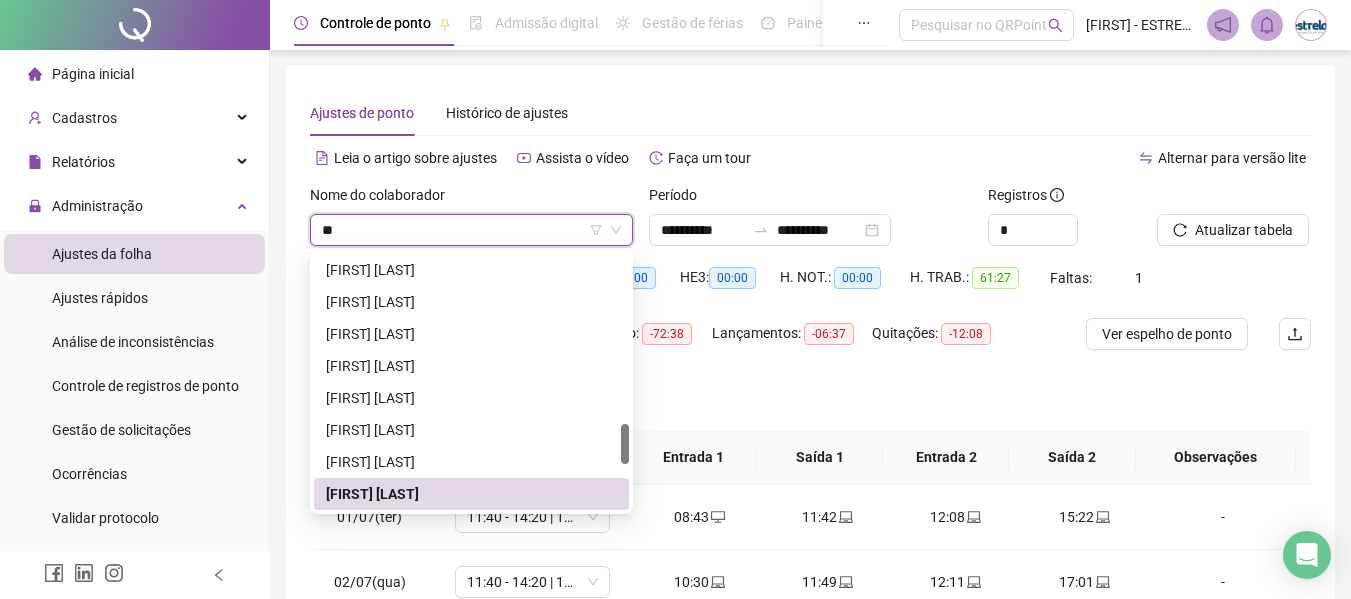 scroll, scrollTop: 0, scrollLeft: 0, axis: both 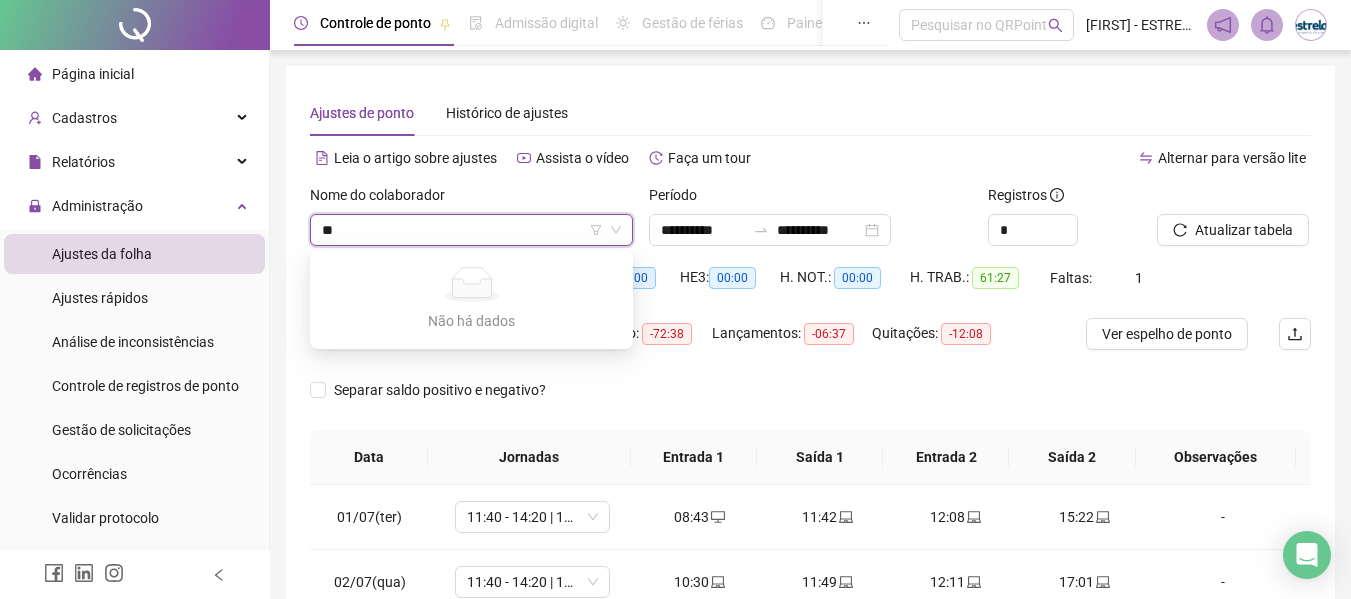 type on "*" 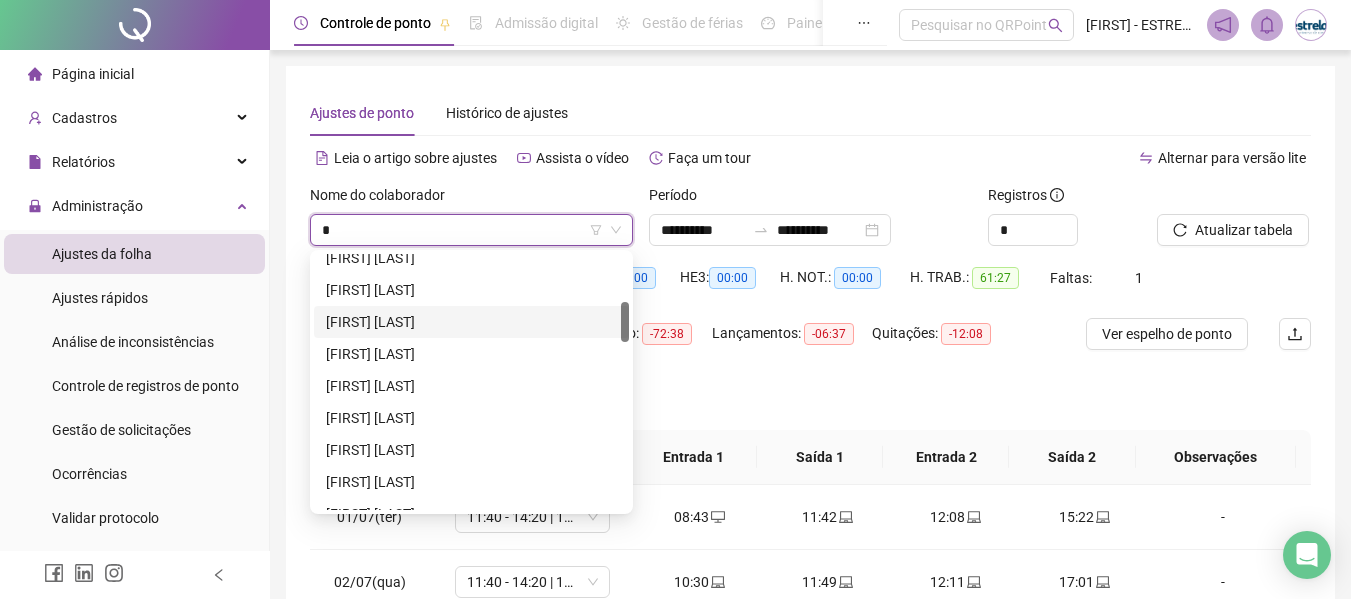 scroll, scrollTop: 400, scrollLeft: 0, axis: vertical 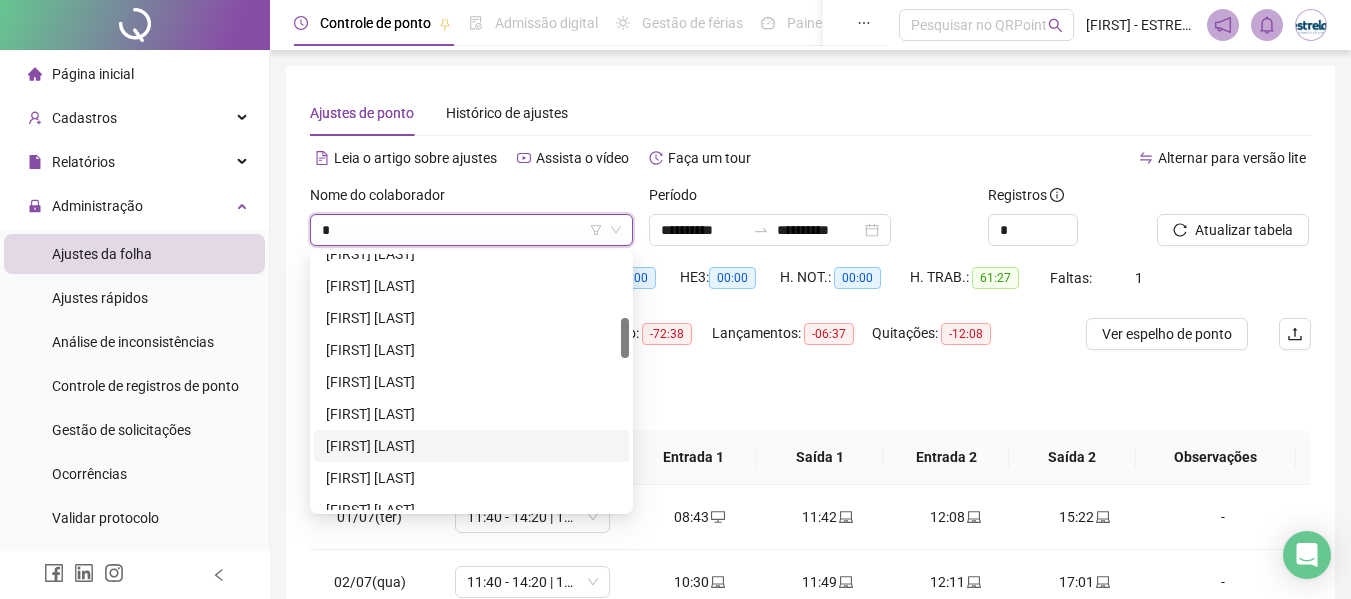 click on "[FIRST] [LAST]" at bounding box center (471, 446) 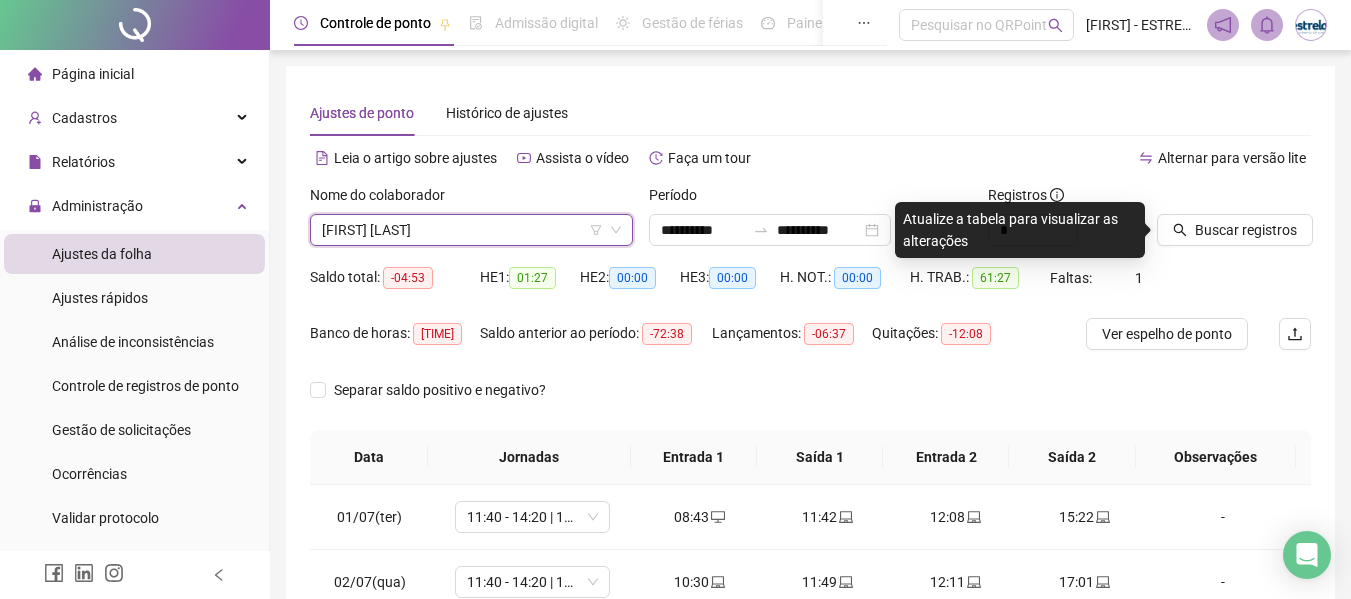 click 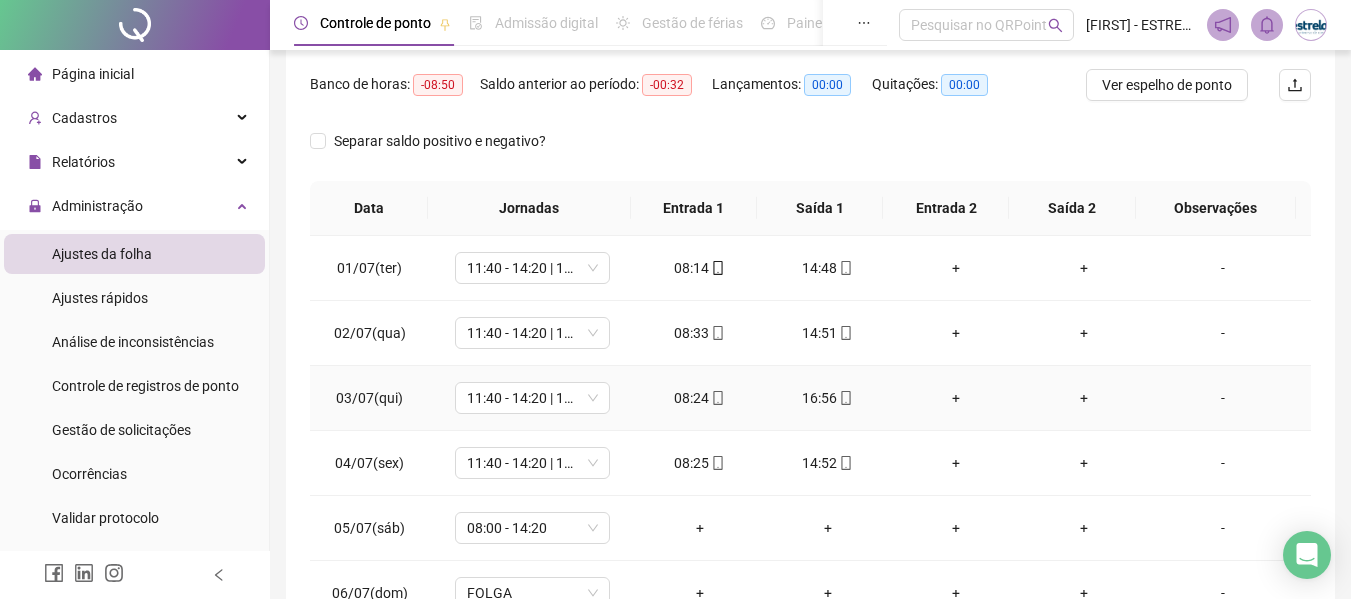 scroll, scrollTop: 400, scrollLeft: 0, axis: vertical 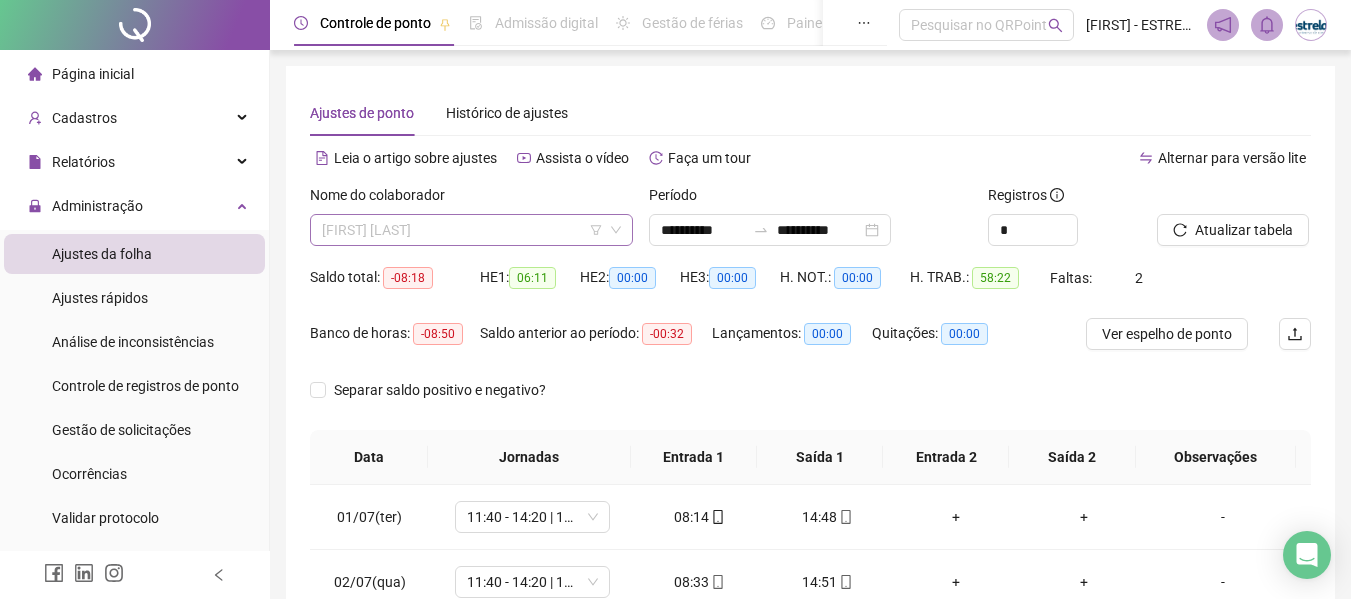 click on "[FIRST] [LAST]" at bounding box center (471, 230) 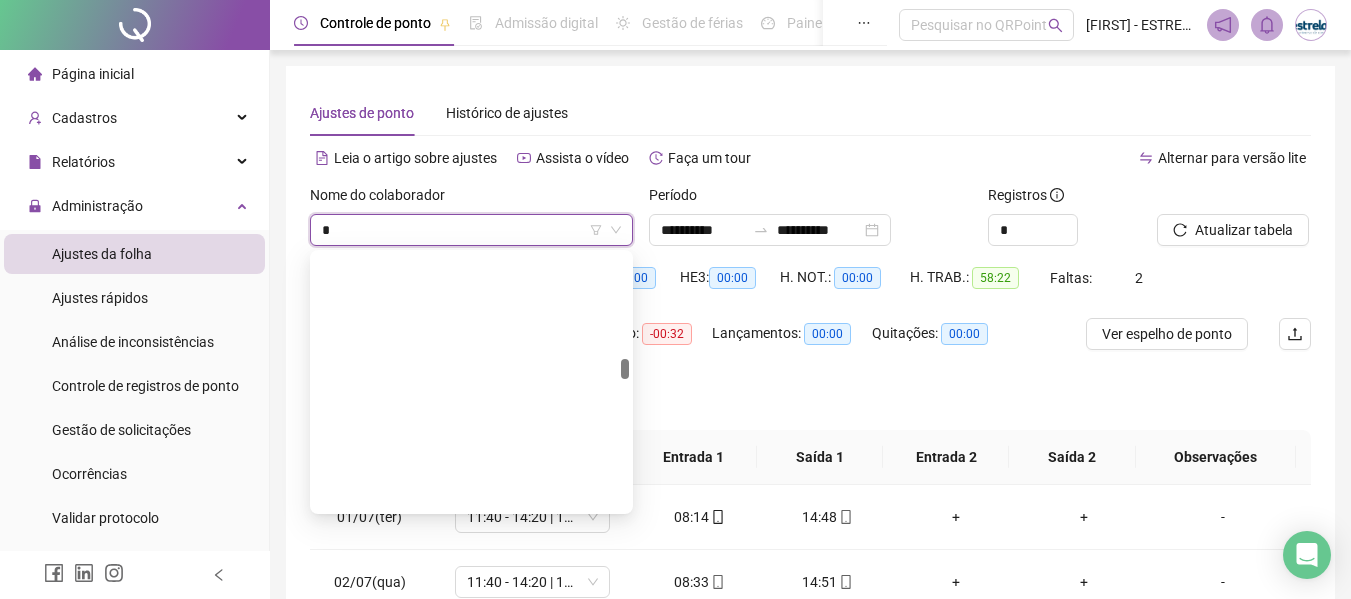 scroll, scrollTop: 1344, scrollLeft: 0, axis: vertical 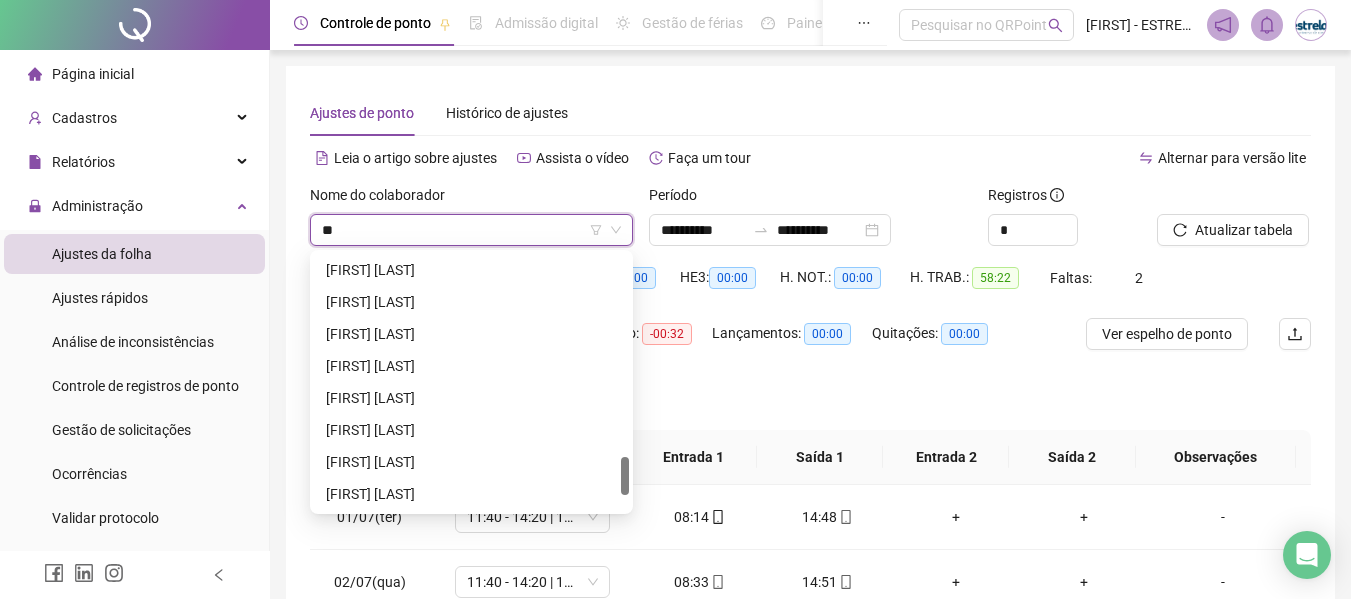 type on "***" 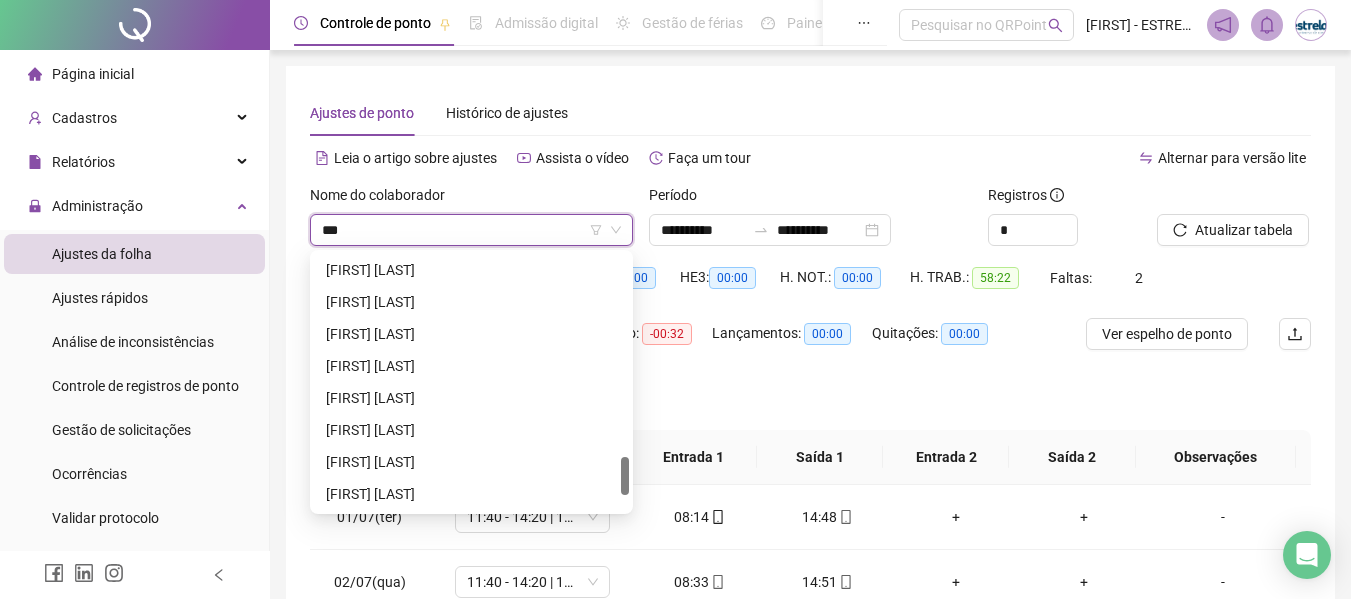 scroll, scrollTop: 0, scrollLeft: 0, axis: both 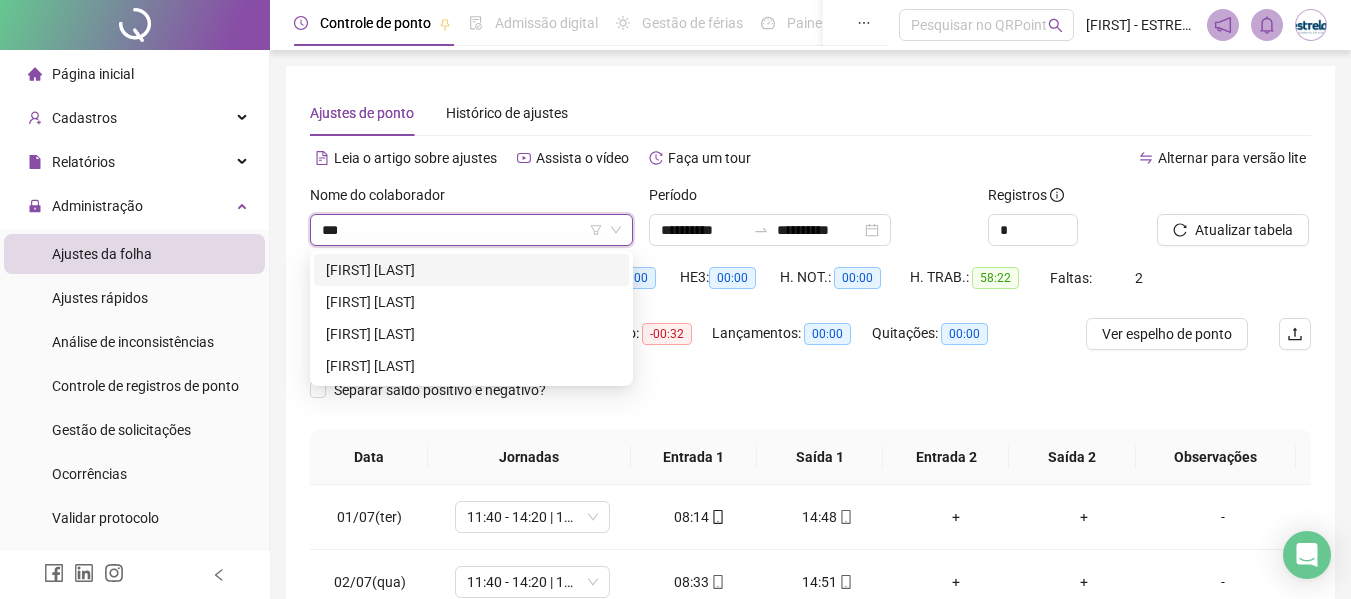click on "[FIRST] [LAST]" at bounding box center [471, 270] 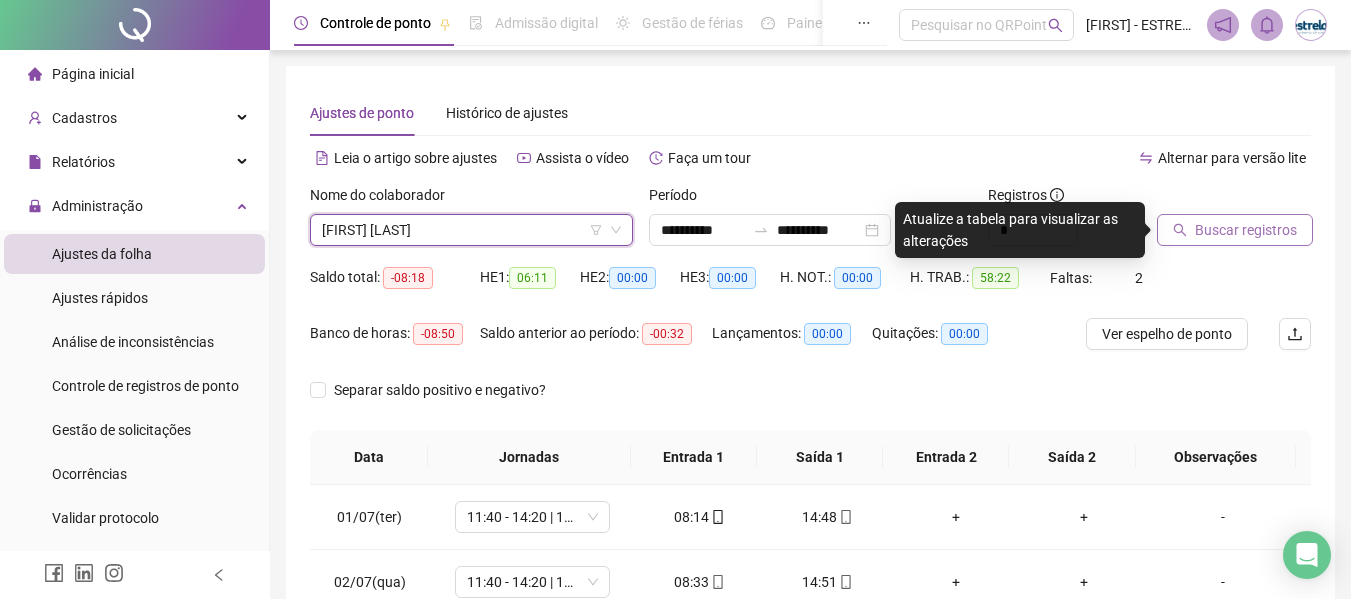 click on "Buscar registros" at bounding box center [1246, 230] 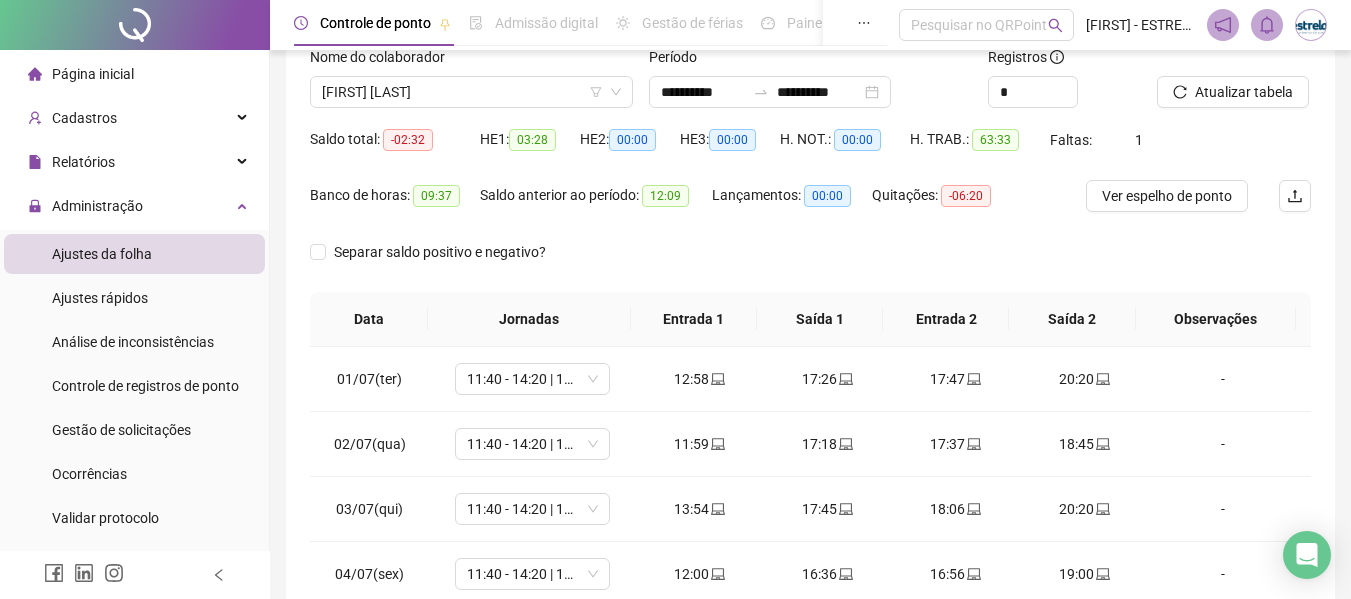 scroll, scrollTop: 423, scrollLeft: 0, axis: vertical 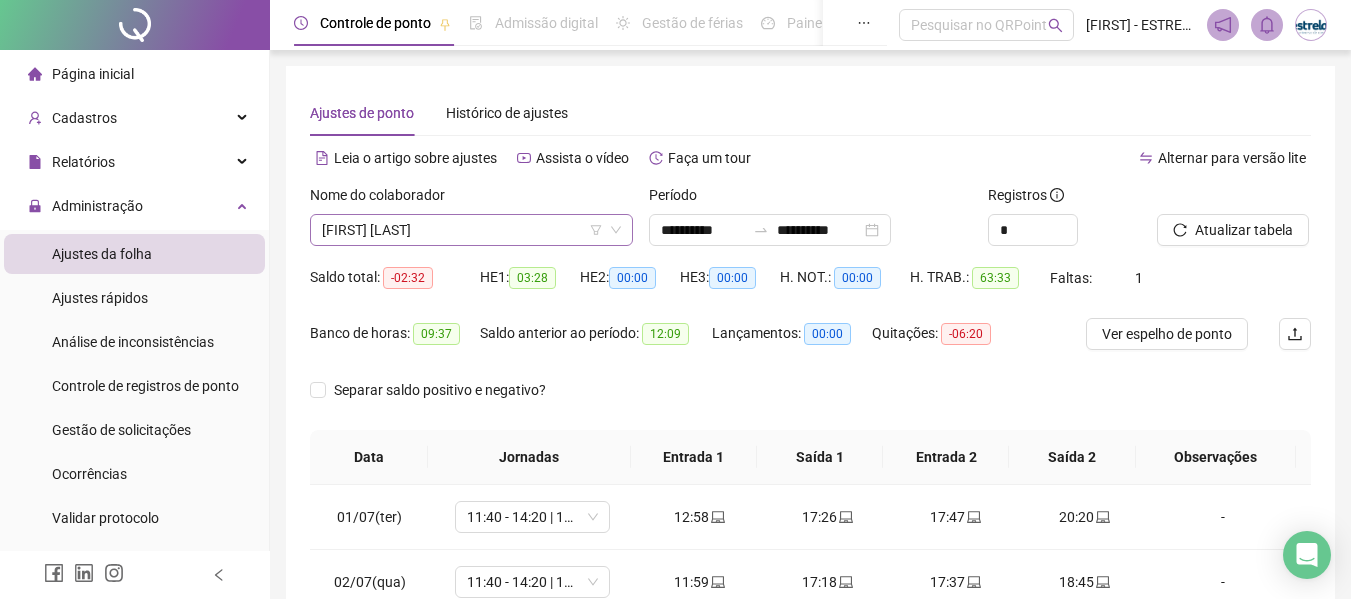 click on "[FIRST] [LAST]" at bounding box center (471, 230) 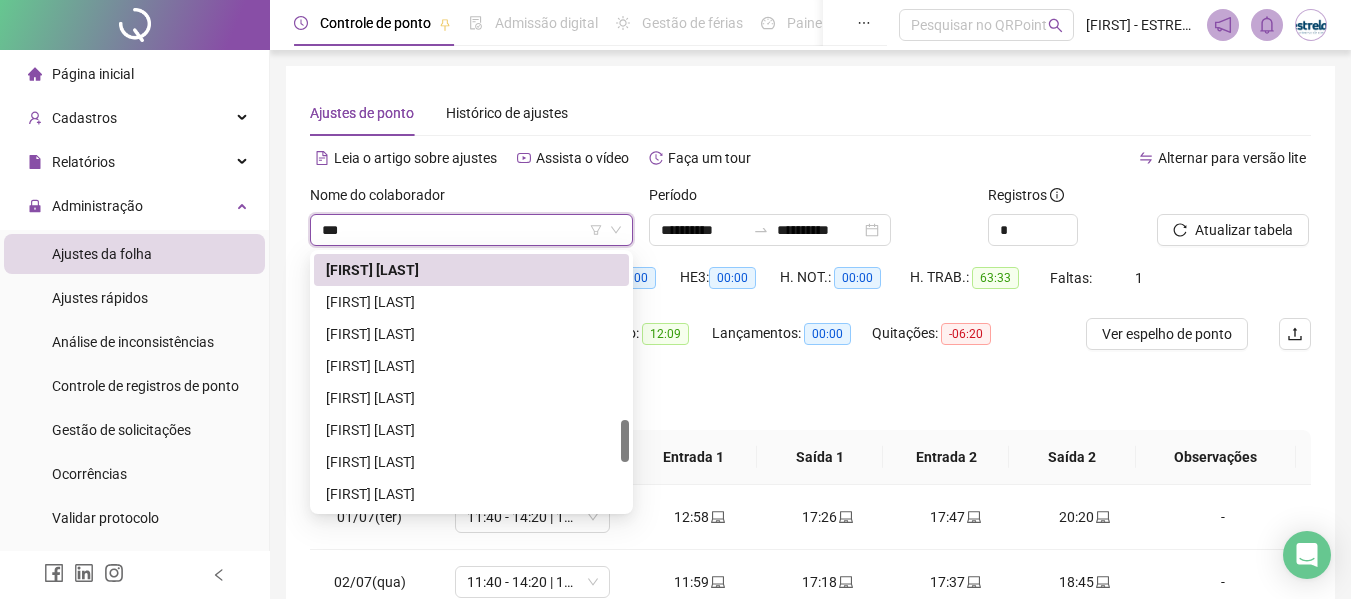 scroll, scrollTop: 0, scrollLeft: 0, axis: both 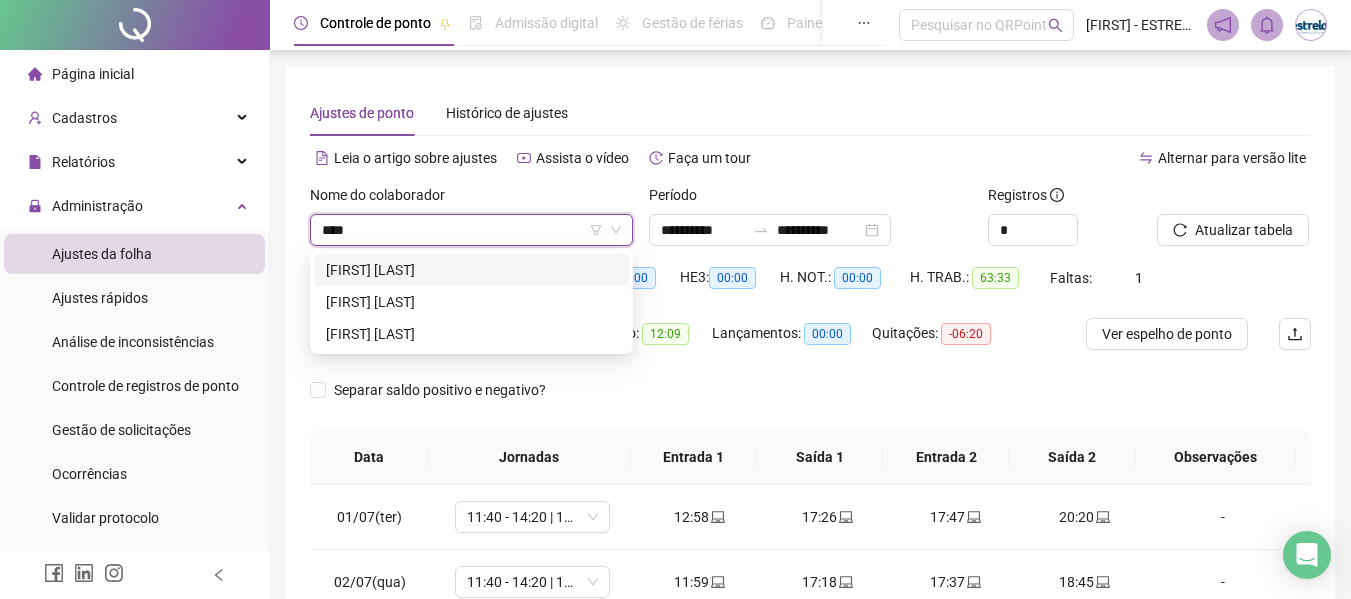 type on "*****" 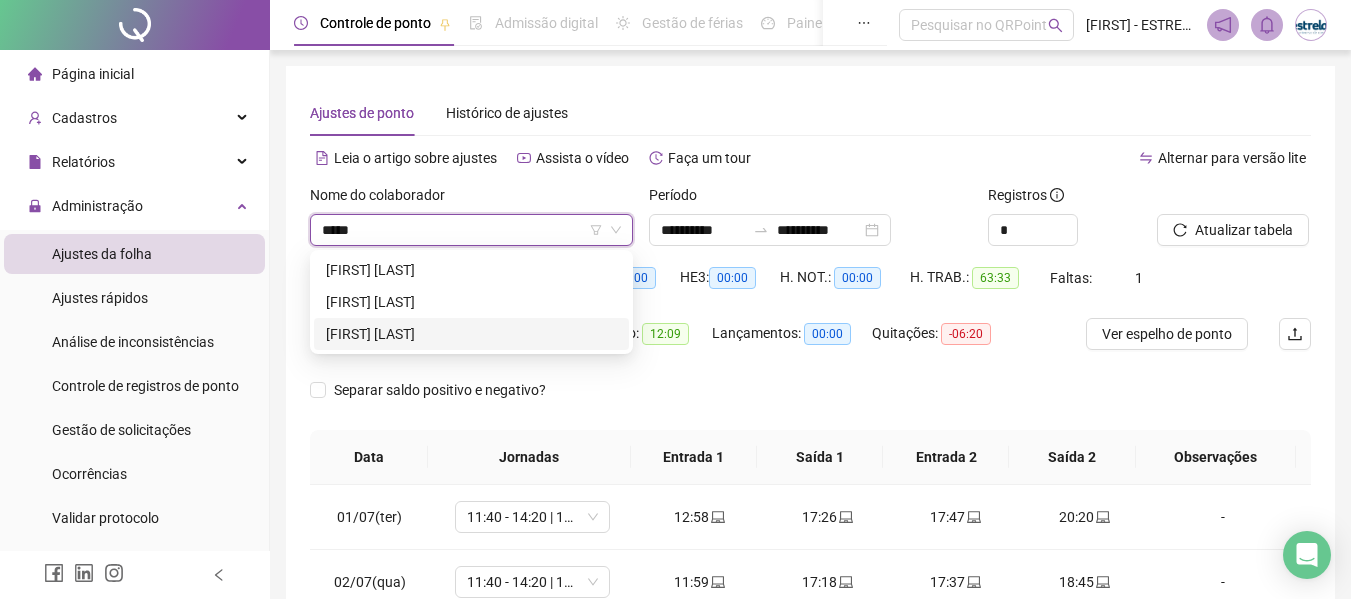 click on "[FIRST] [LAST]" at bounding box center (471, 334) 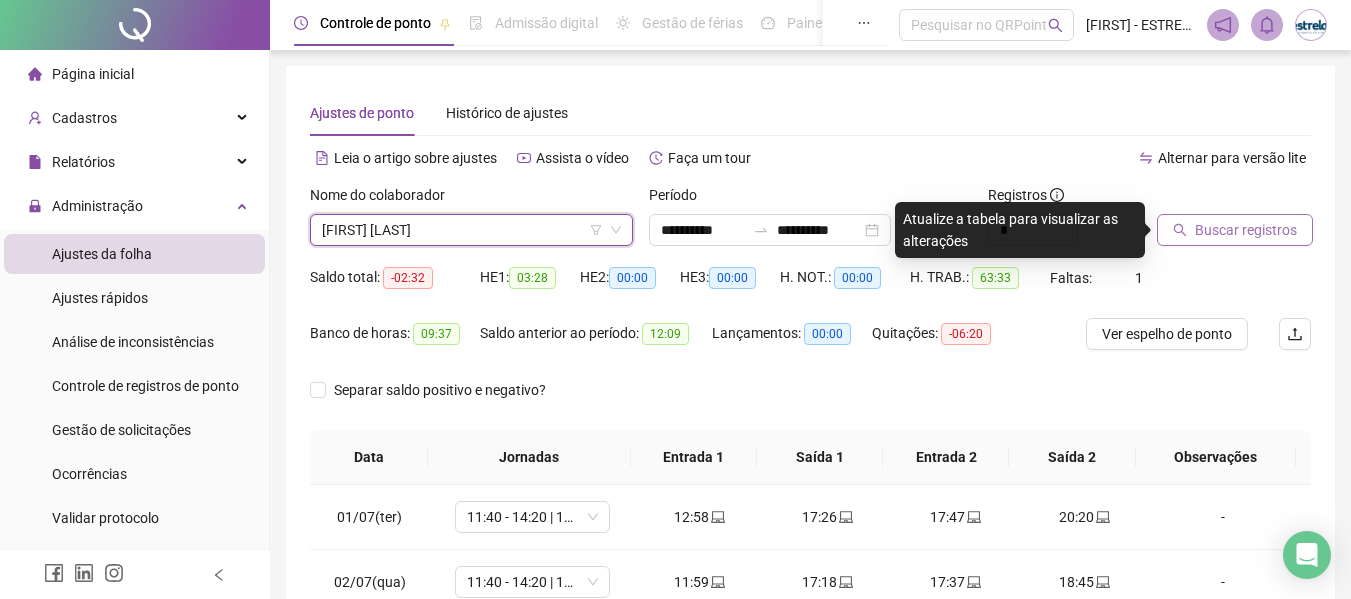 click on "Buscar registros" at bounding box center [1246, 230] 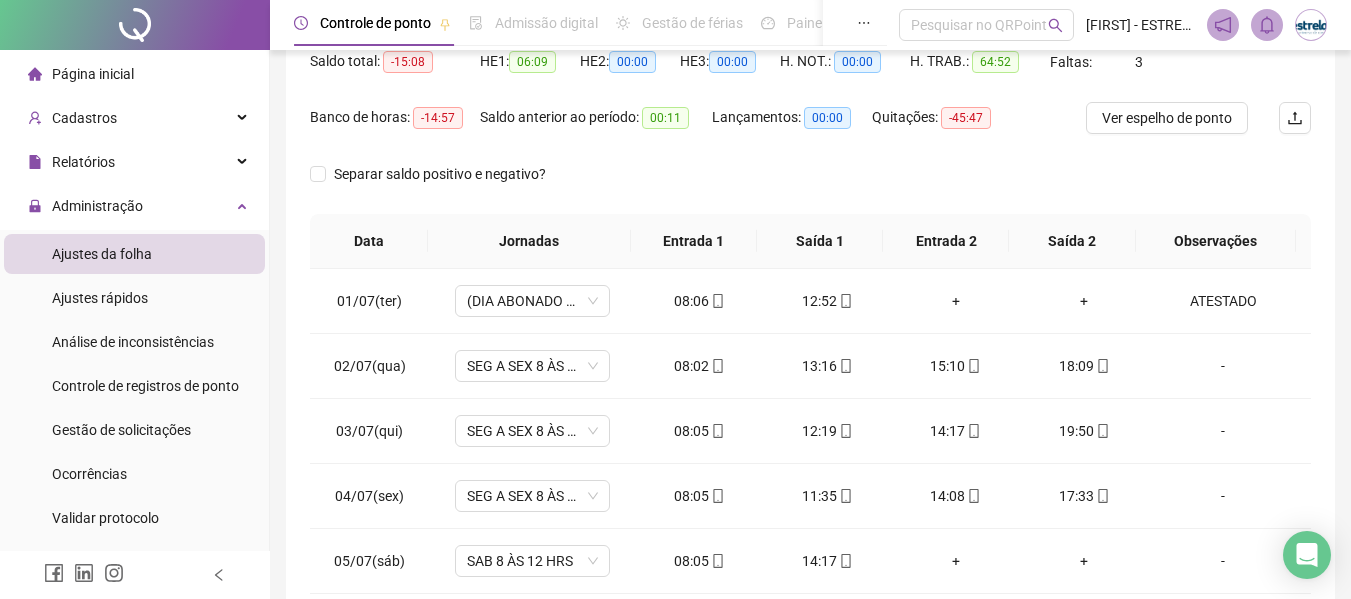 scroll, scrollTop: 400, scrollLeft: 0, axis: vertical 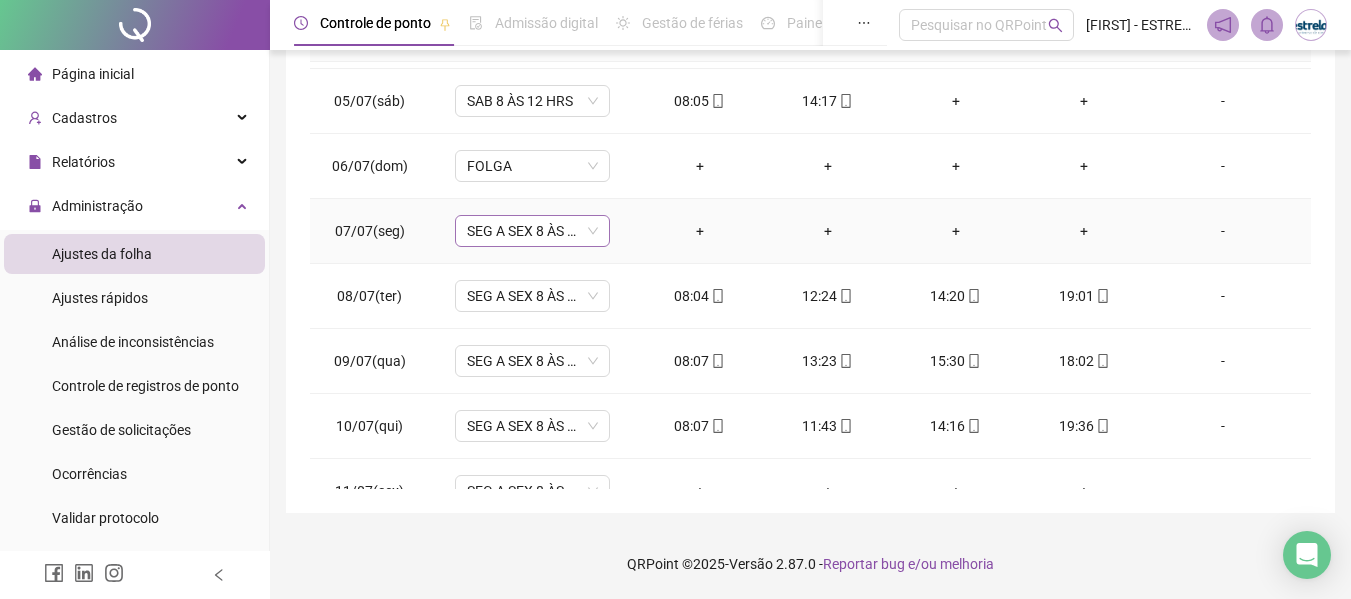 click on "SEG A SEX 8 ÀS 18 HRS" at bounding box center [532, 231] 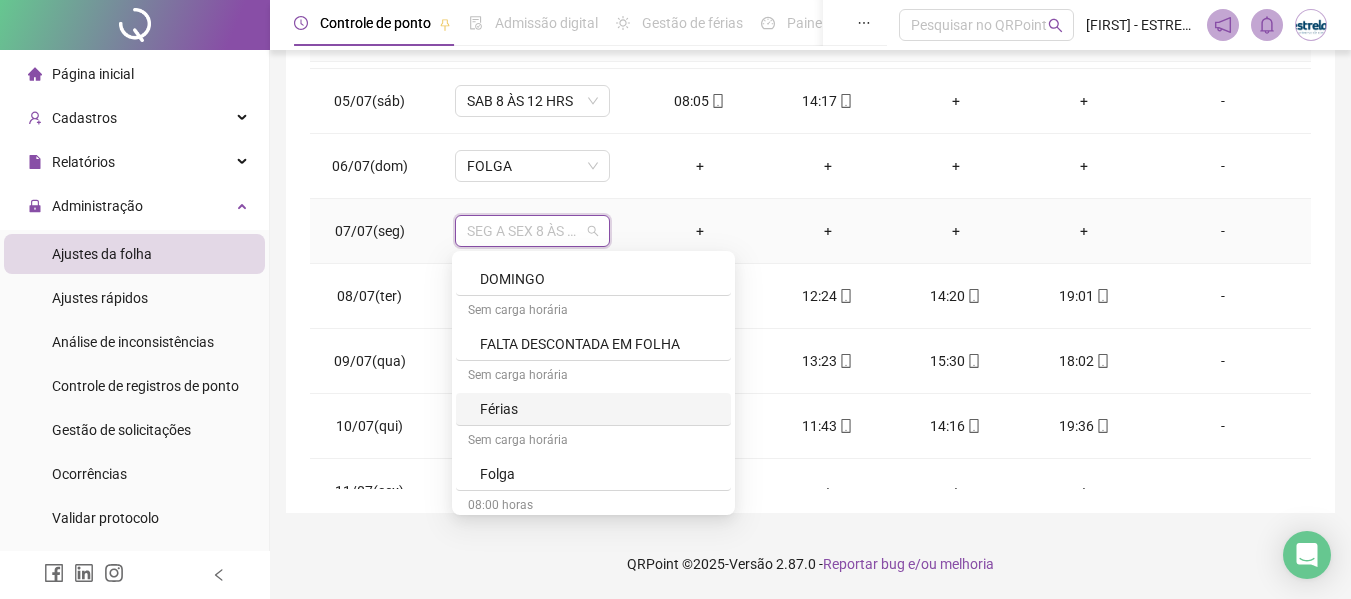 scroll, scrollTop: 900, scrollLeft: 0, axis: vertical 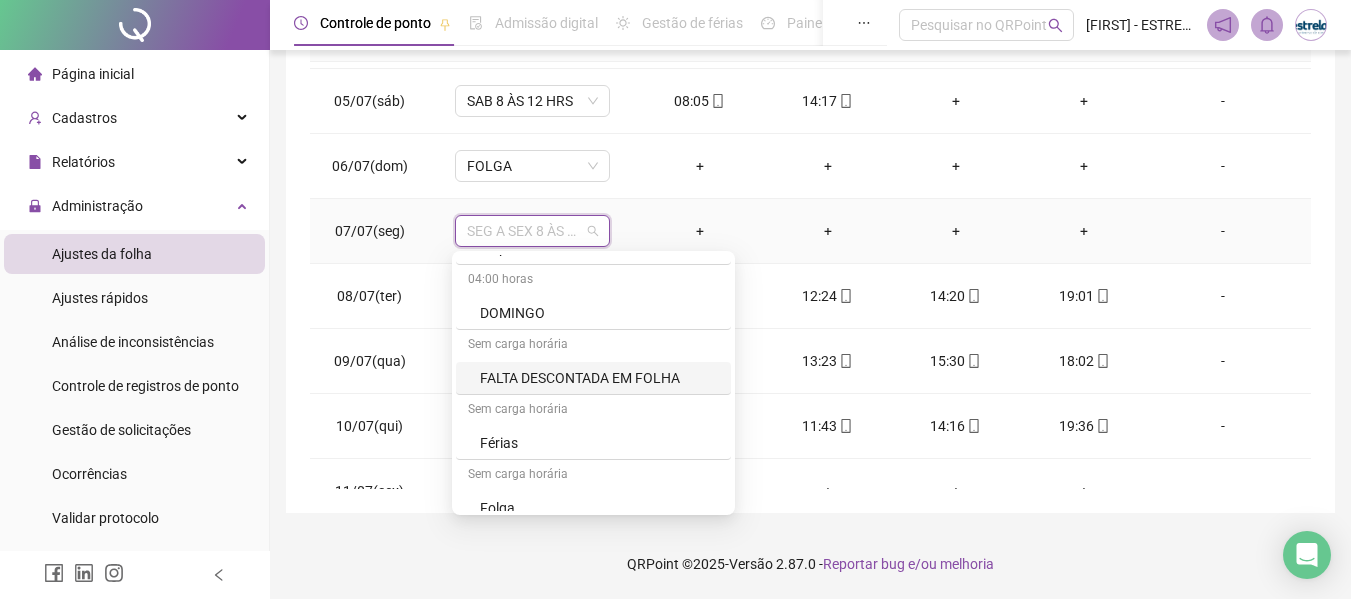 click on "FALTA DESCONTADA EM FOLHA" at bounding box center [599, 378] 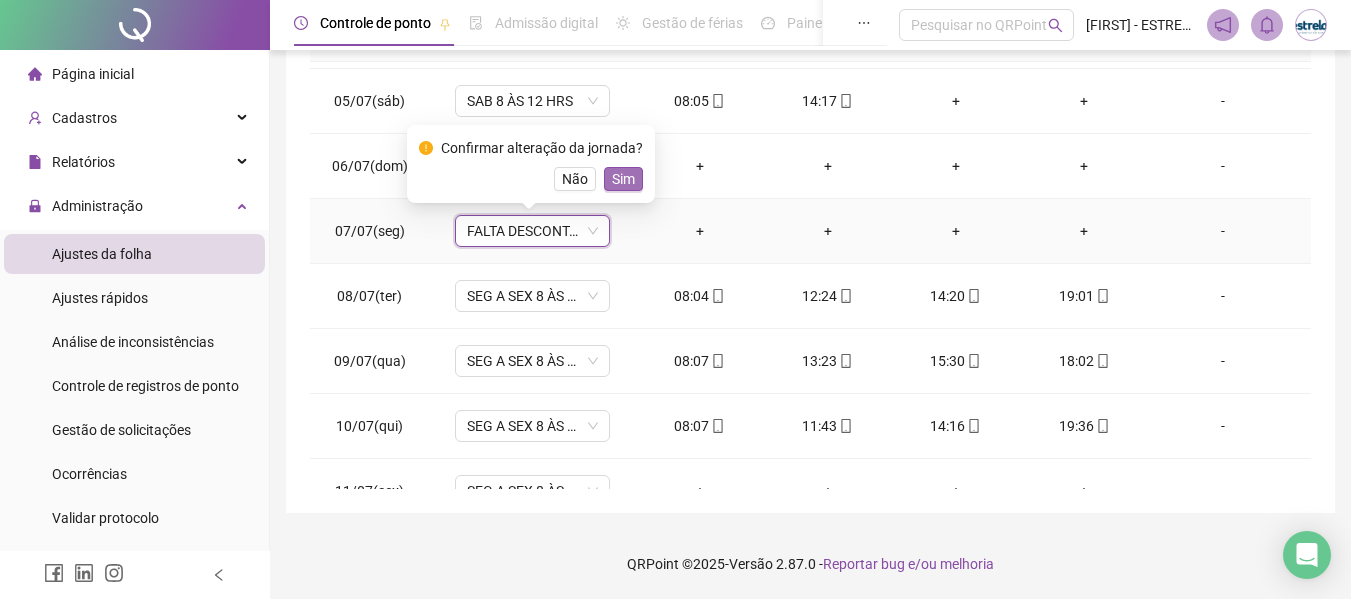 click on "Sim" at bounding box center (623, 179) 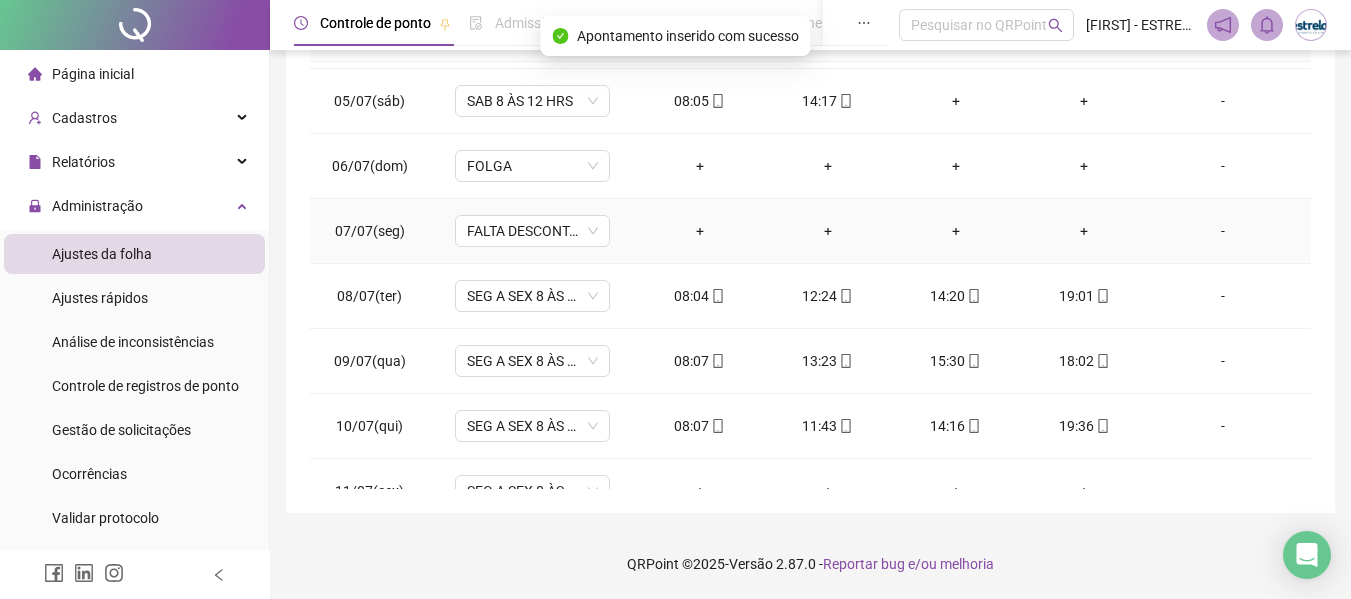 click on "-" at bounding box center [1223, 231] 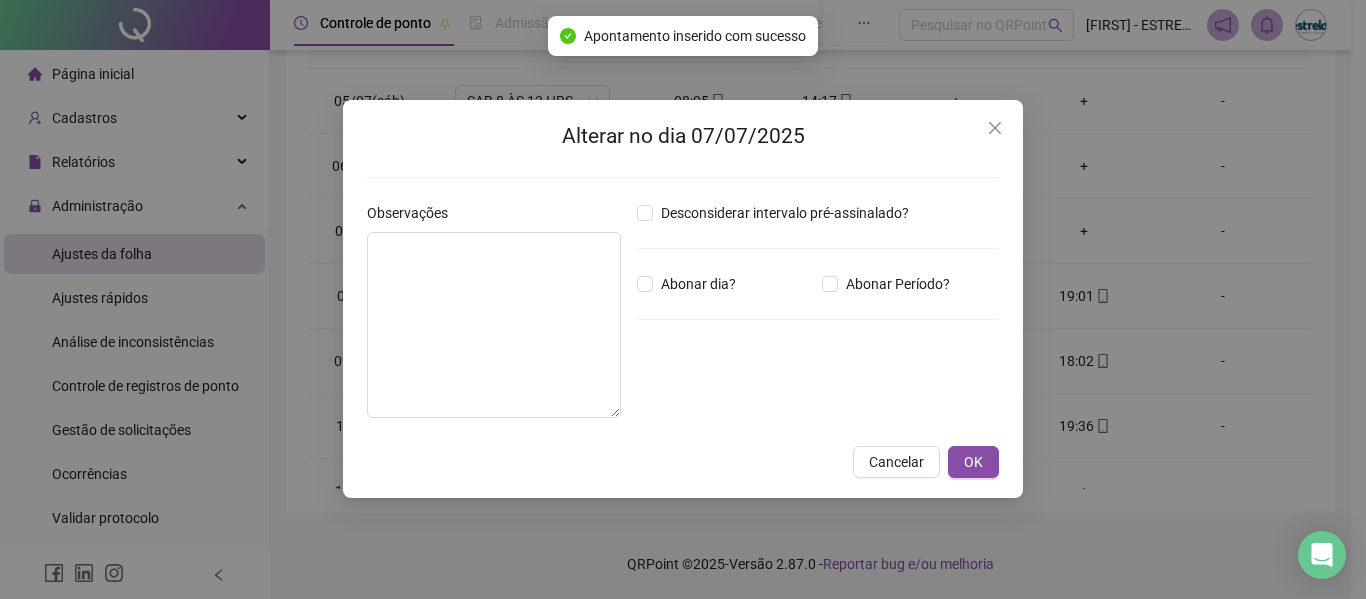 click on "Cancelar" at bounding box center (896, 462) 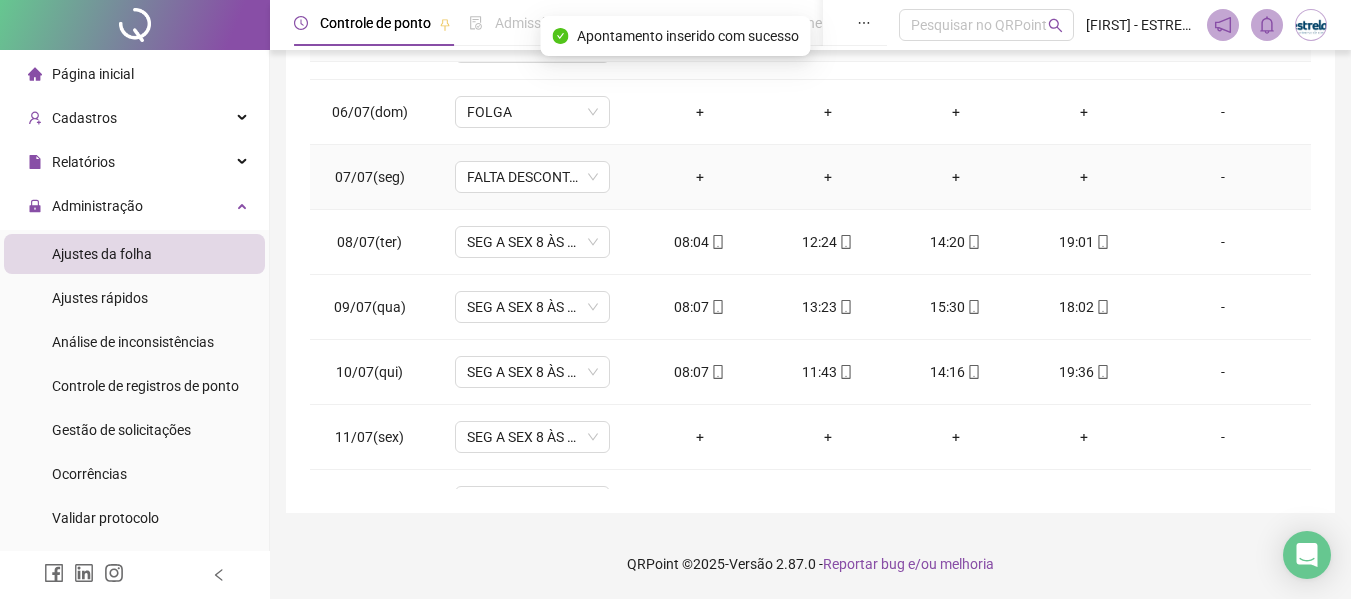 scroll, scrollTop: 353, scrollLeft: 0, axis: vertical 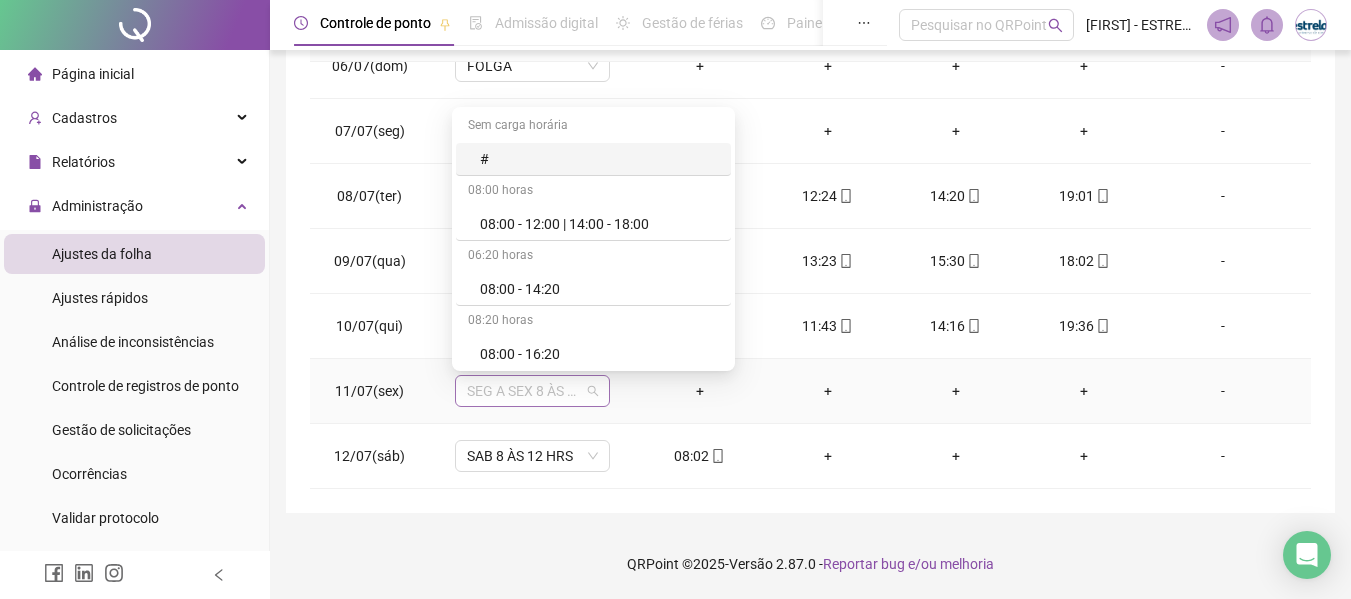click on "SEG A SEX 8 ÀS 18 HRS" at bounding box center [532, 391] 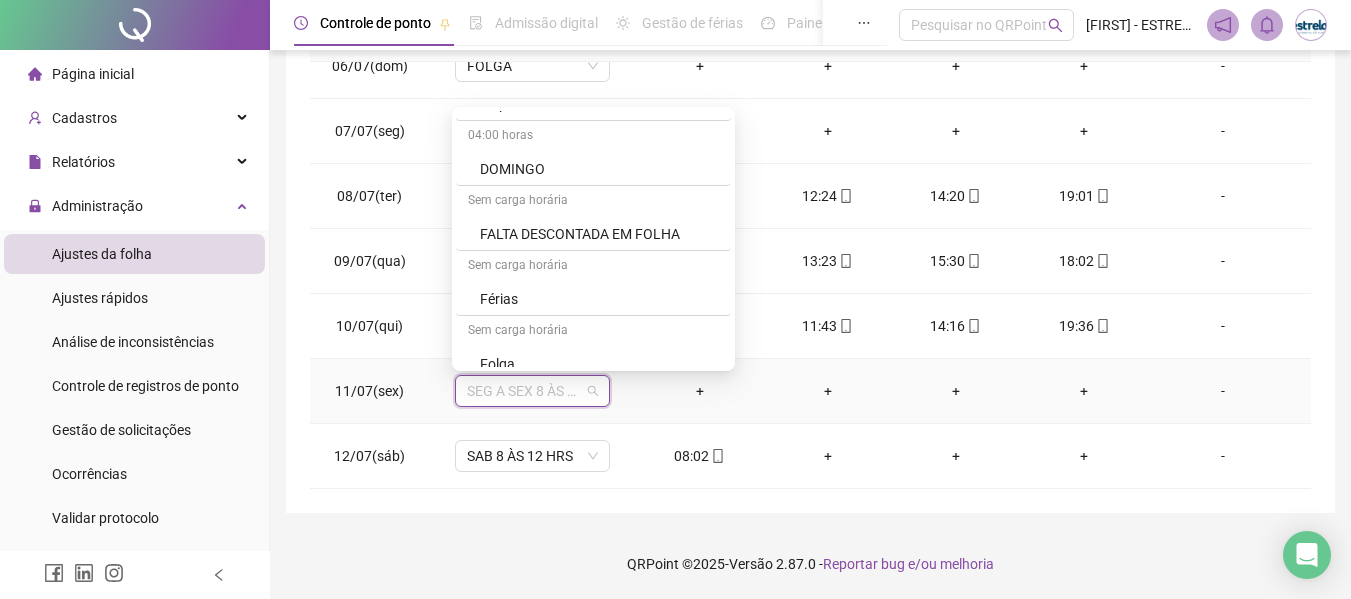 scroll, scrollTop: 1000, scrollLeft: 0, axis: vertical 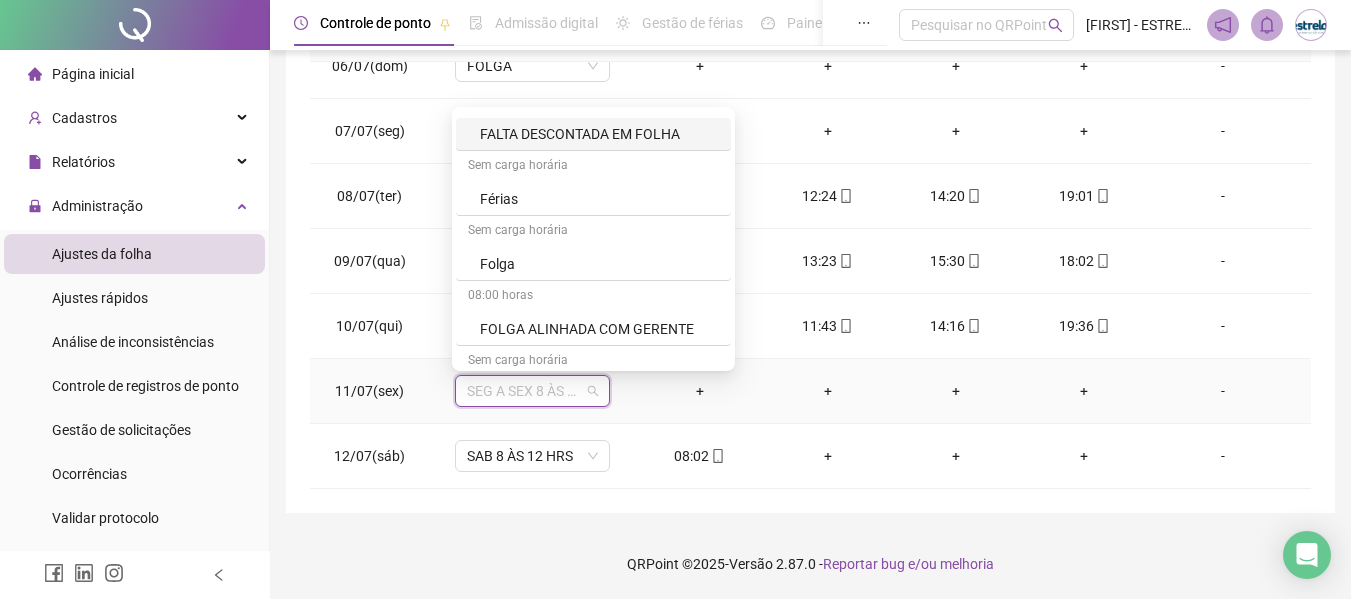 click on "FALTA DESCONTADA EM FOLHA" at bounding box center (599, 134) 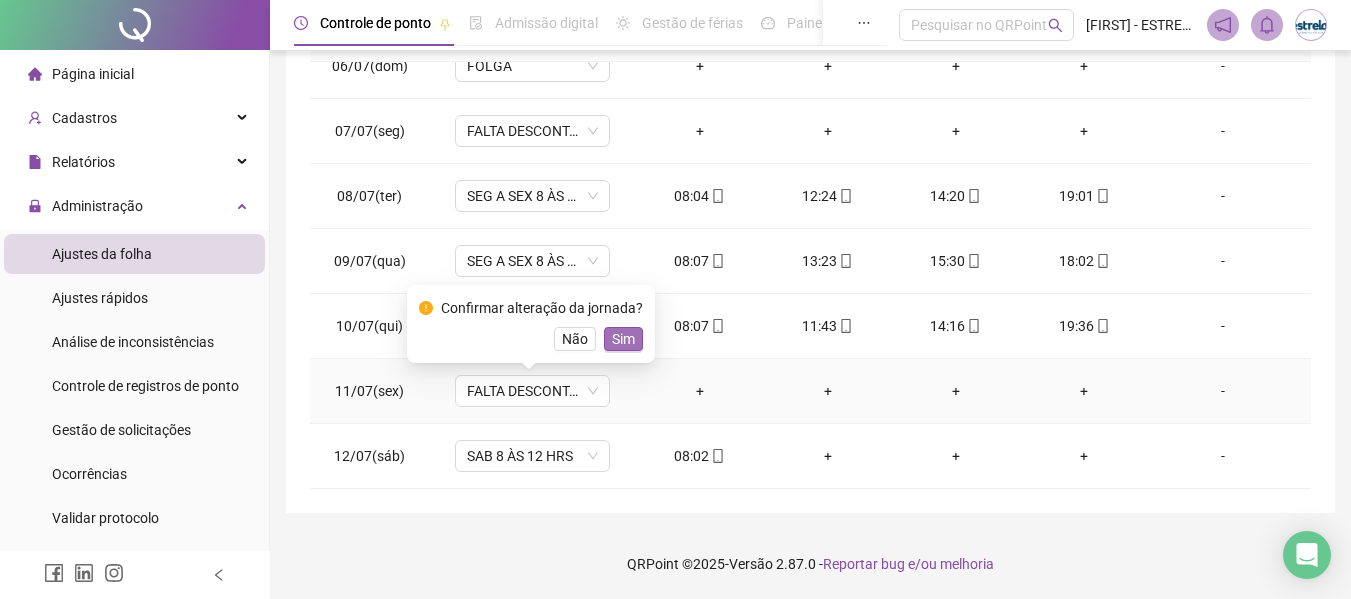 click on "Confirmar alteração da jornada? Não Sim" at bounding box center [531, 324] 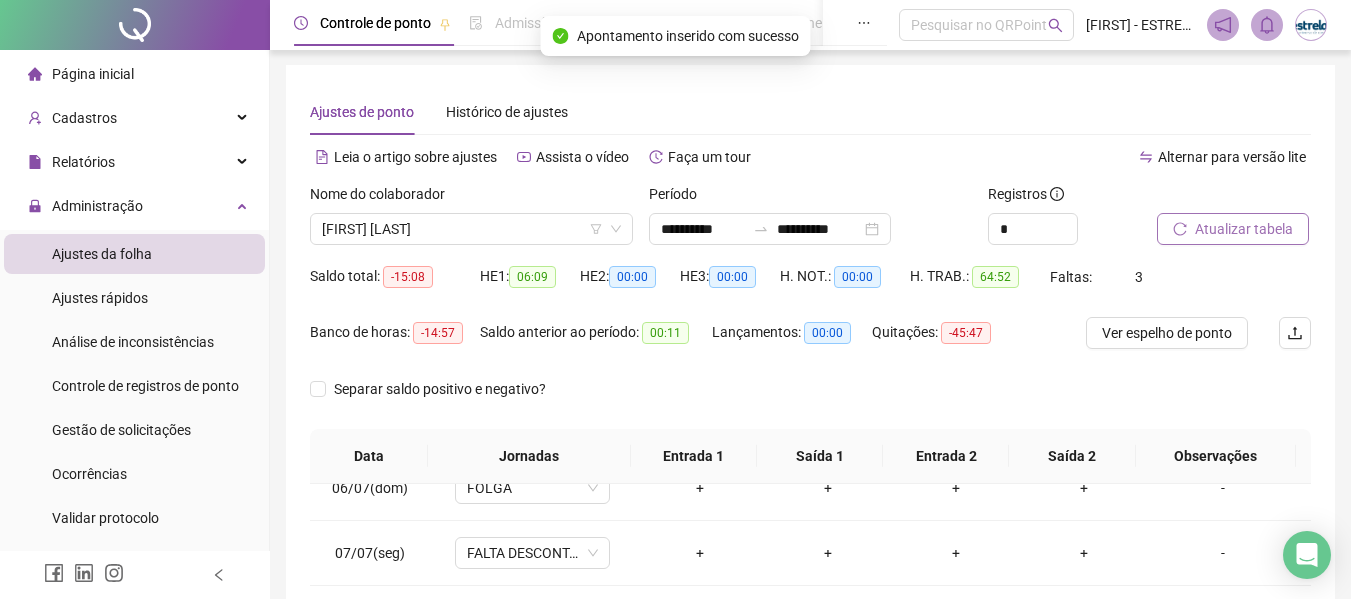 scroll, scrollTop: 0, scrollLeft: 0, axis: both 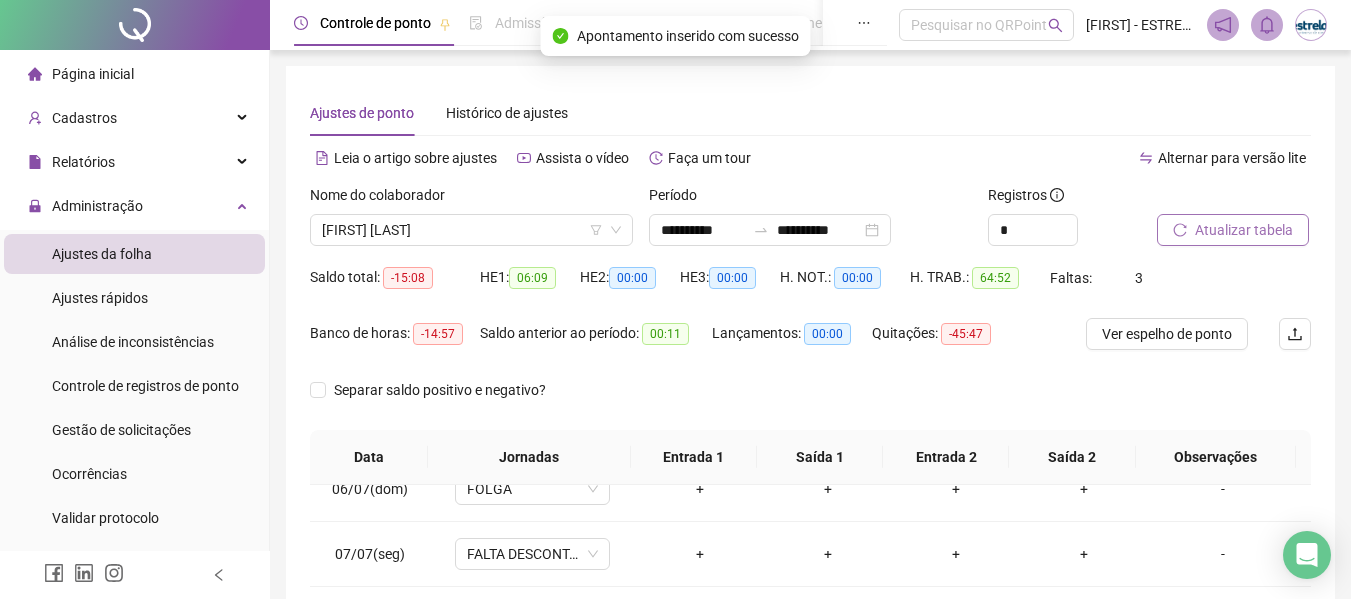 click on "Atualizar tabela" at bounding box center [1244, 230] 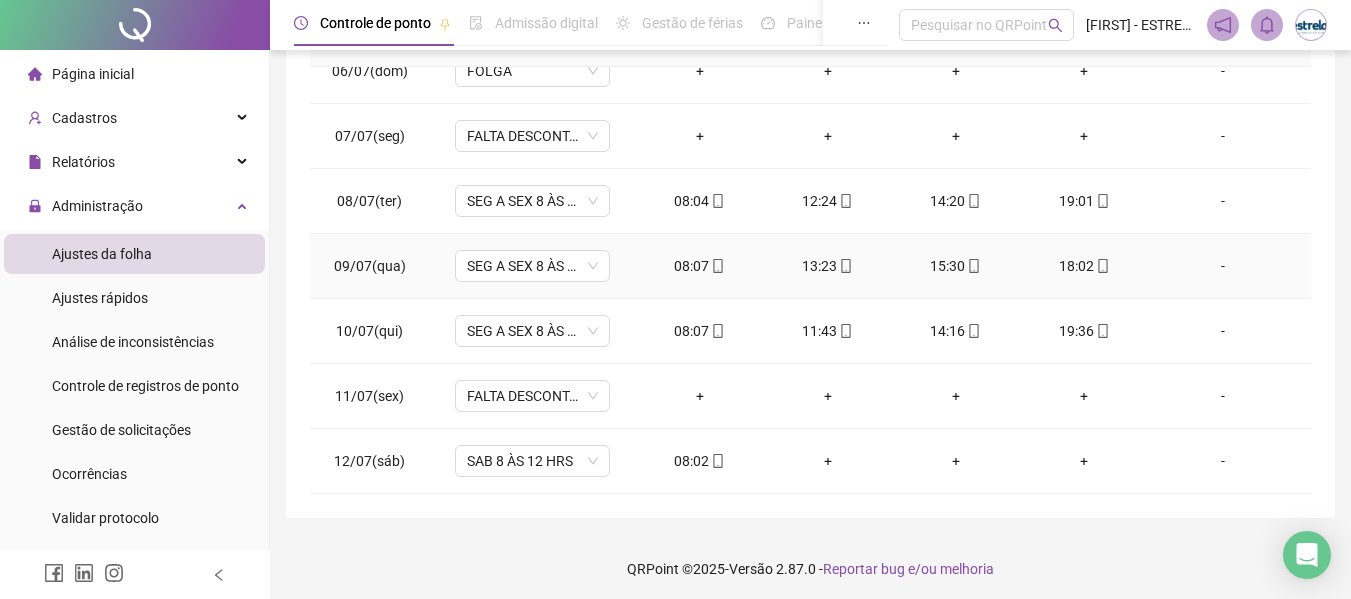 scroll, scrollTop: 423, scrollLeft: 0, axis: vertical 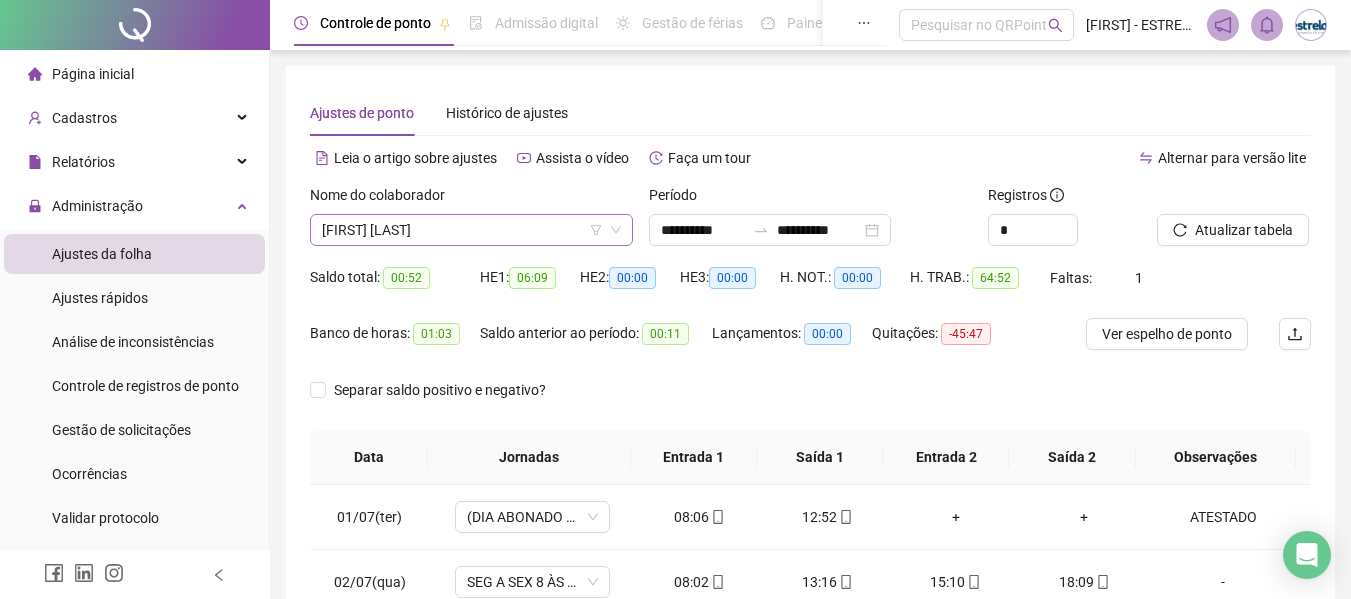 click on "[FIRST] [LAST]" at bounding box center (471, 230) 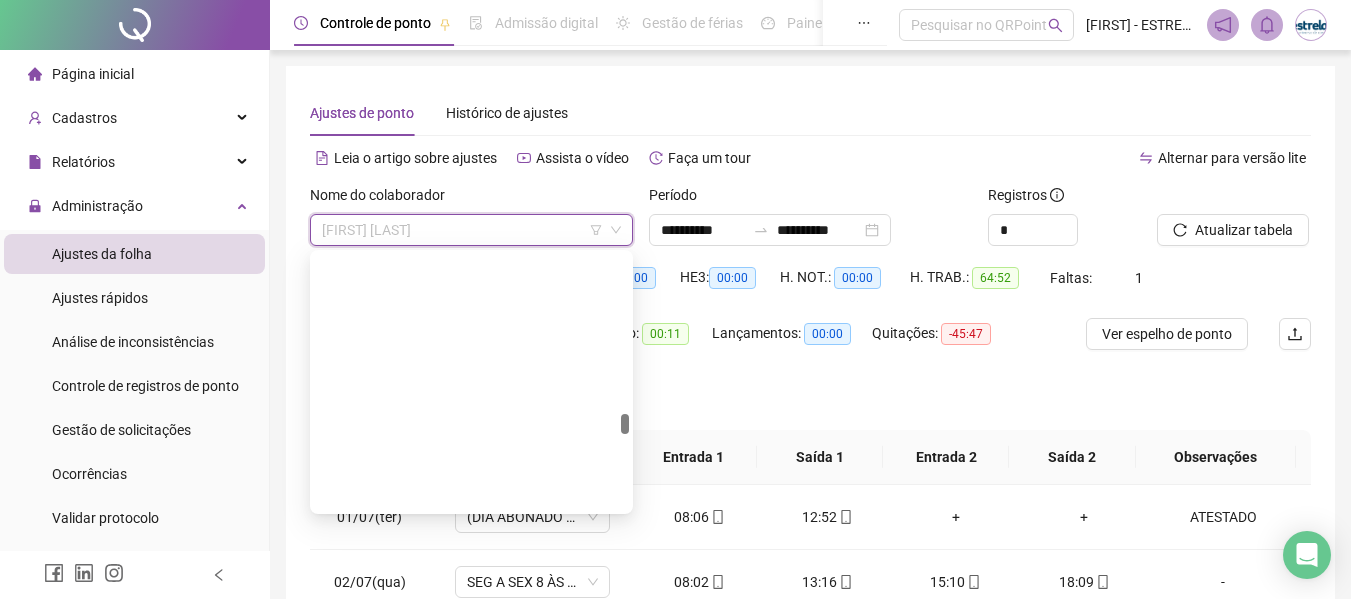 scroll, scrollTop: 4064, scrollLeft: 0, axis: vertical 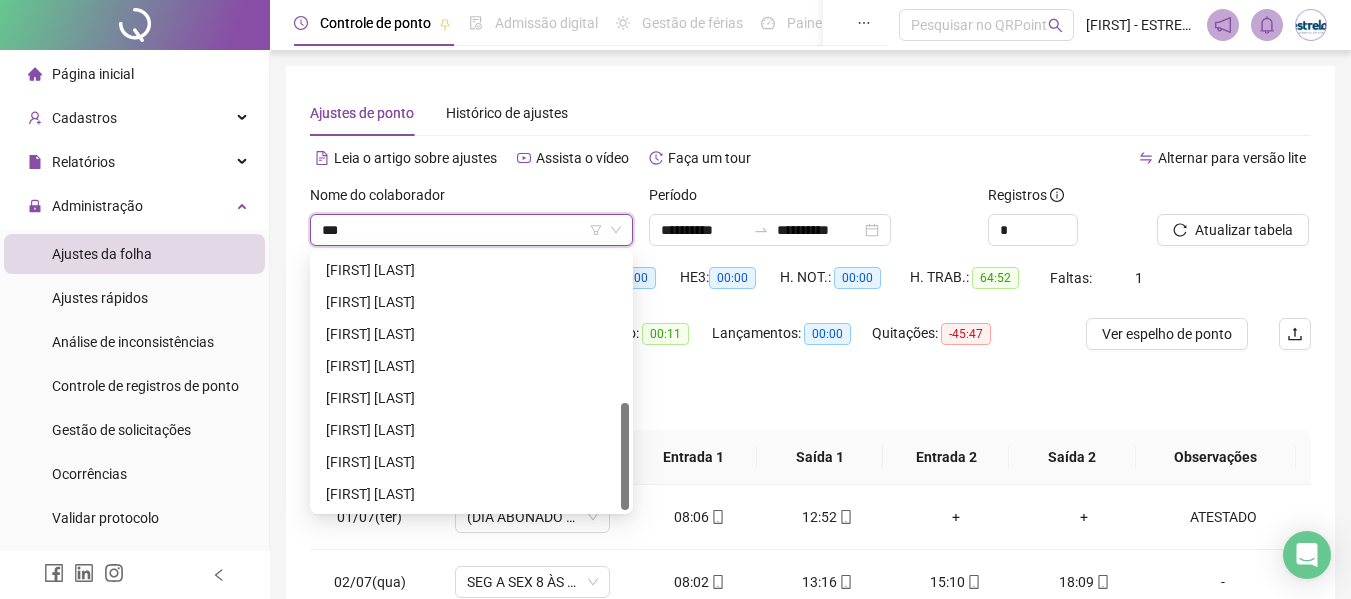 type on "****" 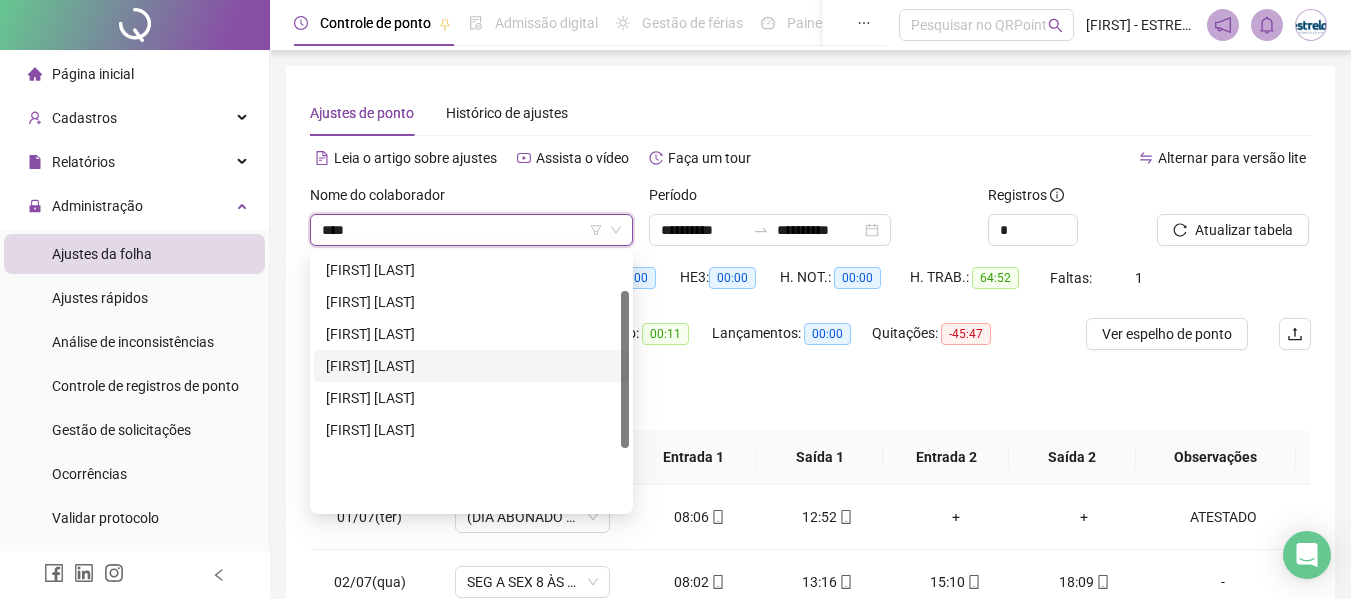 scroll, scrollTop: 60, scrollLeft: 0, axis: vertical 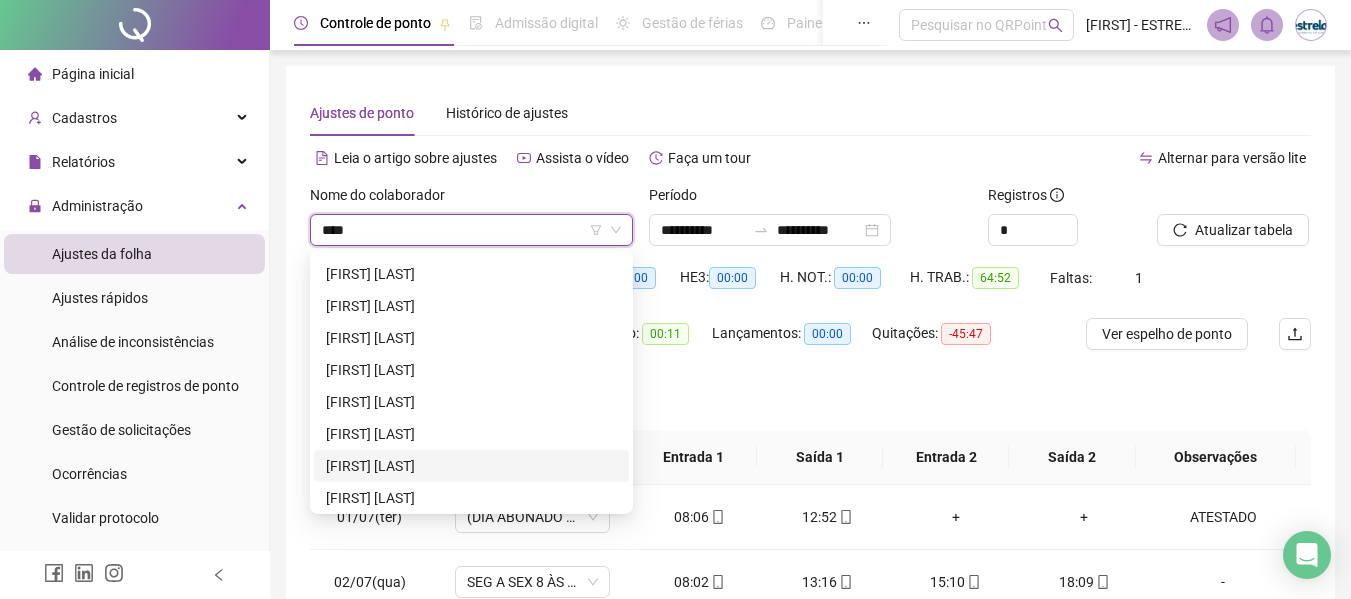 click on "[FIRST] [LAST]" at bounding box center (471, 466) 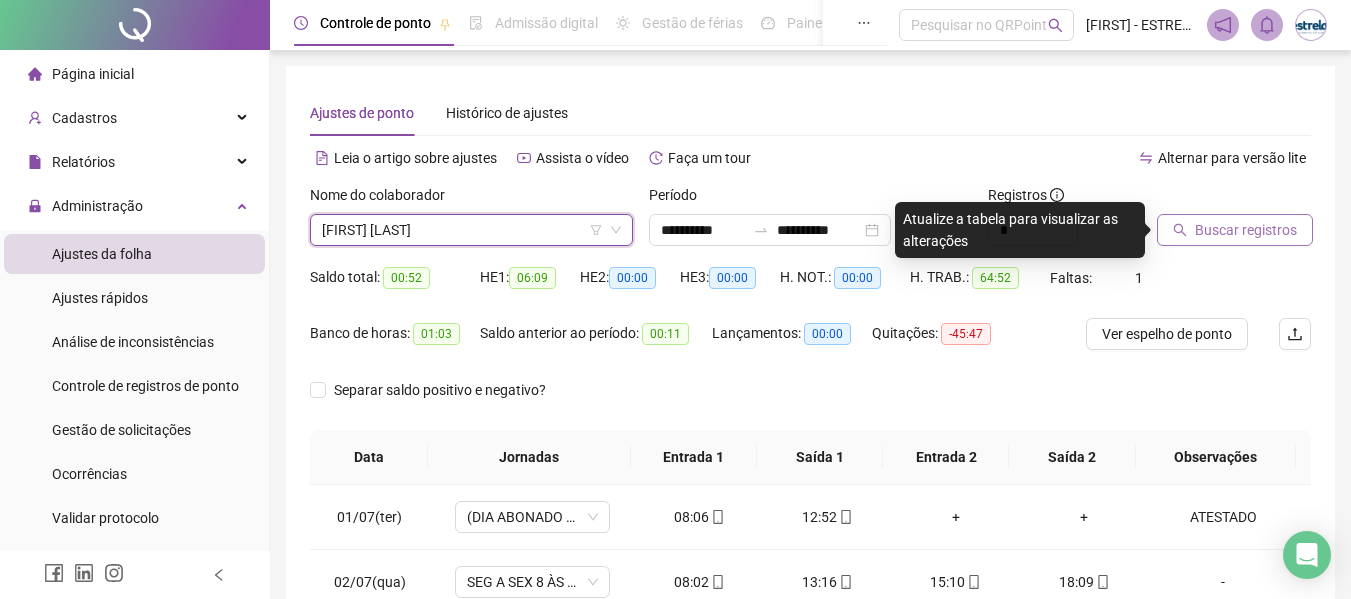 click on "Buscar registros" at bounding box center [1246, 230] 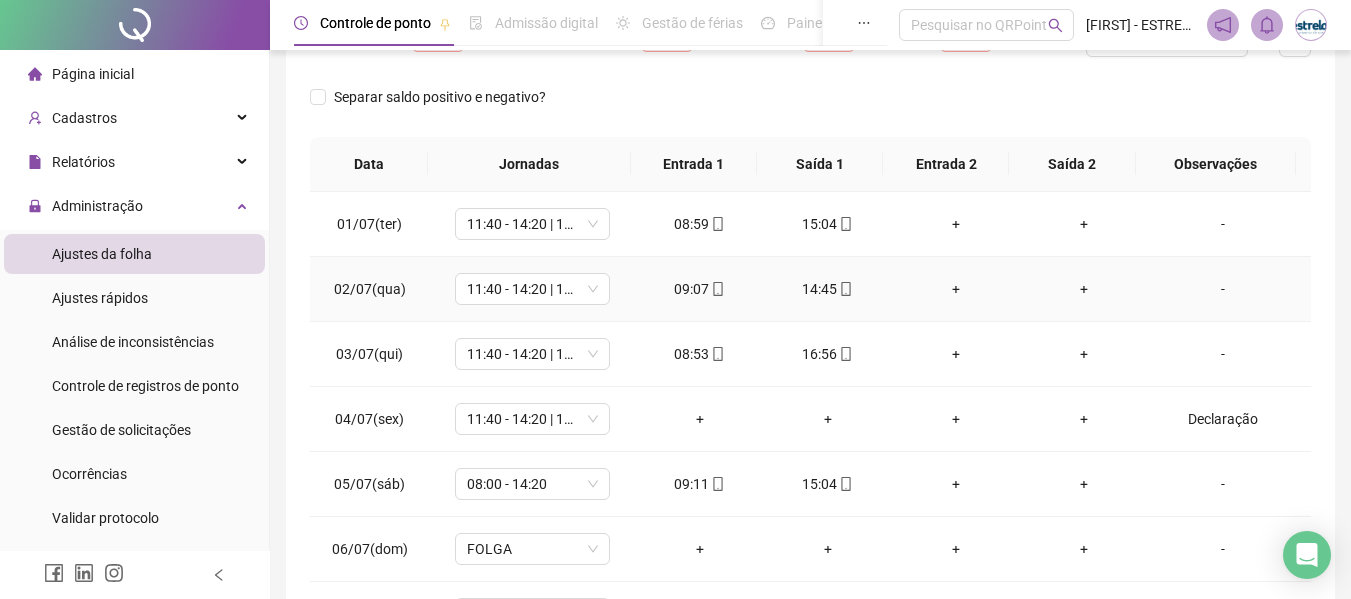 scroll, scrollTop: 300, scrollLeft: 0, axis: vertical 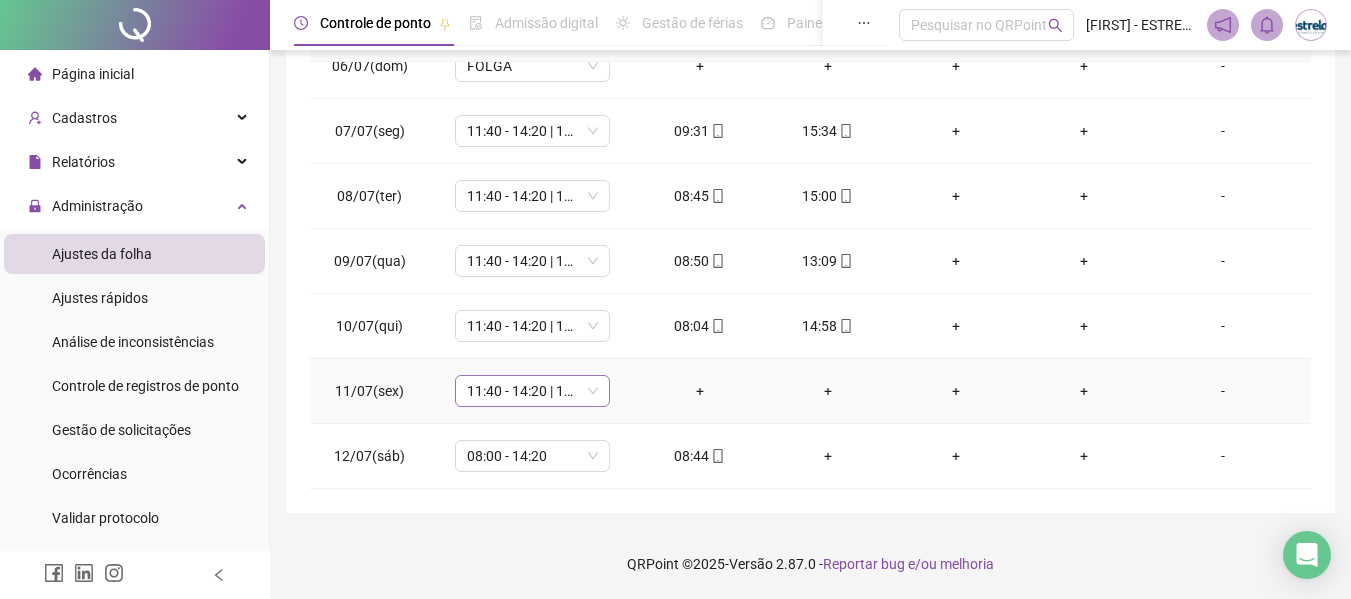 click on "11:40 - 14:20 | 14:40 - 18:00" at bounding box center (532, 391) 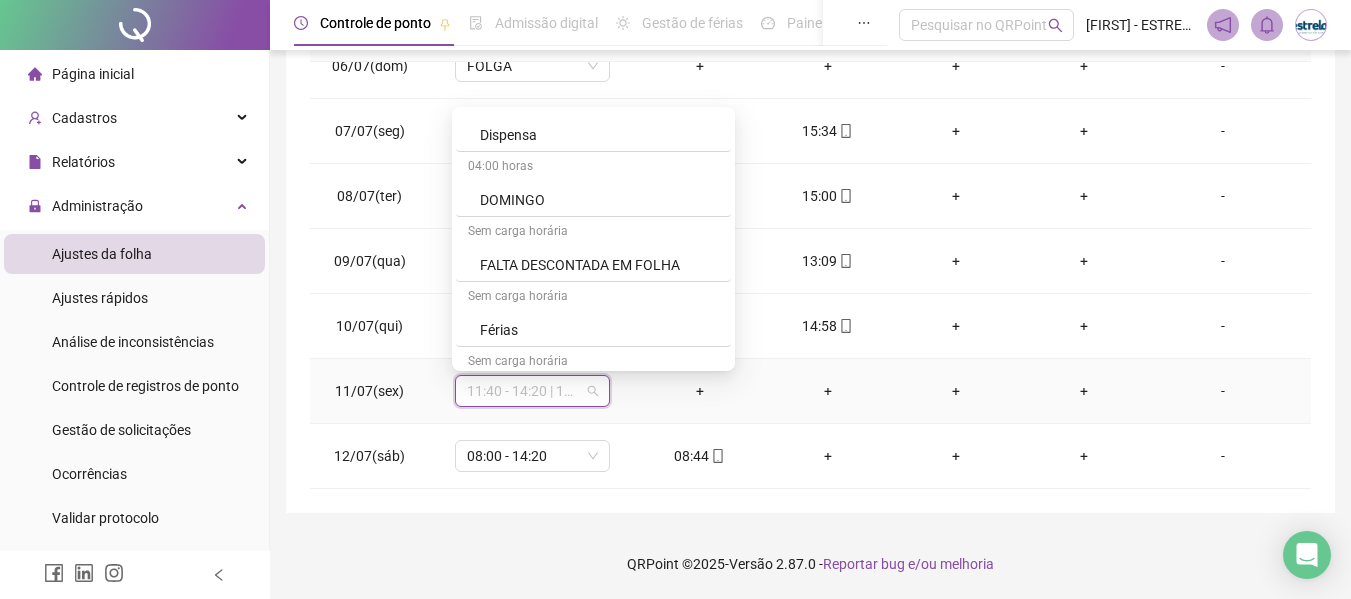 scroll, scrollTop: 900, scrollLeft: 0, axis: vertical 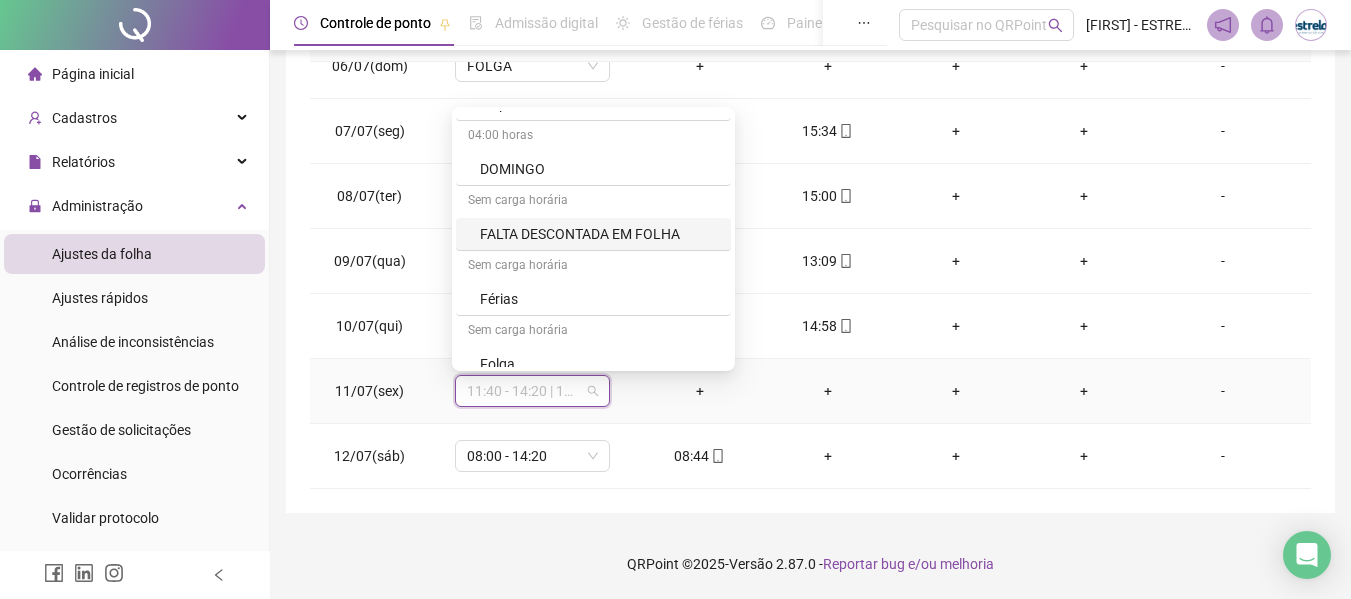 click on "FALTA DESCONTADA EM FOLHA" at bounding box center (599, 234) 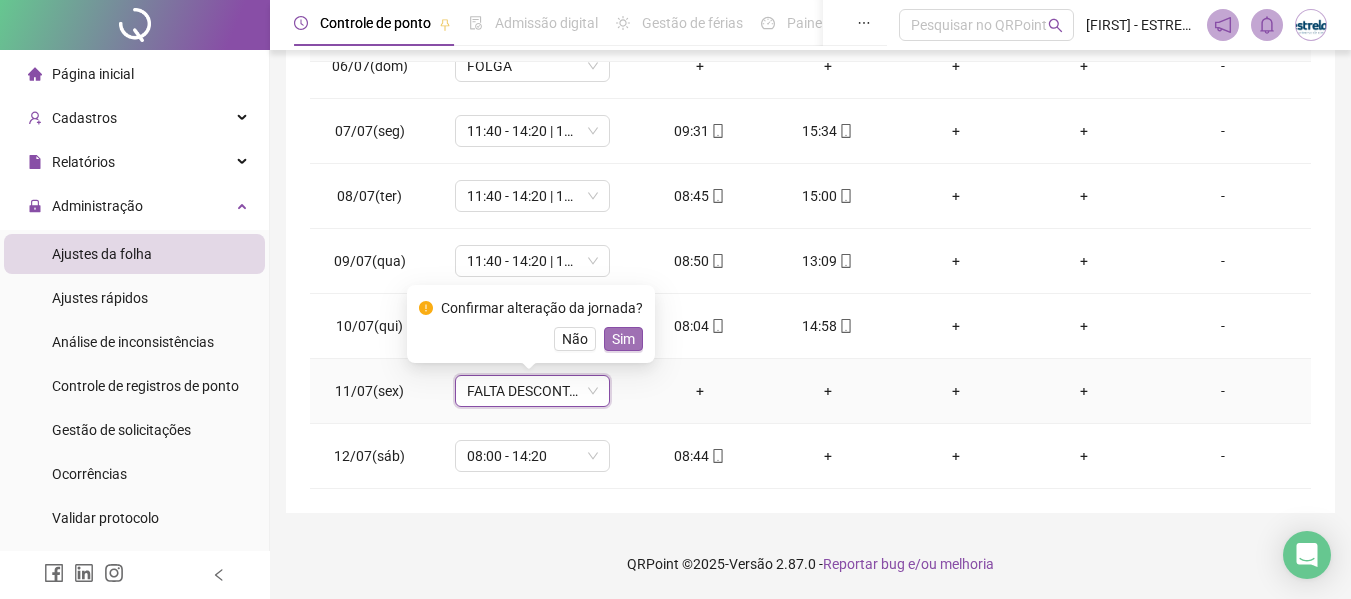 click on "Sim" at bounding box center (623, 339) 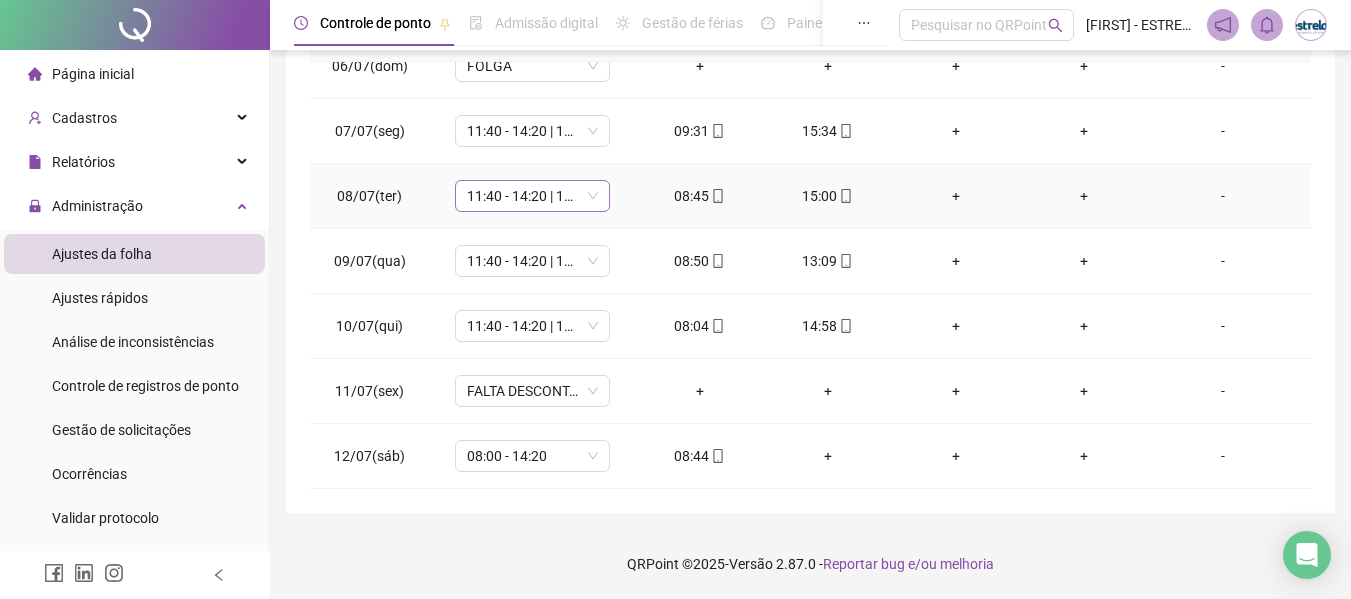 scroll, scrollTop: 0, scrollLeft: 0, axis: both 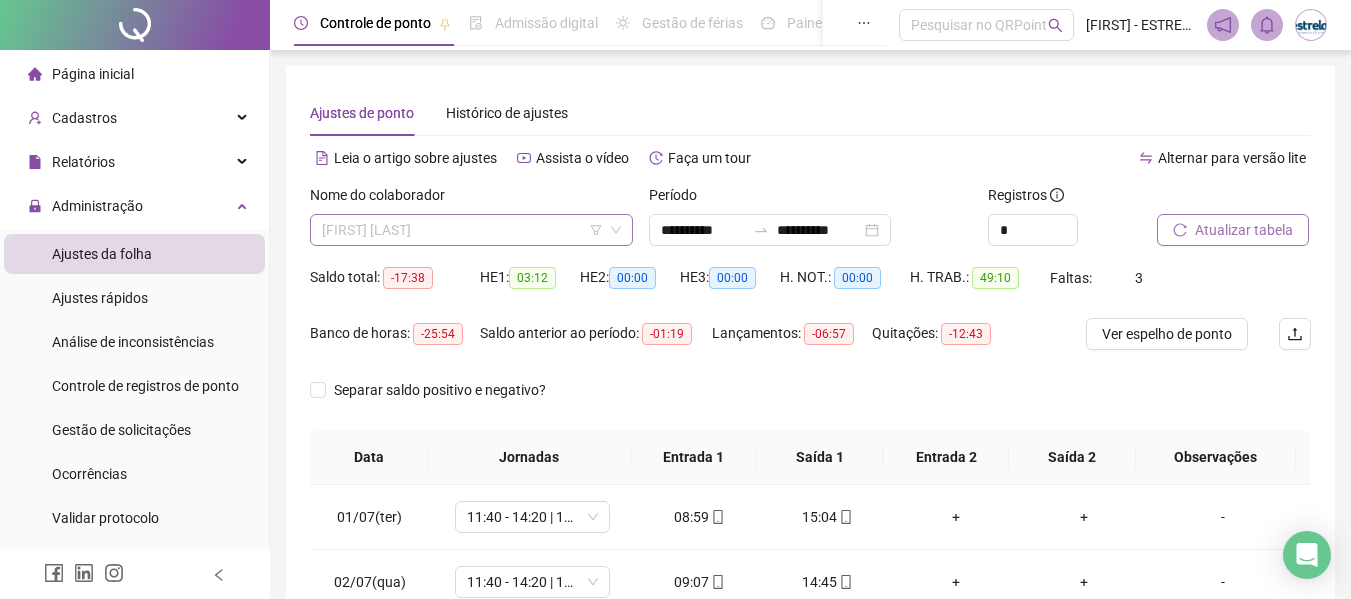 click on "[FIRST] [LAST]" at bounding box center [471, 230] 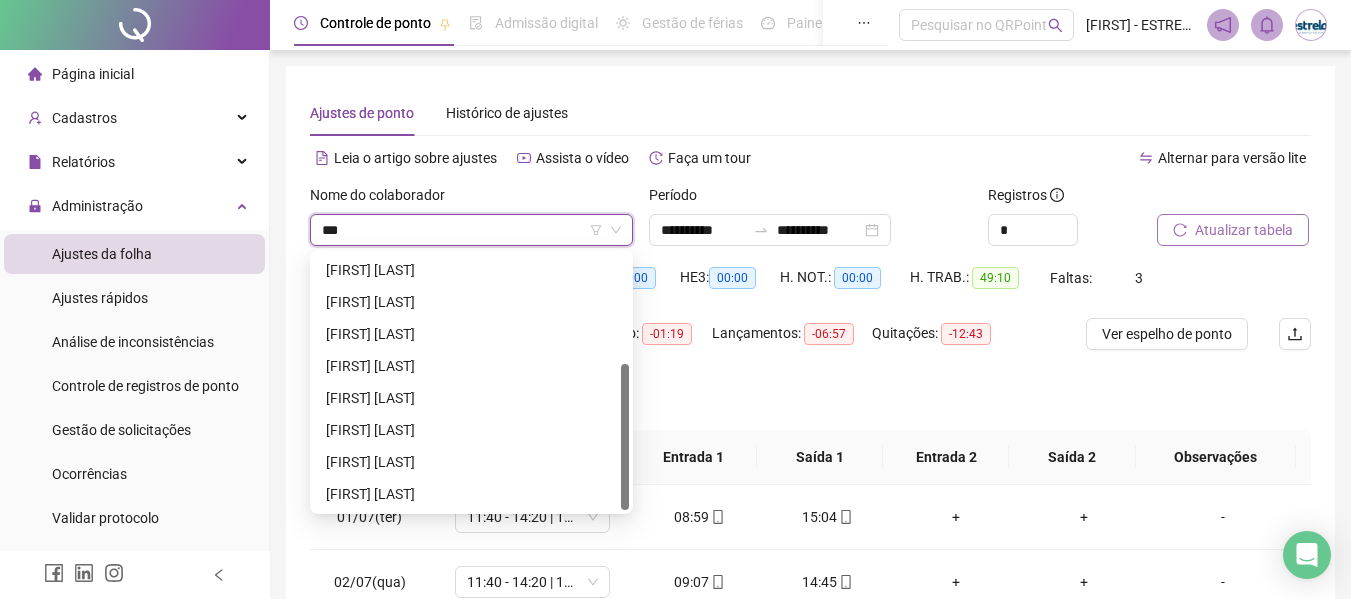 scroll, scrollTop: 0, scrollLeft: 0, axis: both 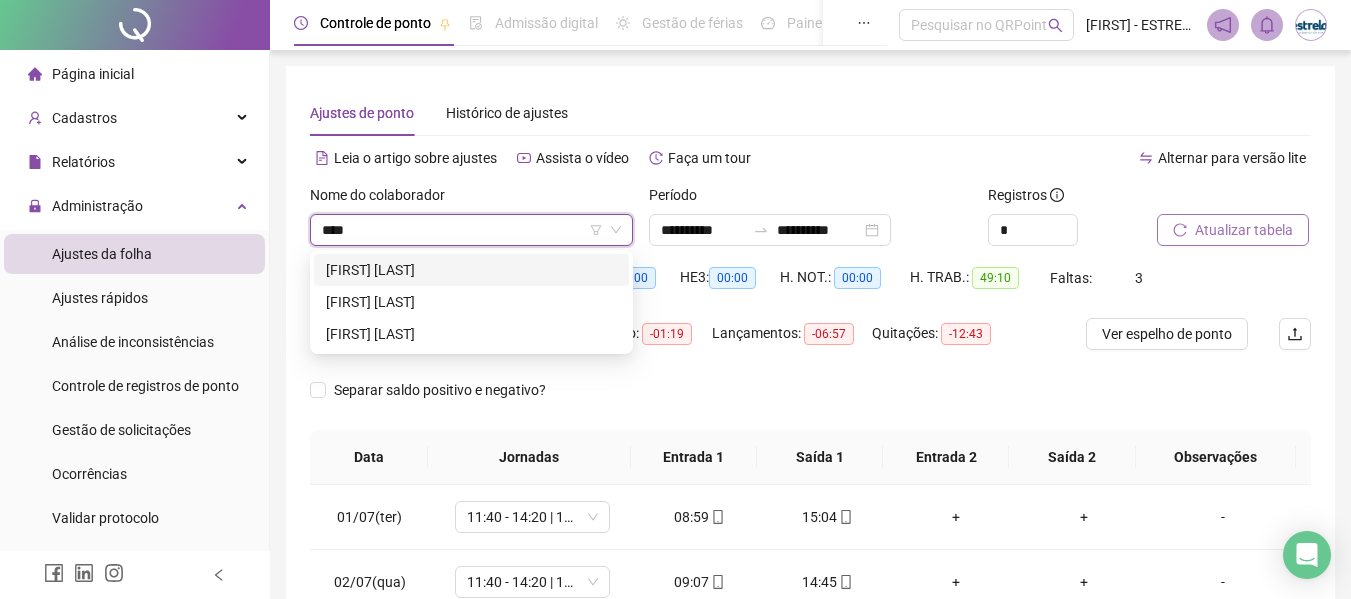 type on "*****" 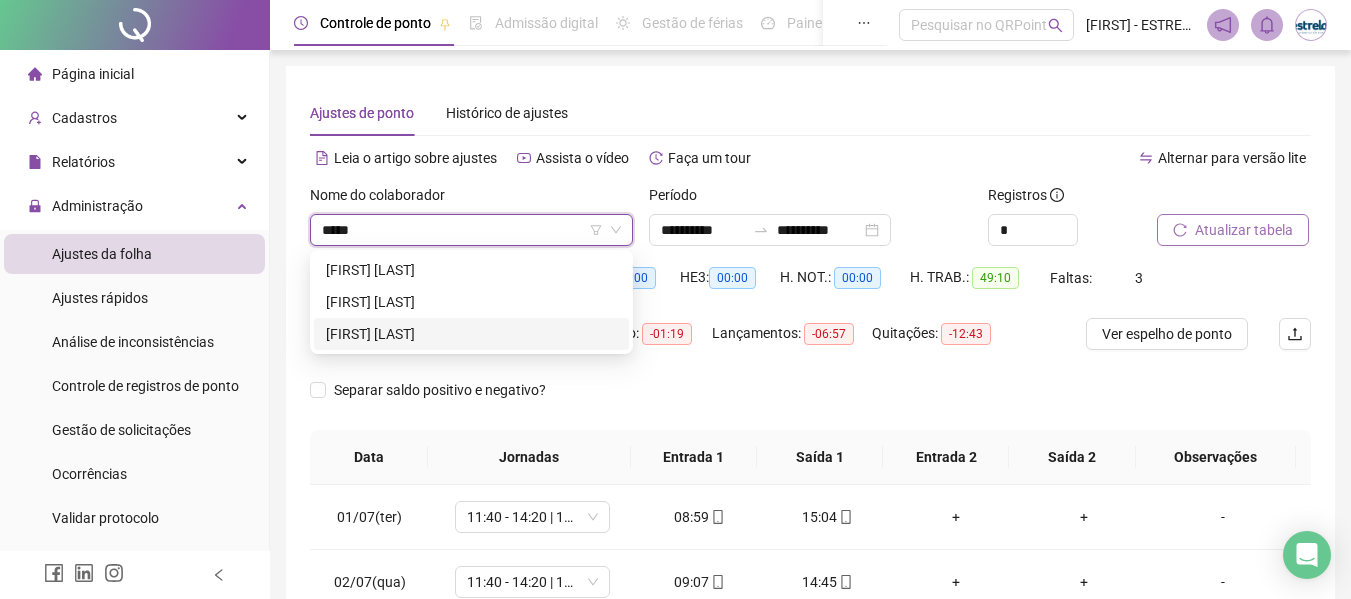 drag, startPoint x: 505, startPoint y: 334, endPoint x: 636, endPoint y: 328, distance: 131.13733 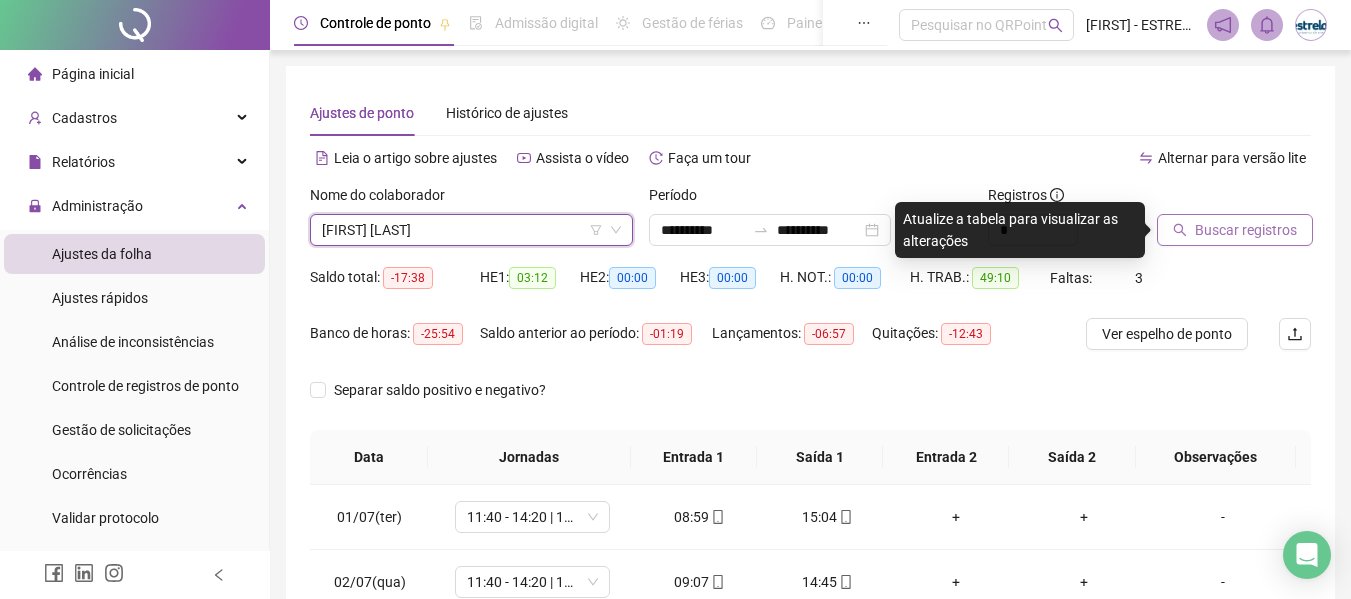 click 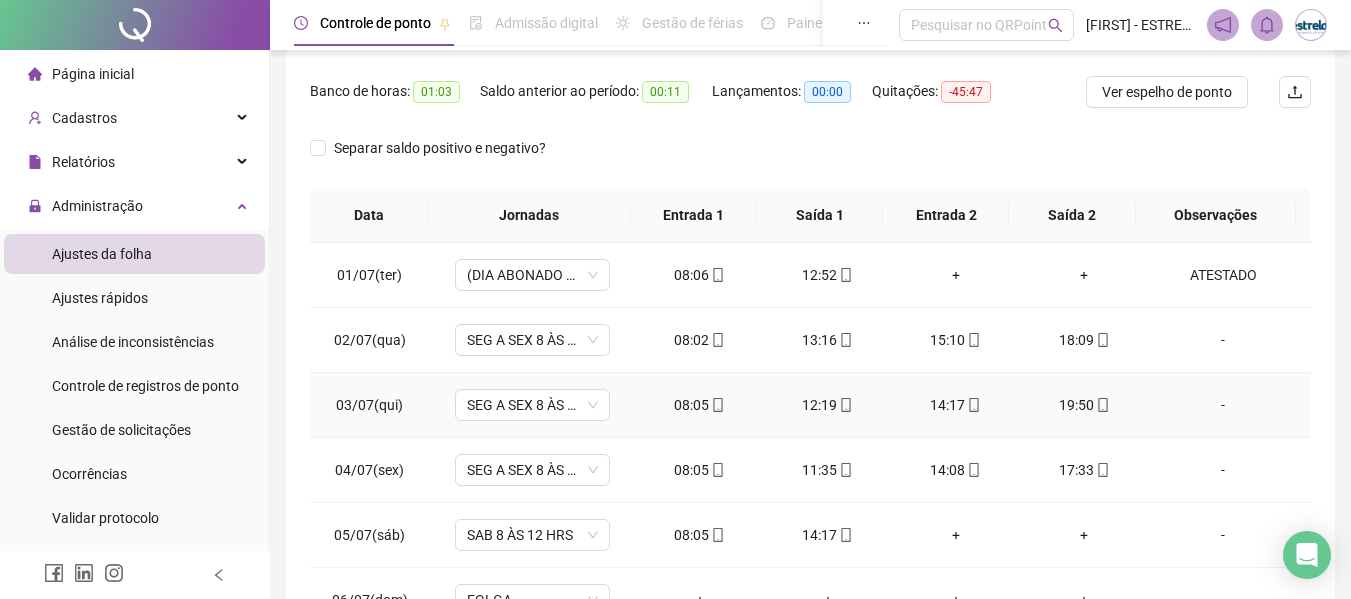 scroll, scrollTop: 400, scrollLeft: 0, axis: vertical 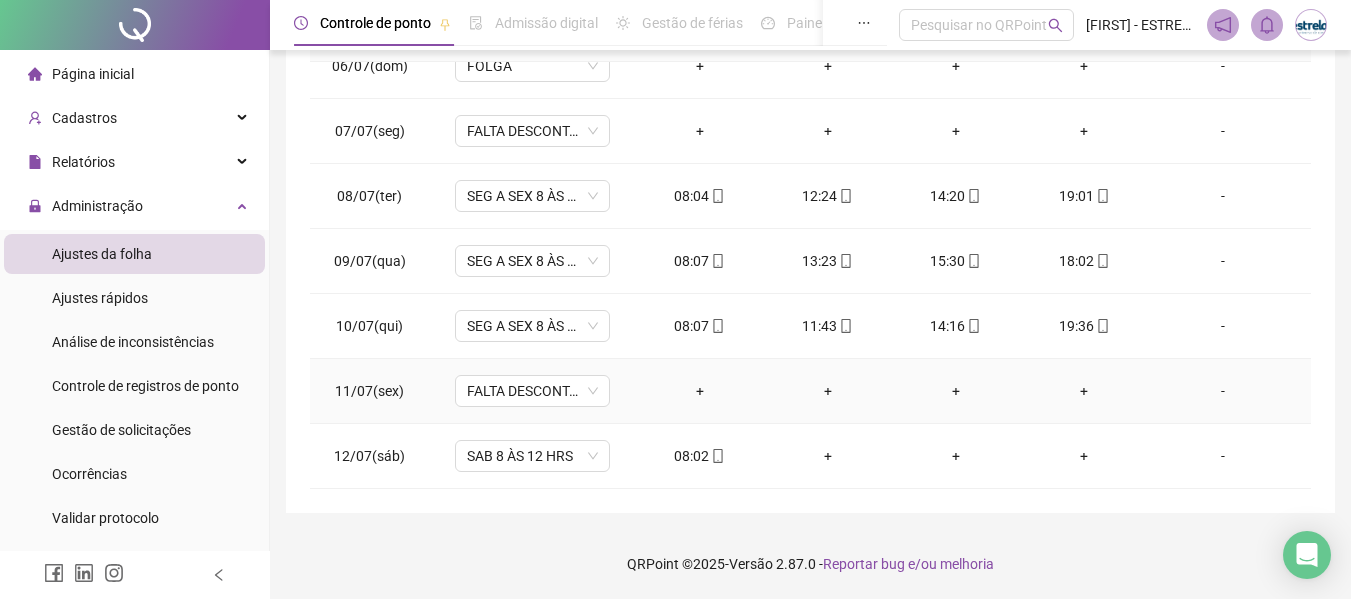 drag, startPoint x: 1202, startPoint y: 397, endPoint x: 1215, endPoint y: 391, distance: 14.3178215 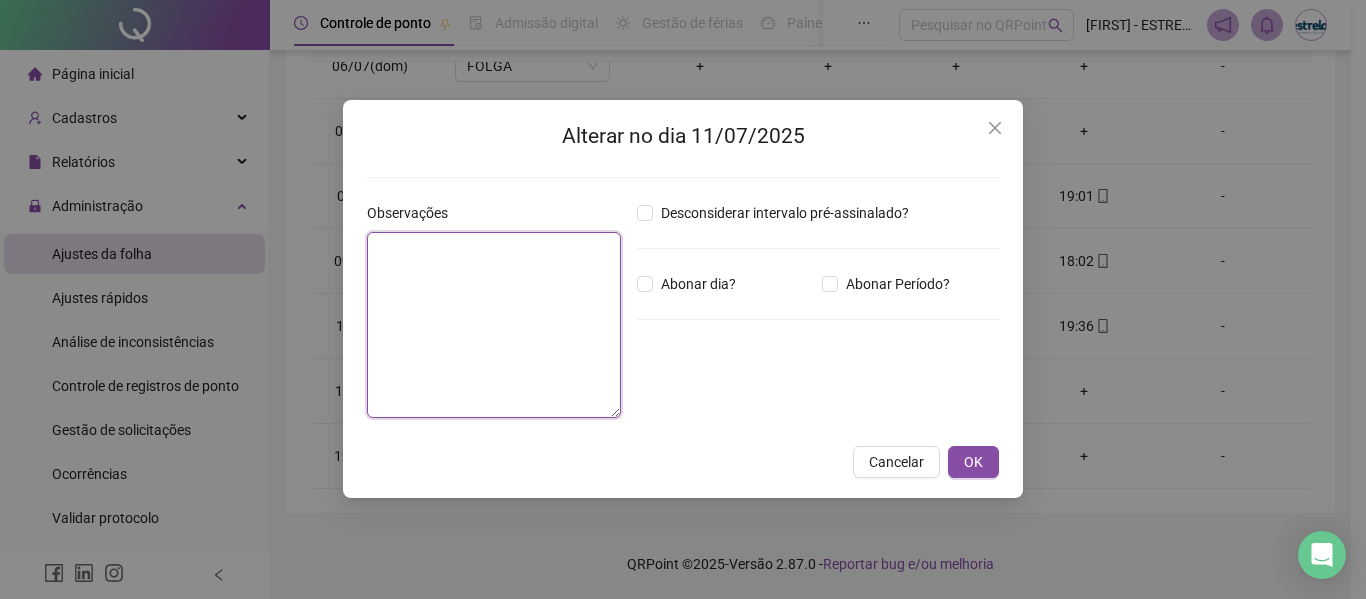 drag, startPoint x: 426, startPoint y: 234, endPoint x: 439, endPoint y: 249, distance: 19.849434 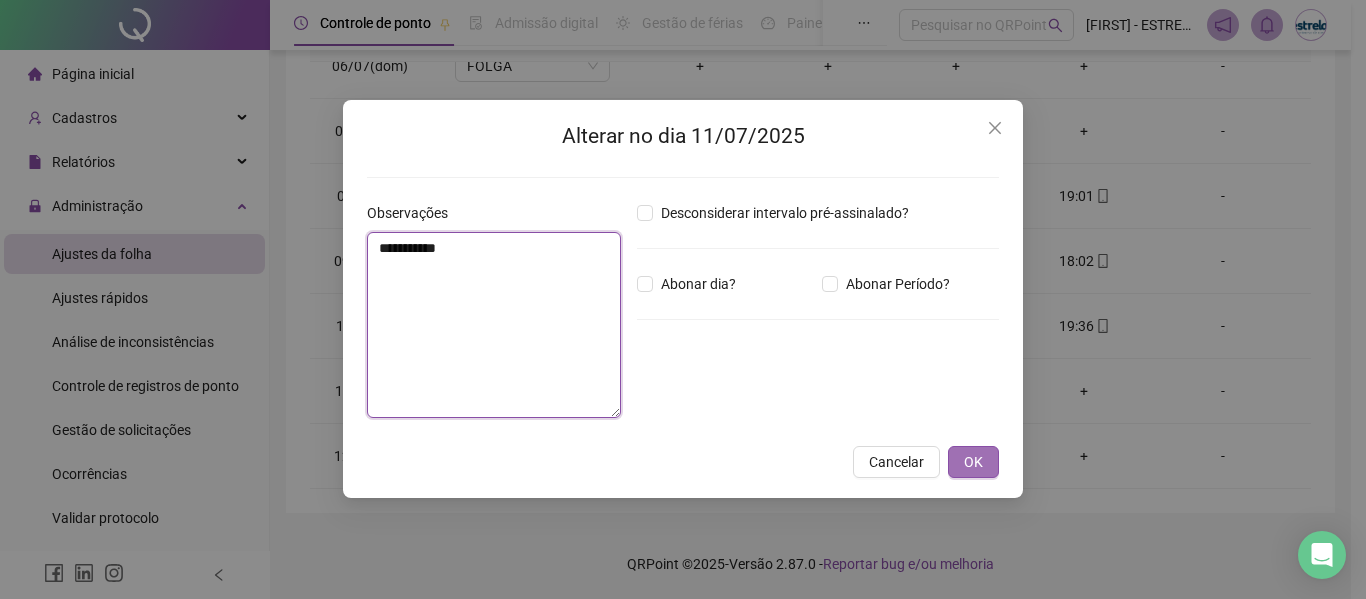 type on "**********" 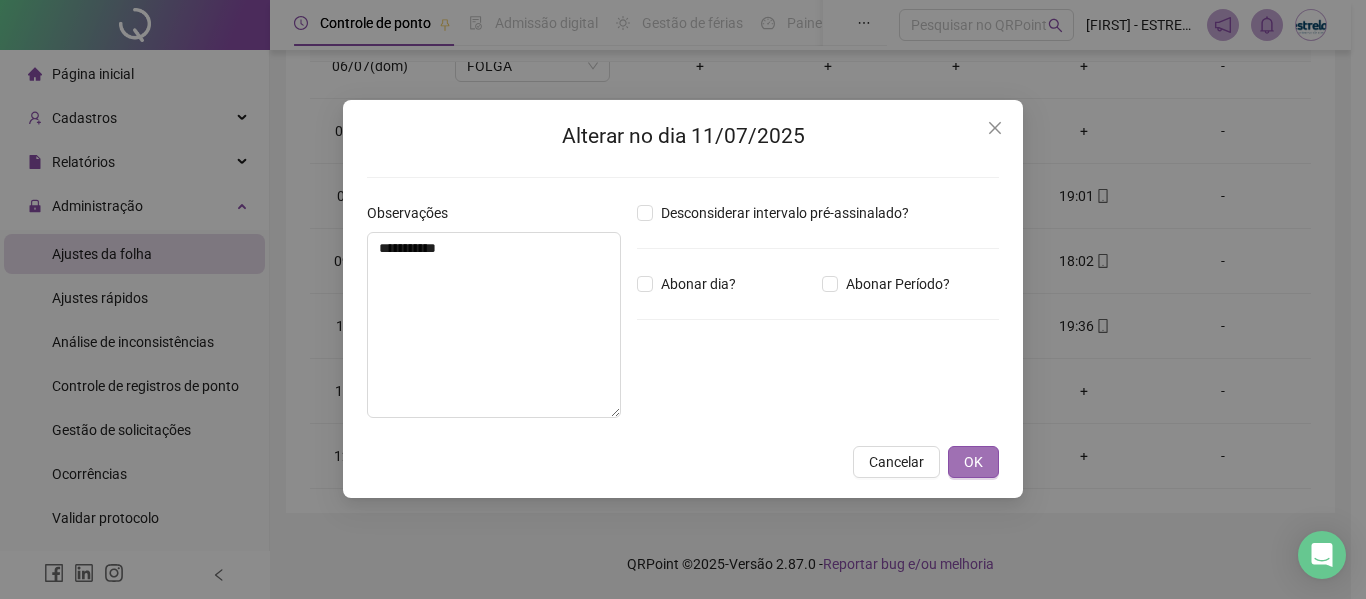 click on "OK" at bounding box center (973, 462) 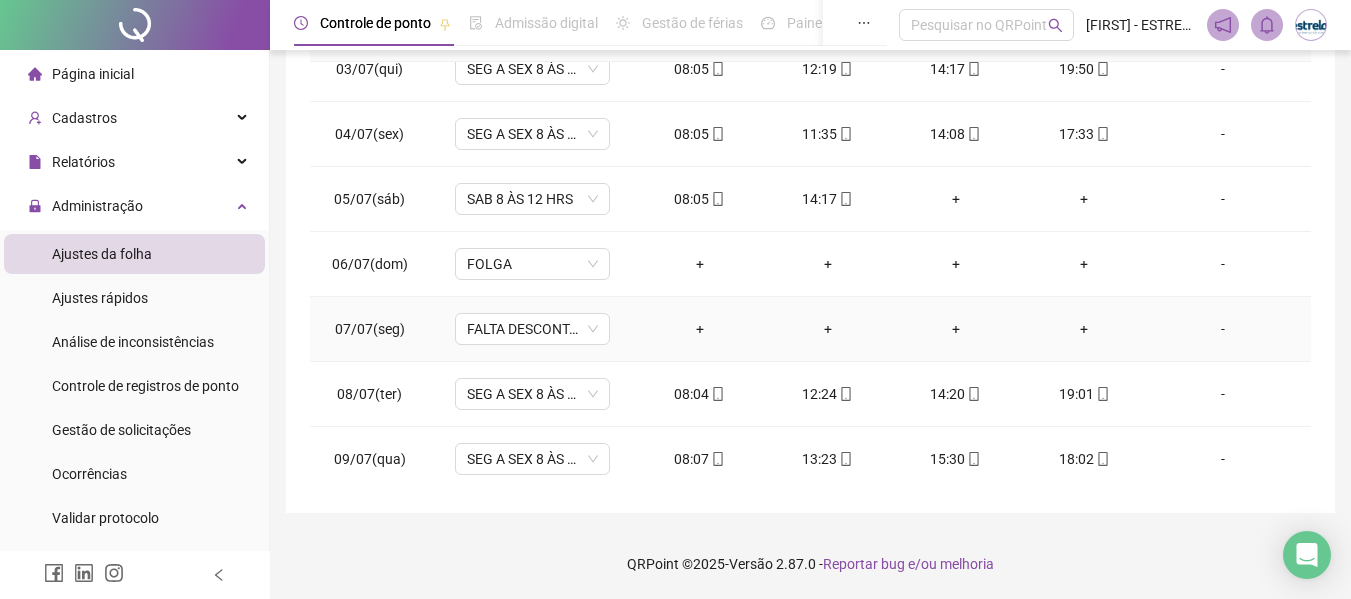 scroll, scrollTop: 153, scrollLeft: 0, axis: vertical 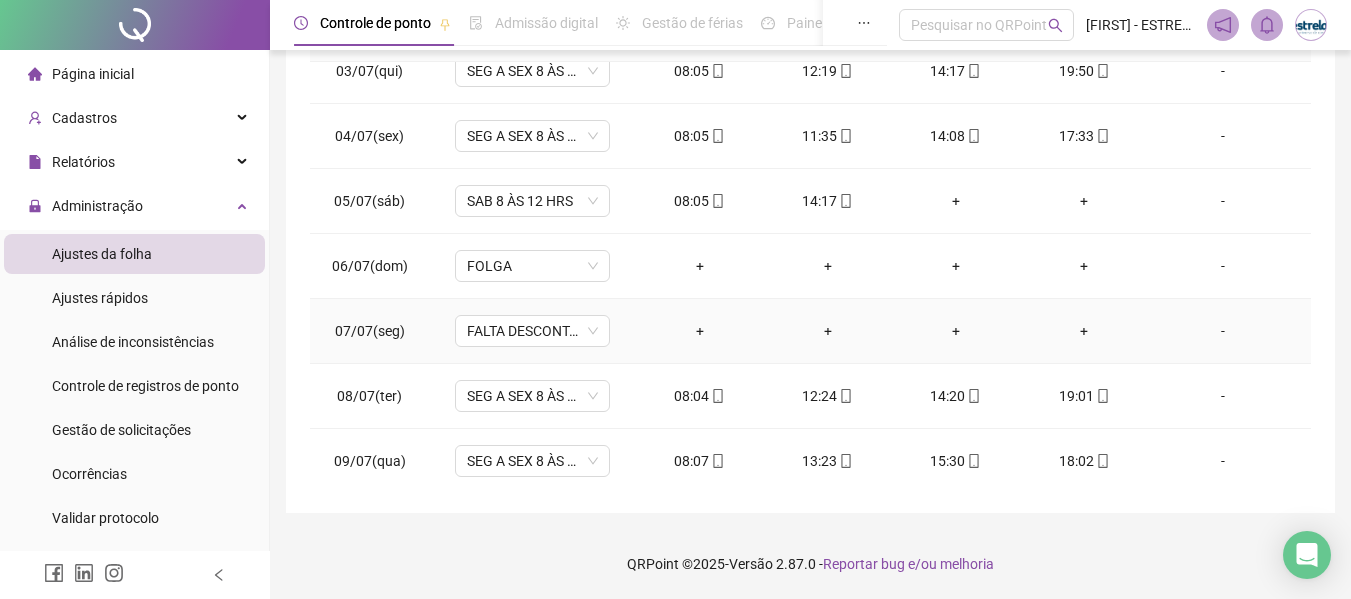 click on "-" at bounding box center [1223, 331] 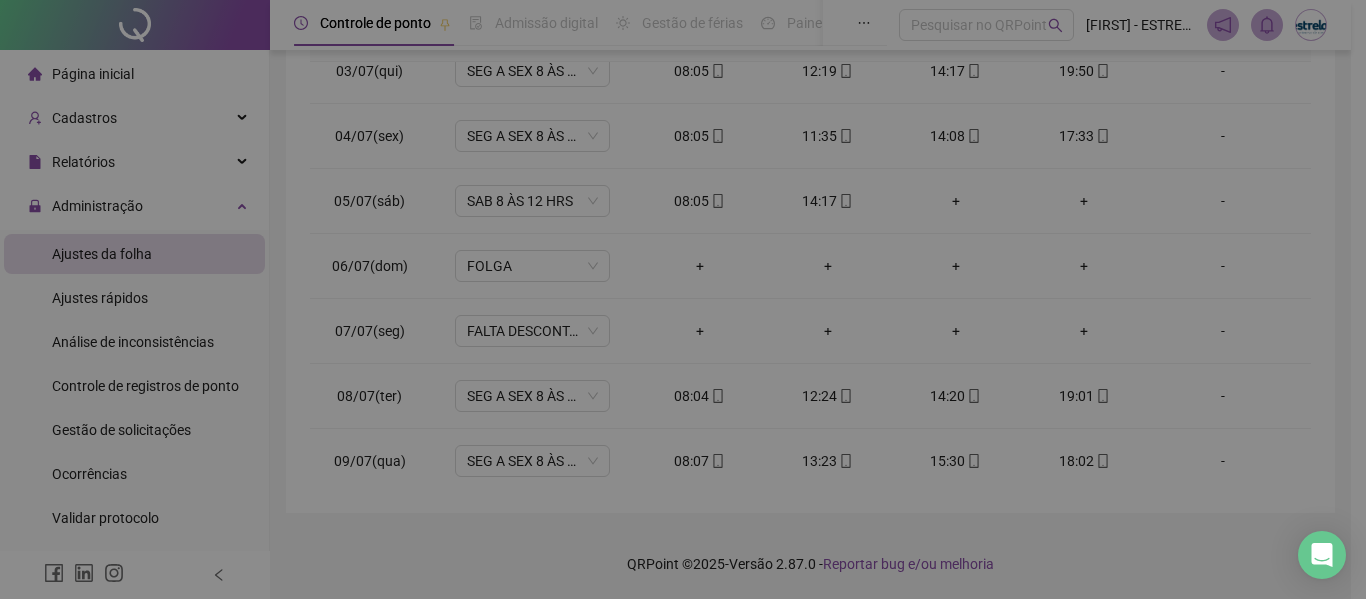 type 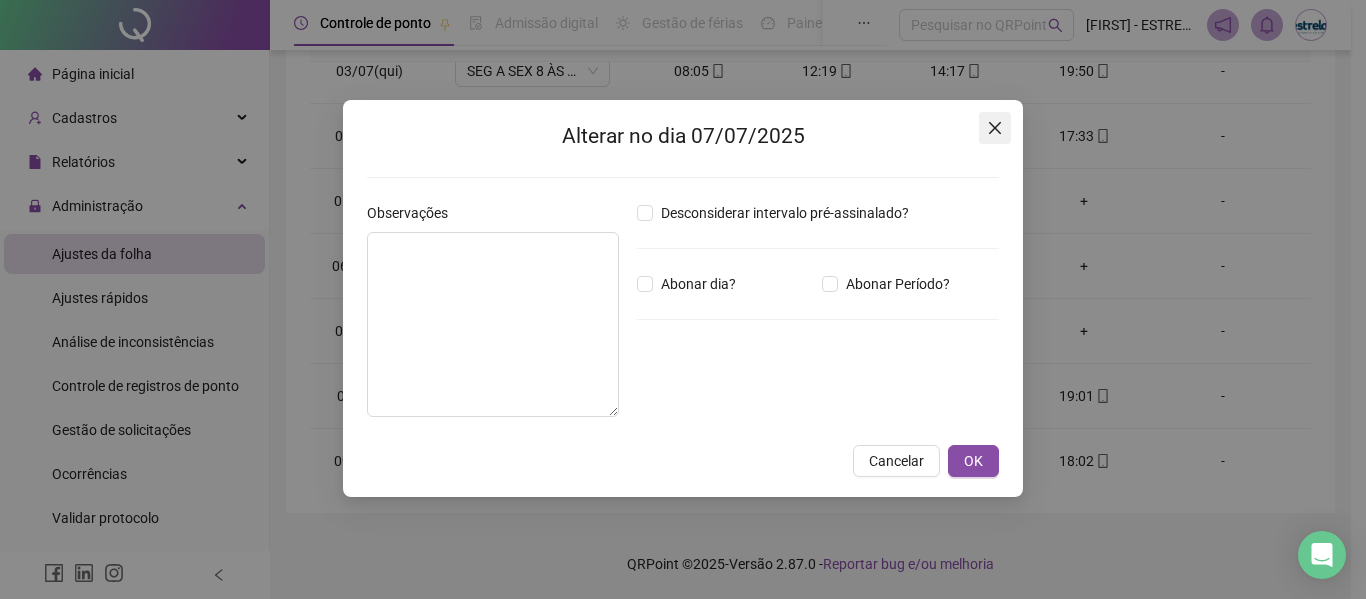click 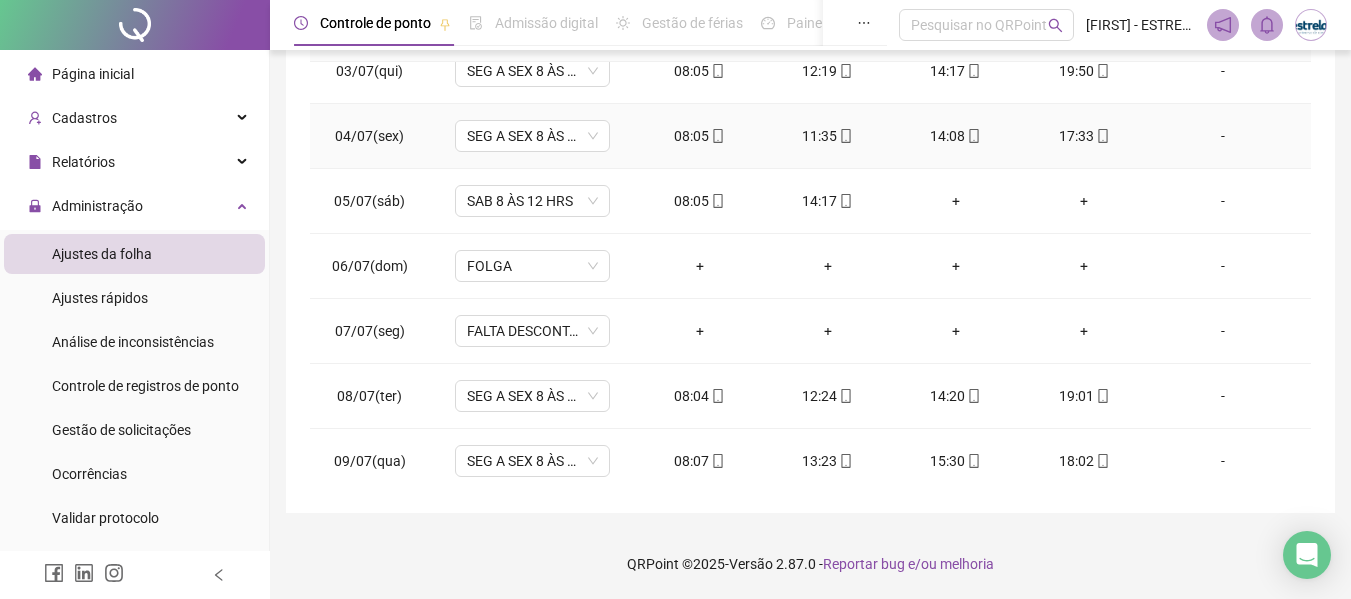 scroll, scrollTop: 0, scrollLeft: 0, axis: both 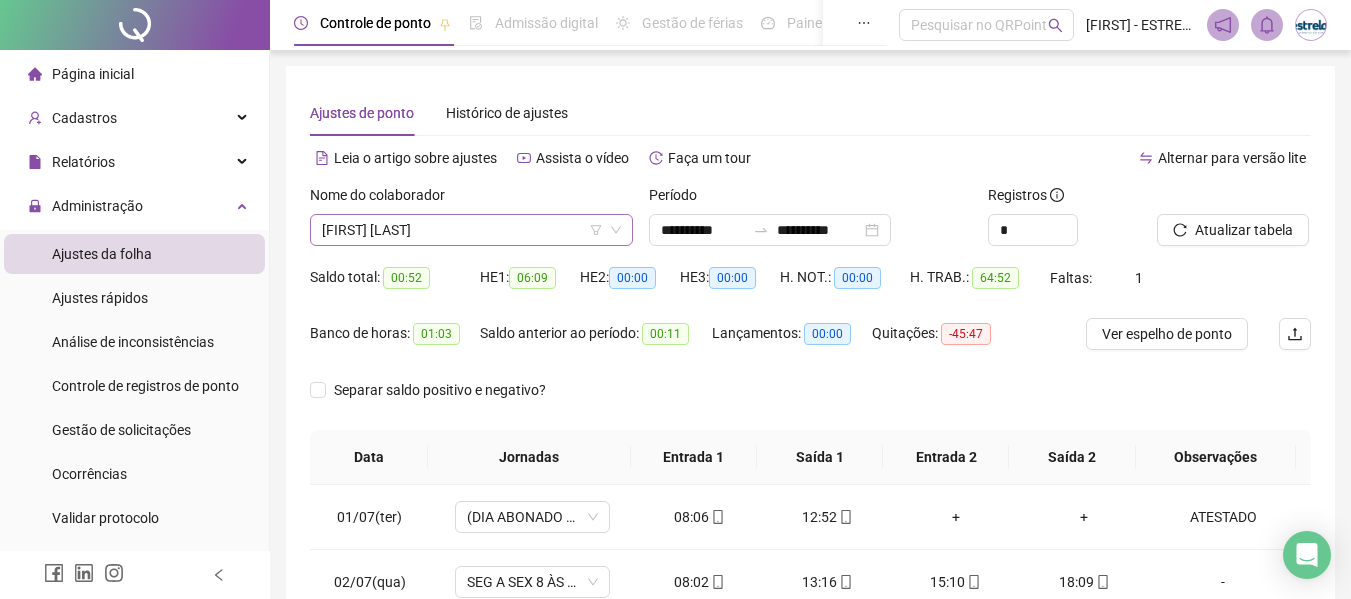 click on "[FIRST] [LAST]" at bounding box center (471, 230) 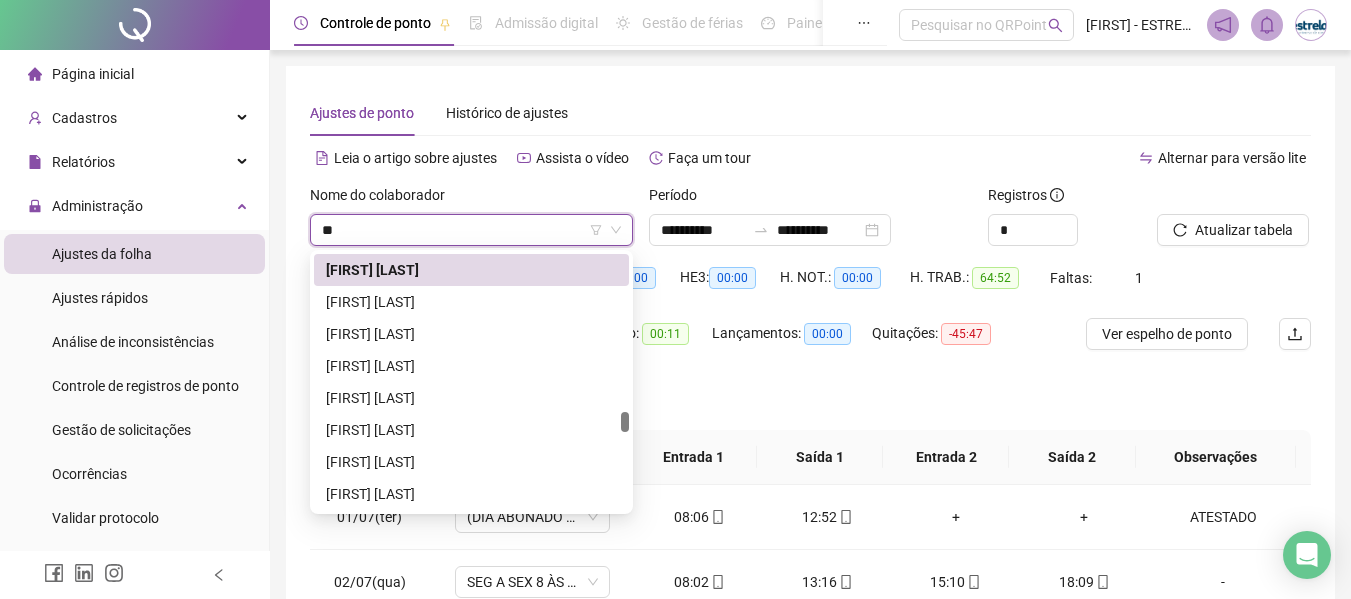 scroll, scrollTop: 0, scrollLeft: 0, axis: both 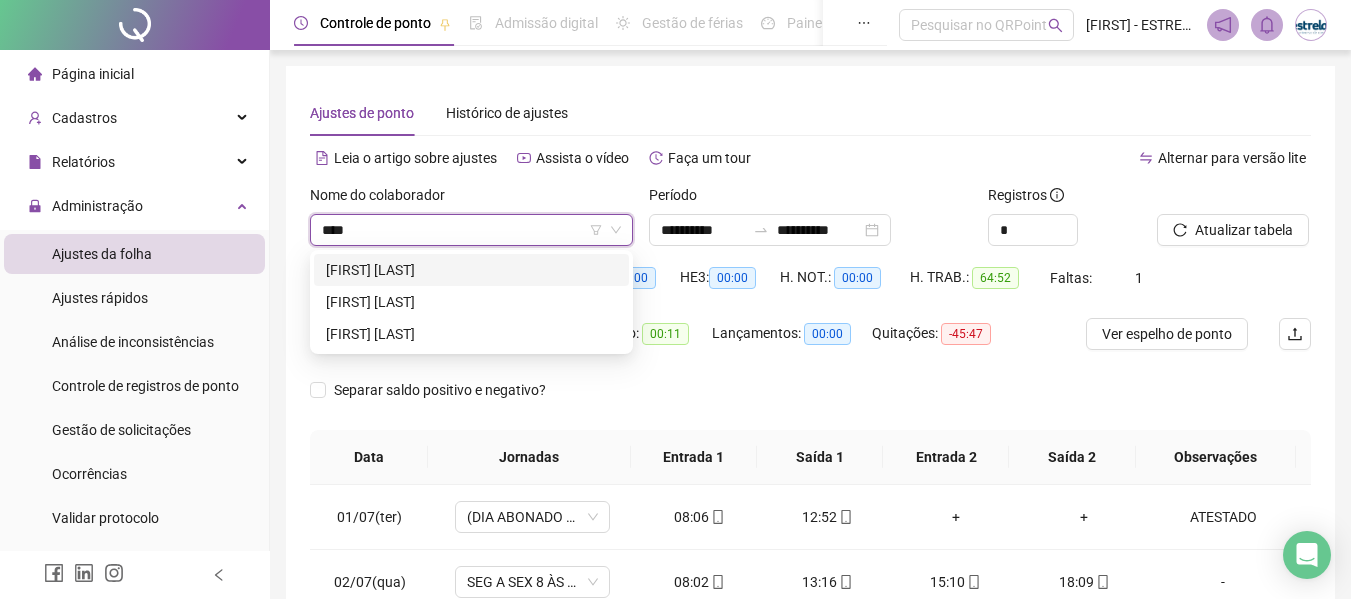 type on "****" 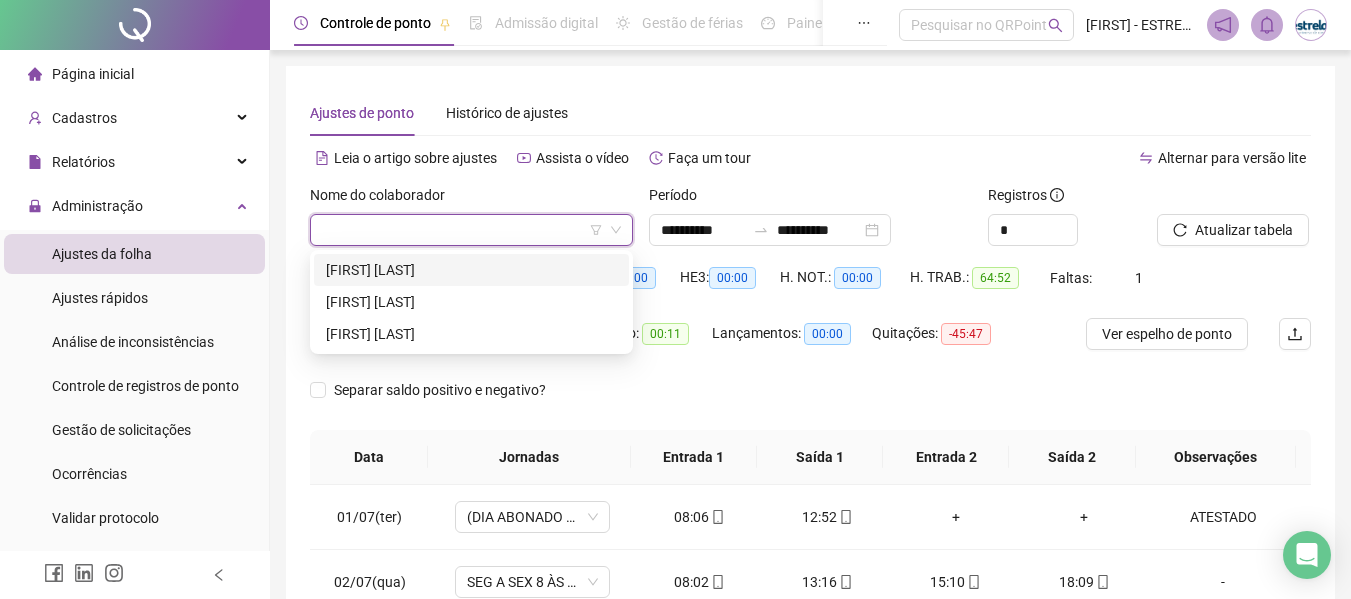click on "**********" at bounding box center [810, 501] 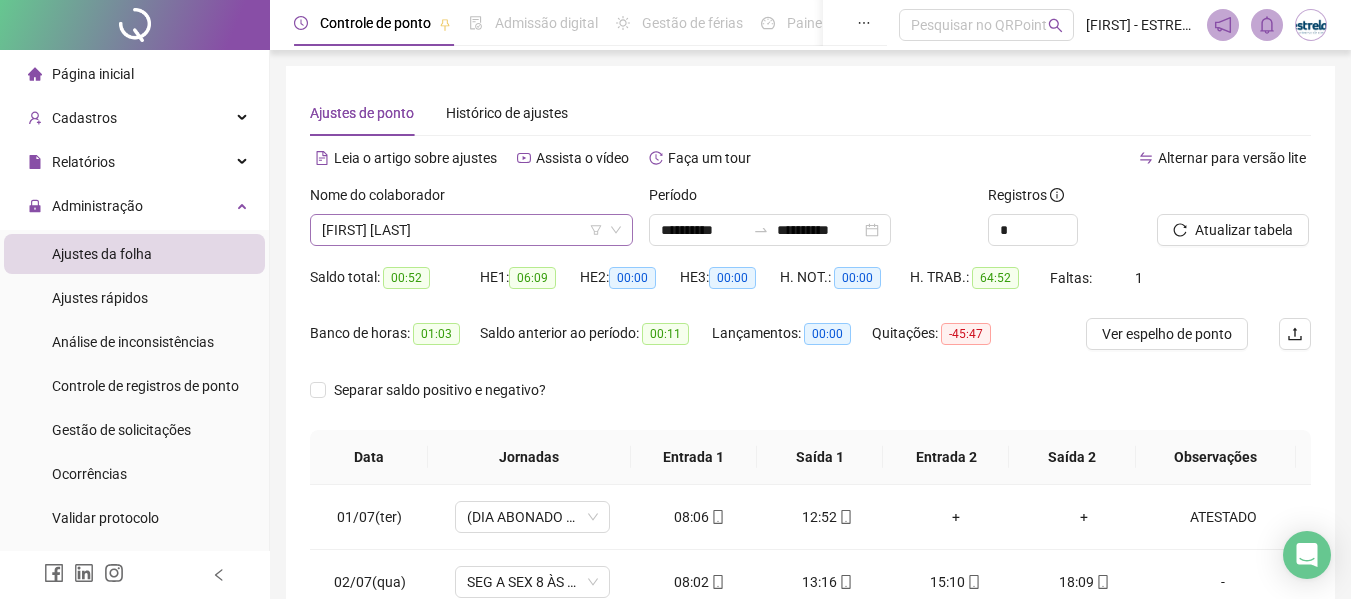 click on "[FIRST] [LAST]" at bounding box center (471, 230) 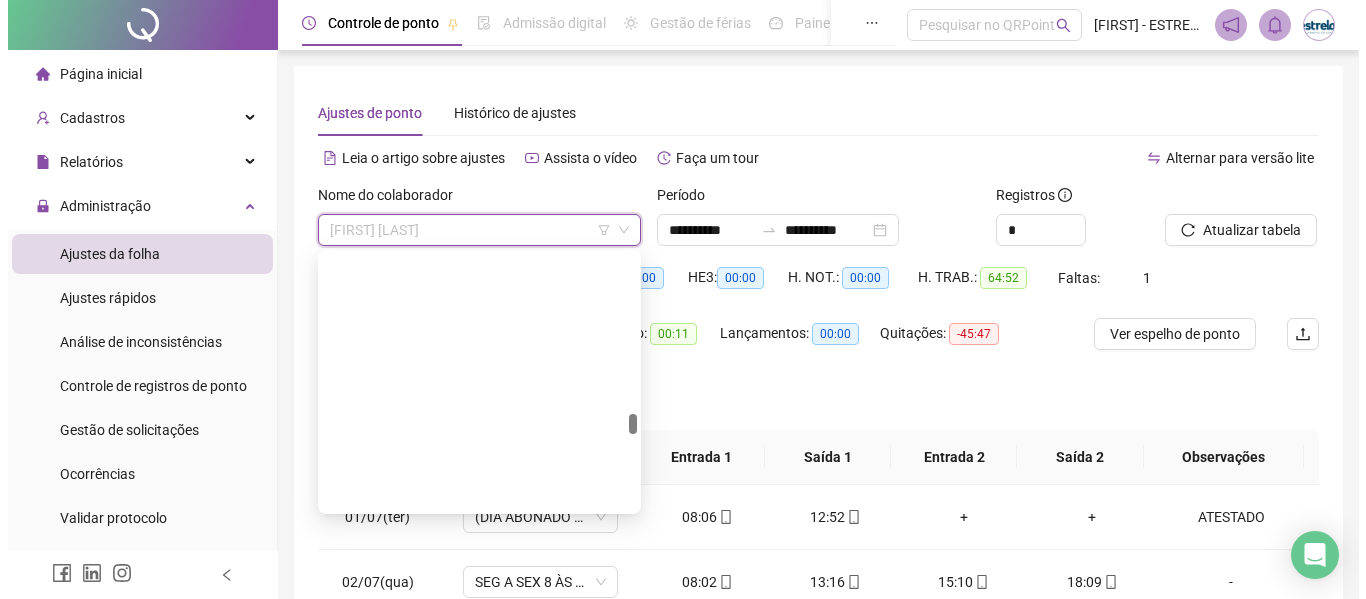 scroll, scrollTop: 4064, scrollLeft: 0, axis: vertical 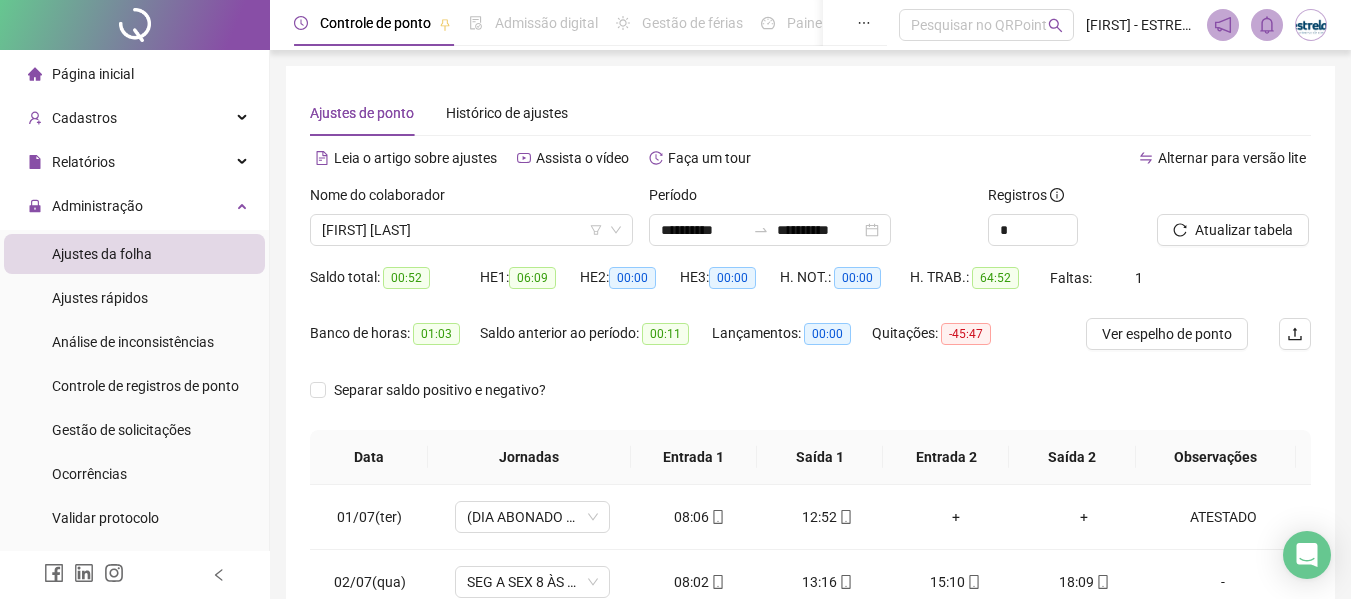 click at bounding box center (1311, 25) 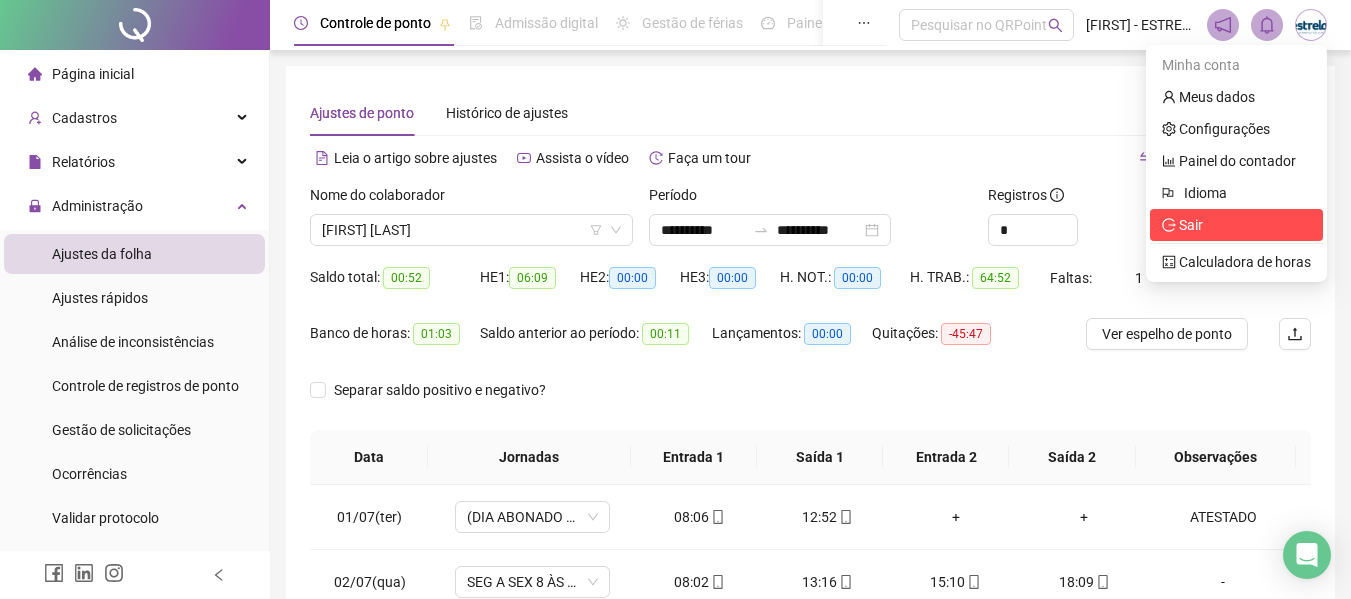 click on "Sair" at bounding box center [1191, 225] 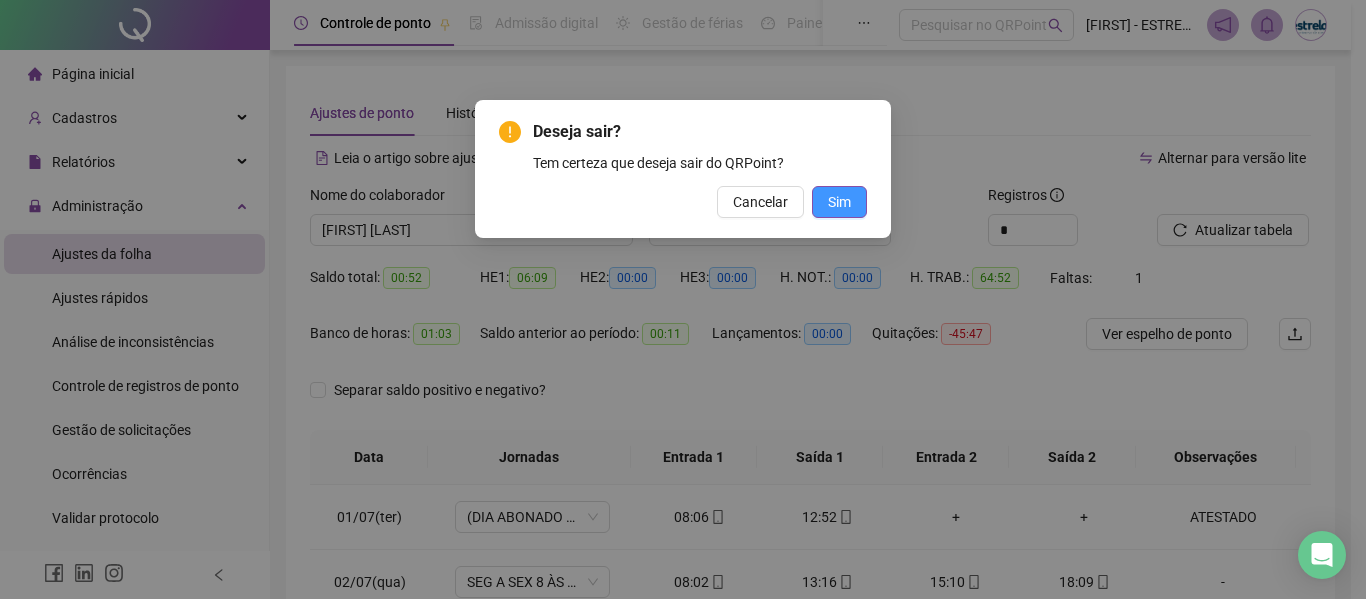click on "Sim" at bounding box center [839, 202] 